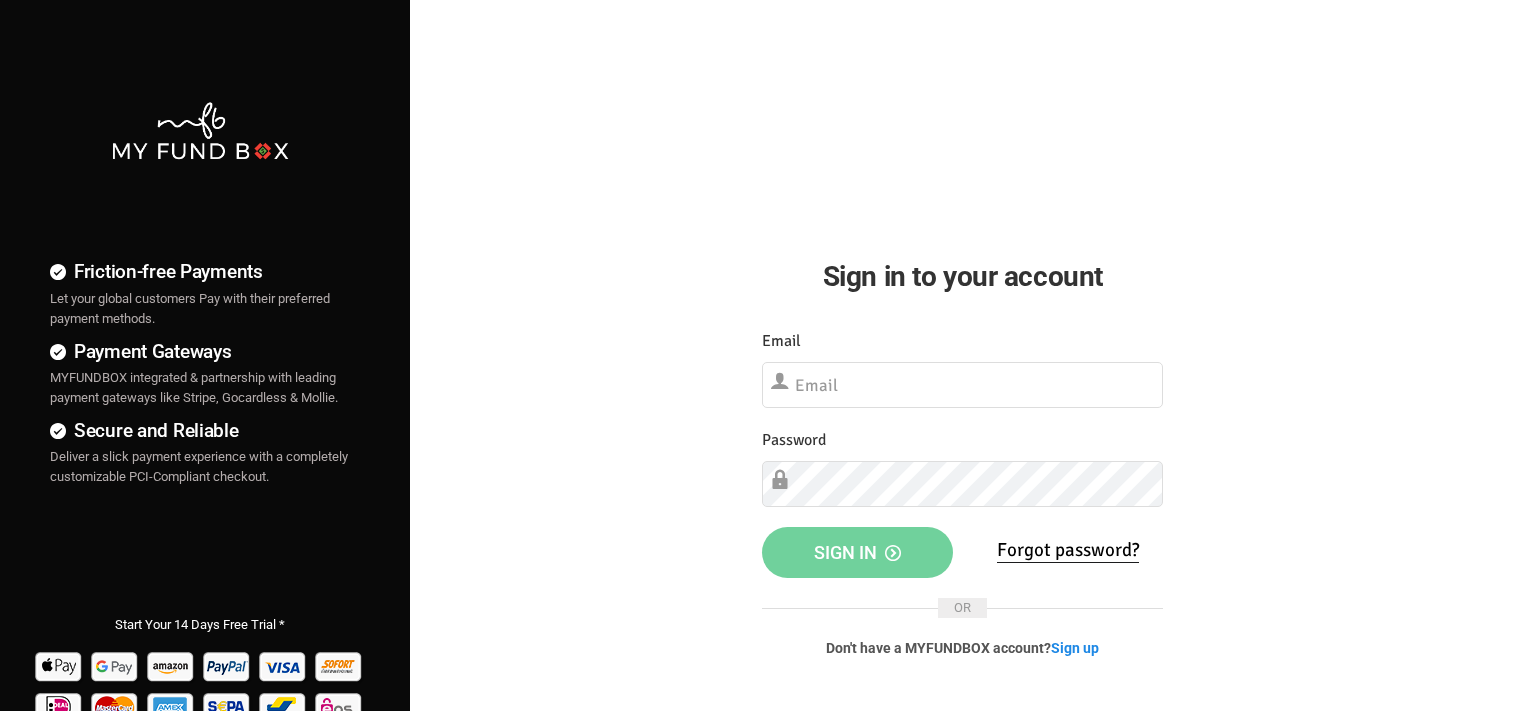 scroll, scrollTop: 0, scrollLeft: 0, axis: both 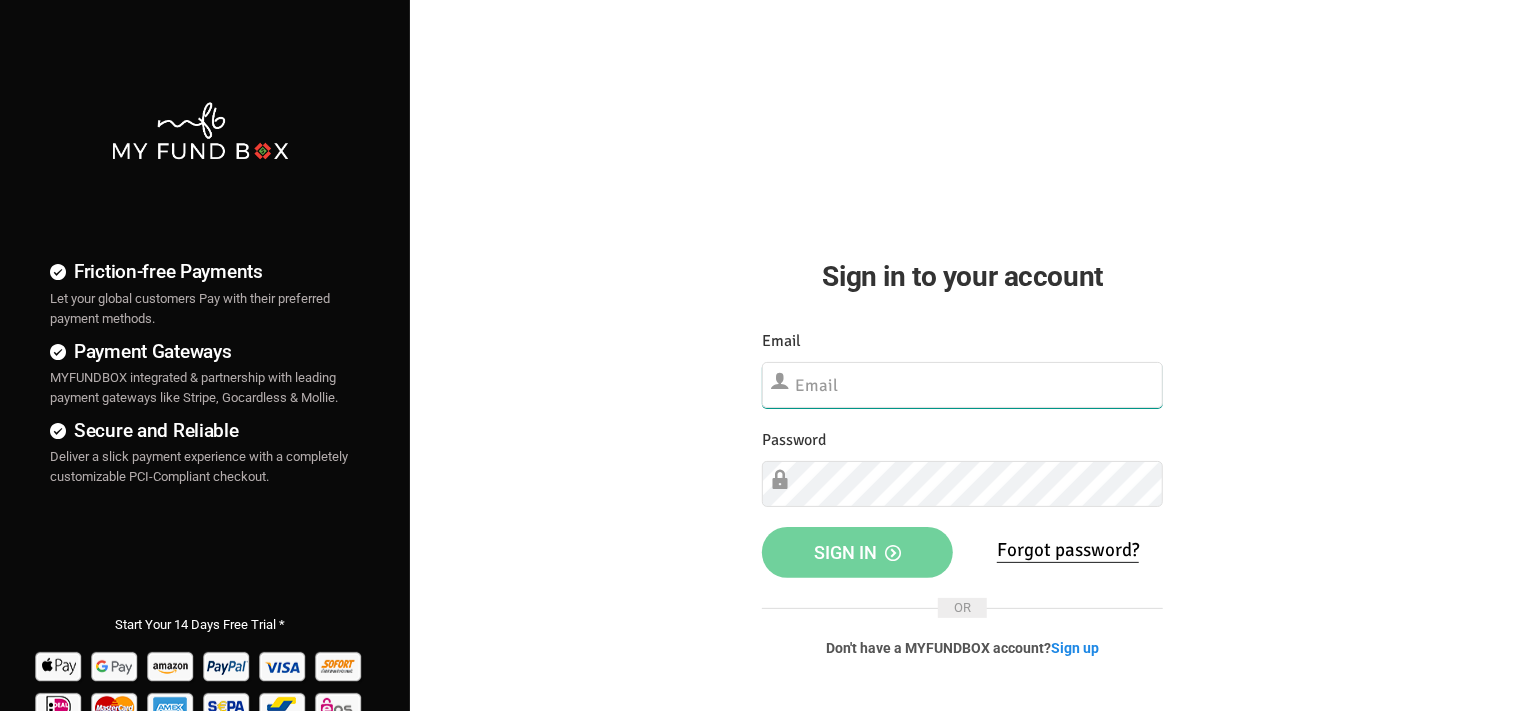 click at bounding box center [962, 385] 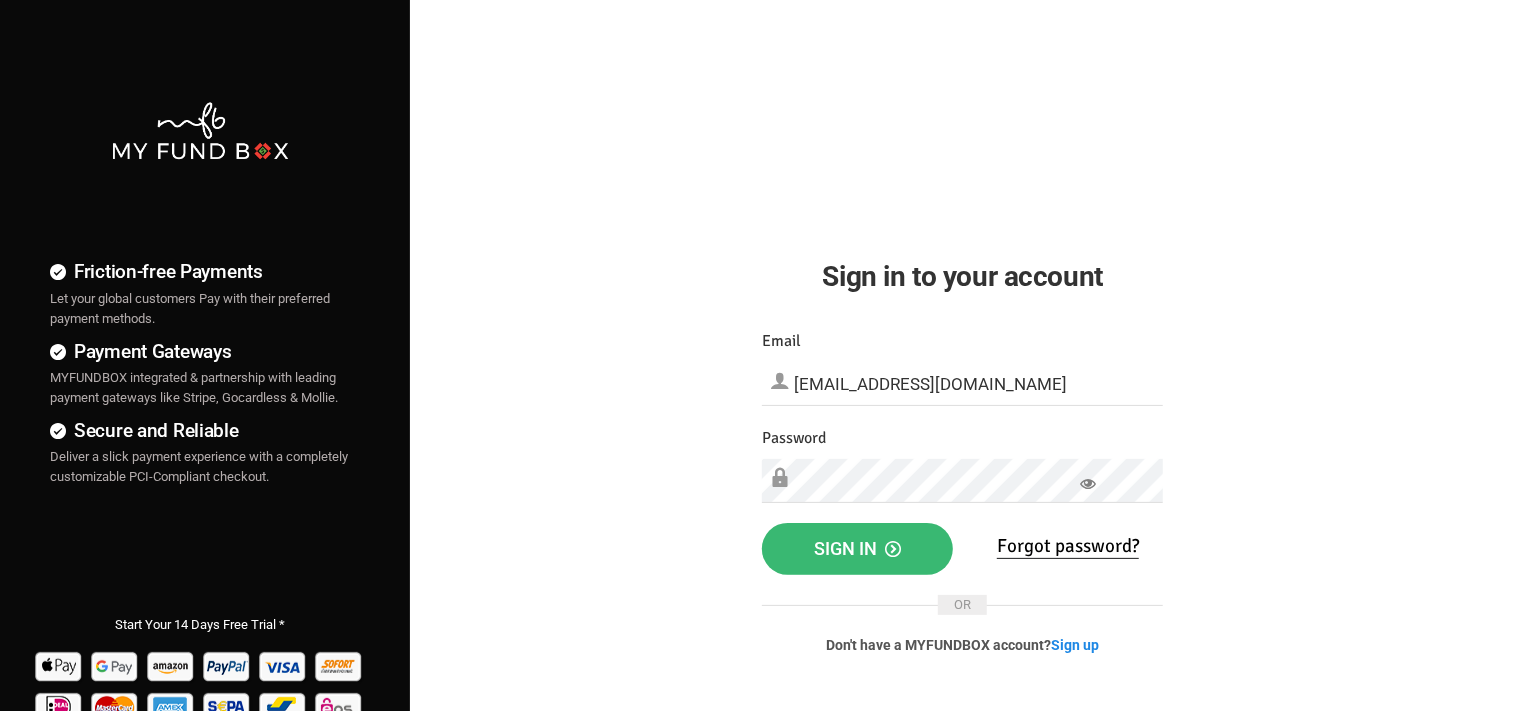 click on "Sign in" at bounding box center [857, 549] 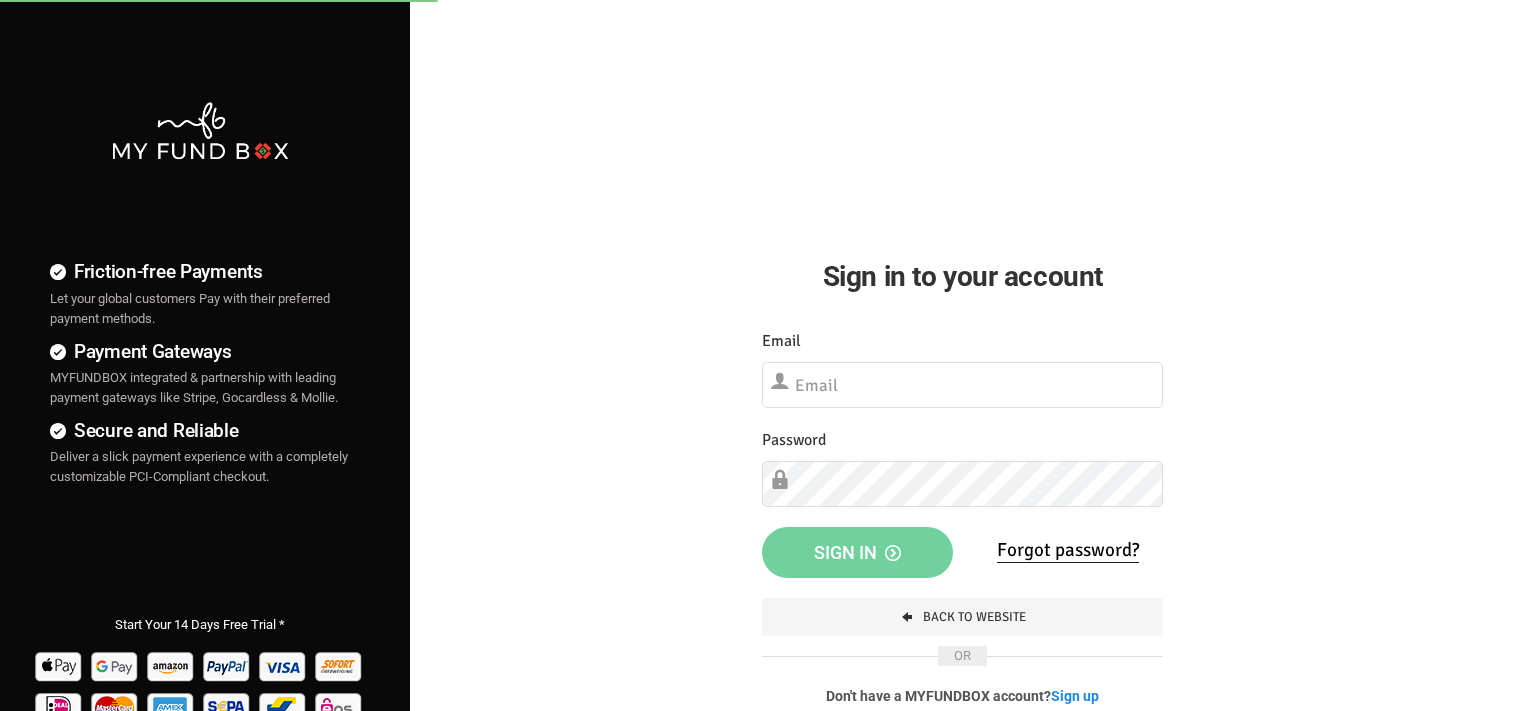 scroll, scrollTop: 0, scrollLeft: 0, axis: both 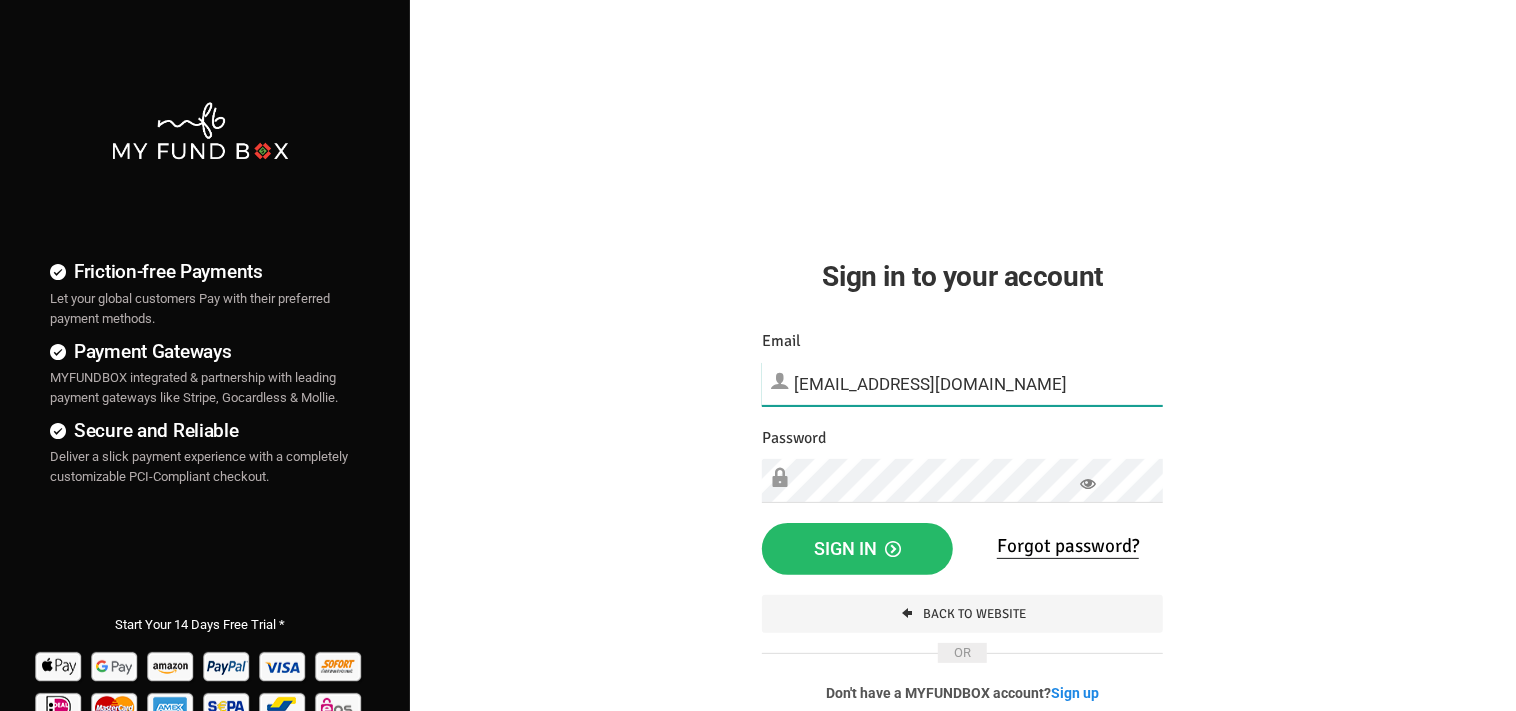 click on "[EMAIL_ADDRESS][DOMAIN_NAME]" at bounding box center [962, 384] 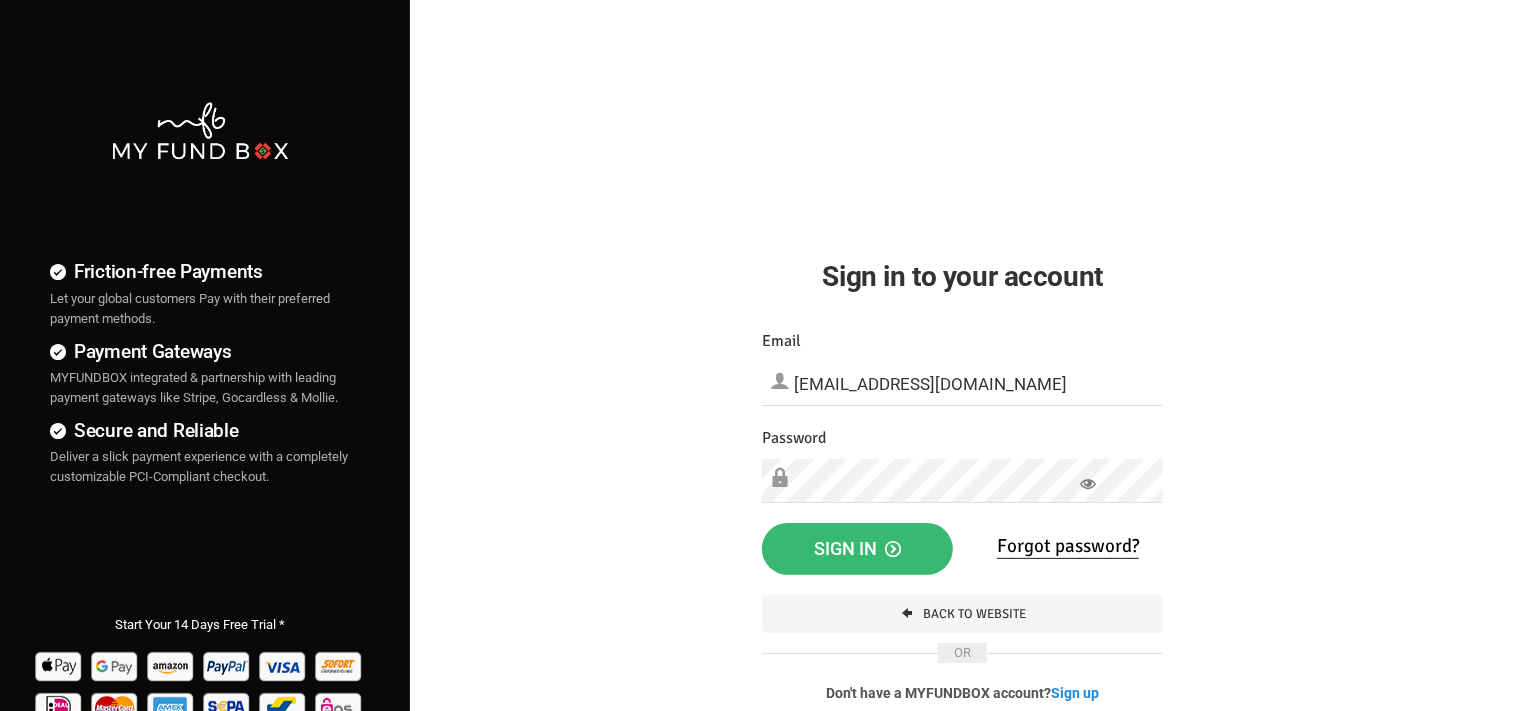 click on "Sign in" at bounding box center (857, 549) 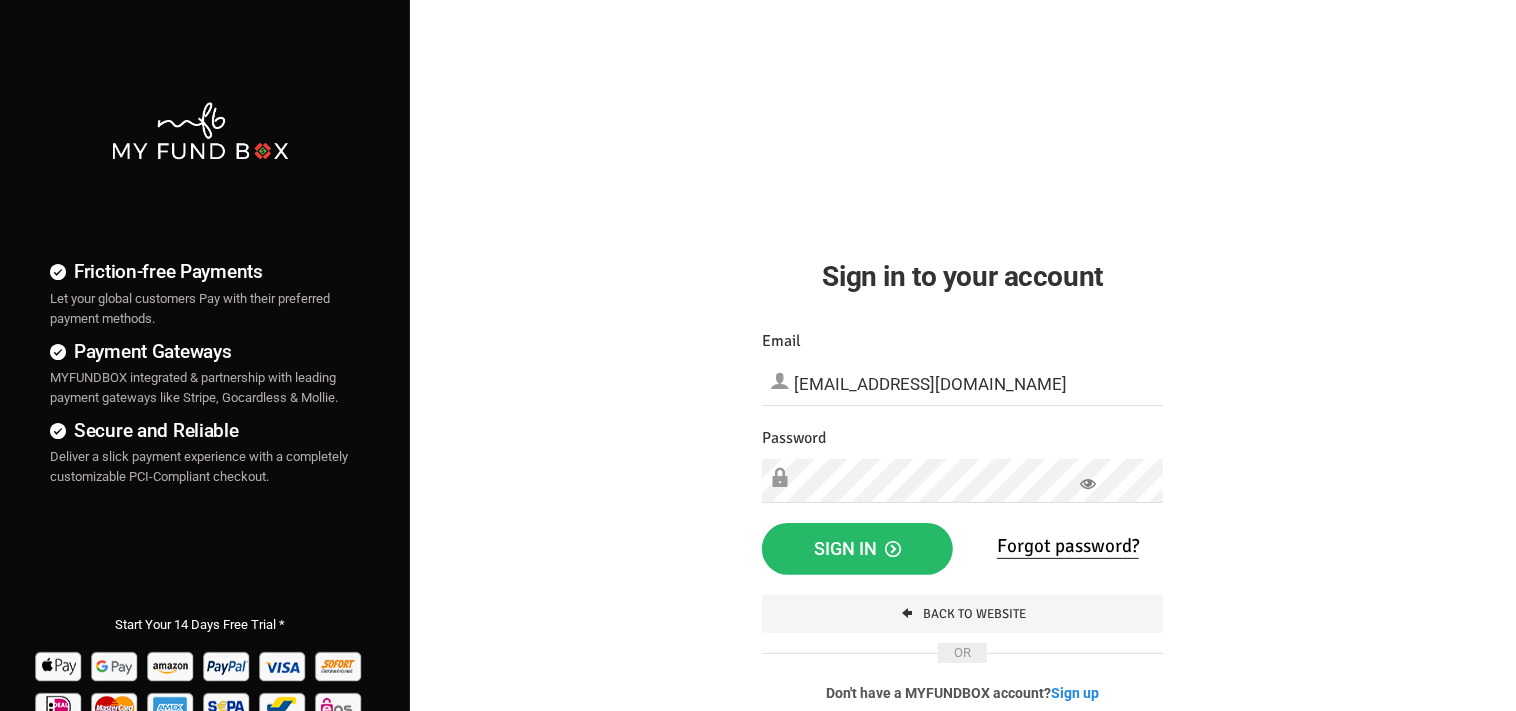 click at bounding box center (1088, 484) 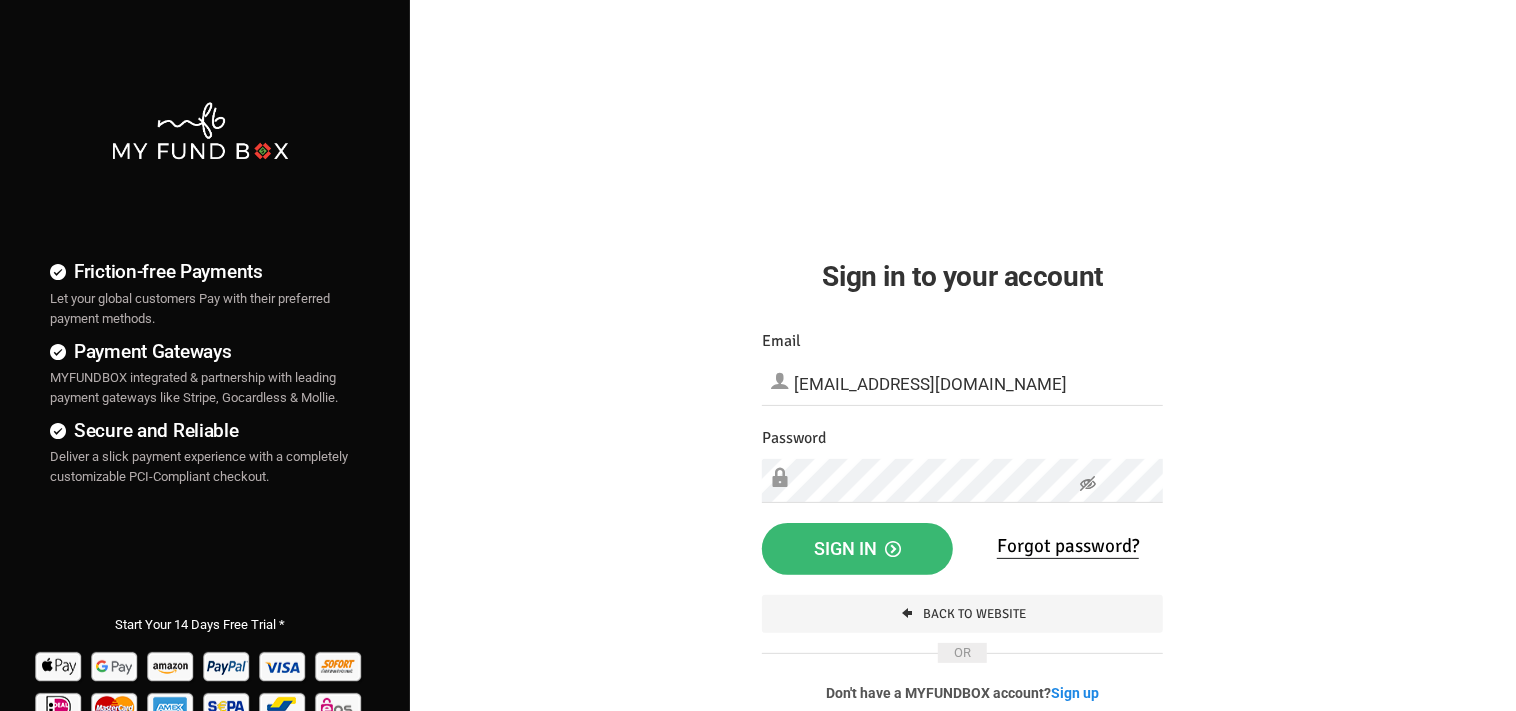 click on "Sign in" at bounding box center (857, 548) 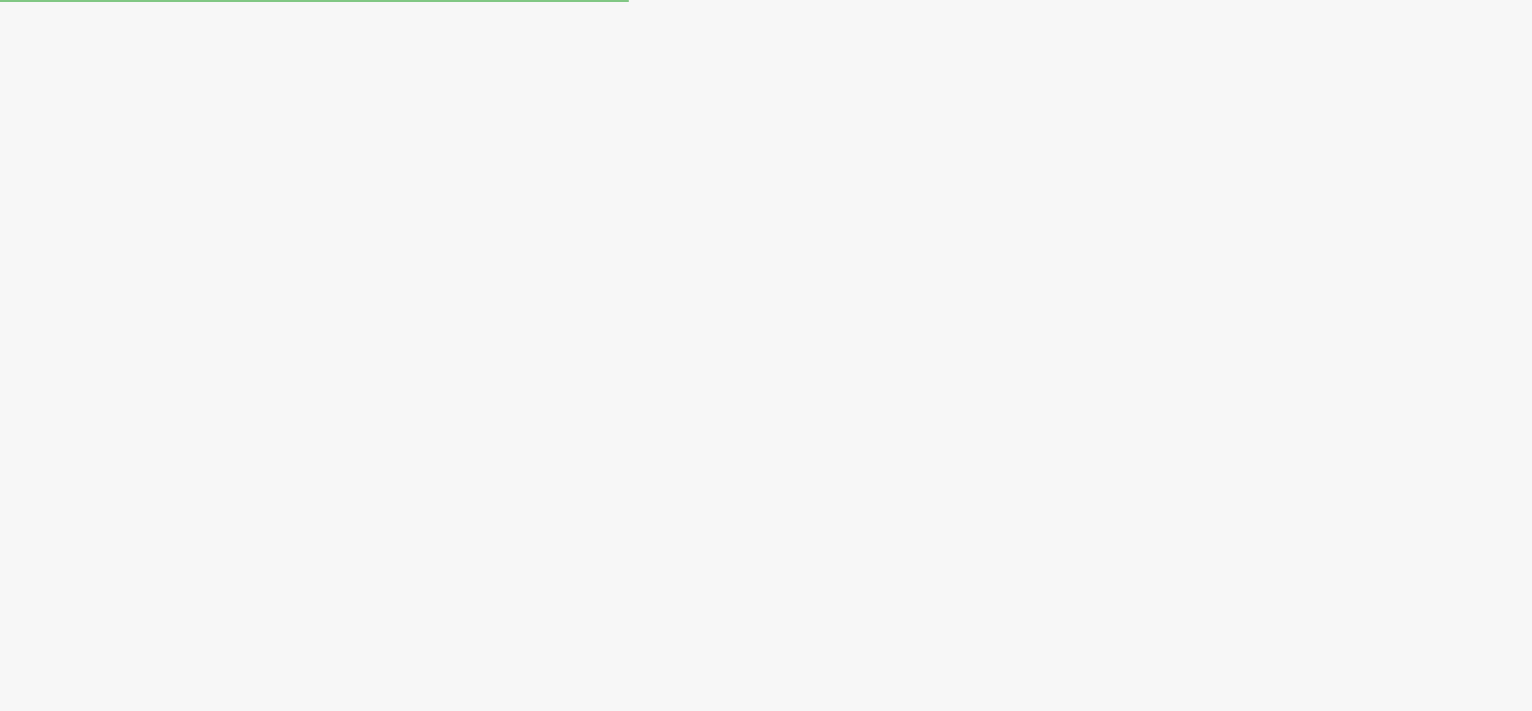 scroll, scrollTop: 0, scrollLeft: 0, axis: both 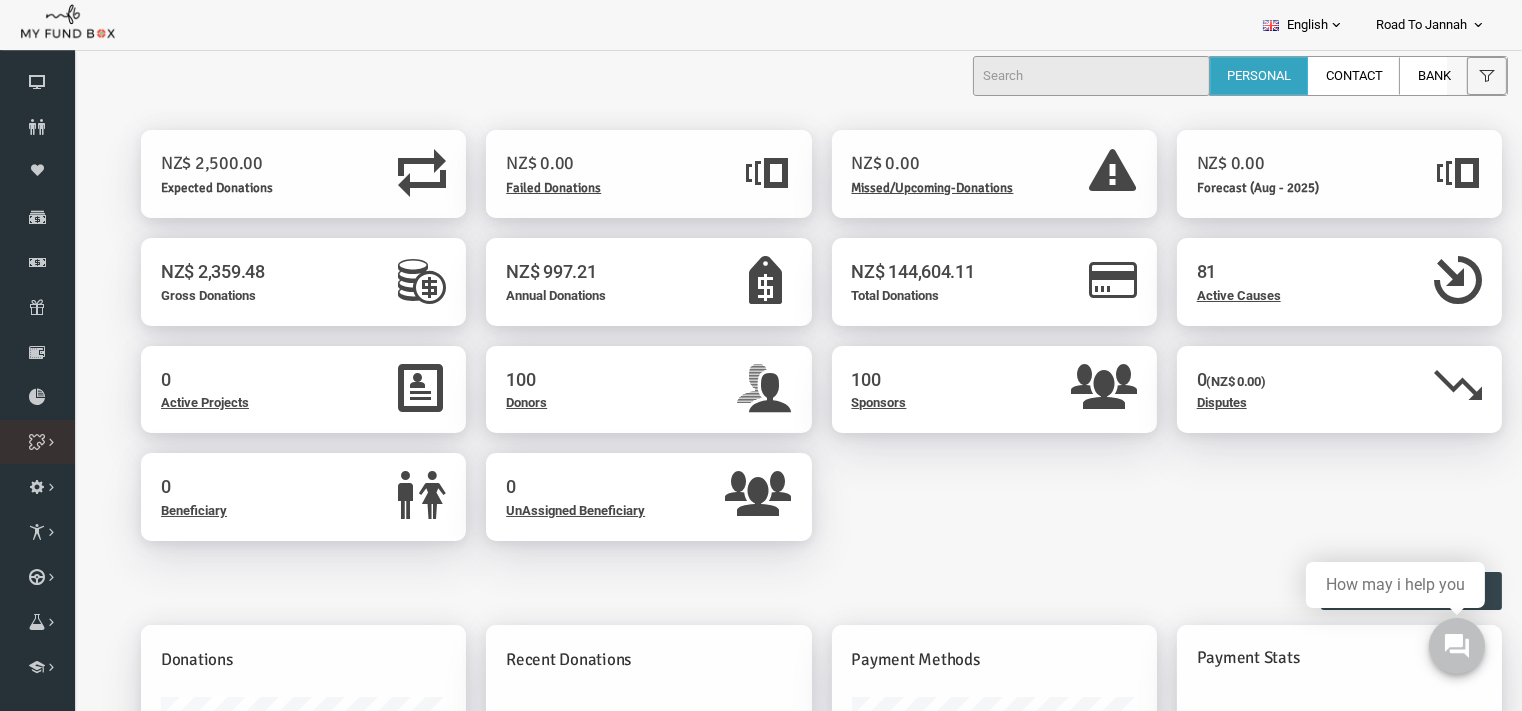 click at bounding box center (0, 0) 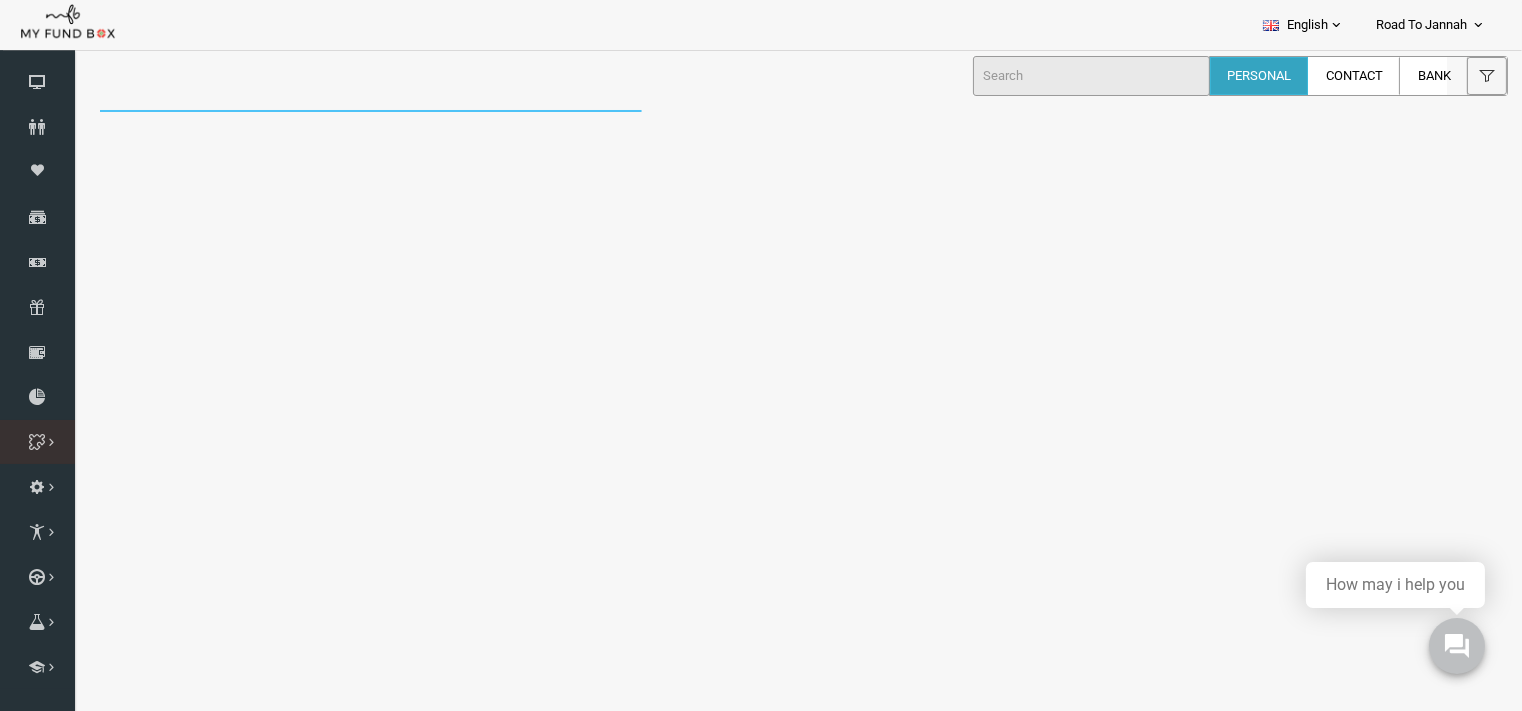 scroll, scrollTop: 0, scrollLeft: 0, axis: both 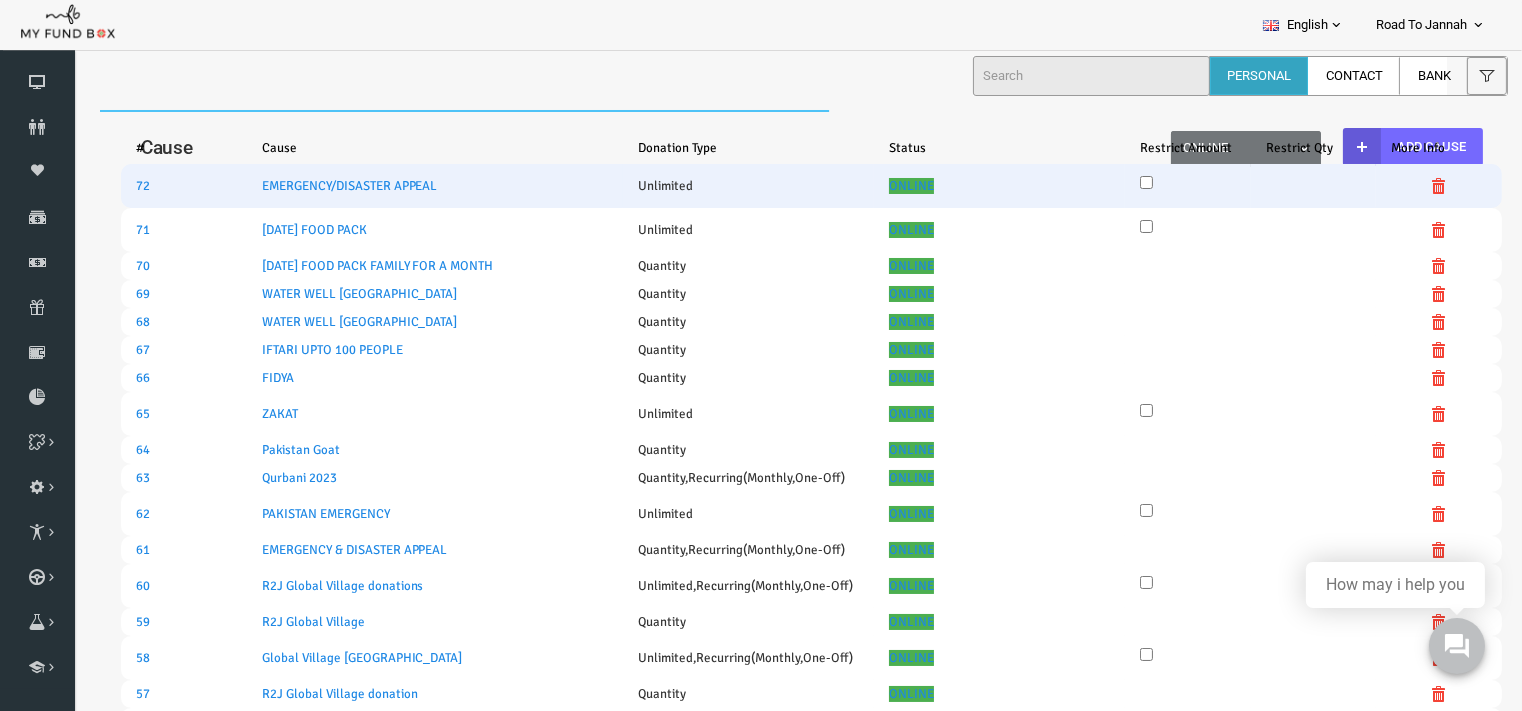 select on "100" 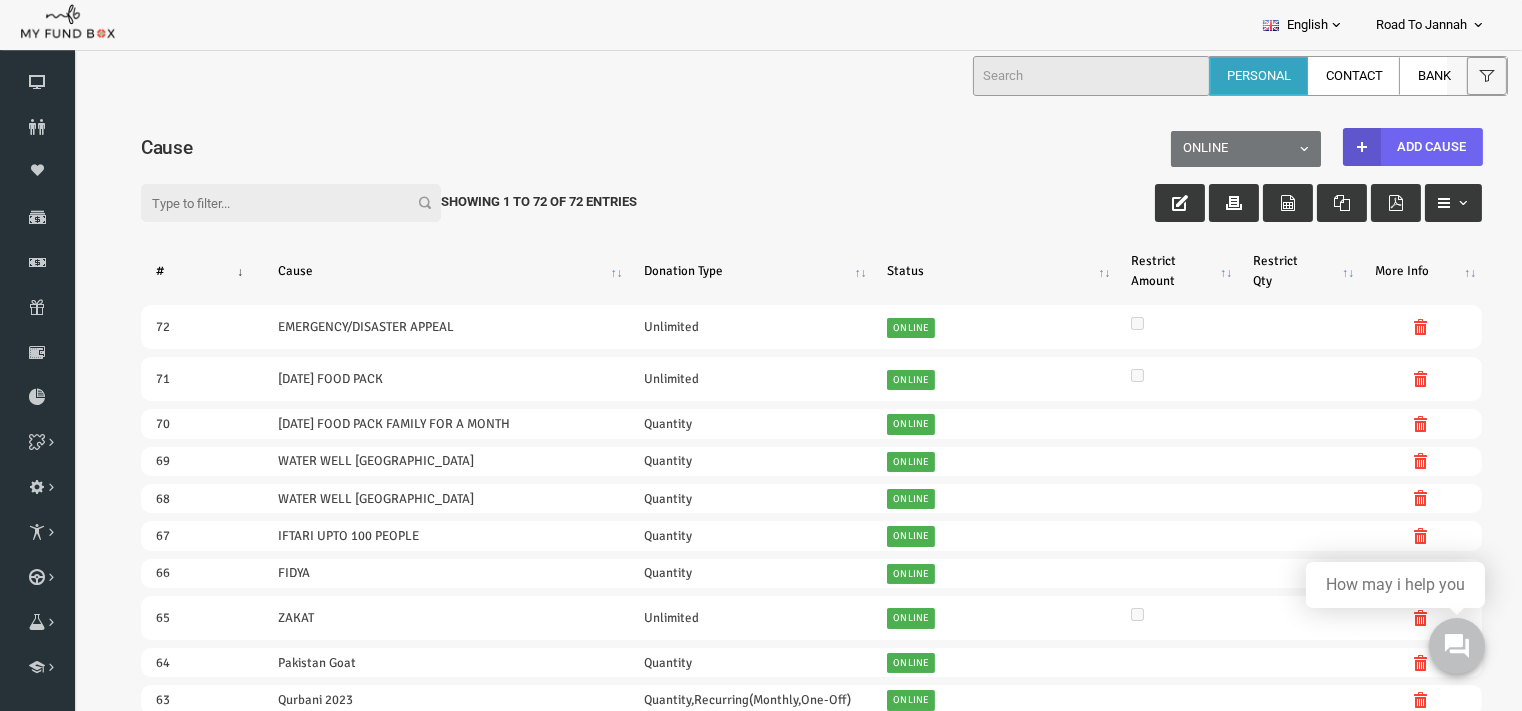 click at bounding box center (1333, 146) 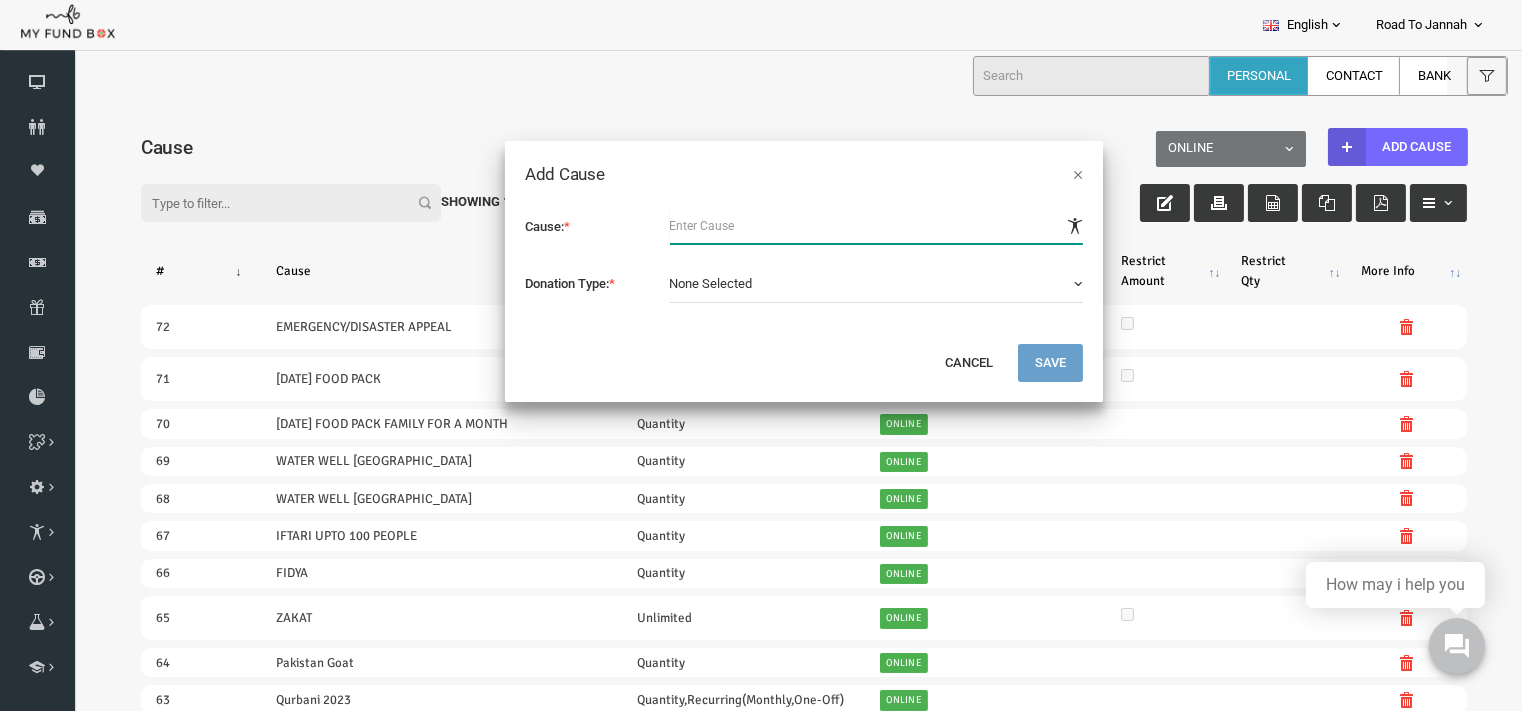 click at bounding box center (848, 225) 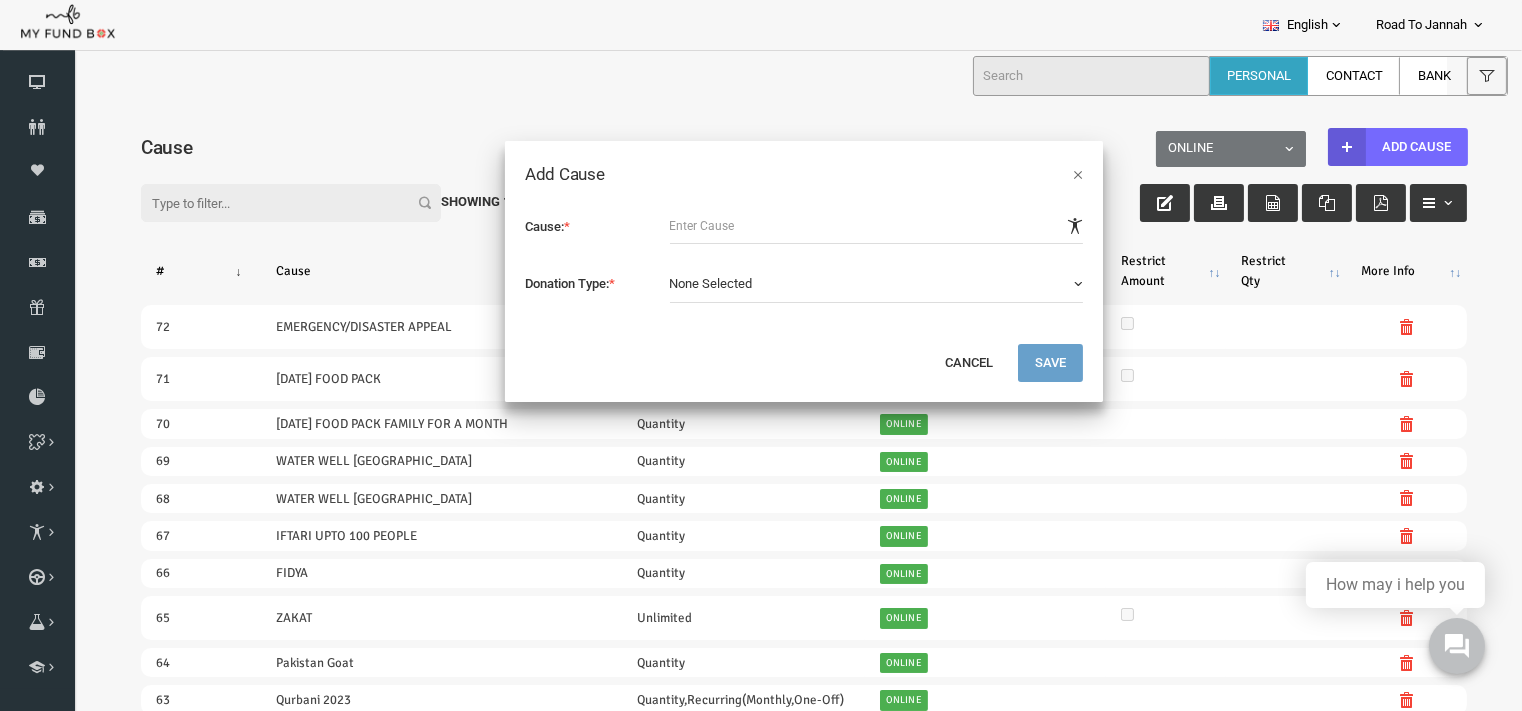 click on "None Selected" at bounding box center [848, 283] 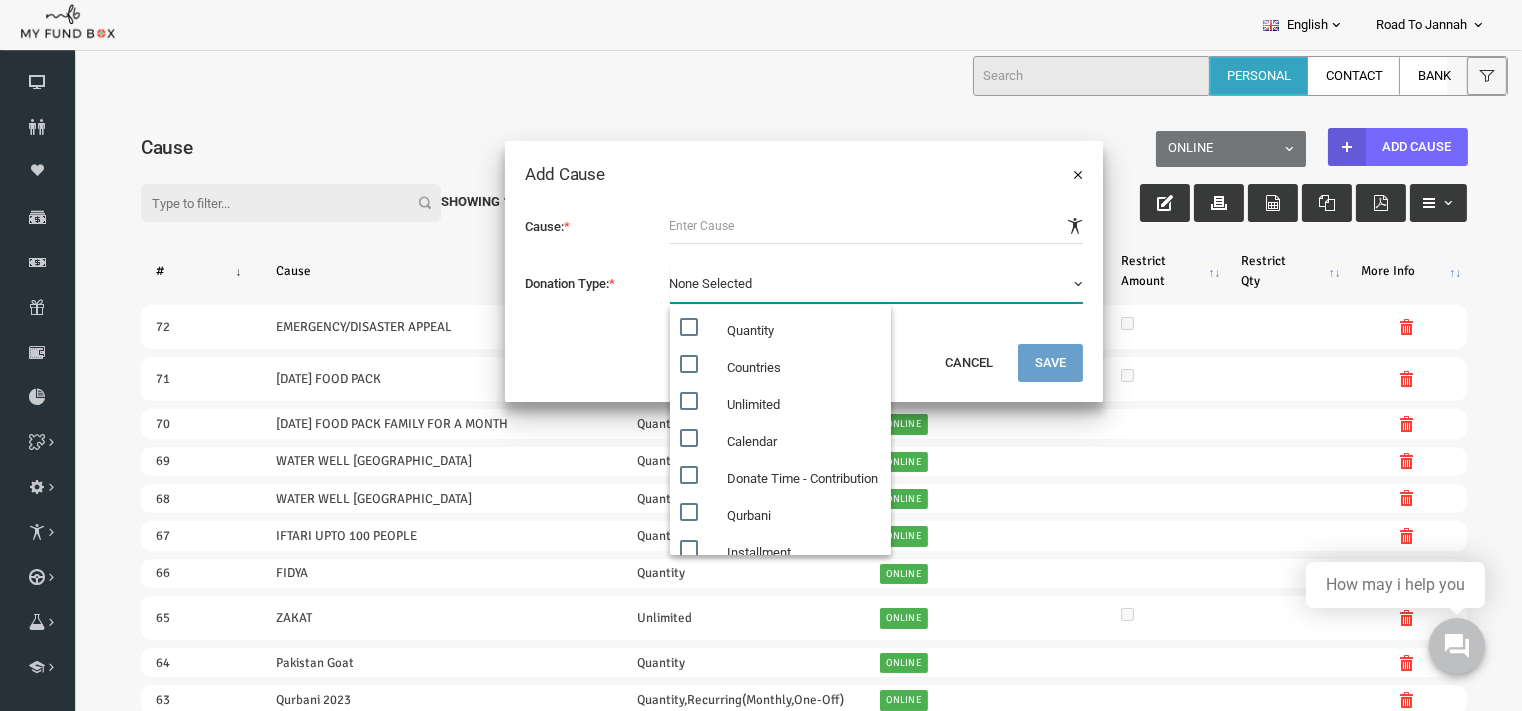 click on "×" at bounding box center [1049, 173] 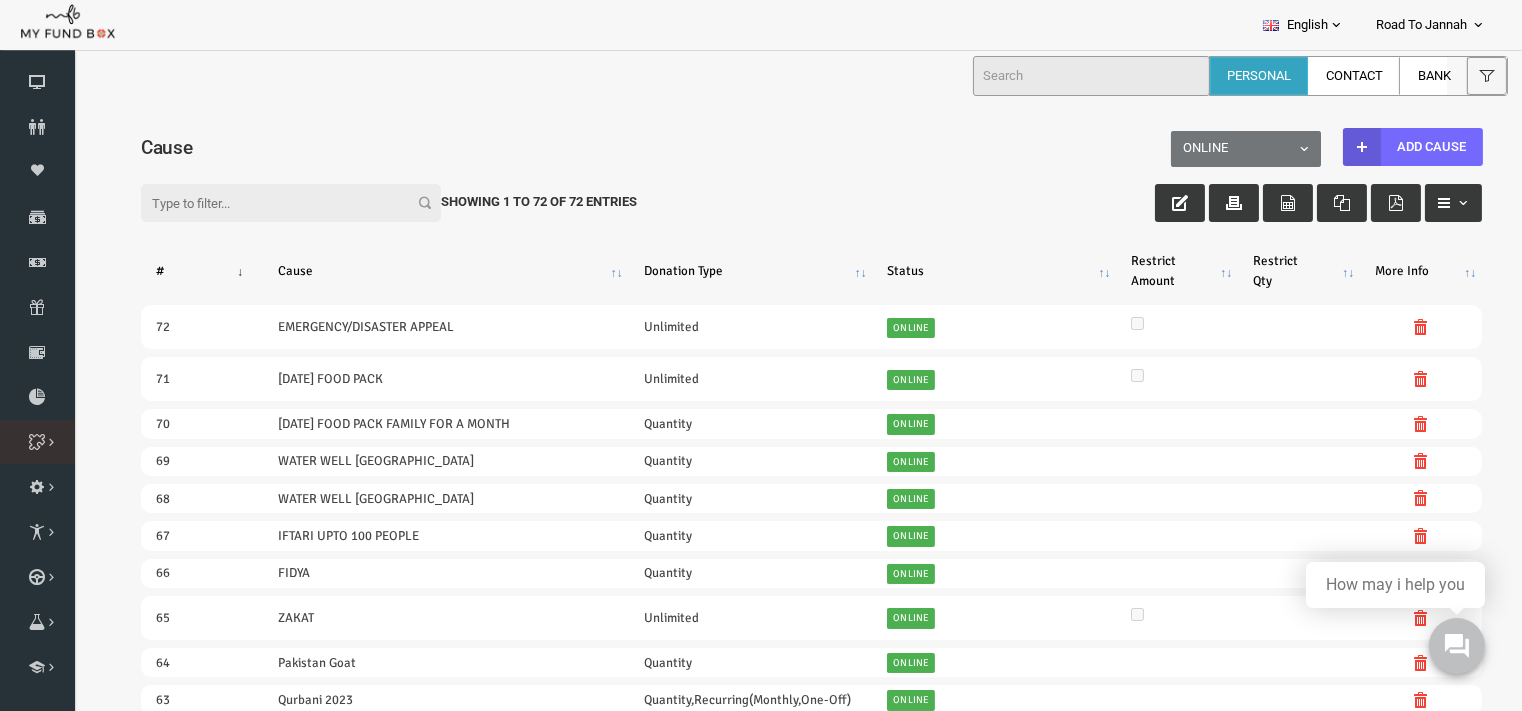 click at bounding box center (0, 0) 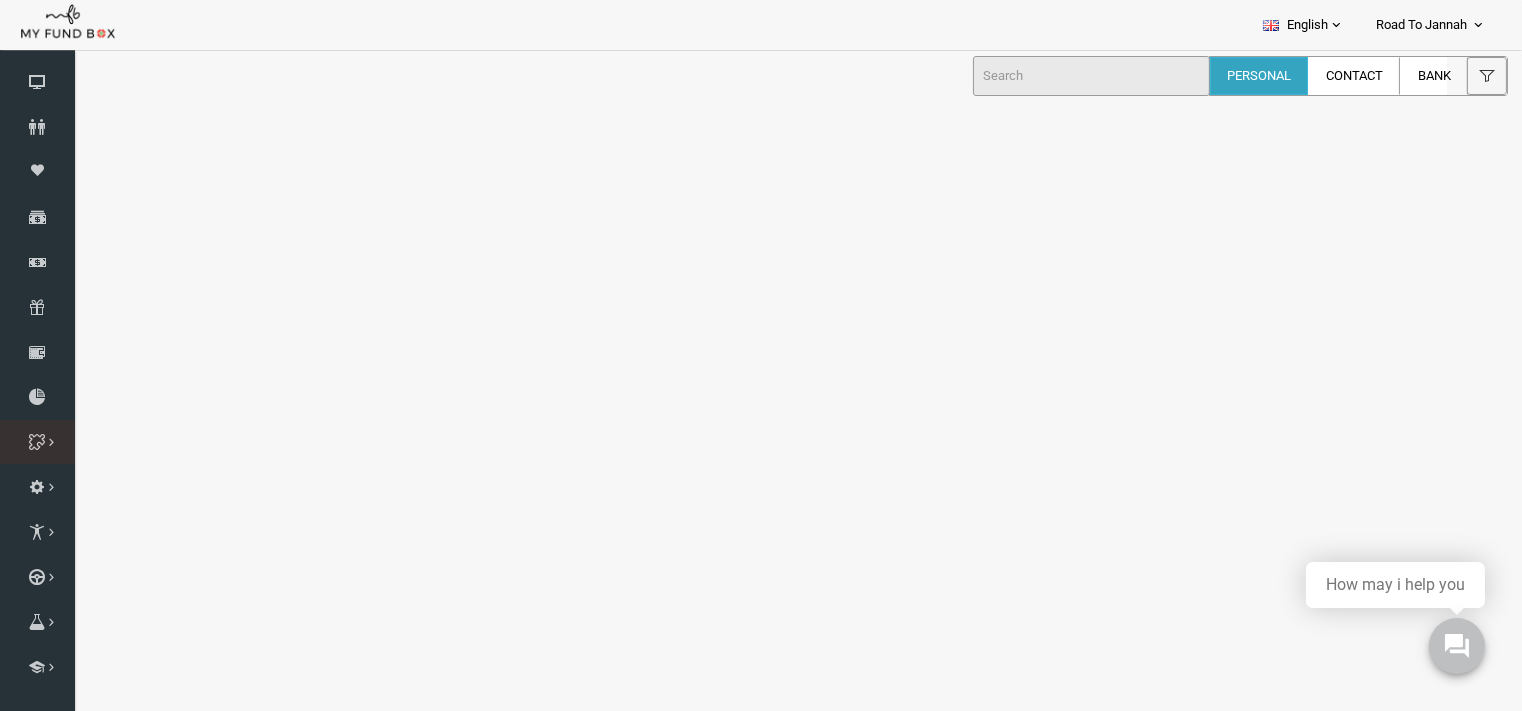 select on "100" 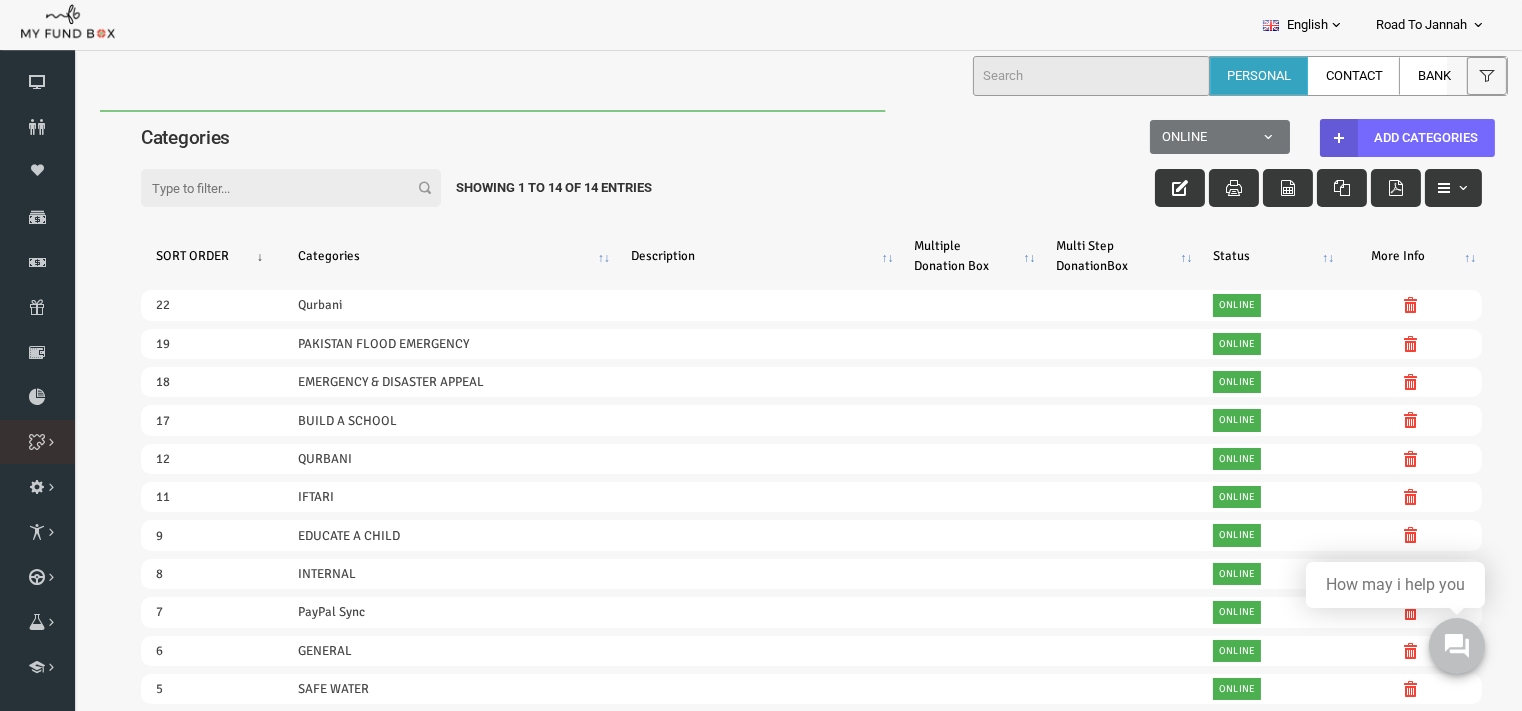 scroll, scrollTop: 0, scrollLeft: 0, axis: both 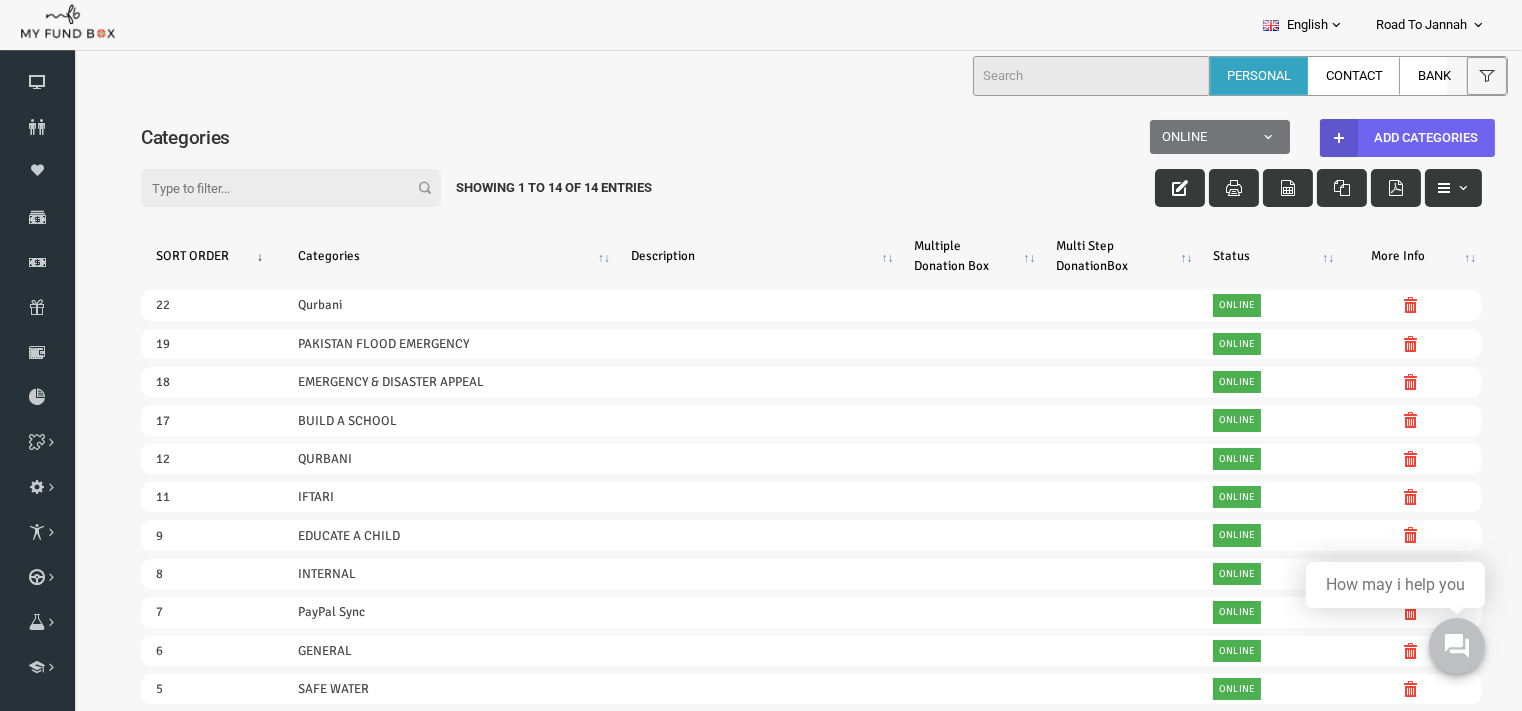 click on "Add categories" at bounding box center (1378, 137) 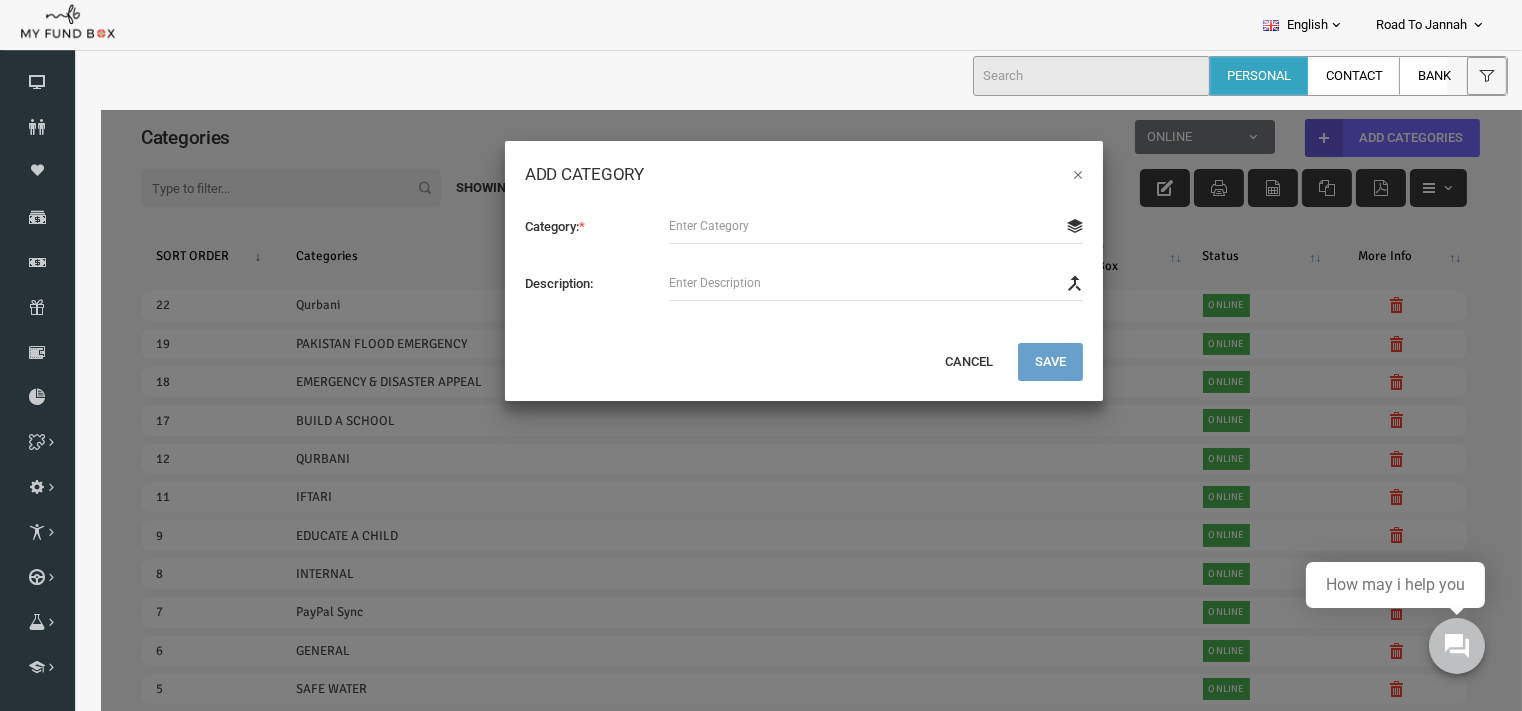 click on "Category: *
Description:" at bounding box center [775, 264] 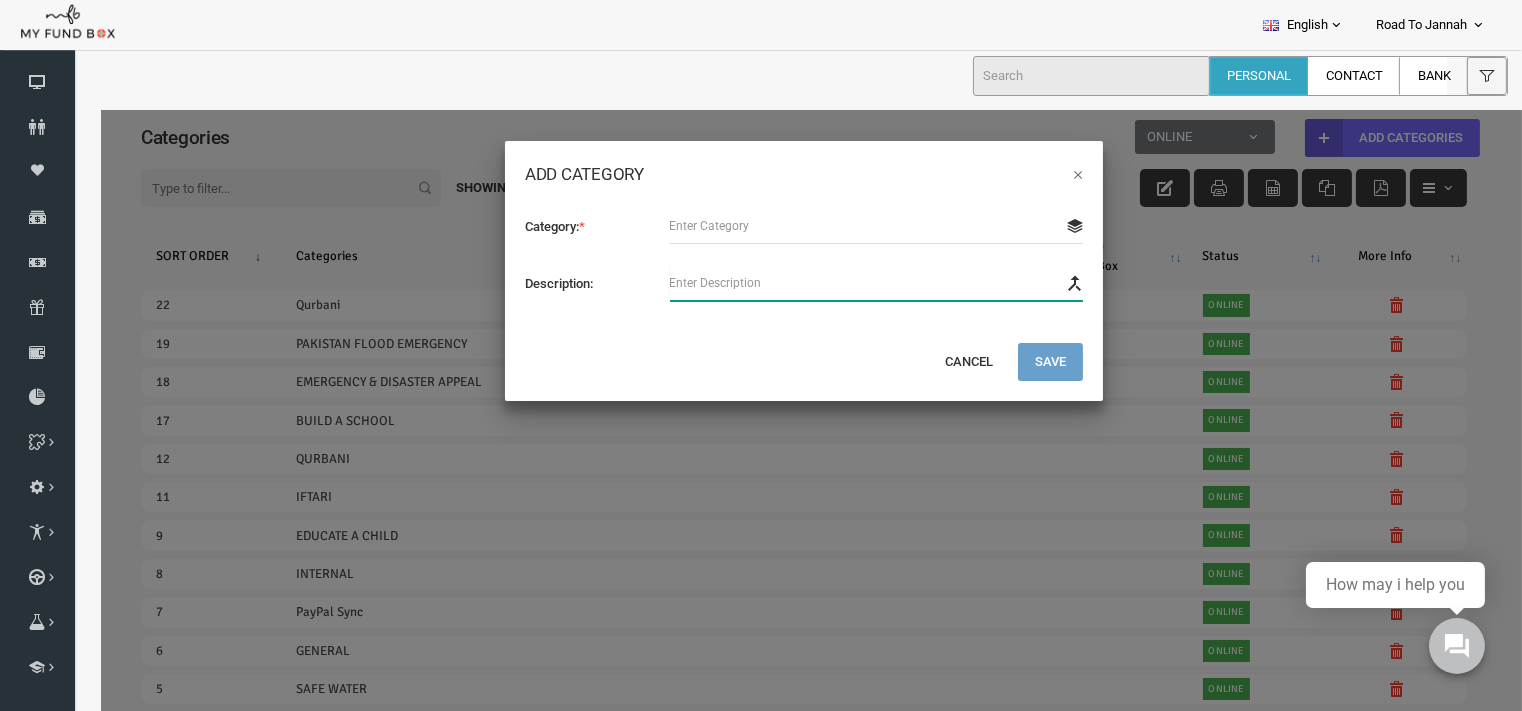 click at bounding box center [848, 282] 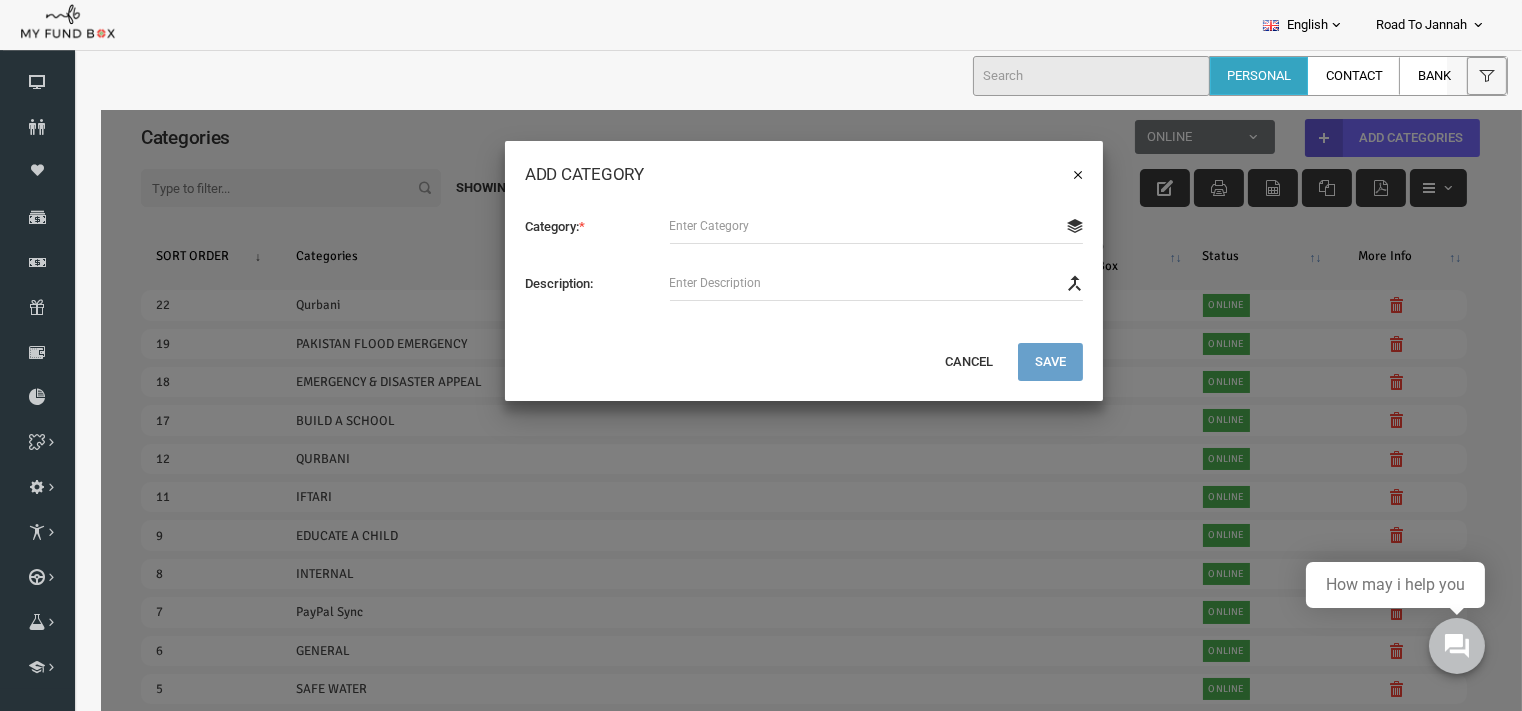 click on "×" at bounding box center (1049, 173) 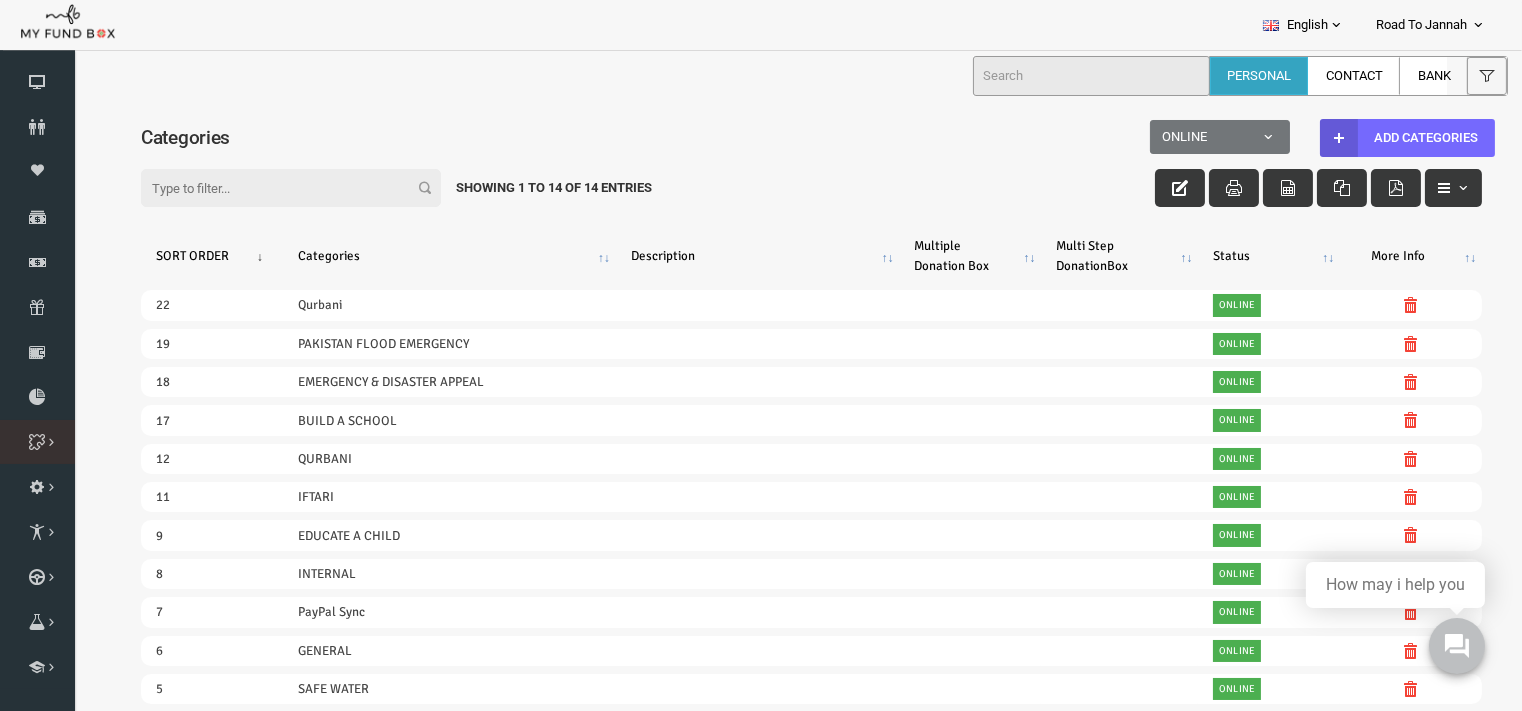 click on "Project" at bounding box center [0, 0] 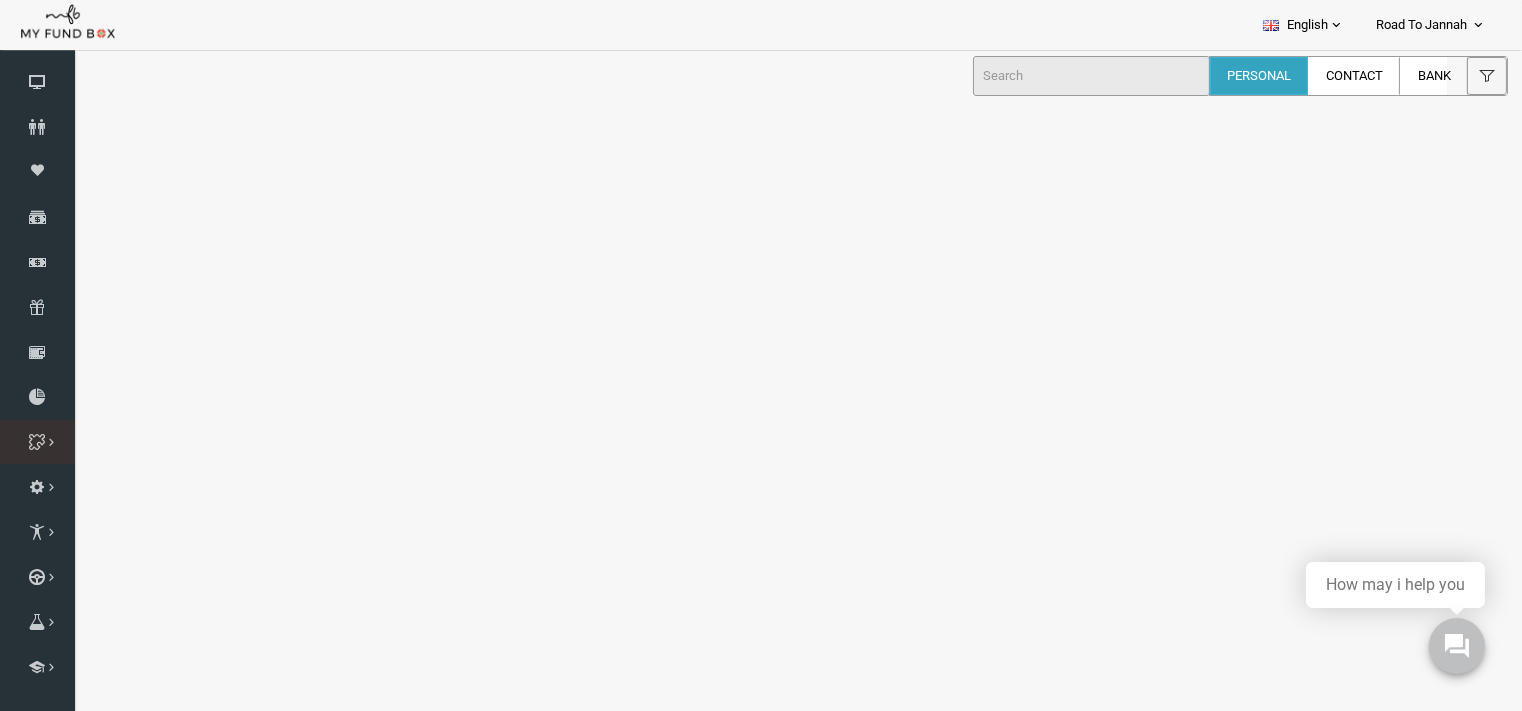 select on "100" 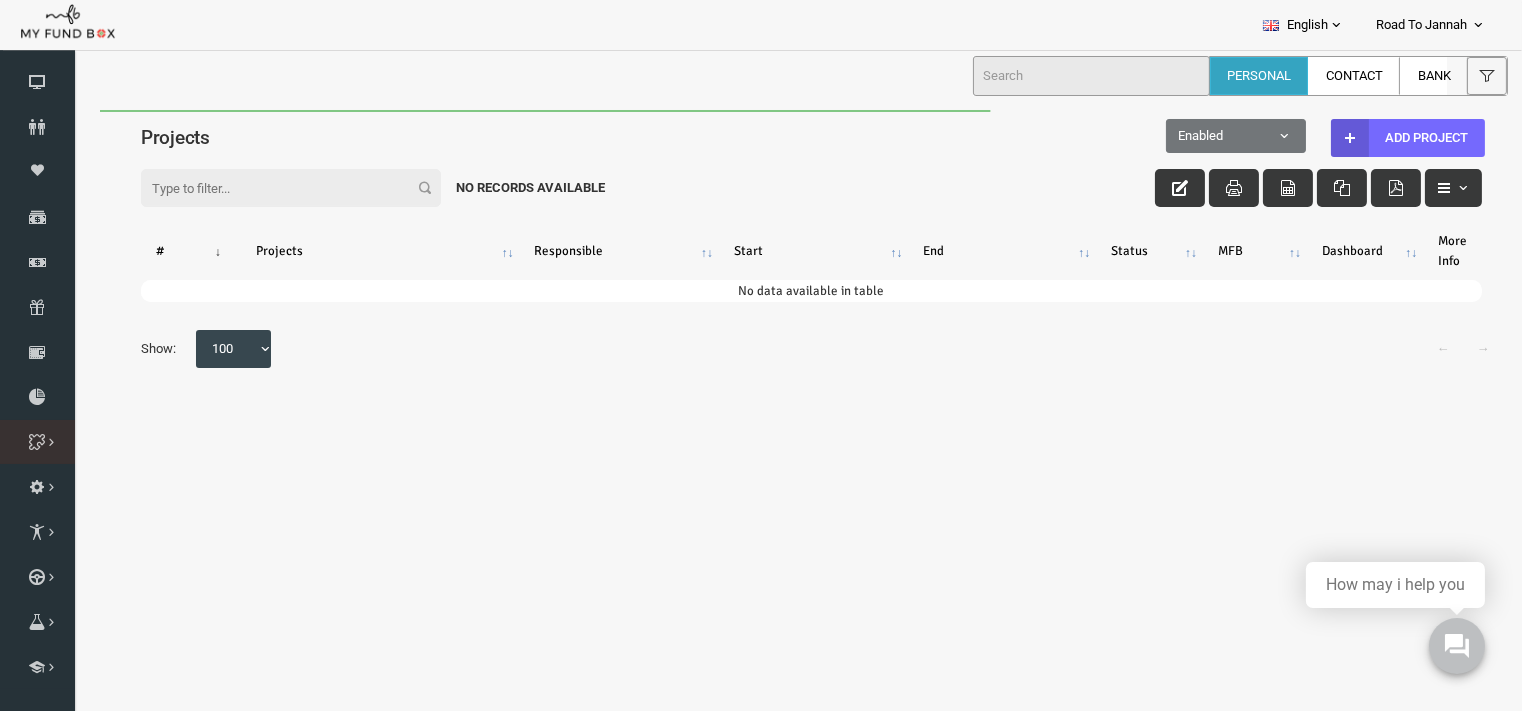 scroll, scrollTop: 0, scrollLeft: 0, axis: both 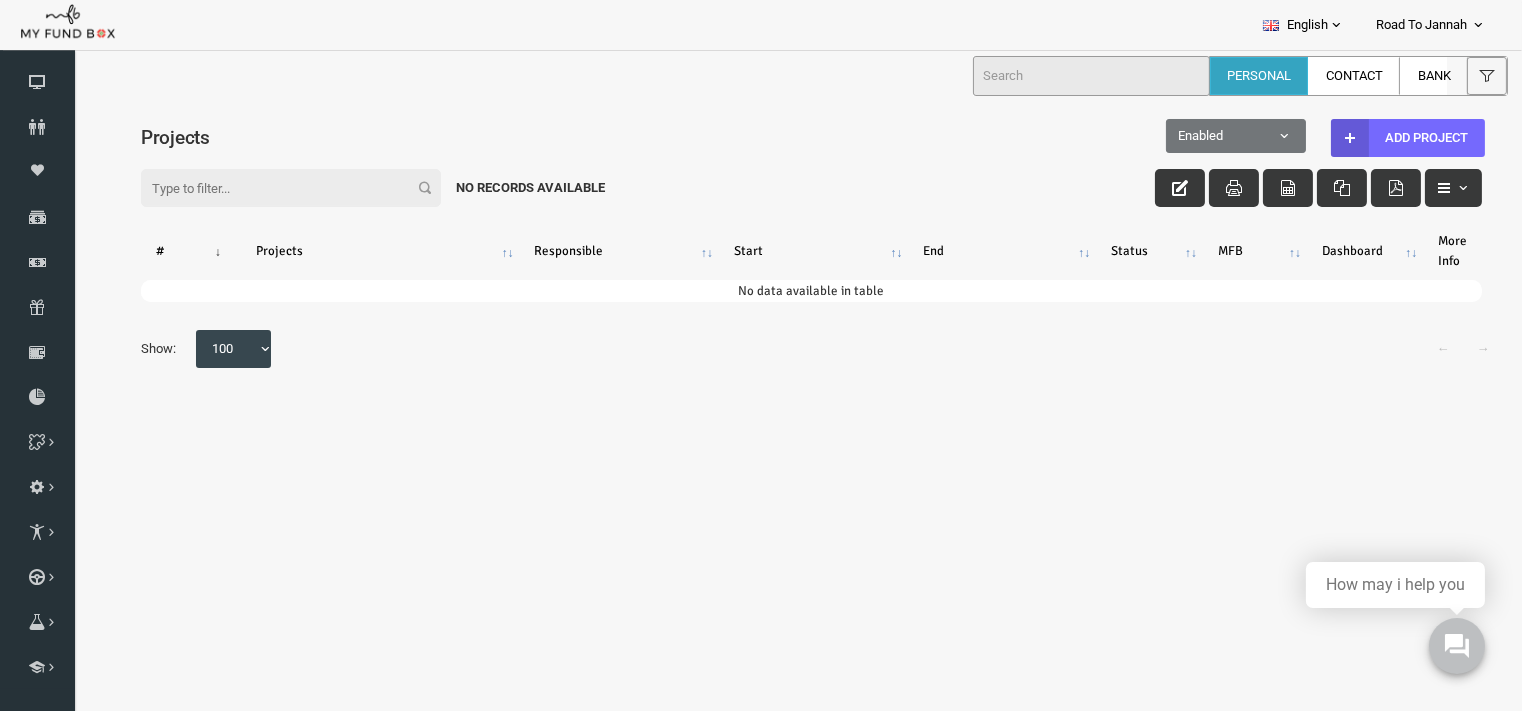 click on "Filter:                                                 No records available" at bounding box center (782, 168) 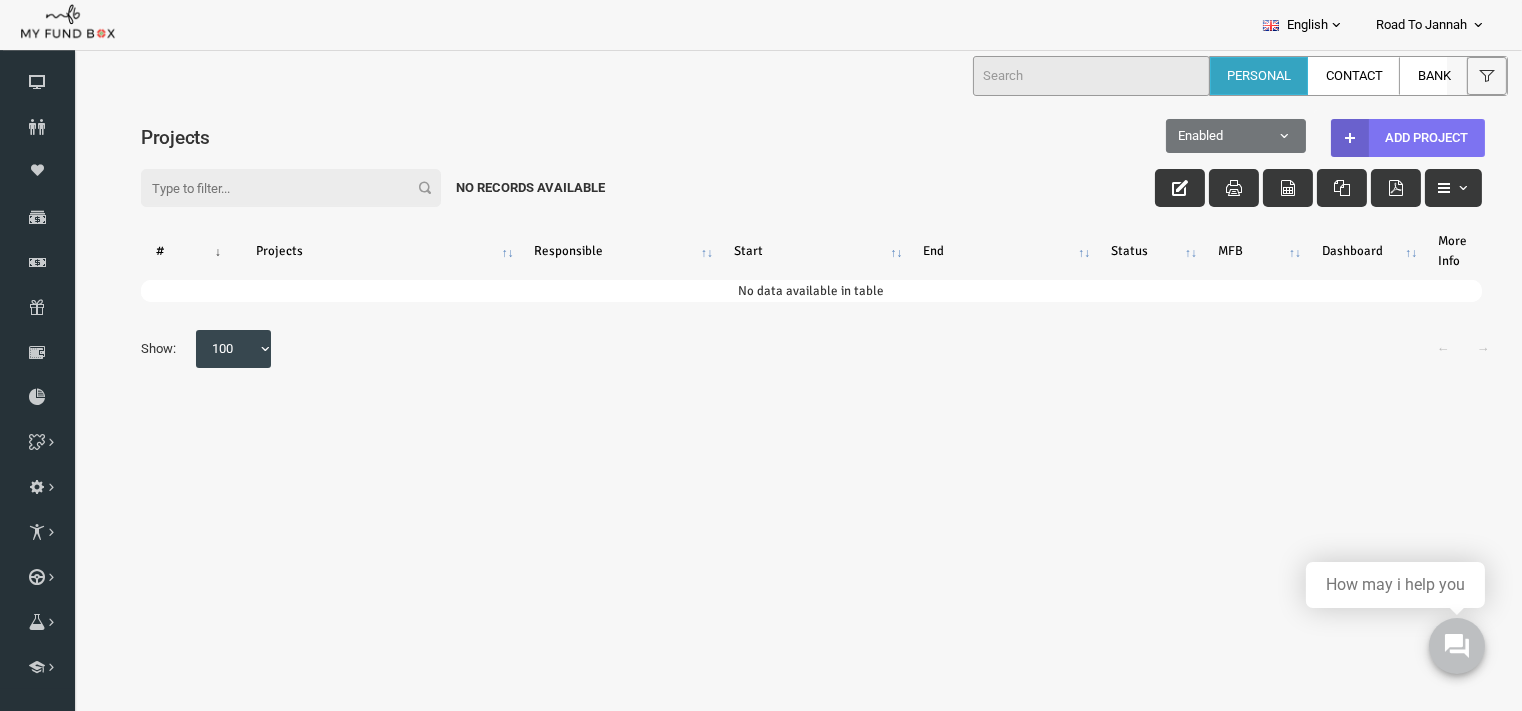 click at bounding box center [1321, 137] 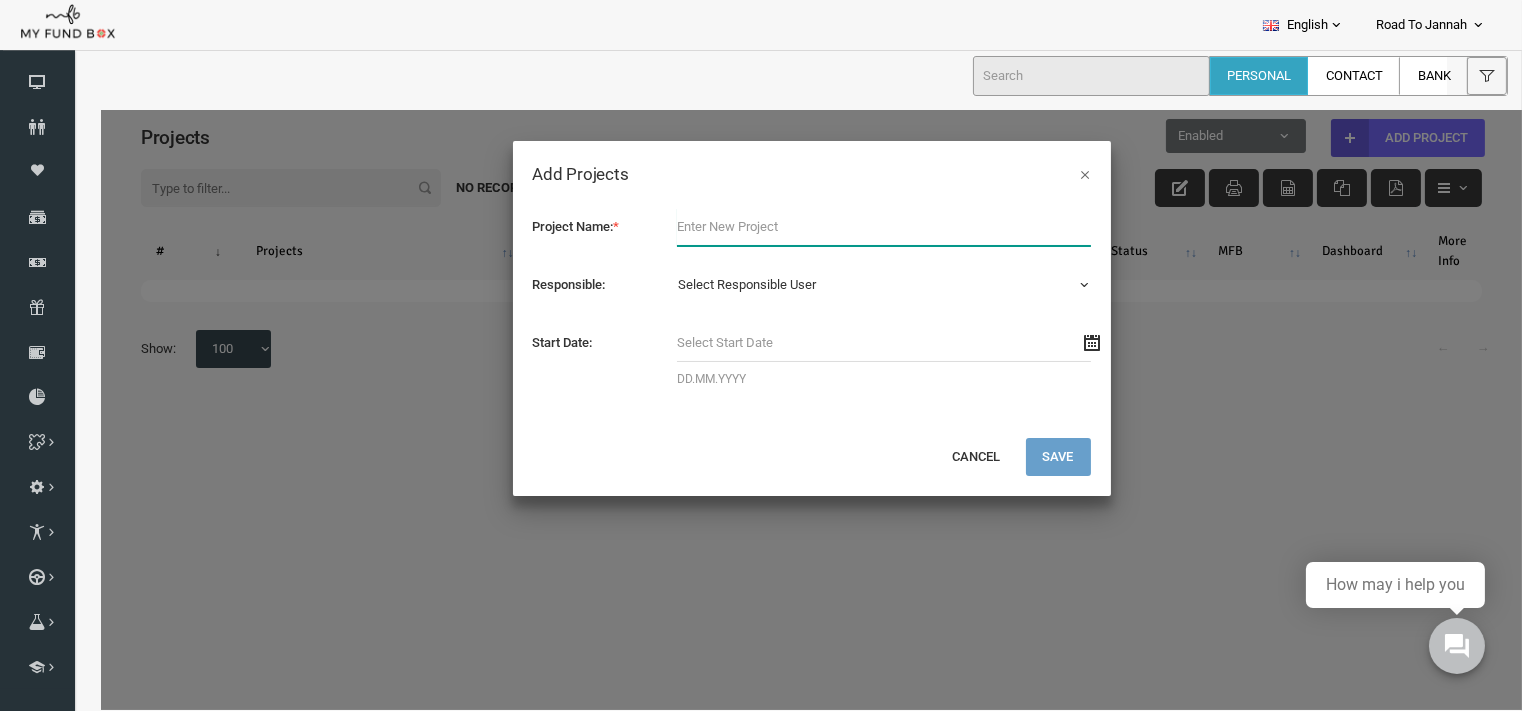 click at bounding box center (855, 226) 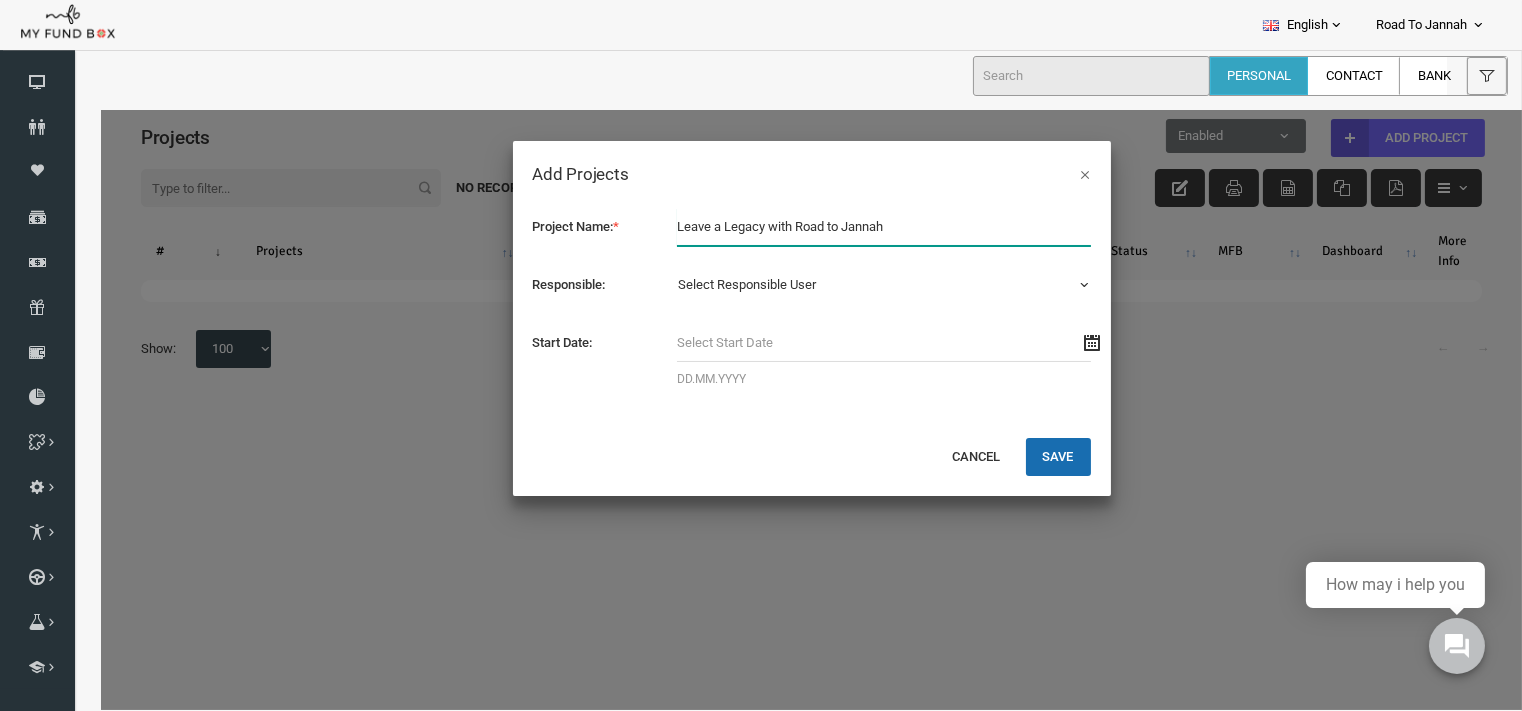 type on "Leave a Legacy with Road to Jannah" 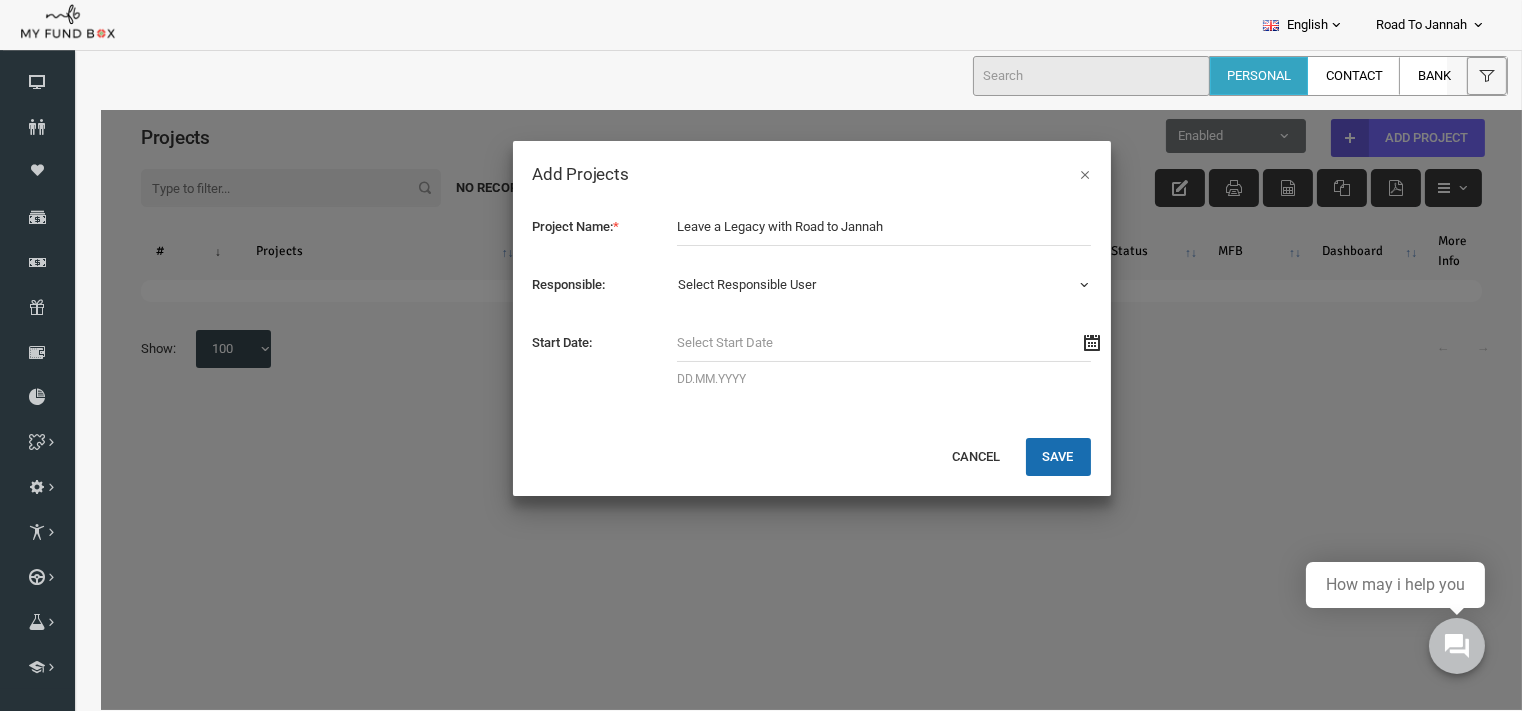 click on "Project Name:
*
Leave a Legacy with Road to Jannah
project already exists!
Please Fill out this field
Responsible:
Select Responsible User
ABDULLAH KHAN
MOHAMED GAZZALI
Select Responsible User
Start Date:
DD.MM.YYYY
Please enter a valid start date" at bounding box center (783, 311) 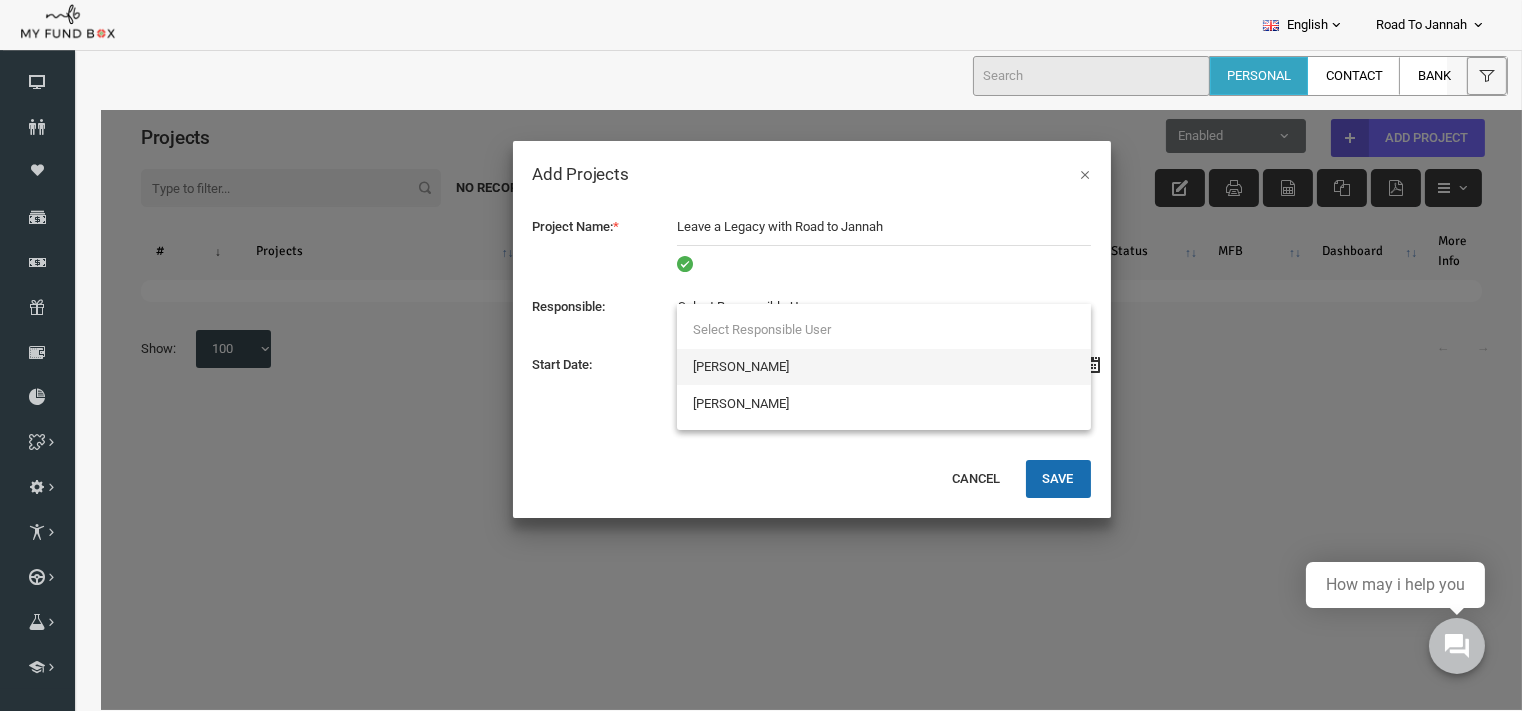 select on "171136" 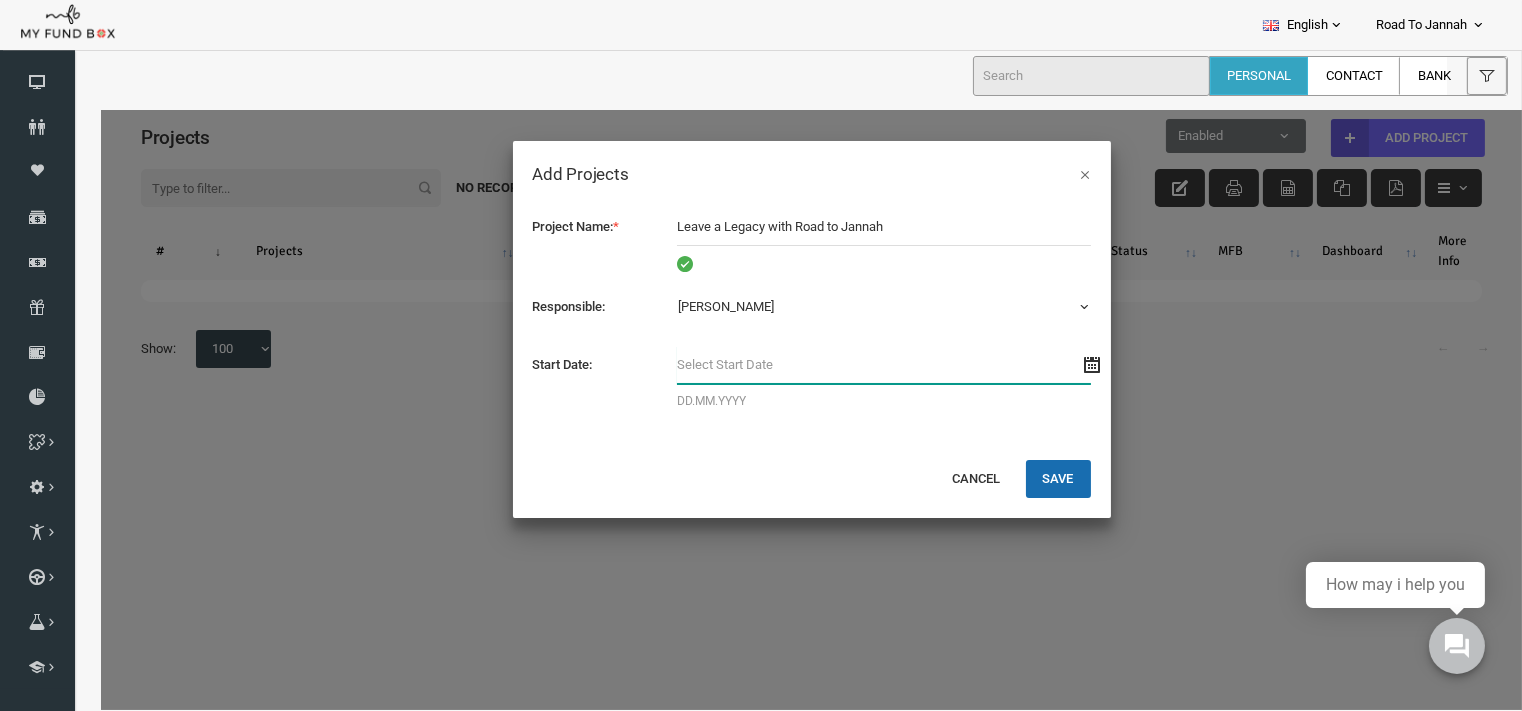 click at bounding box center [855, 364] 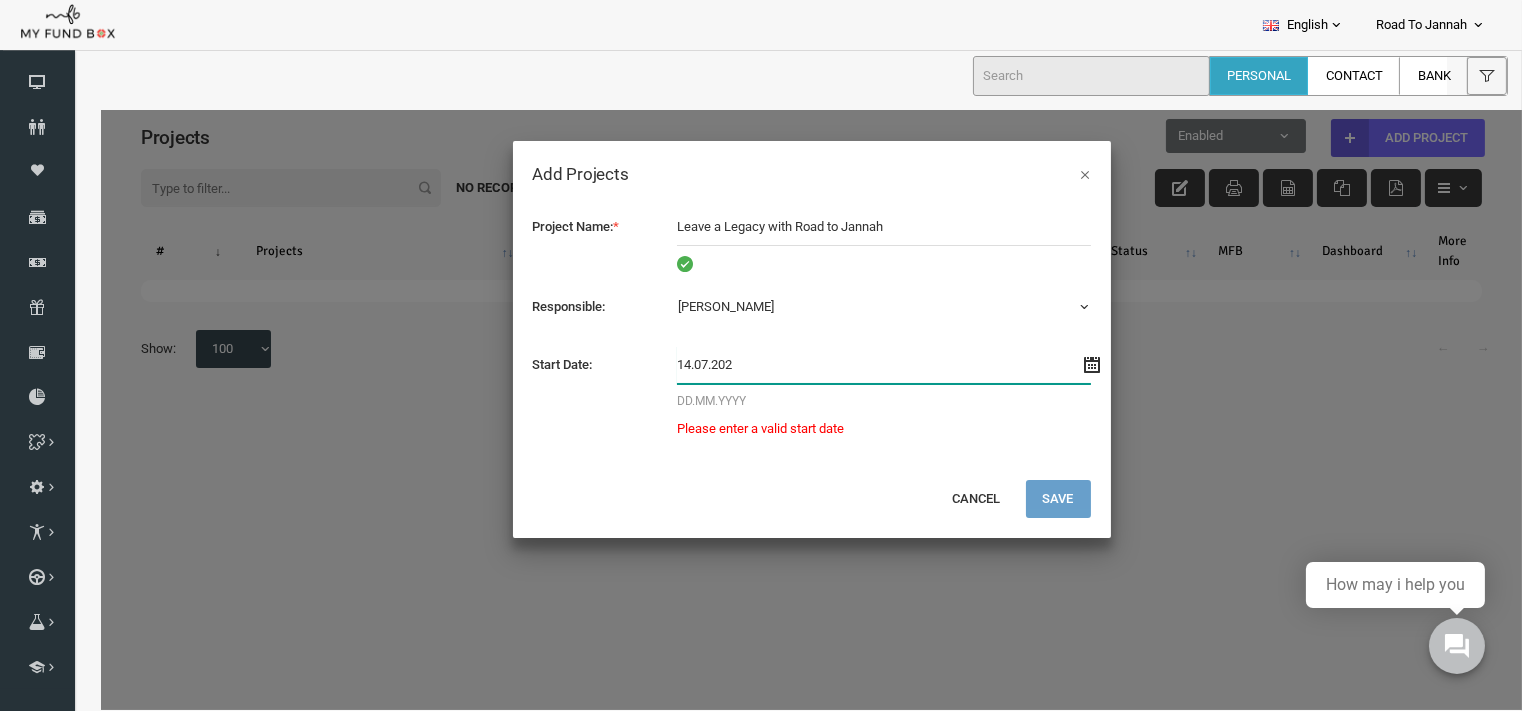 type on "14.07.2025" 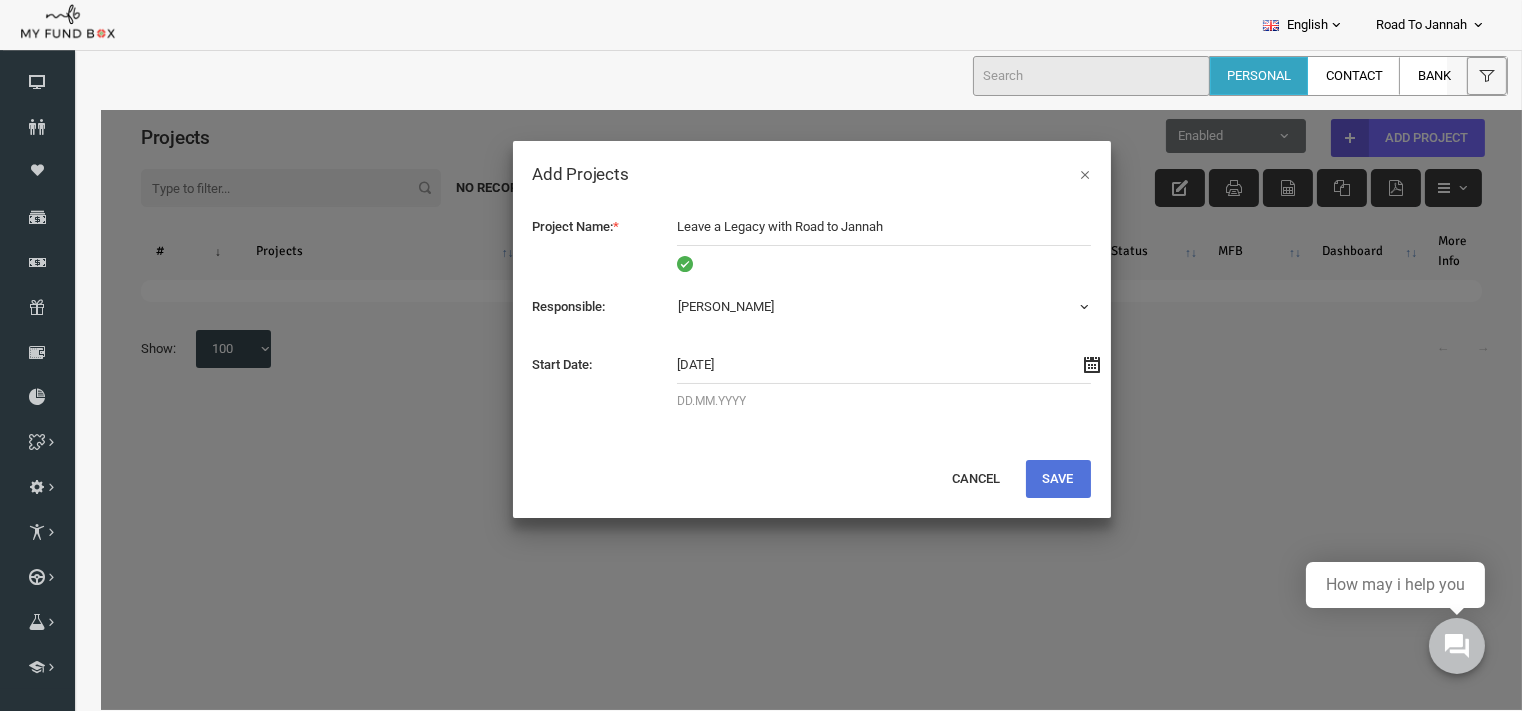 click on "Save" at bounding box center [1029, 478] 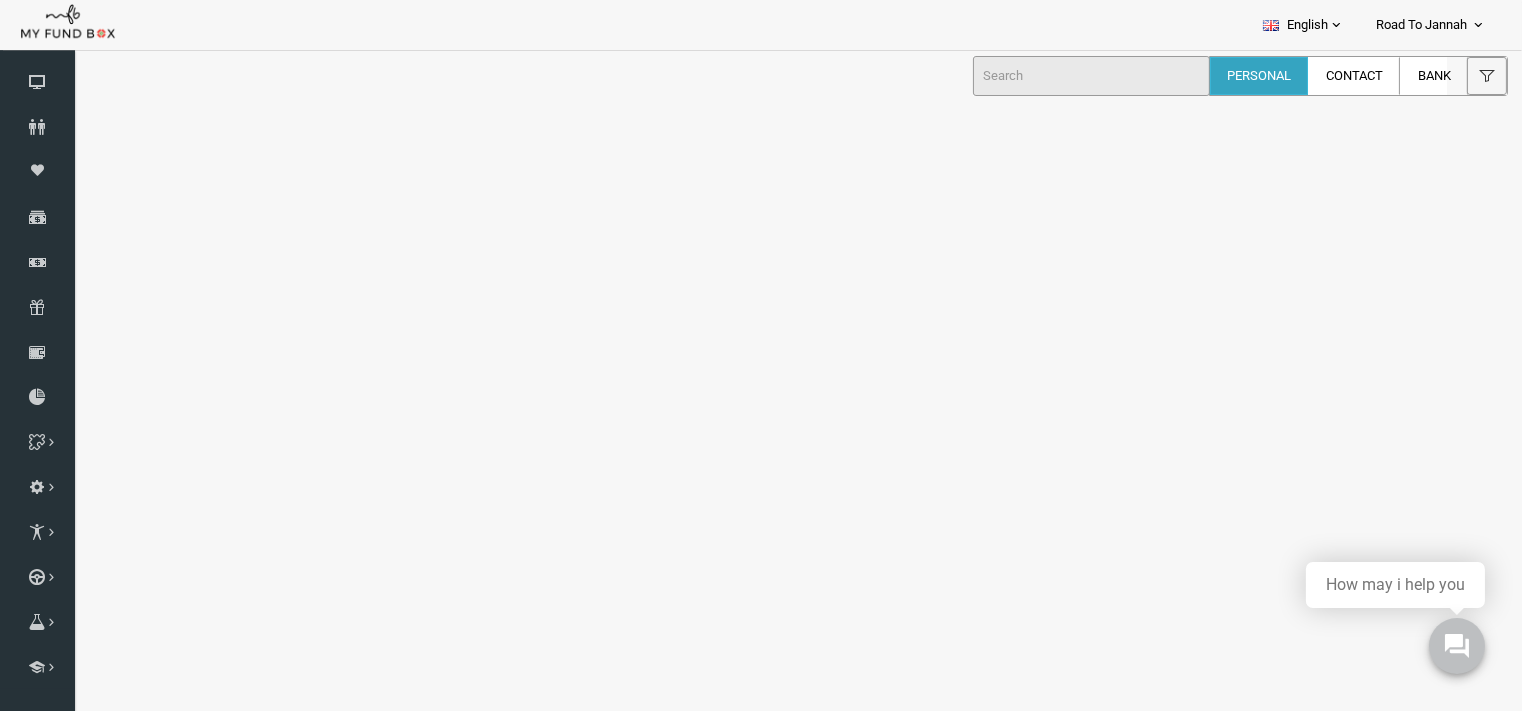 select on "100" 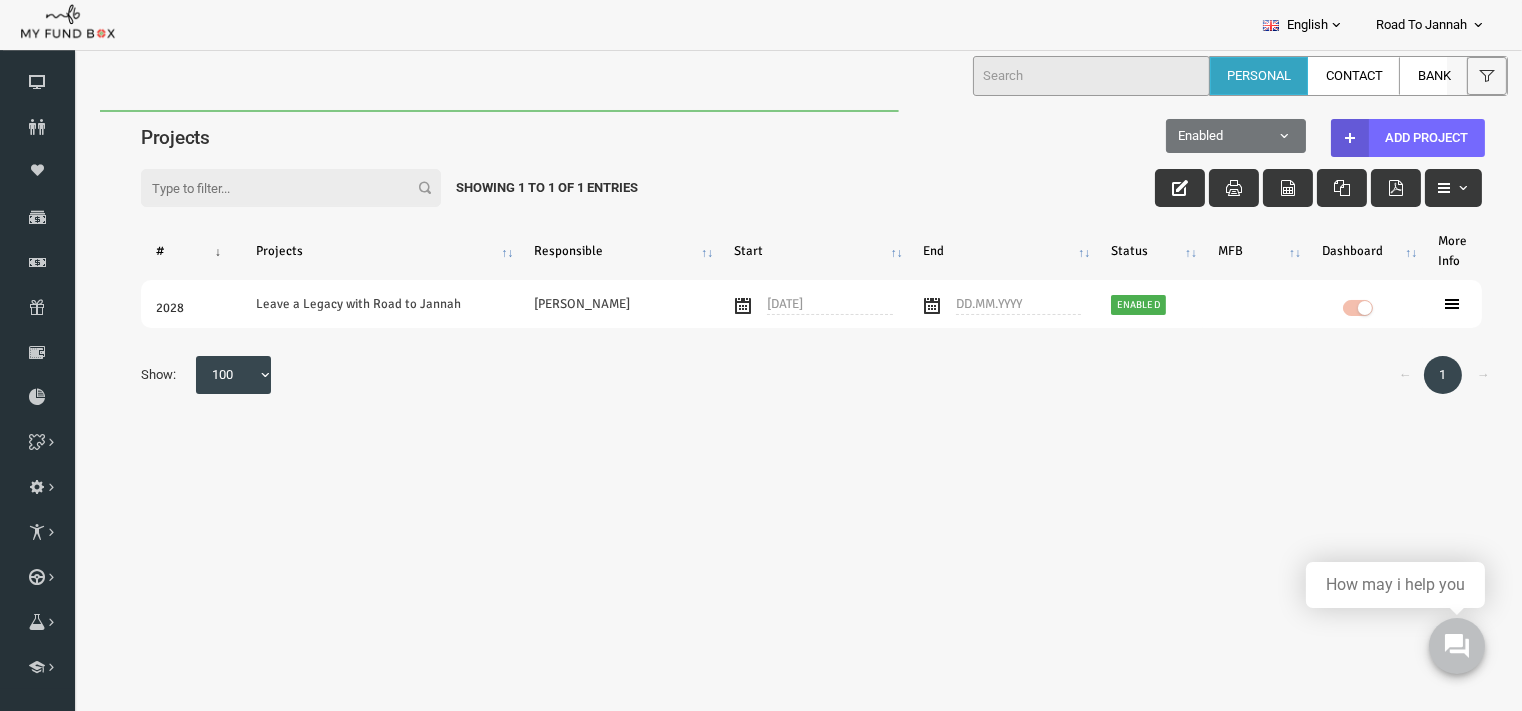 scroll, scrollTop: 0, scrollLeft: 0, axis: both 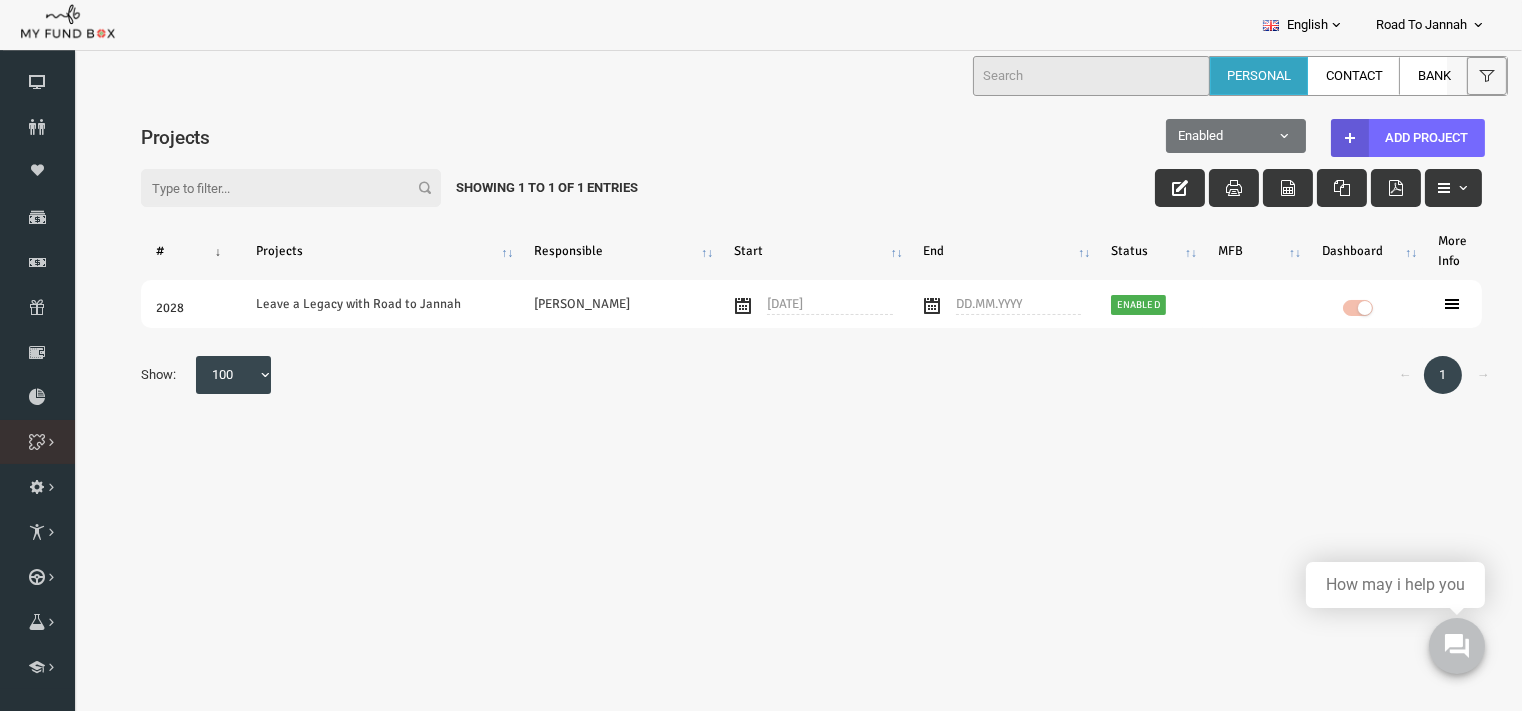 click at bounding box center (0, 0) 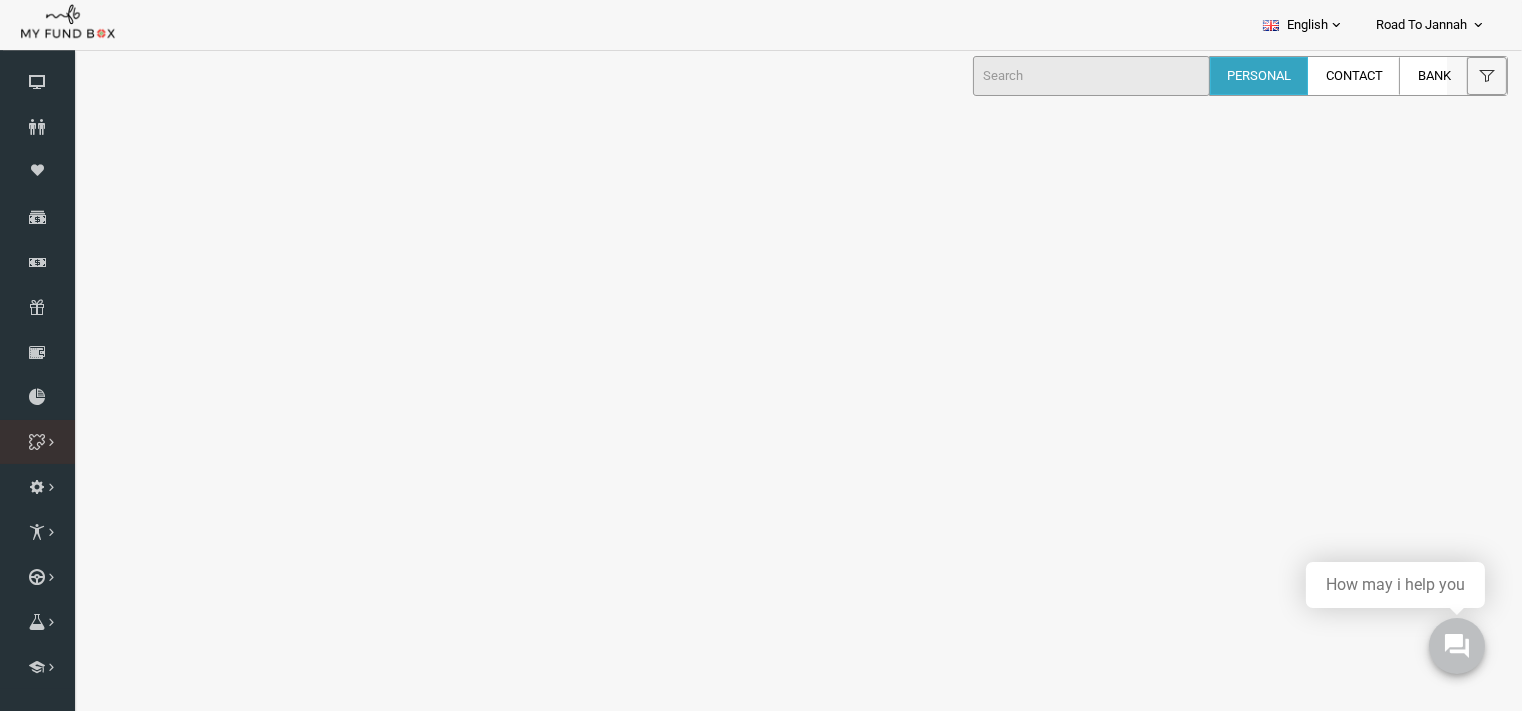 select on "100" 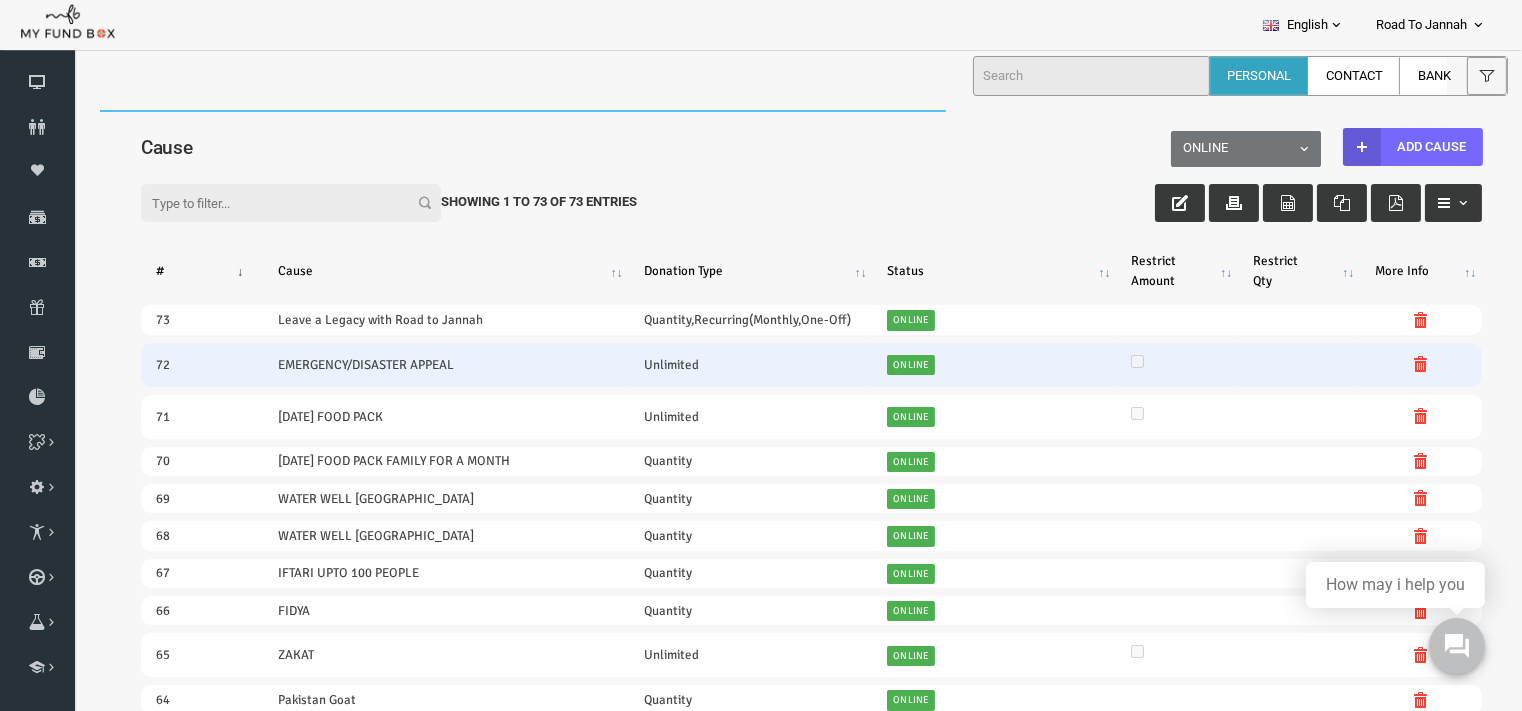 scroll, scrollTop: 0, scrollLeft: 0, axis: both 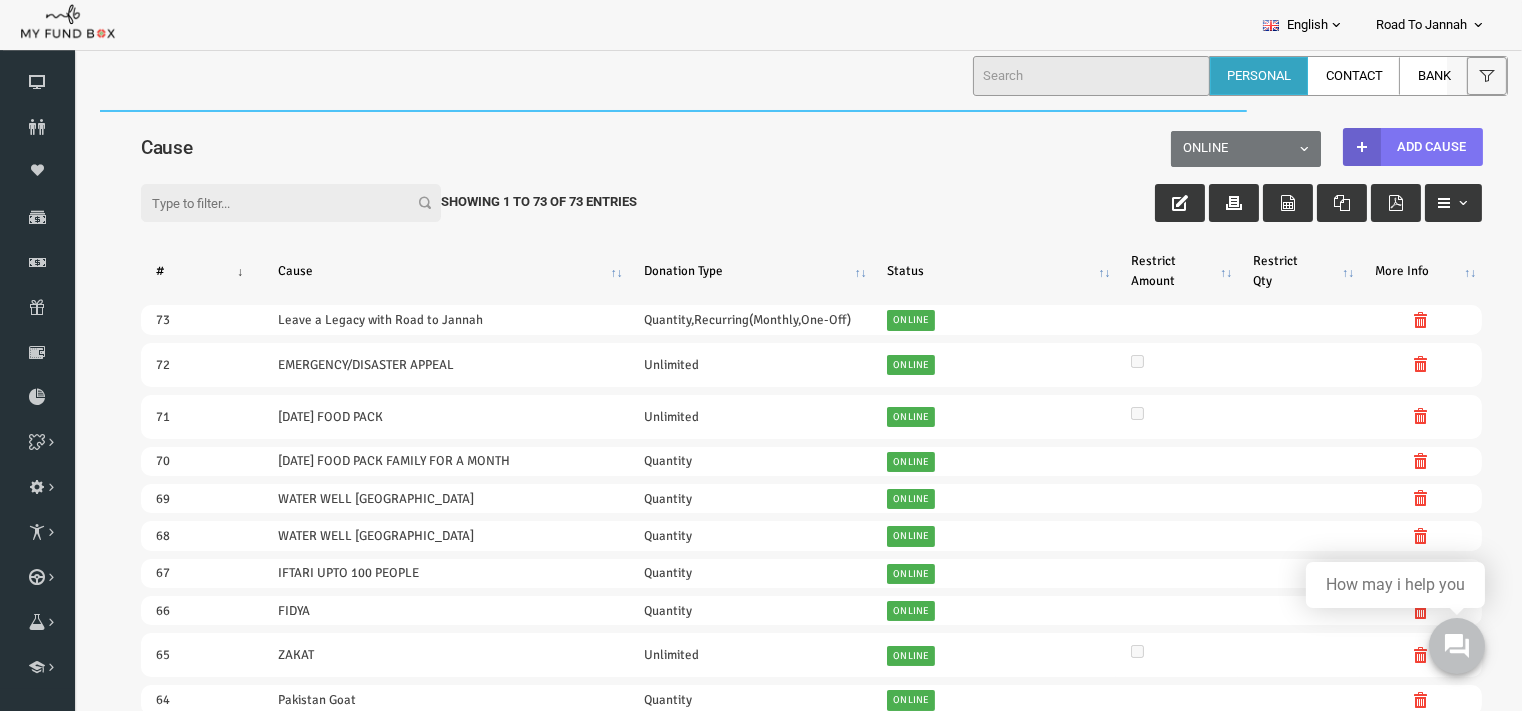 click on "Add Cause" at bounding box center [1384, 146] 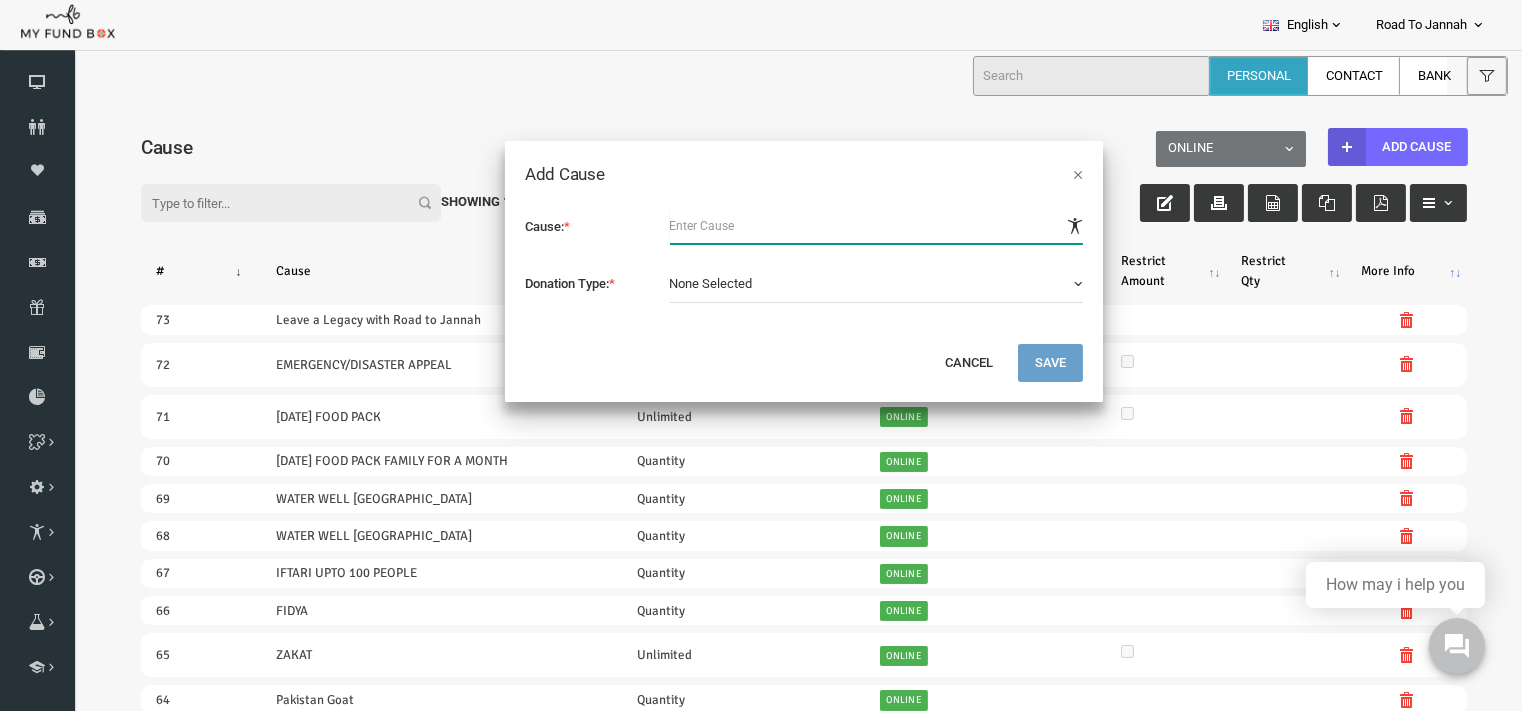 click at bounding box center [848, 225] 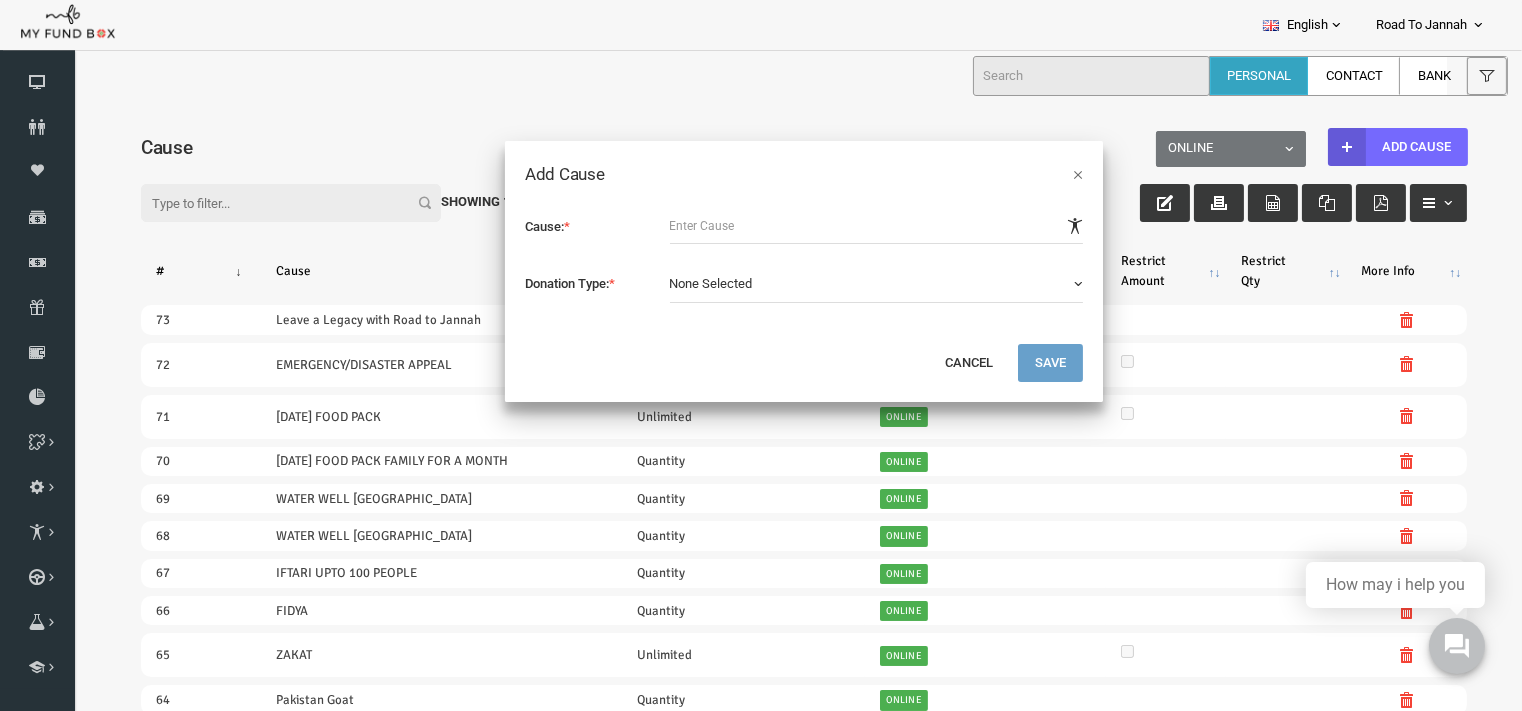 click on "None Selected" at bounding box center (848, 283) 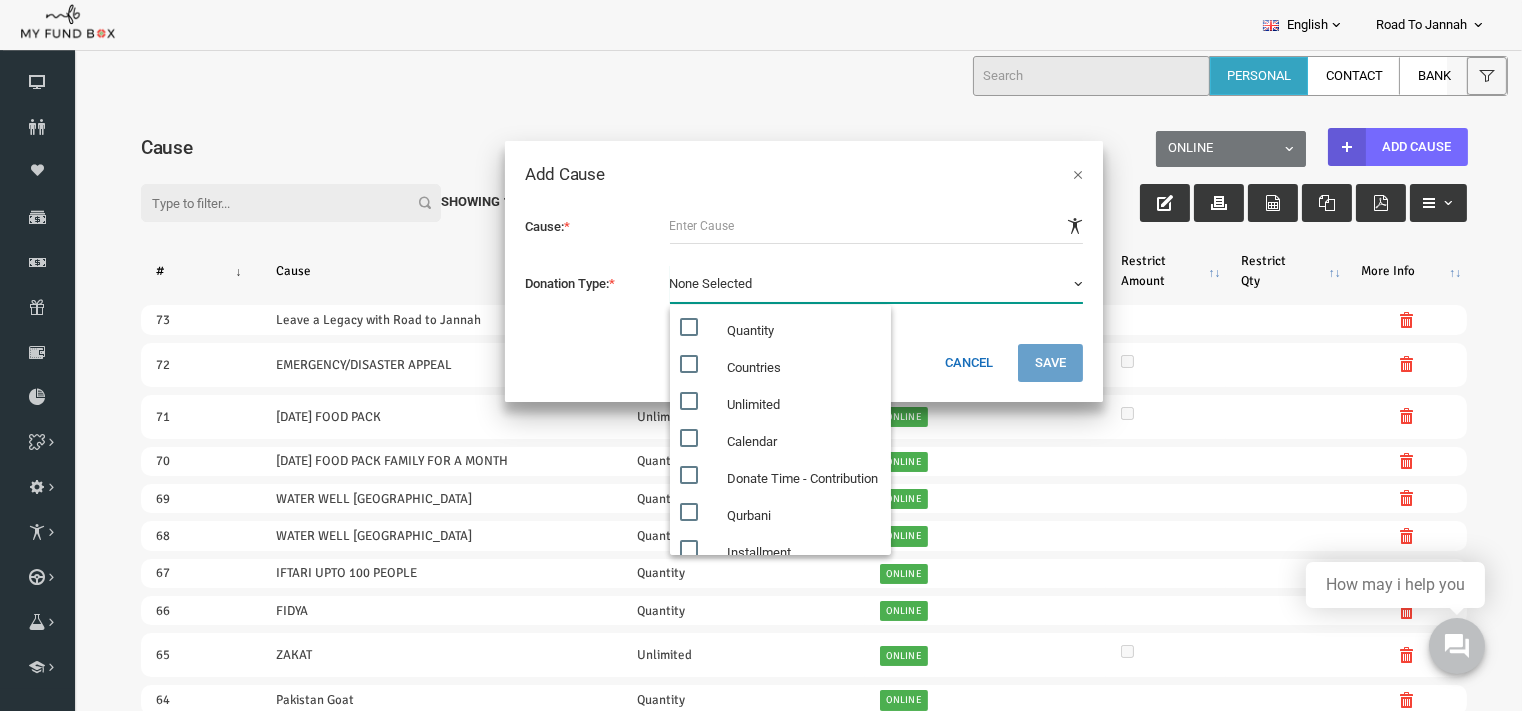 click on "Cancel" at bounding box center [940, 362] 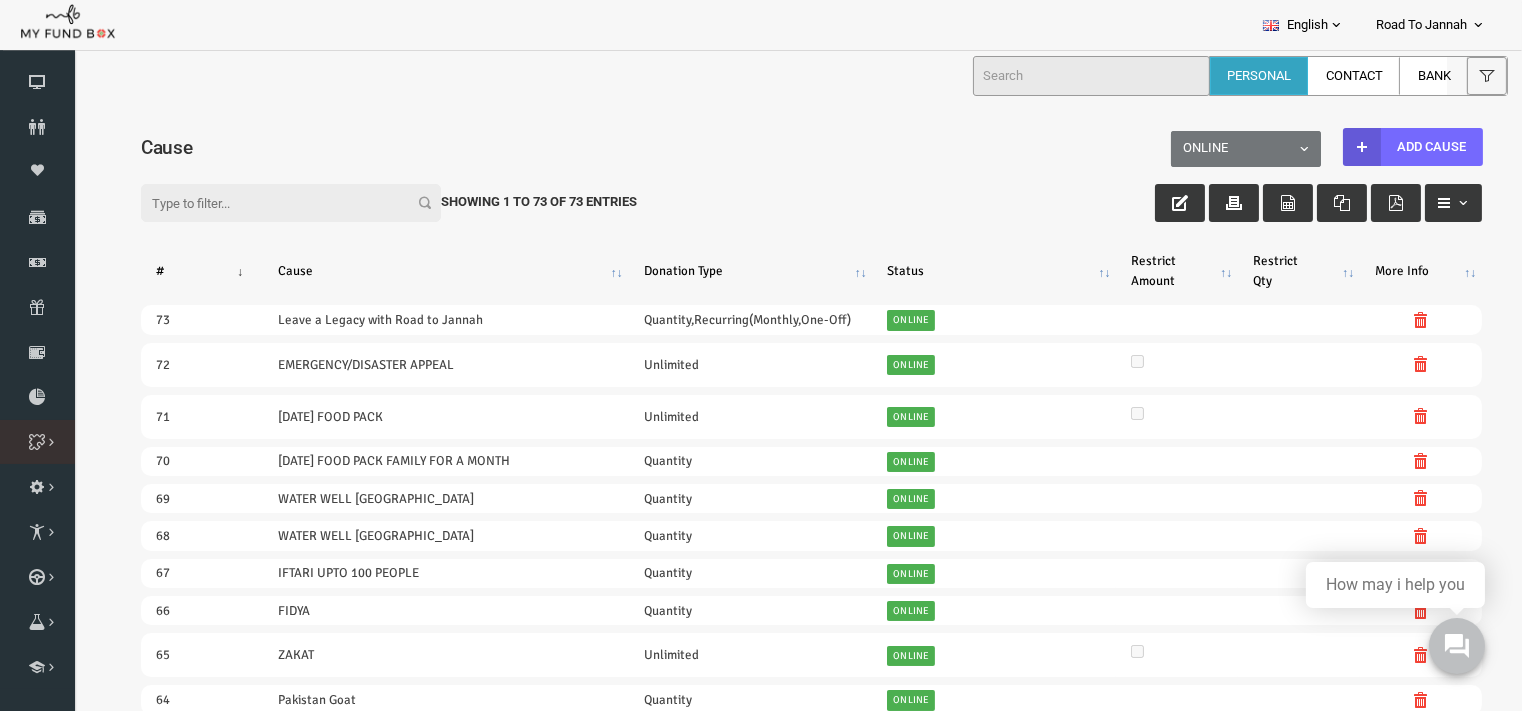 click on "MANAGE DONATION" at bounding box center (0, 0) 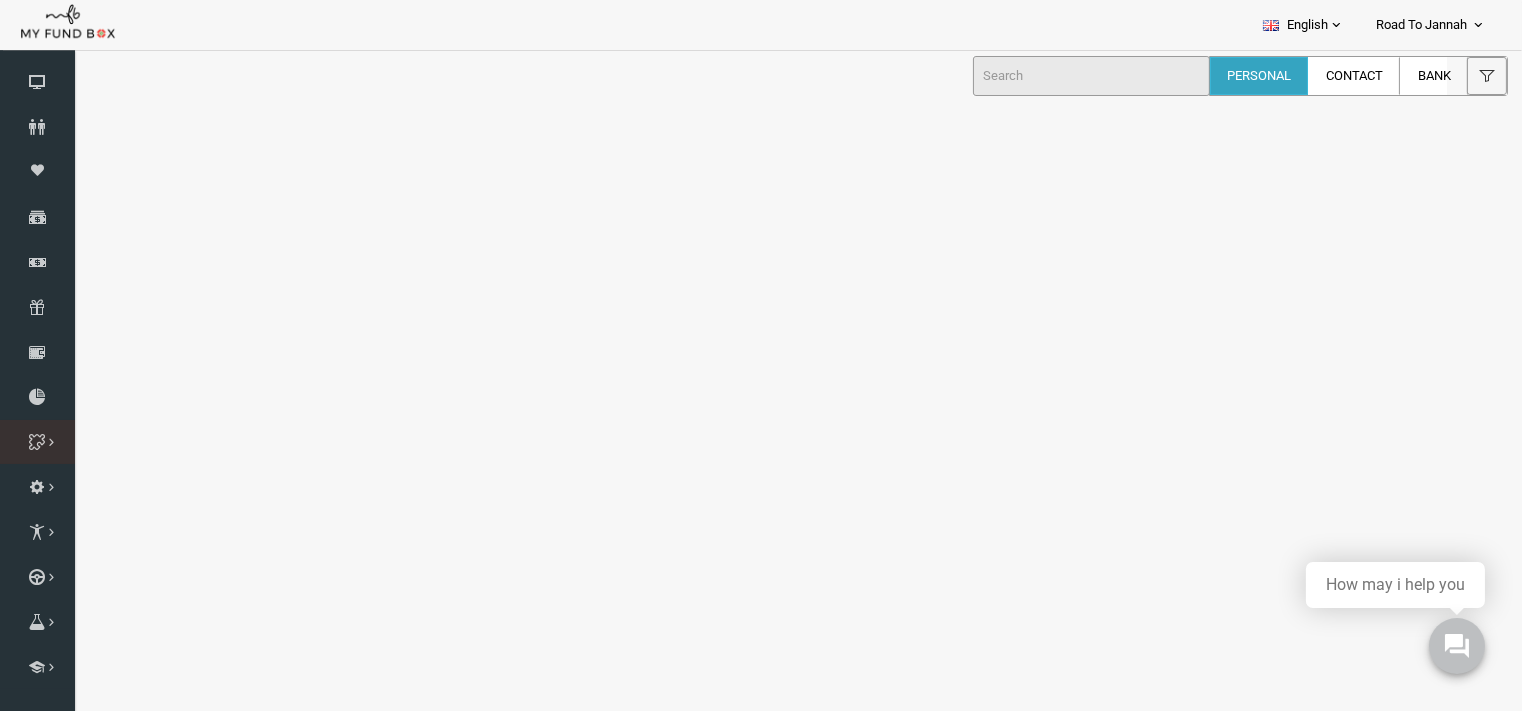 select on "100" 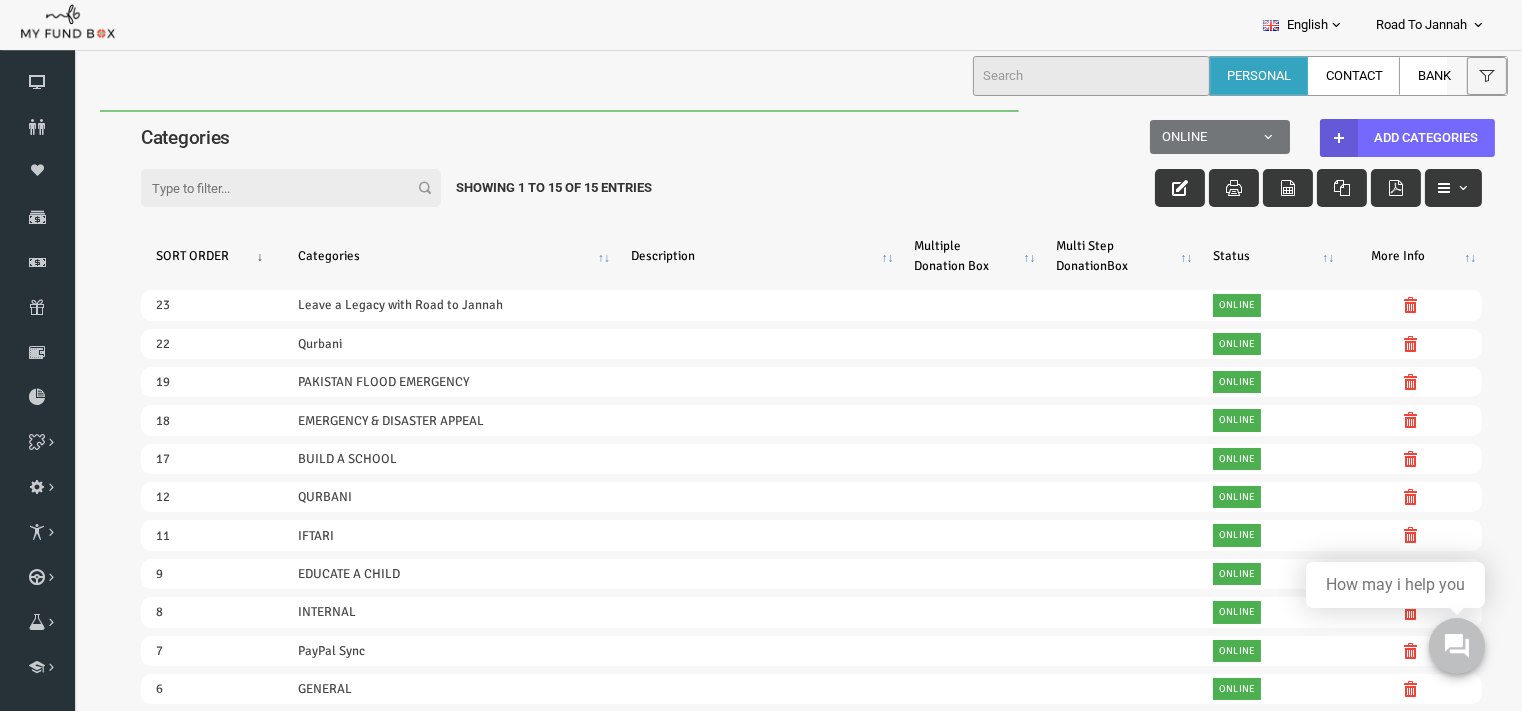 scroll, scrollTop: 0, scrollLeft: 0, axis: both 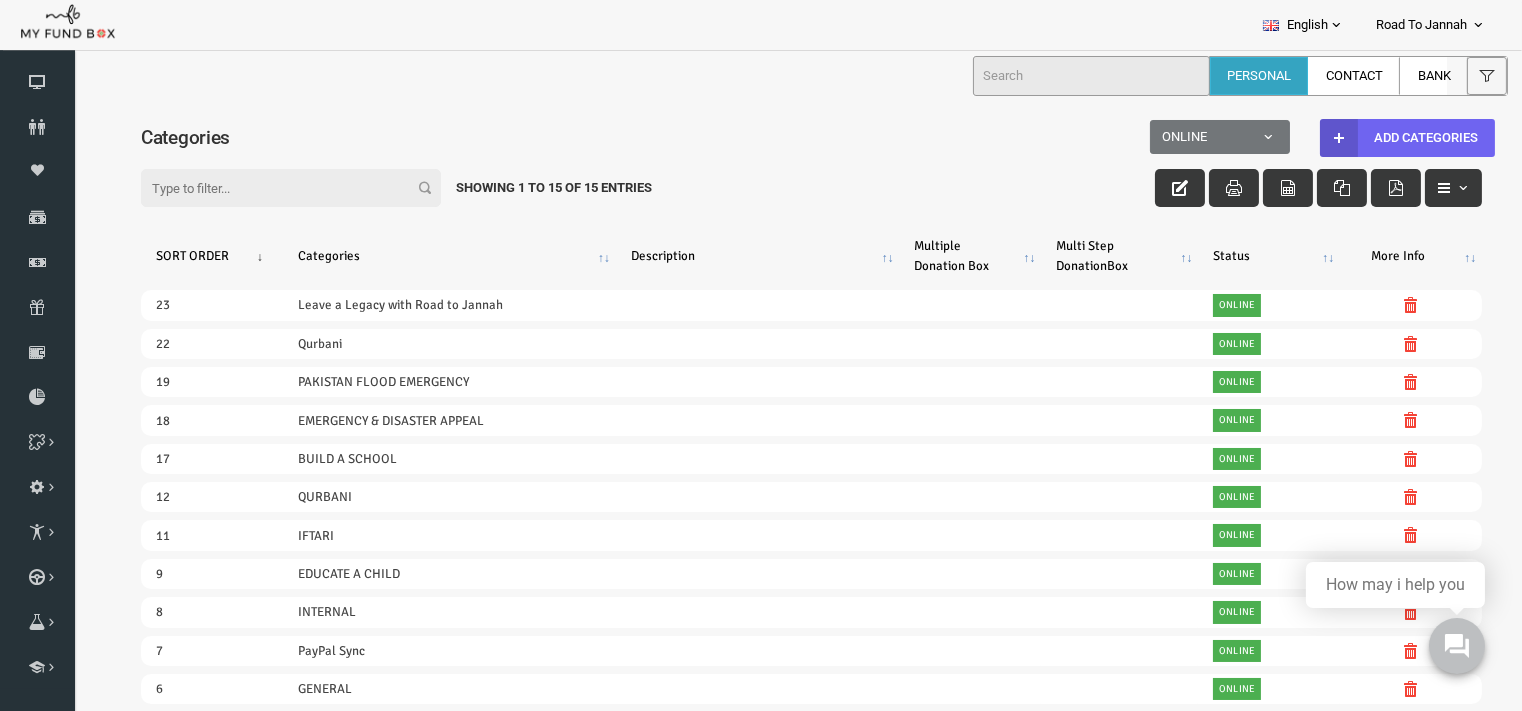 click at bounding box center (1310, 137) 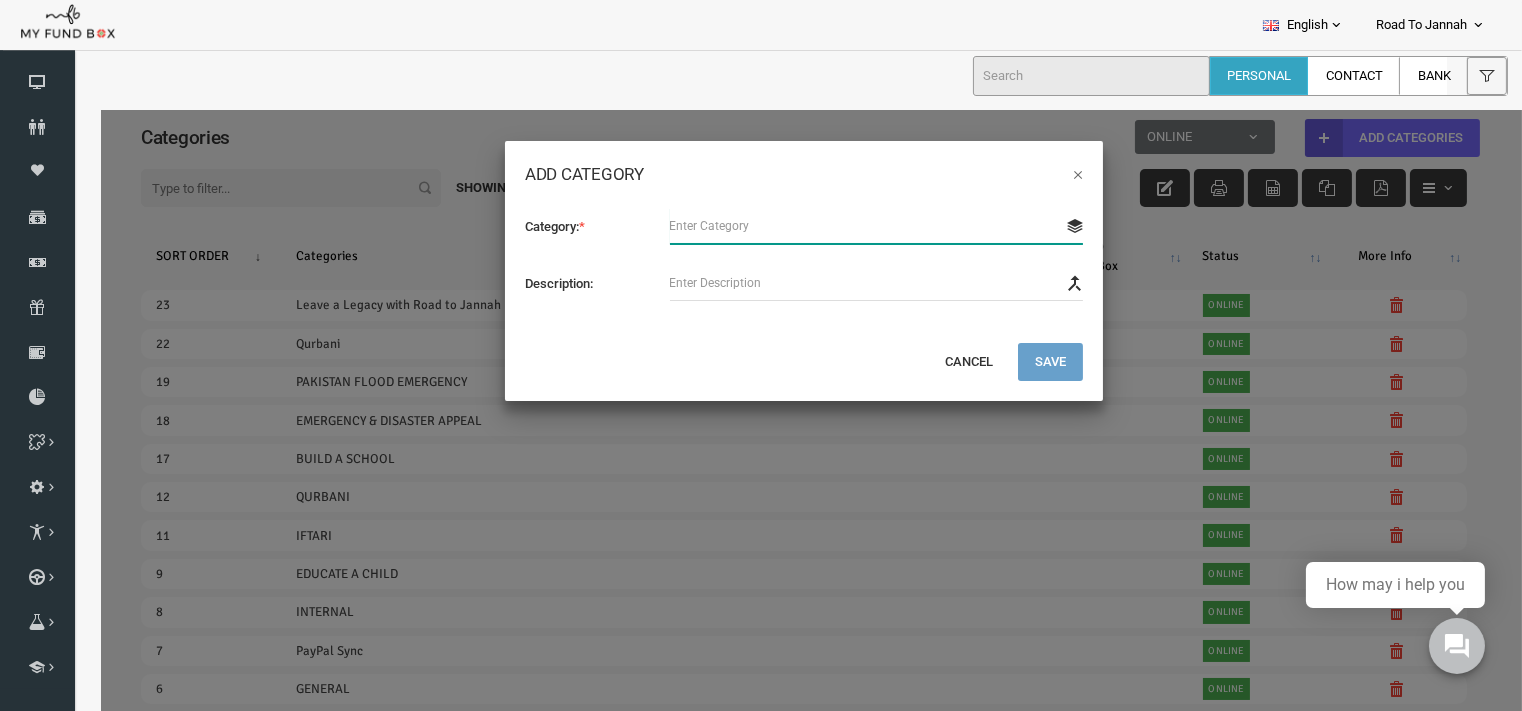 click at bounding box center (848, 225) 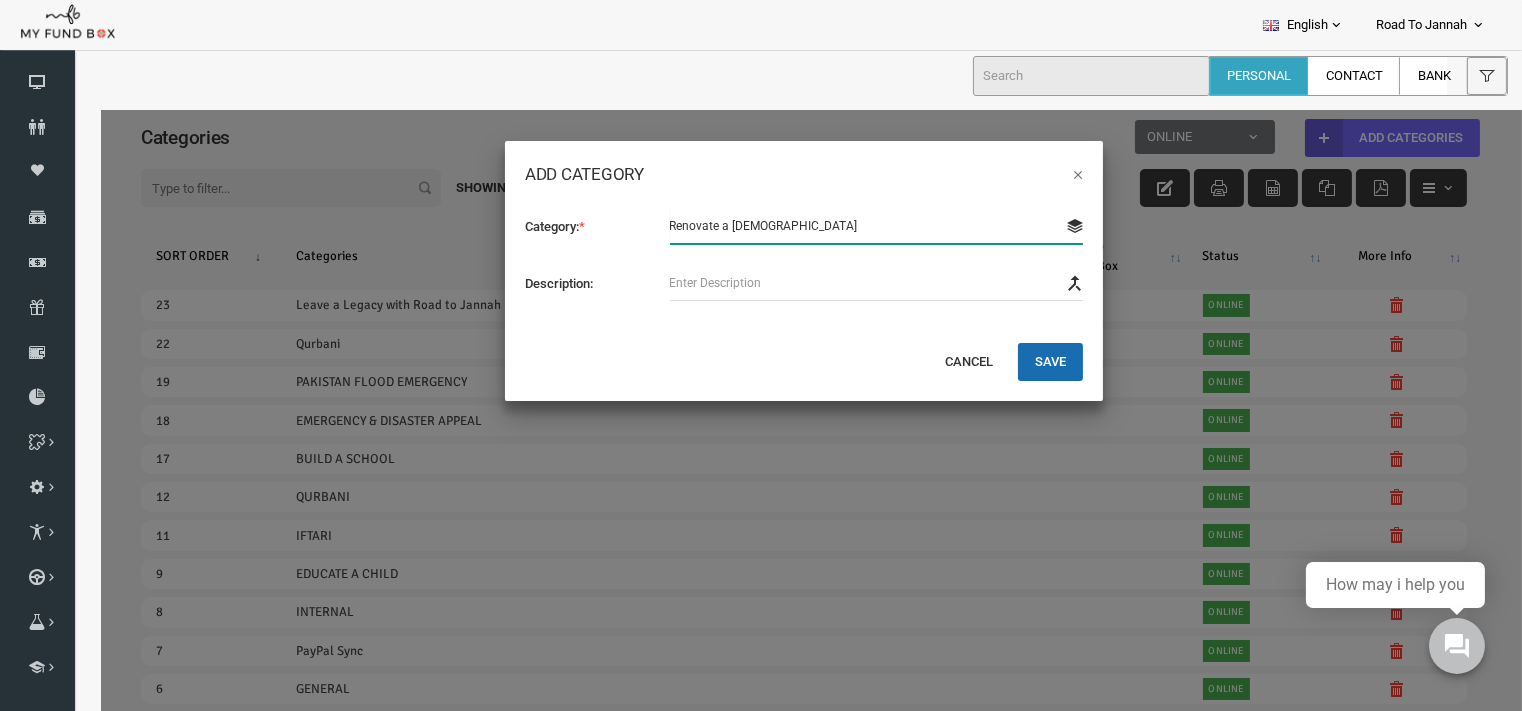 type on "Renovate a Masjid" 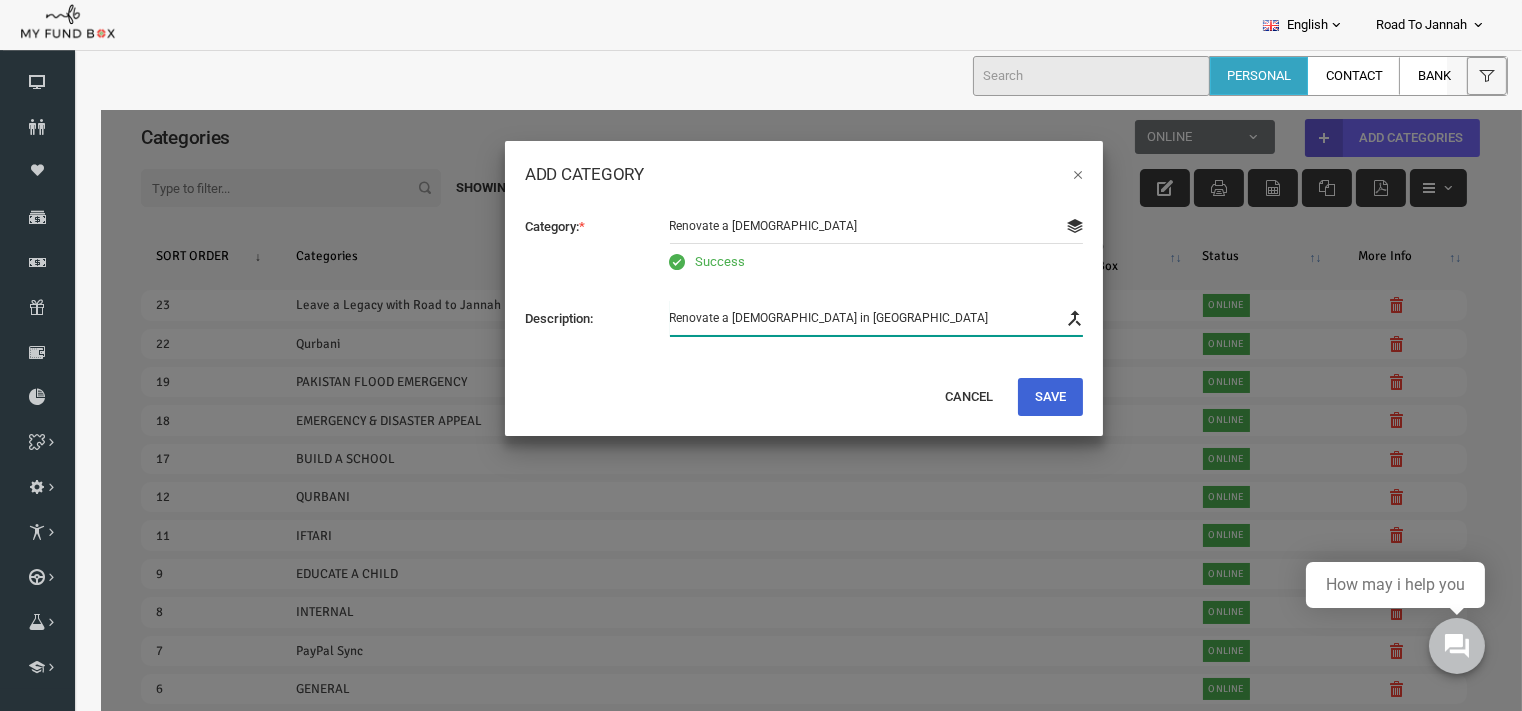 type on "Renovate a Masjid in East Africa" 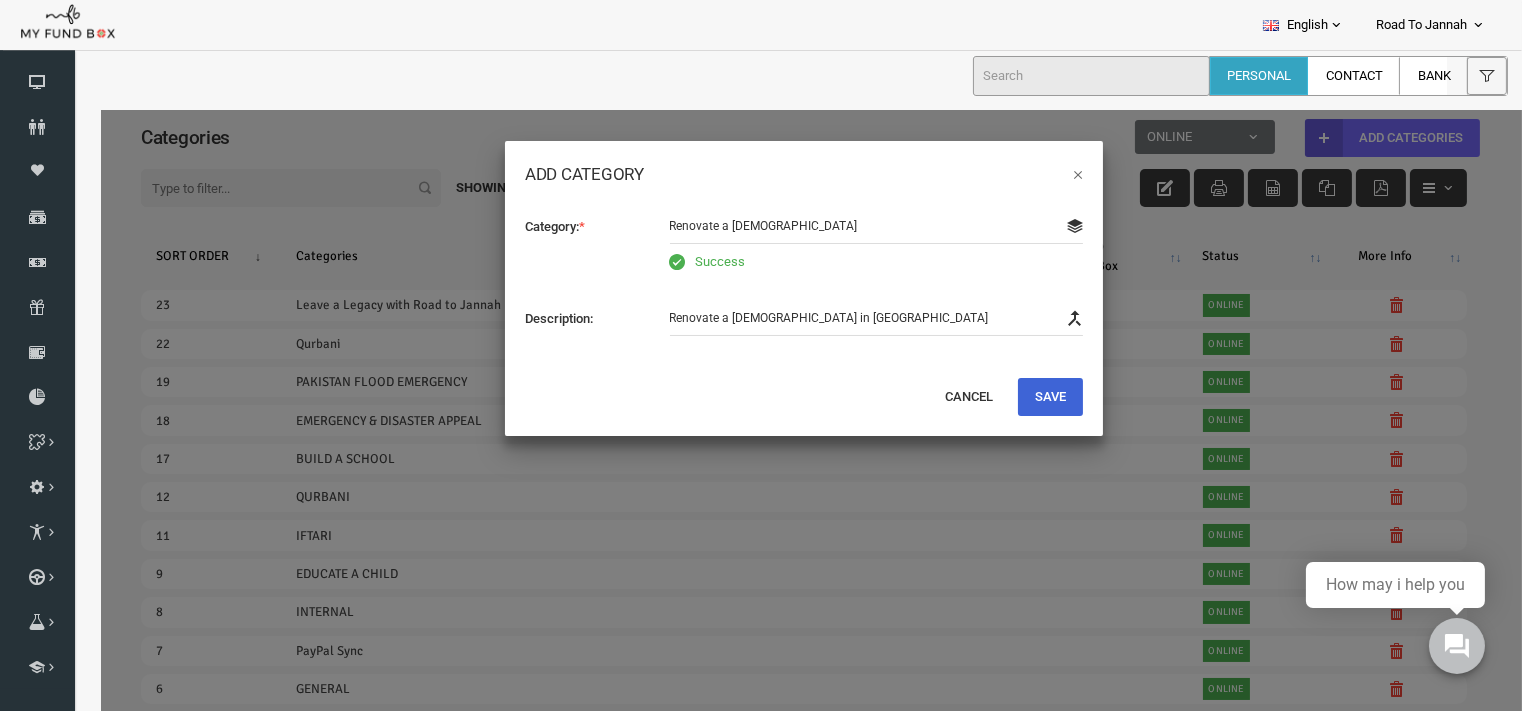 click on "Save" at bounding box center [1021, 396] 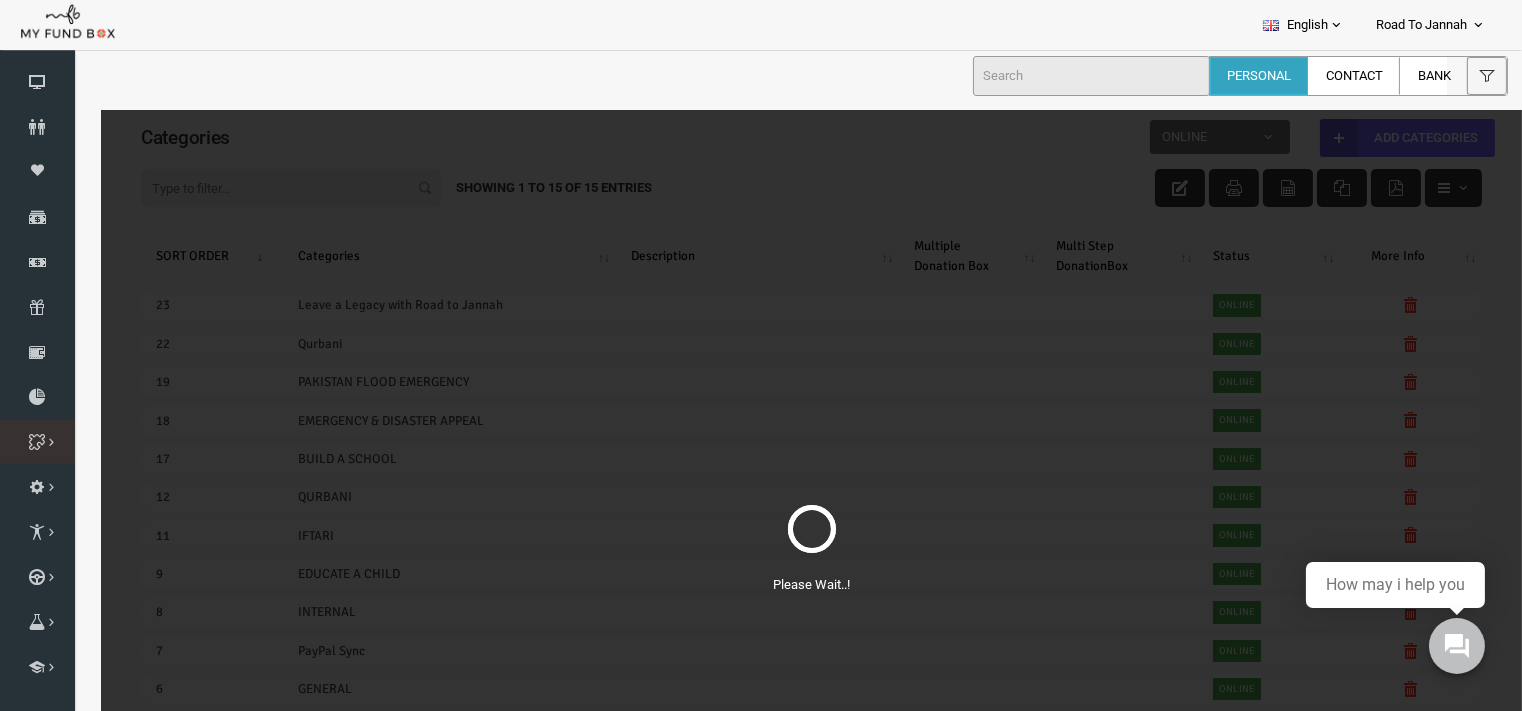 click on "Add Cause" at bounding box center (0, 0) 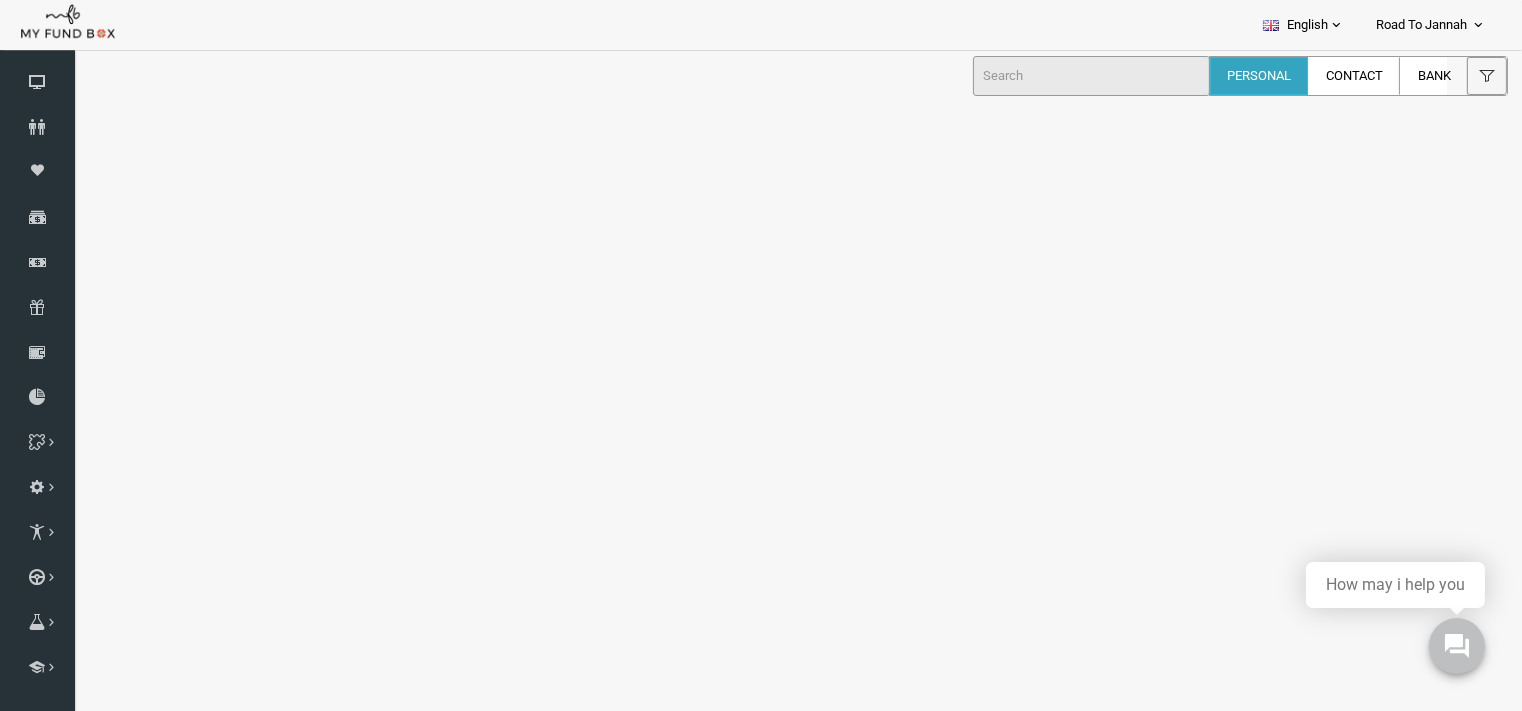 select on "100" 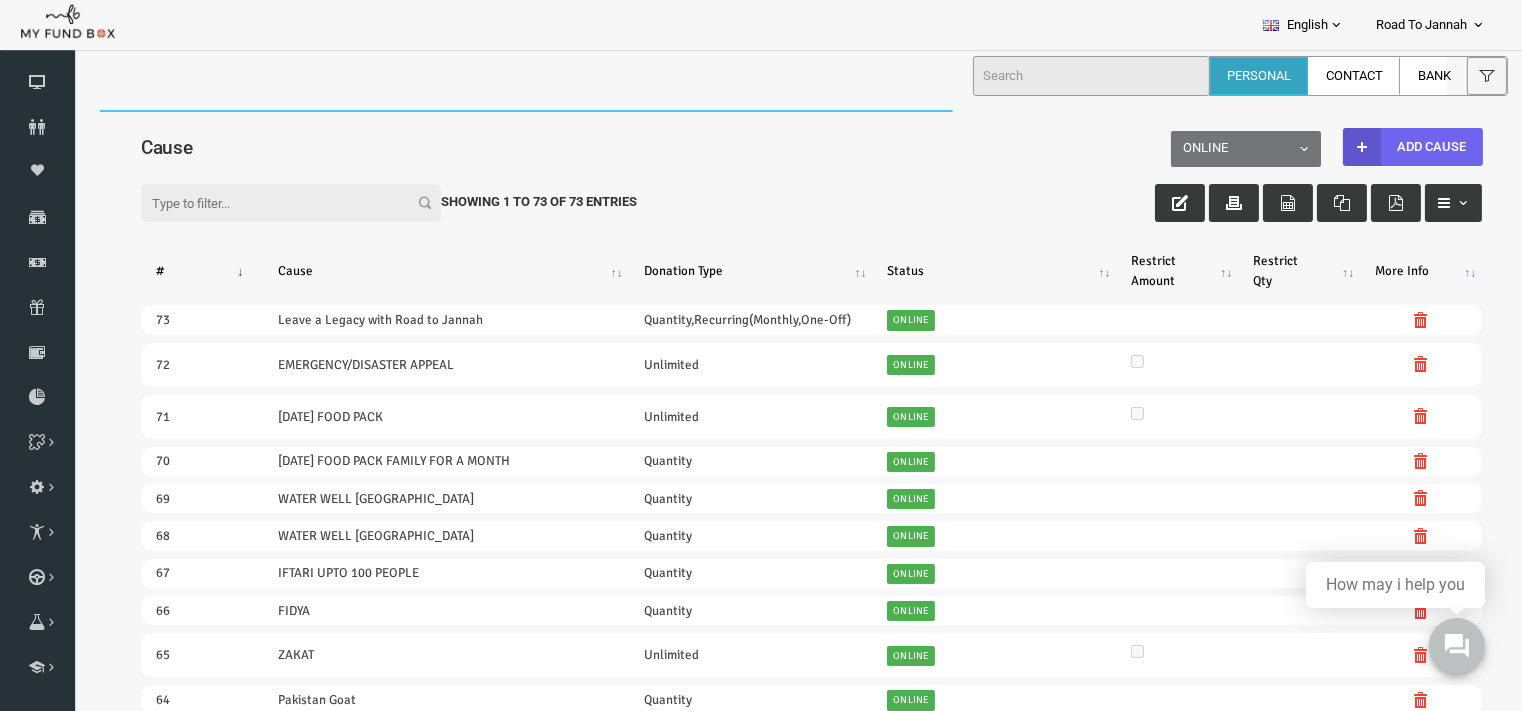 scroll, scrollTop: 0, scrollLeft: 0, axis: both 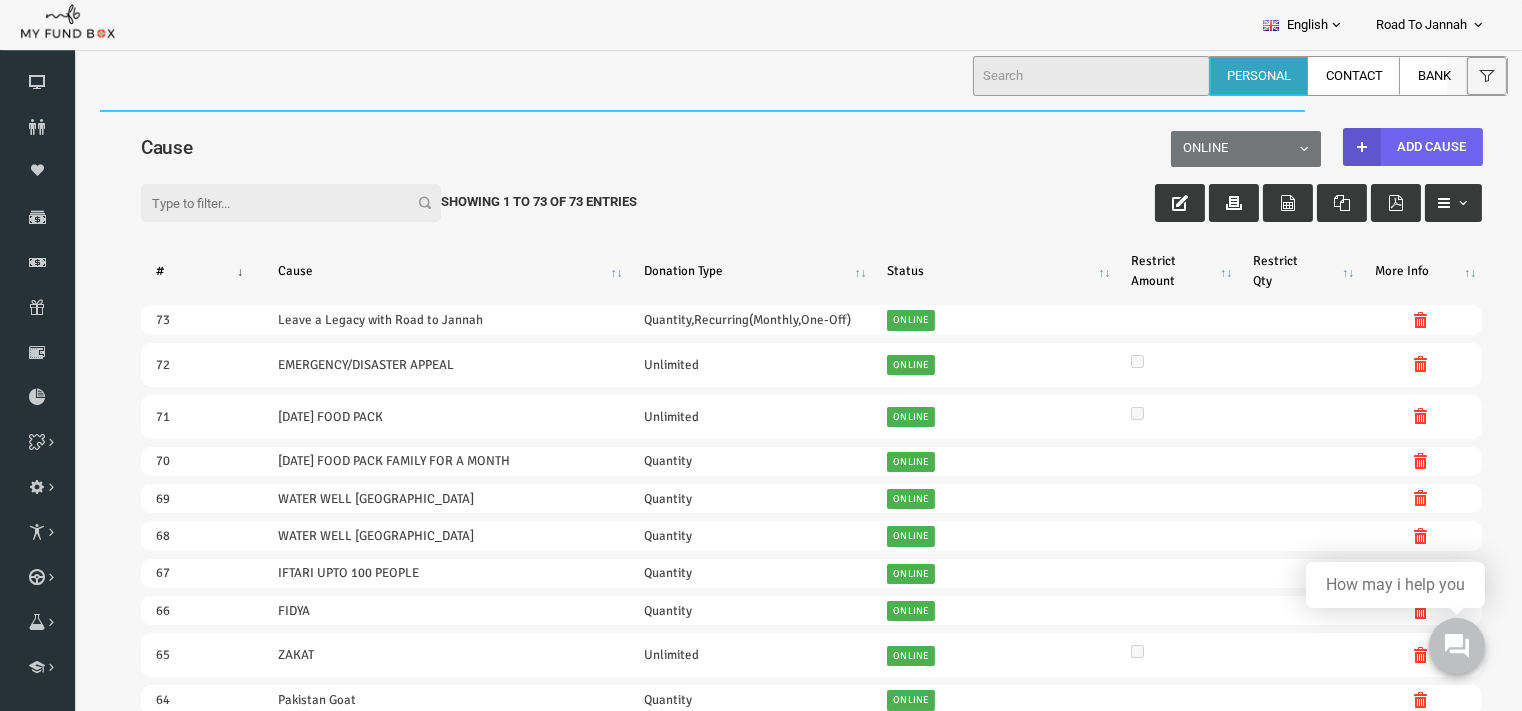 click on "Add Cause" at bounding box center (1384, 146) 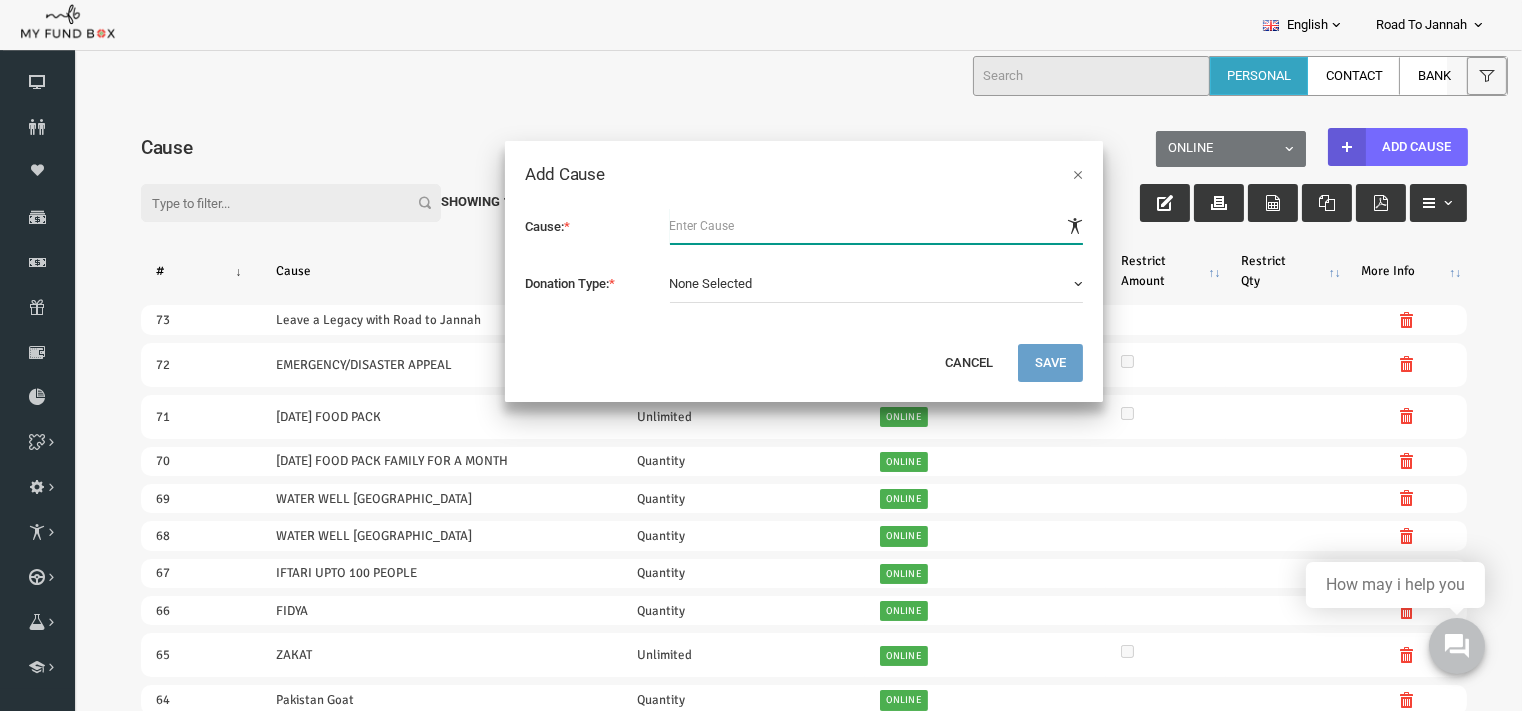 click at bounding box center (848, 225) 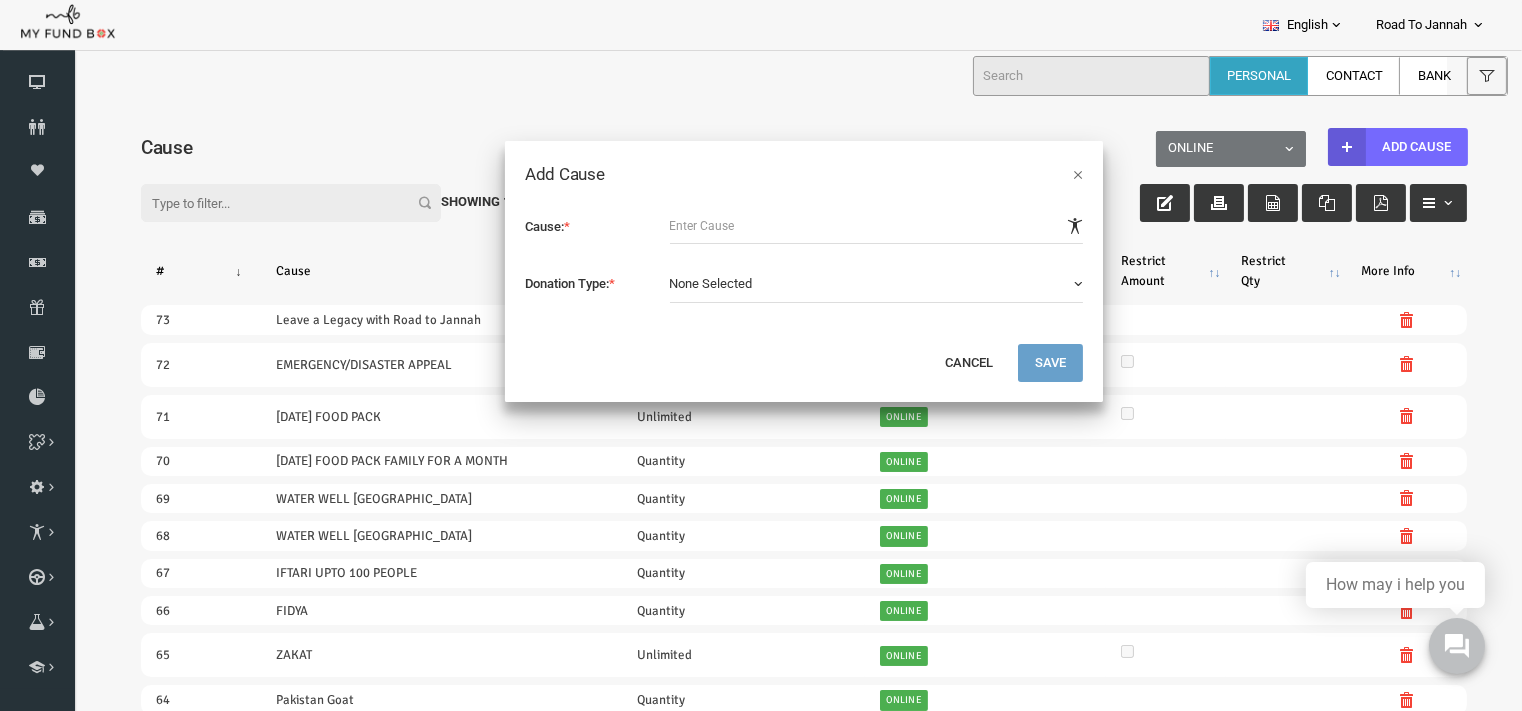 click on "None Selected" at bounding box center (848, 283) 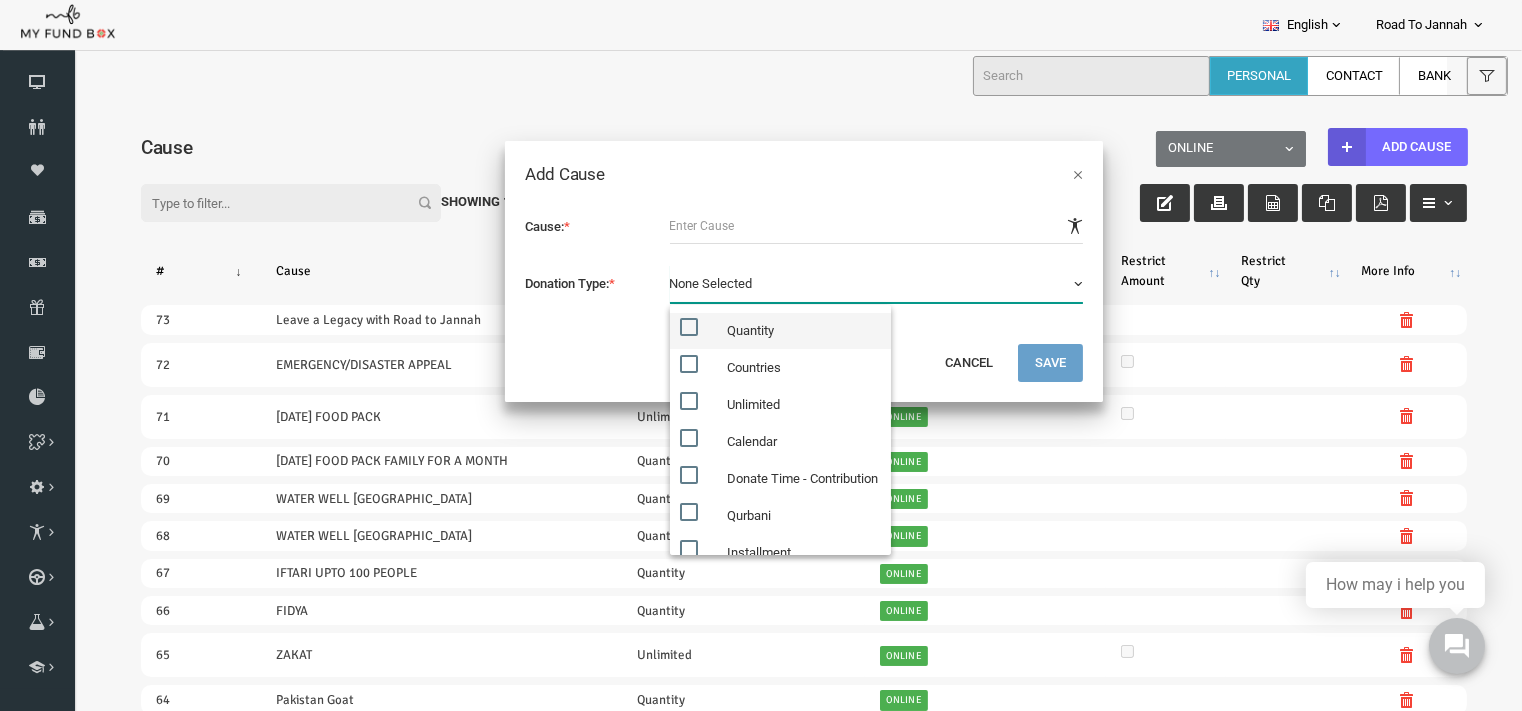 click at bounding box center (660, 326) 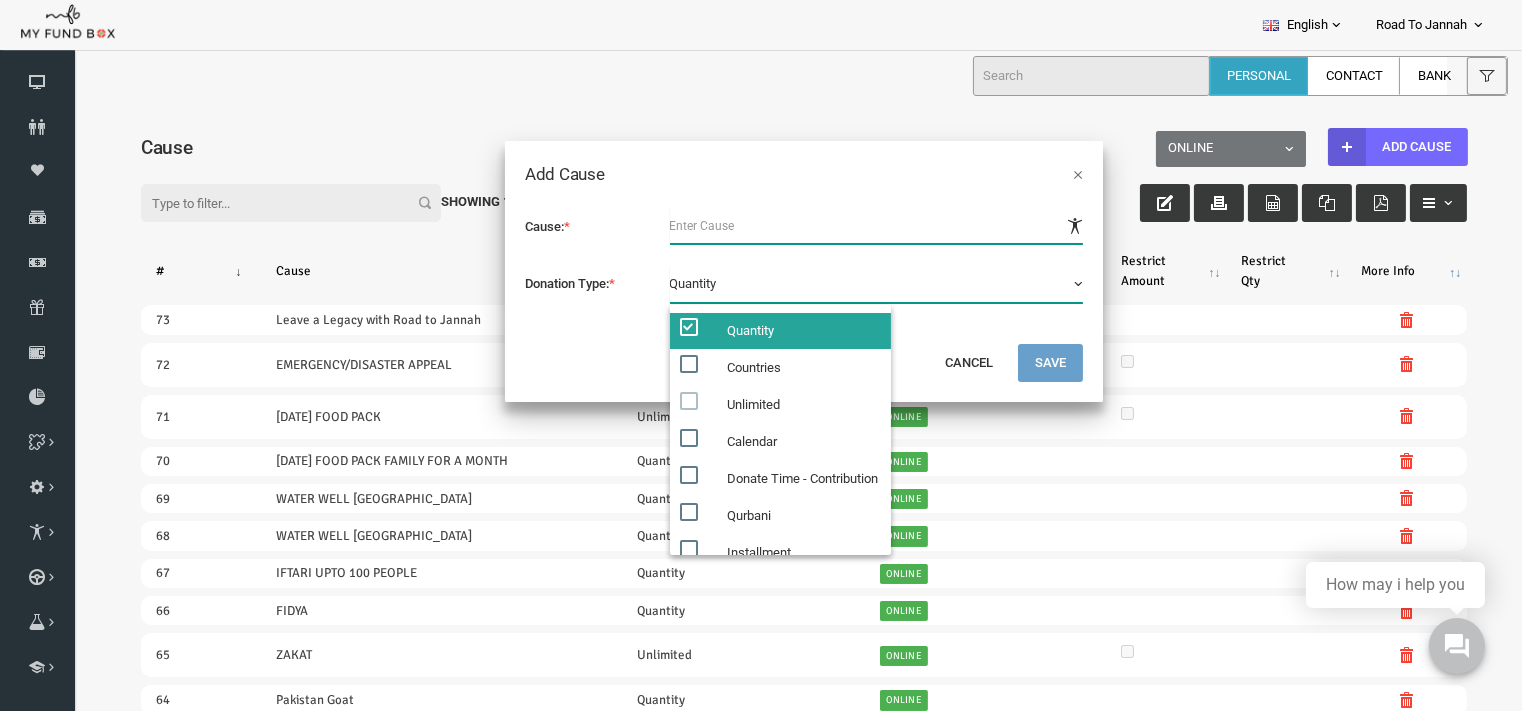 click at bounding box center (848, 225) 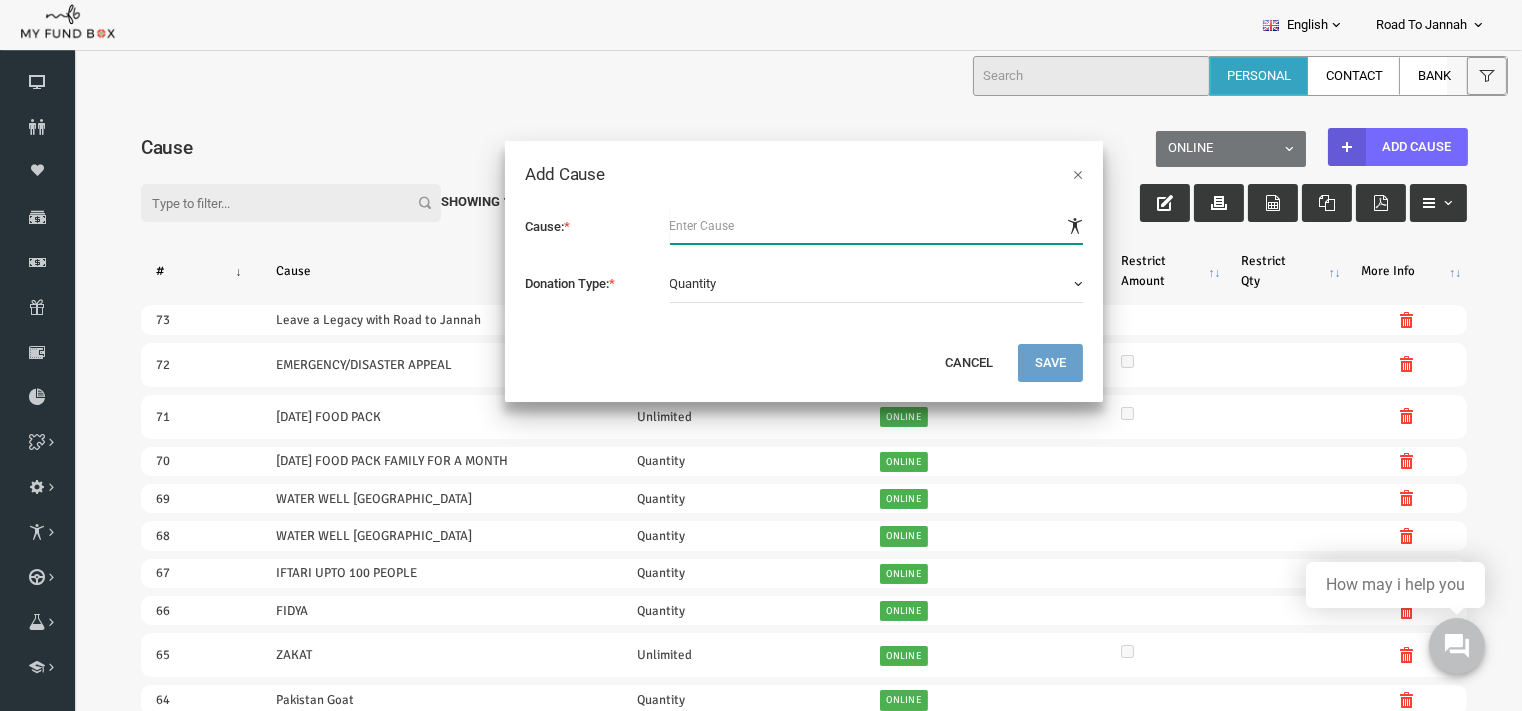 click at bounding box center [848, 225] 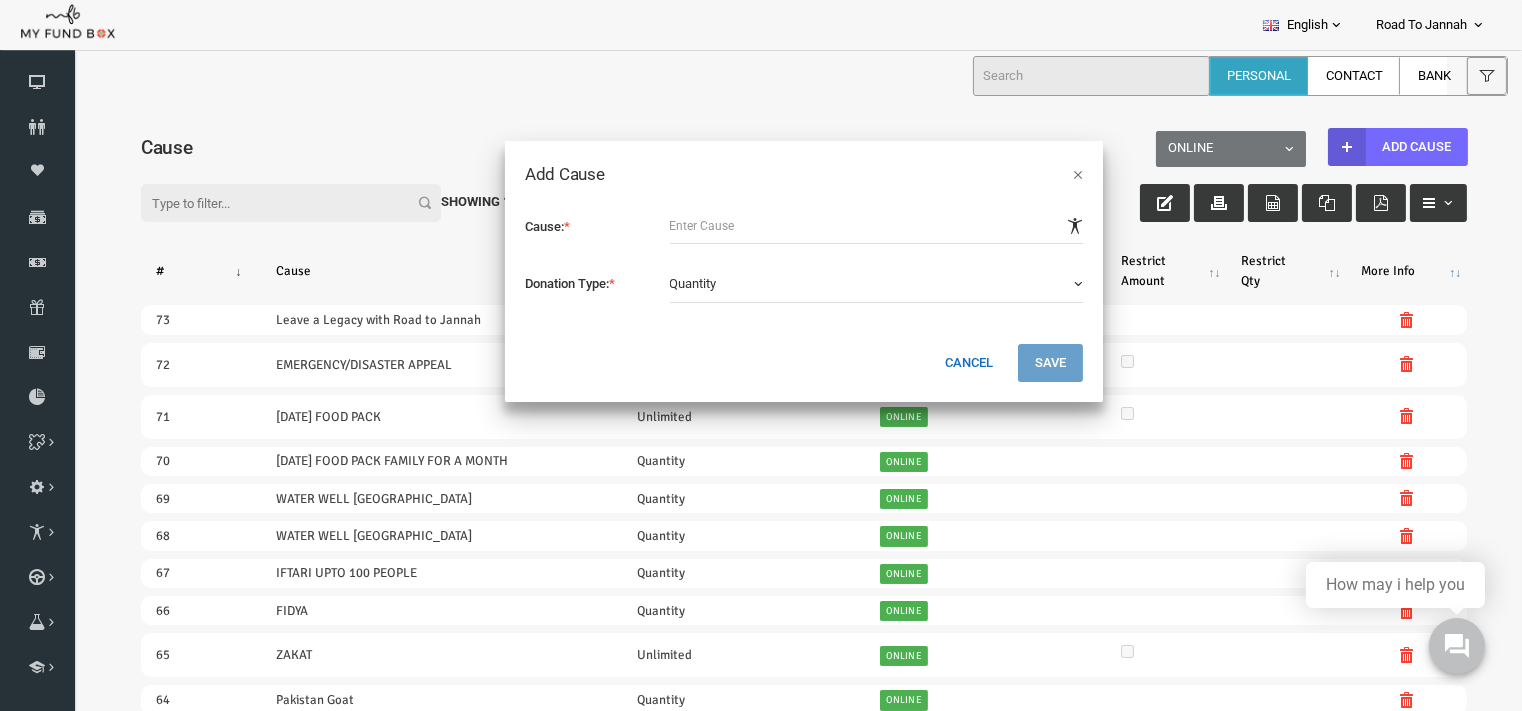 click on "Cancel" at bounding box center (940, 362) 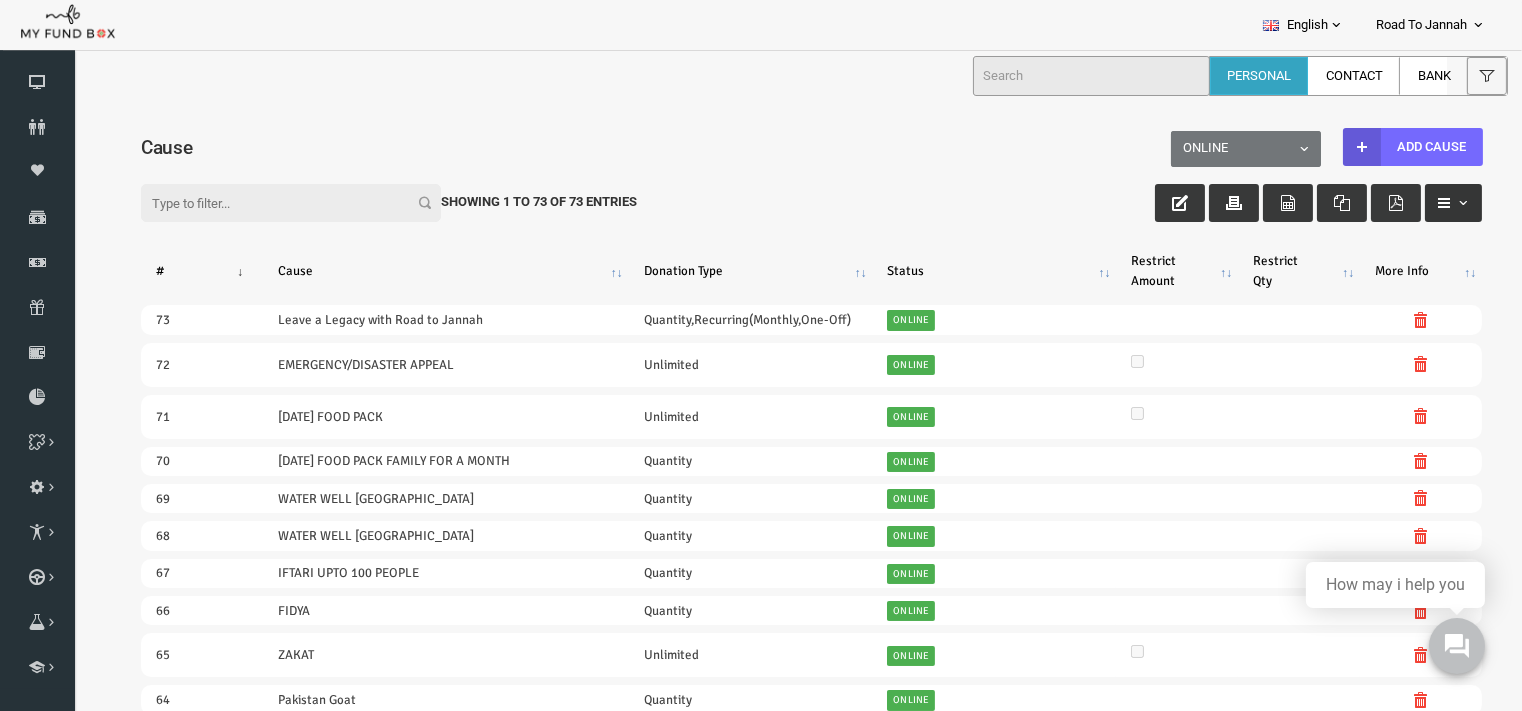 click at bounding box center [1424, 202] 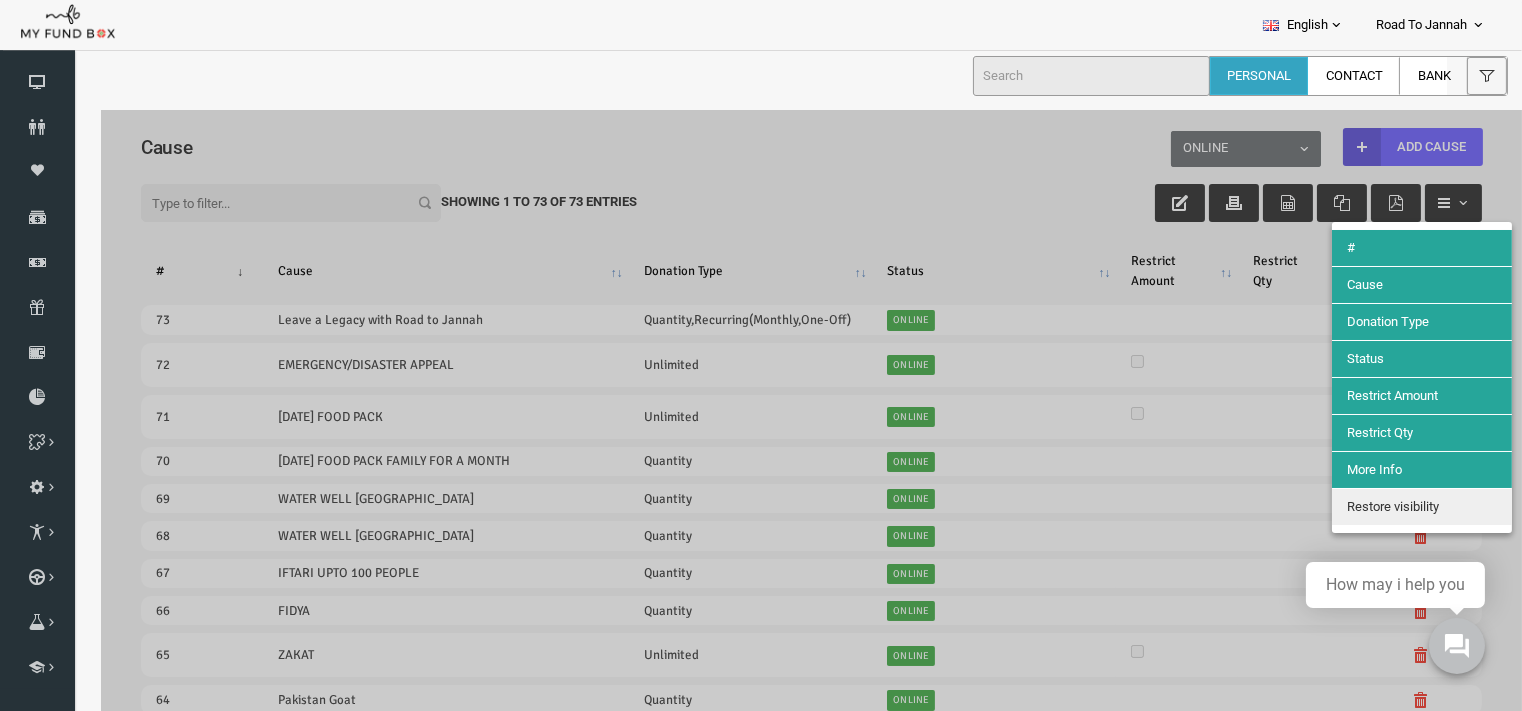 click at bounding box center [782, 1800] 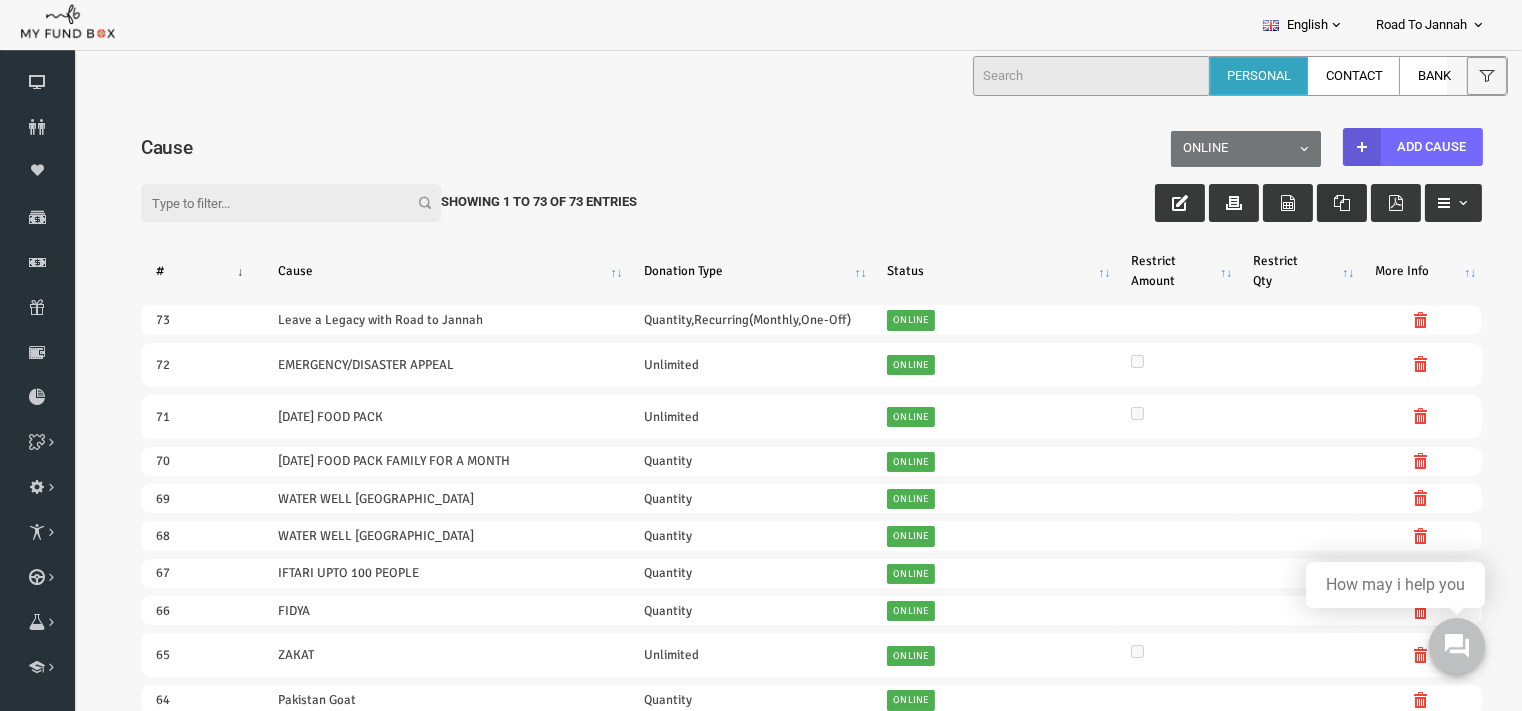 click at bounding box center (1313, 202) 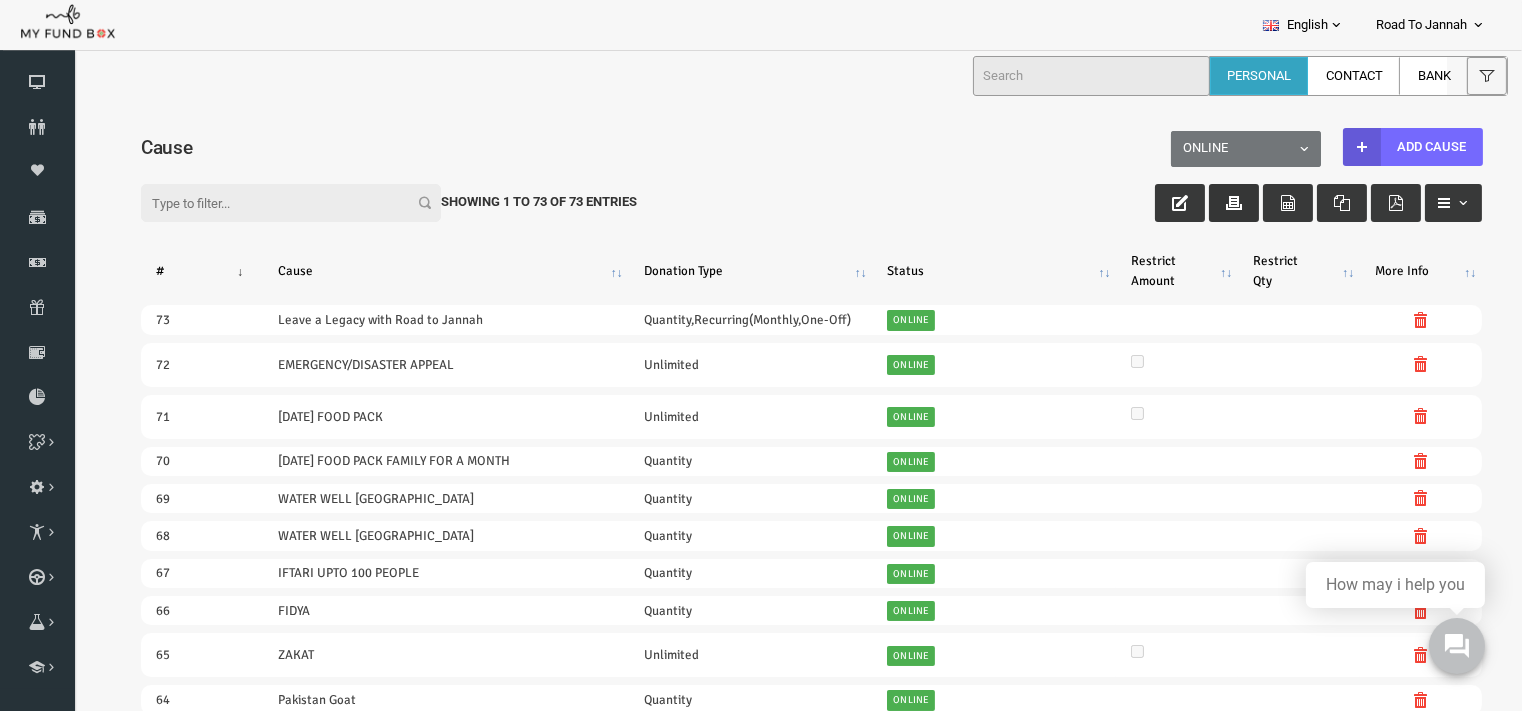 click at bounding box center (1205, 202) 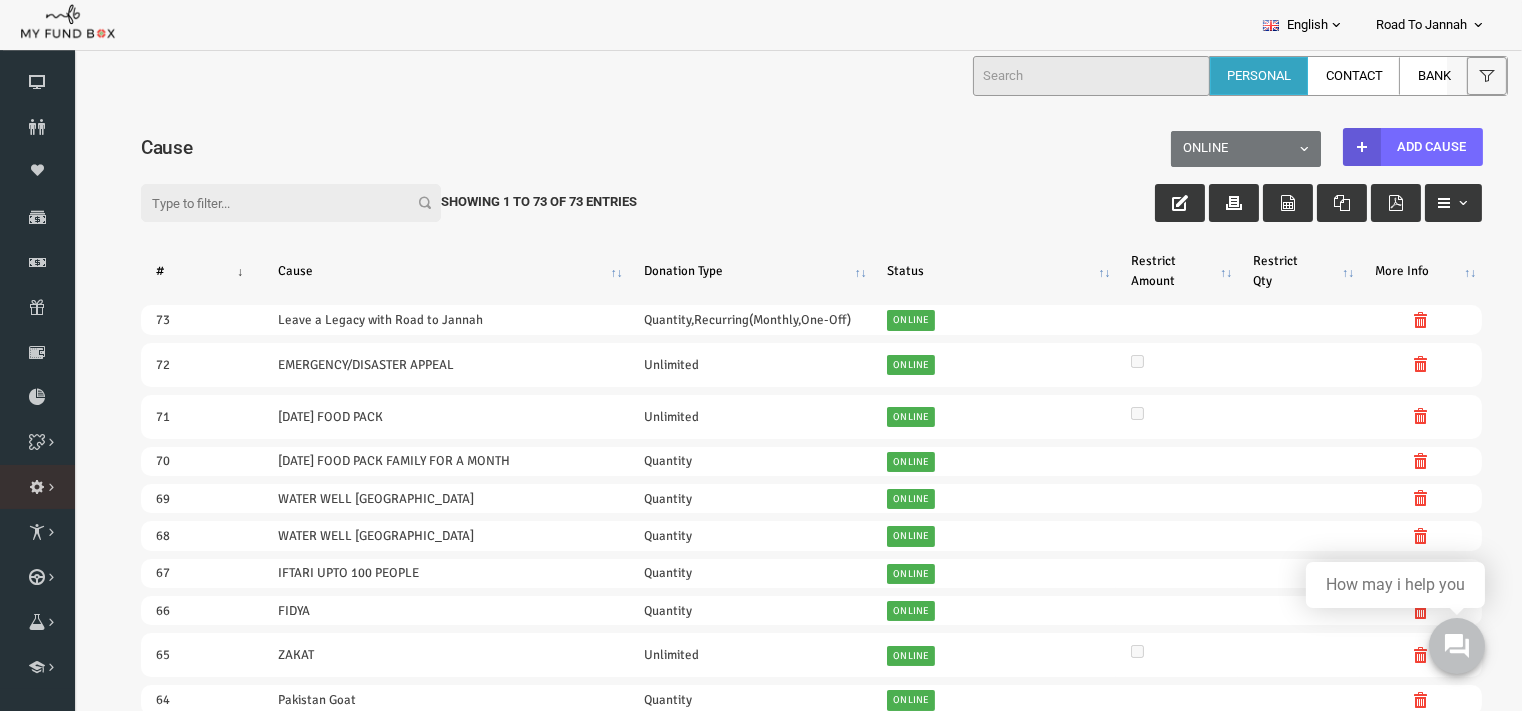click at bounding box center [0, 0] 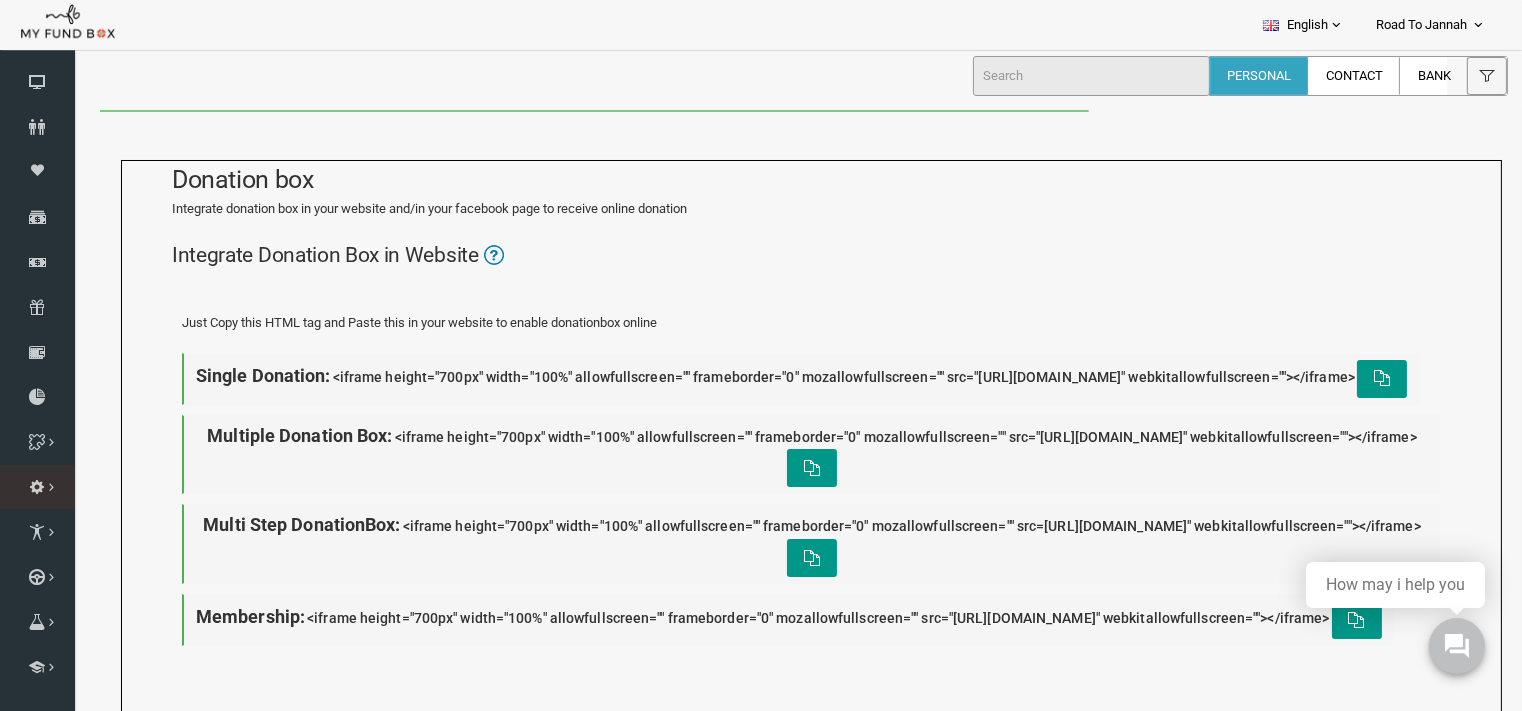 scroll, scrollTop: 0, scrollLeft: 0, axis: both 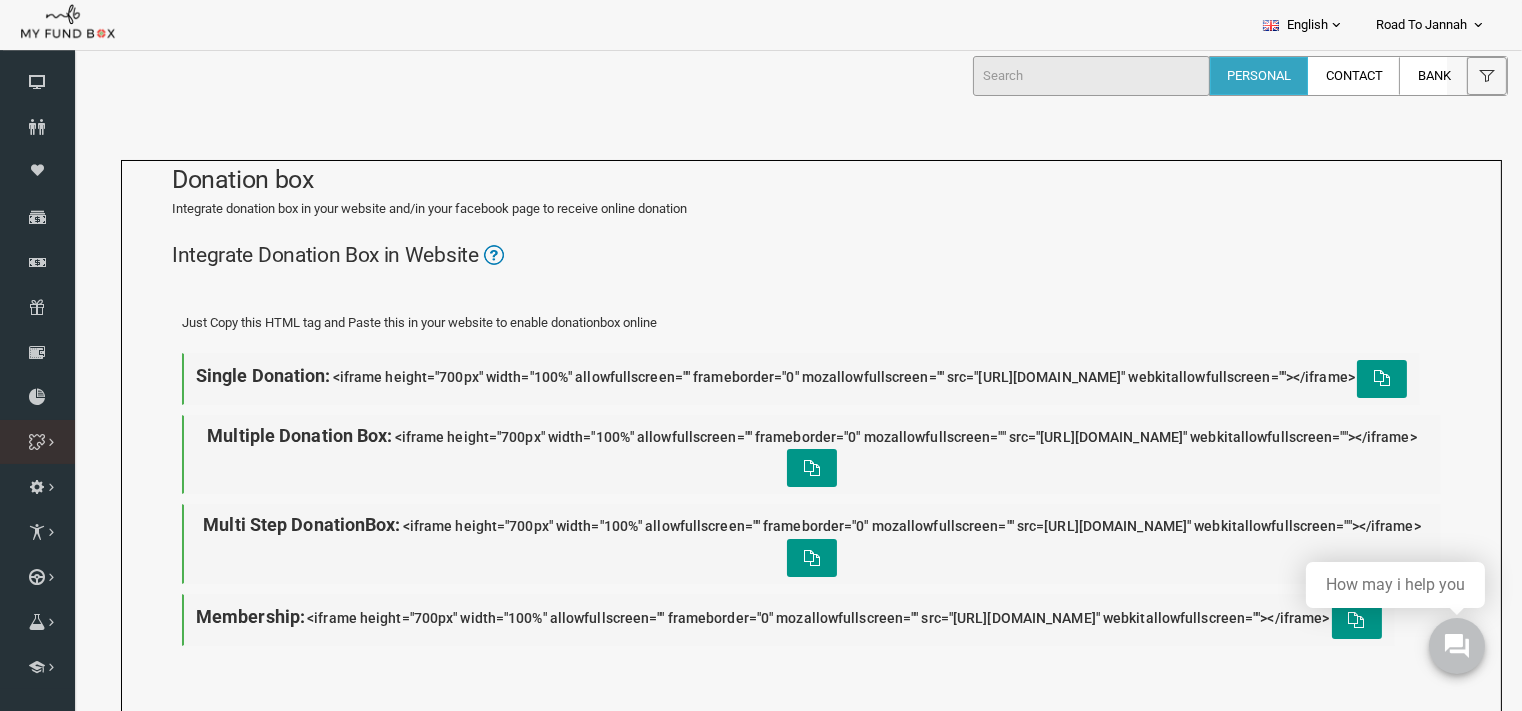 click on "Cause List" at bounding box center (0, 0) 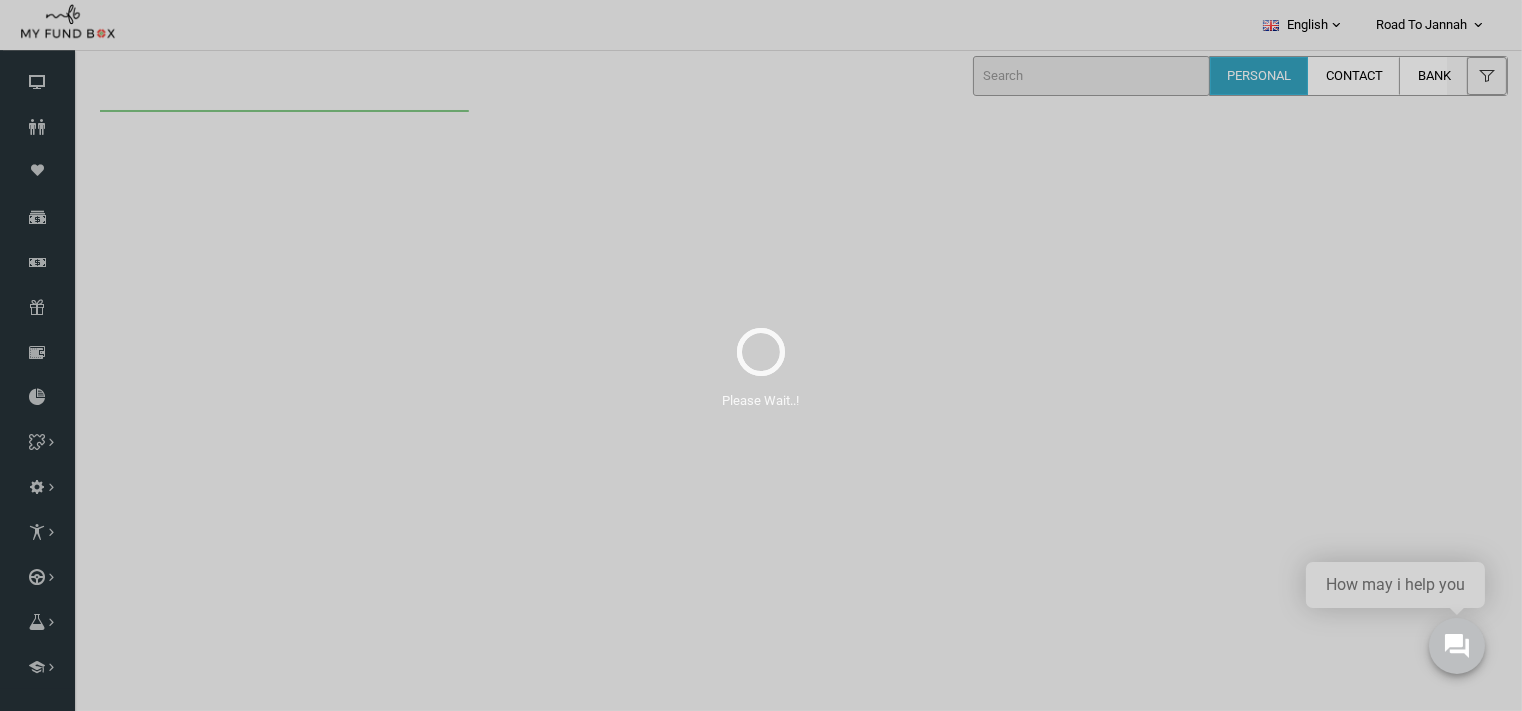 scroll, scrollTop: 0, scrollLeft: 0, axis: both 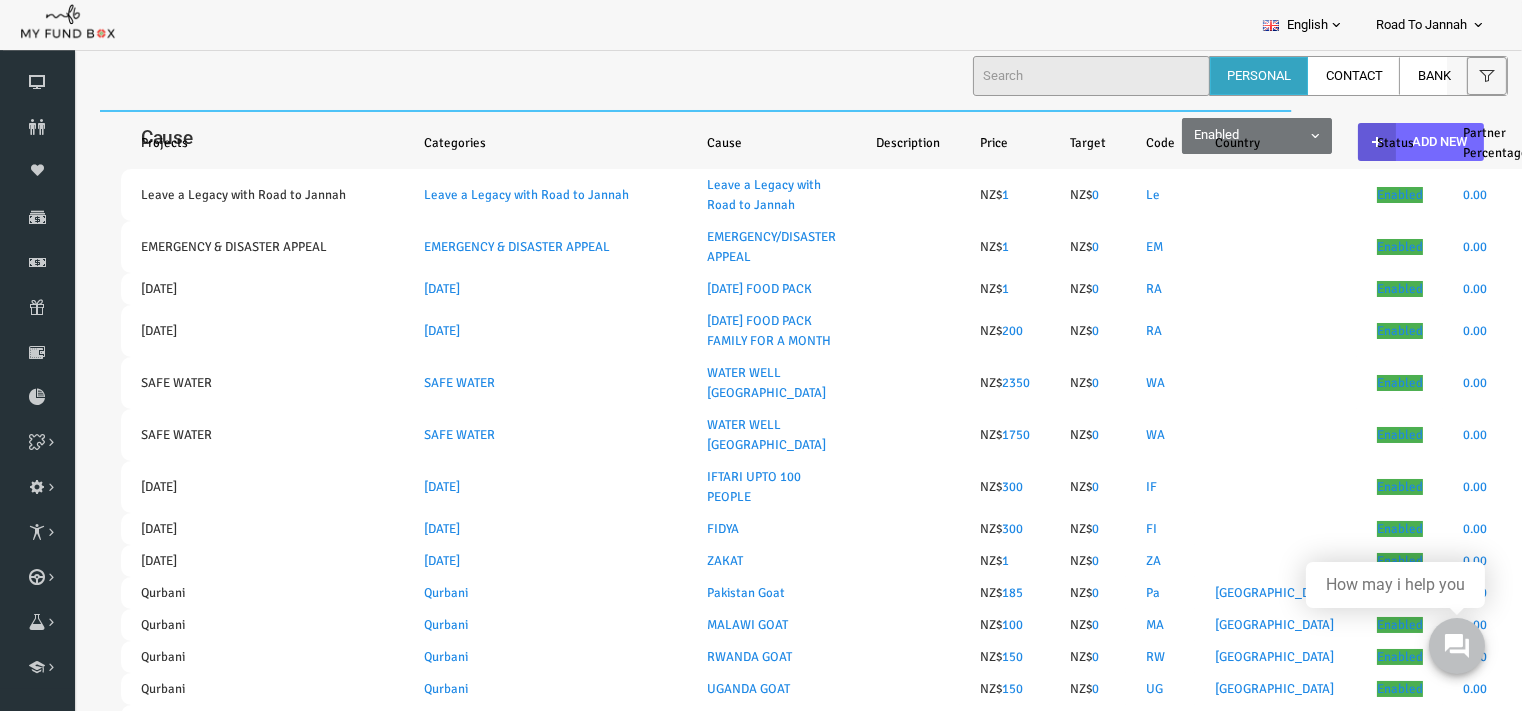 select on "100" 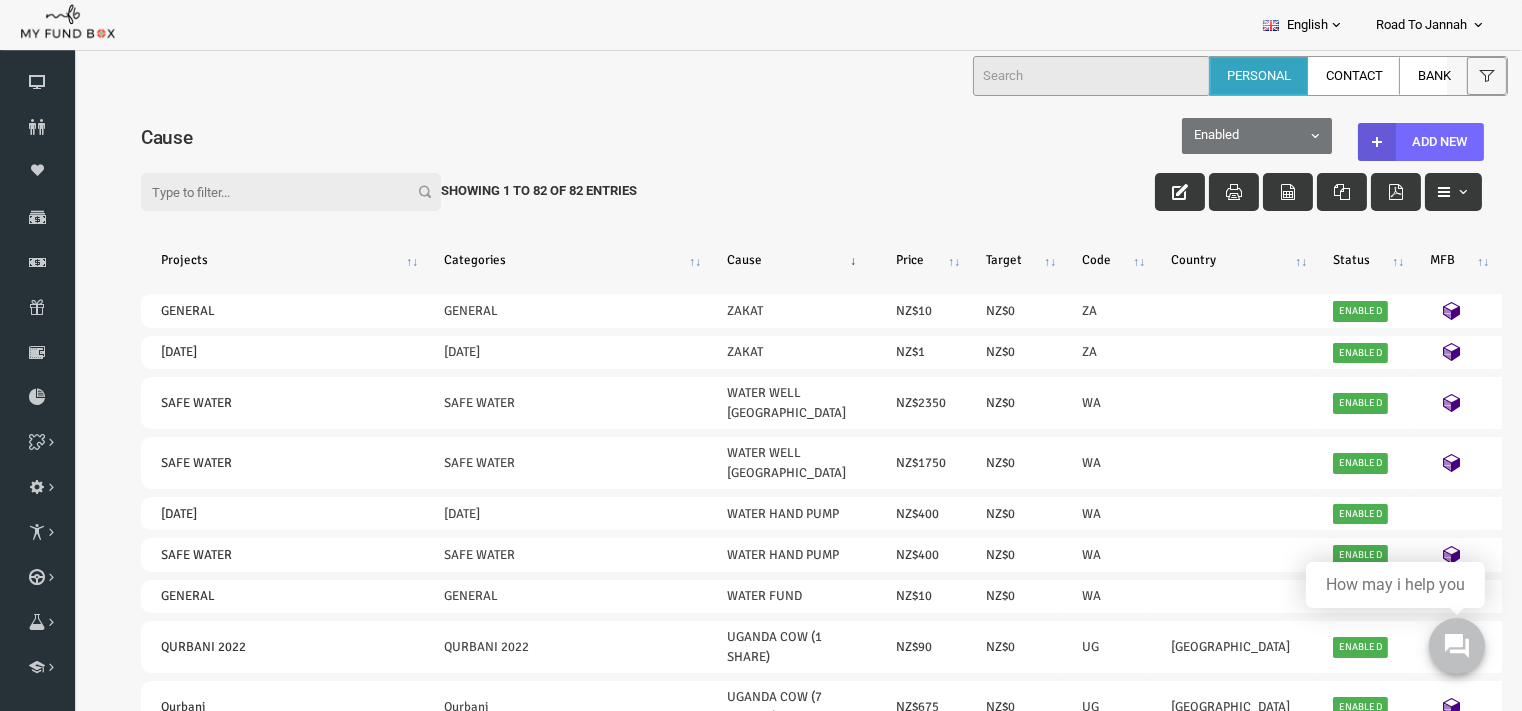 click on "Filter:                                                 Showing 1 to 82 of 82 Entries" at bounding box center (782, 172) 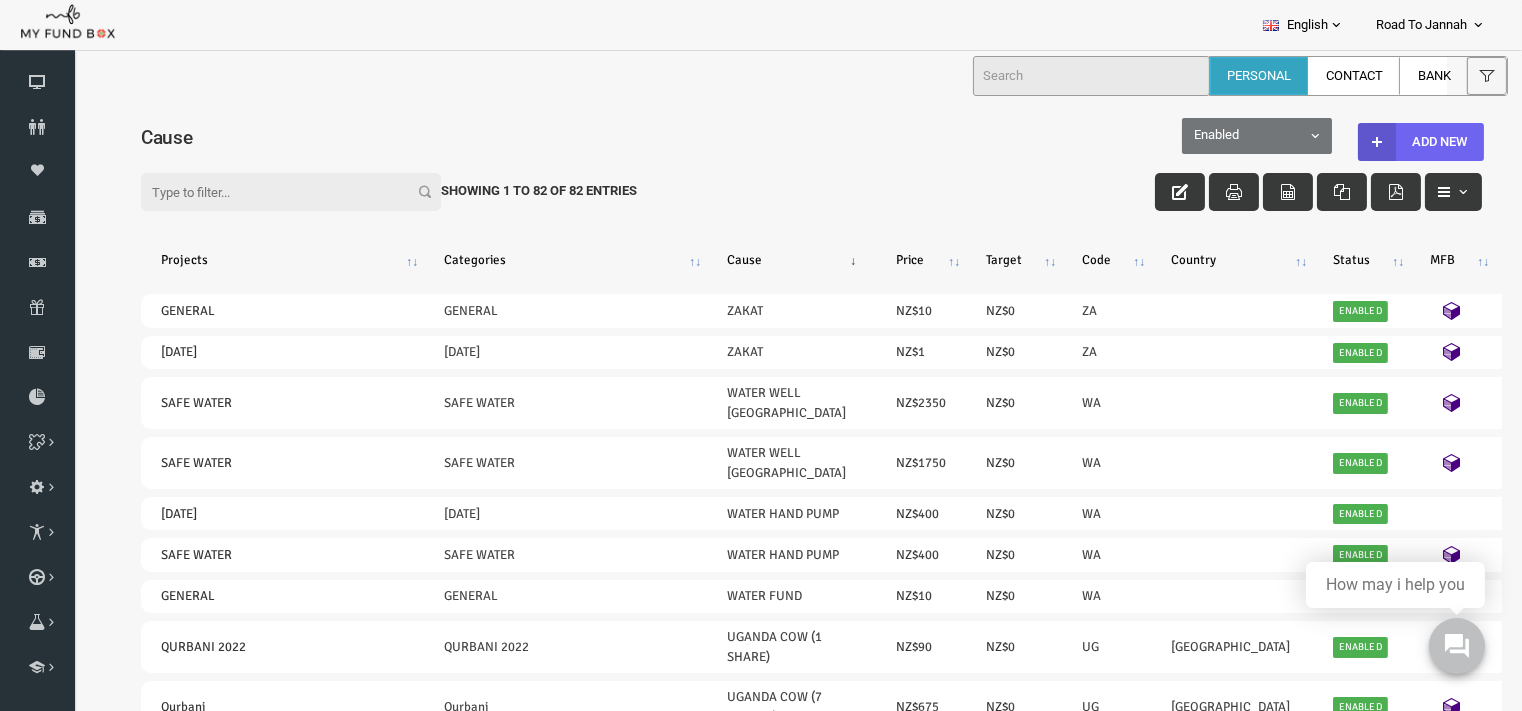 click at bounding box center (1348, 141) 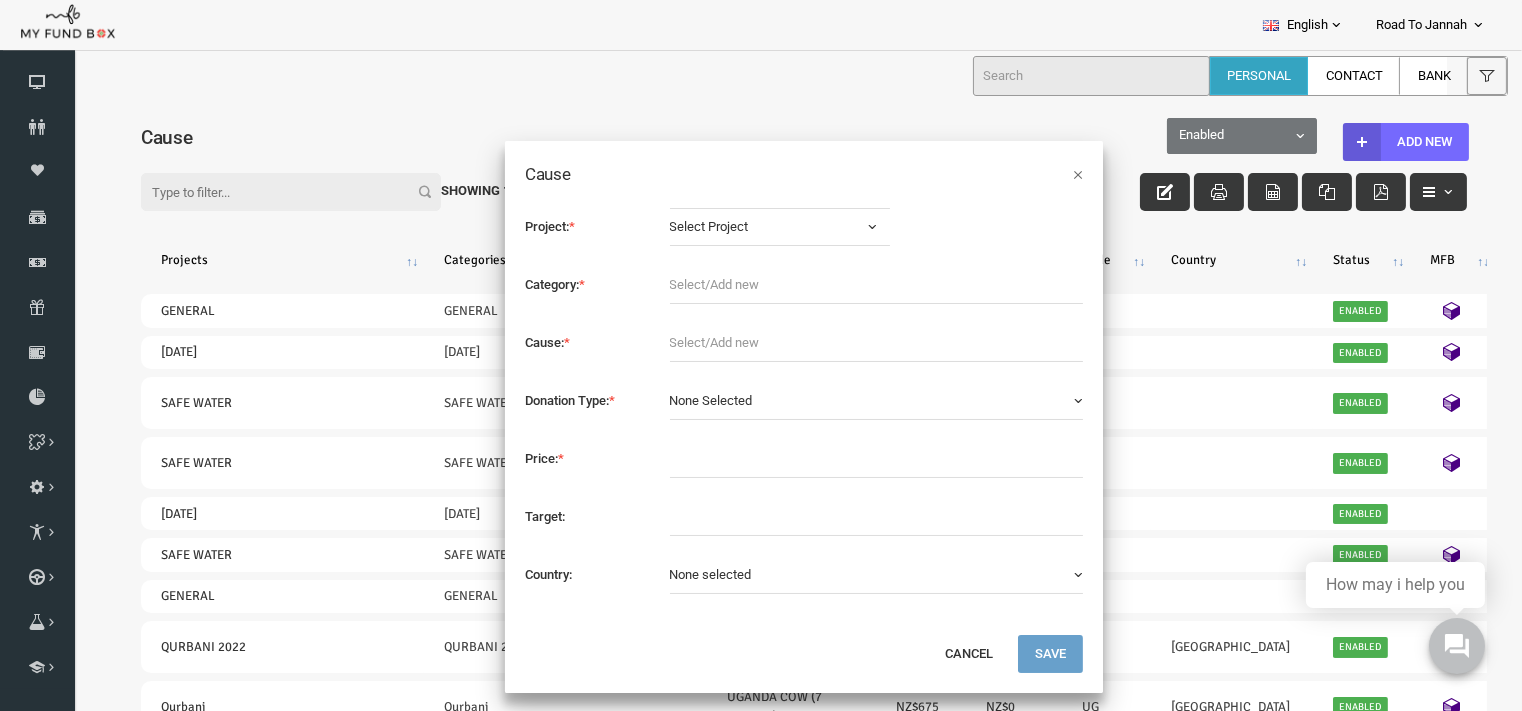 click on "Select Project" at bounding box center [751, 226] 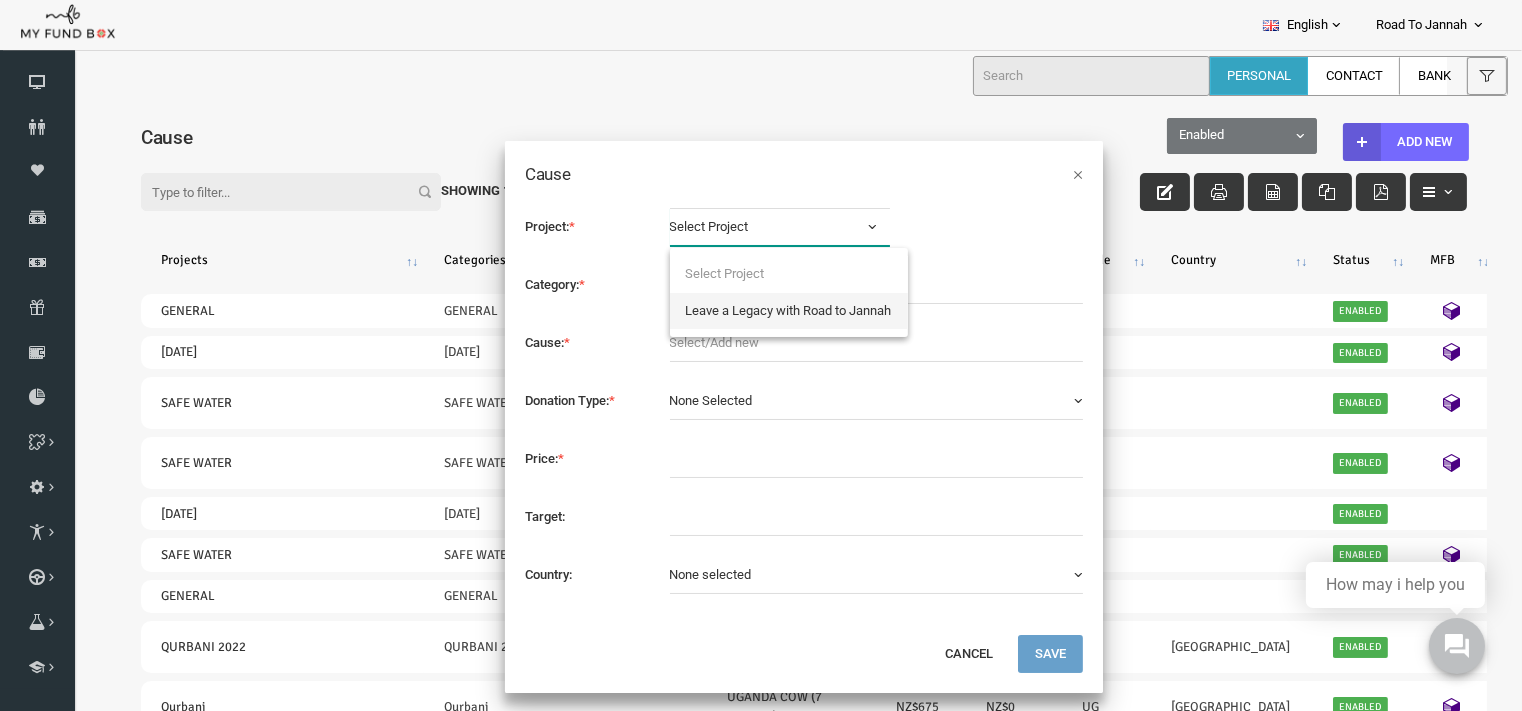 click on "Leave a Legacy with Road to Jannah" at bounding box center [760, 310] 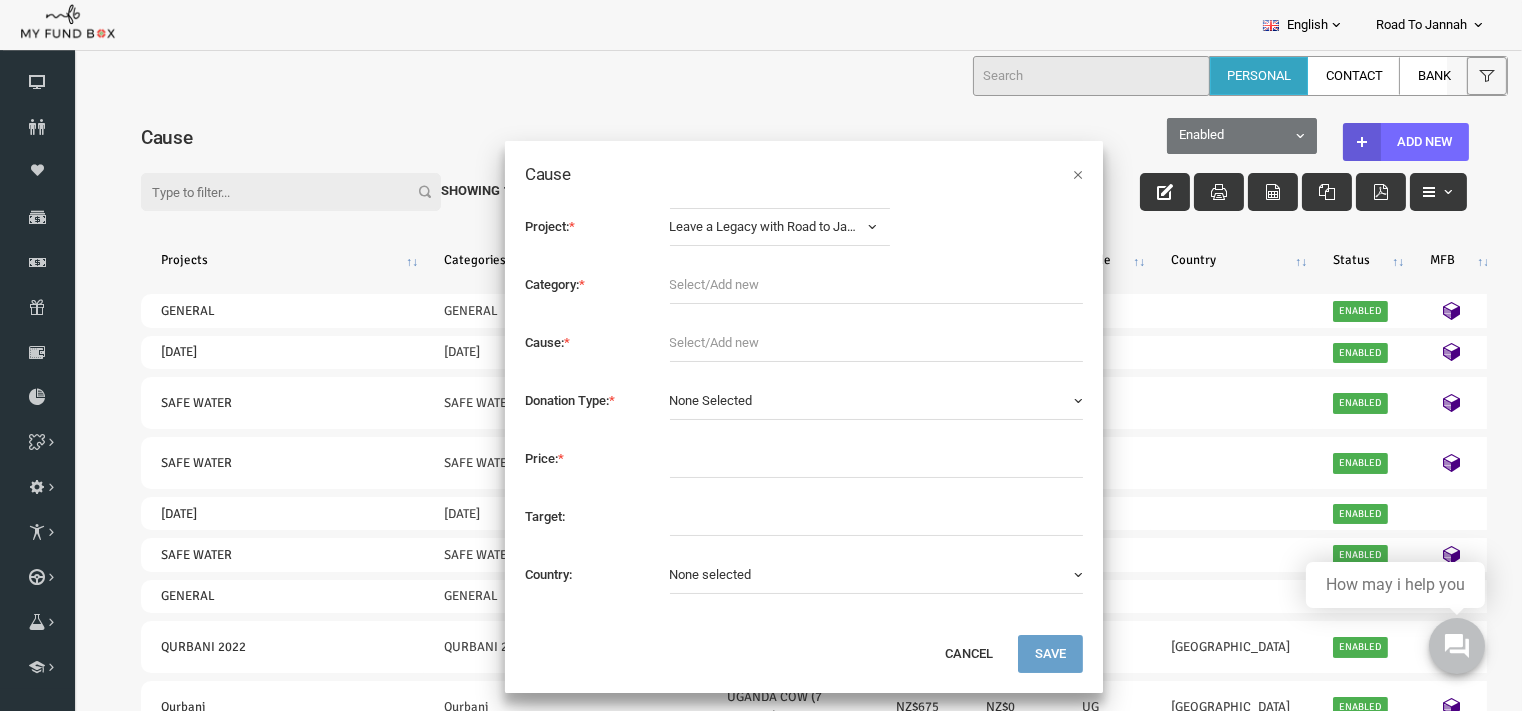 click at bounding box center [848, 284] 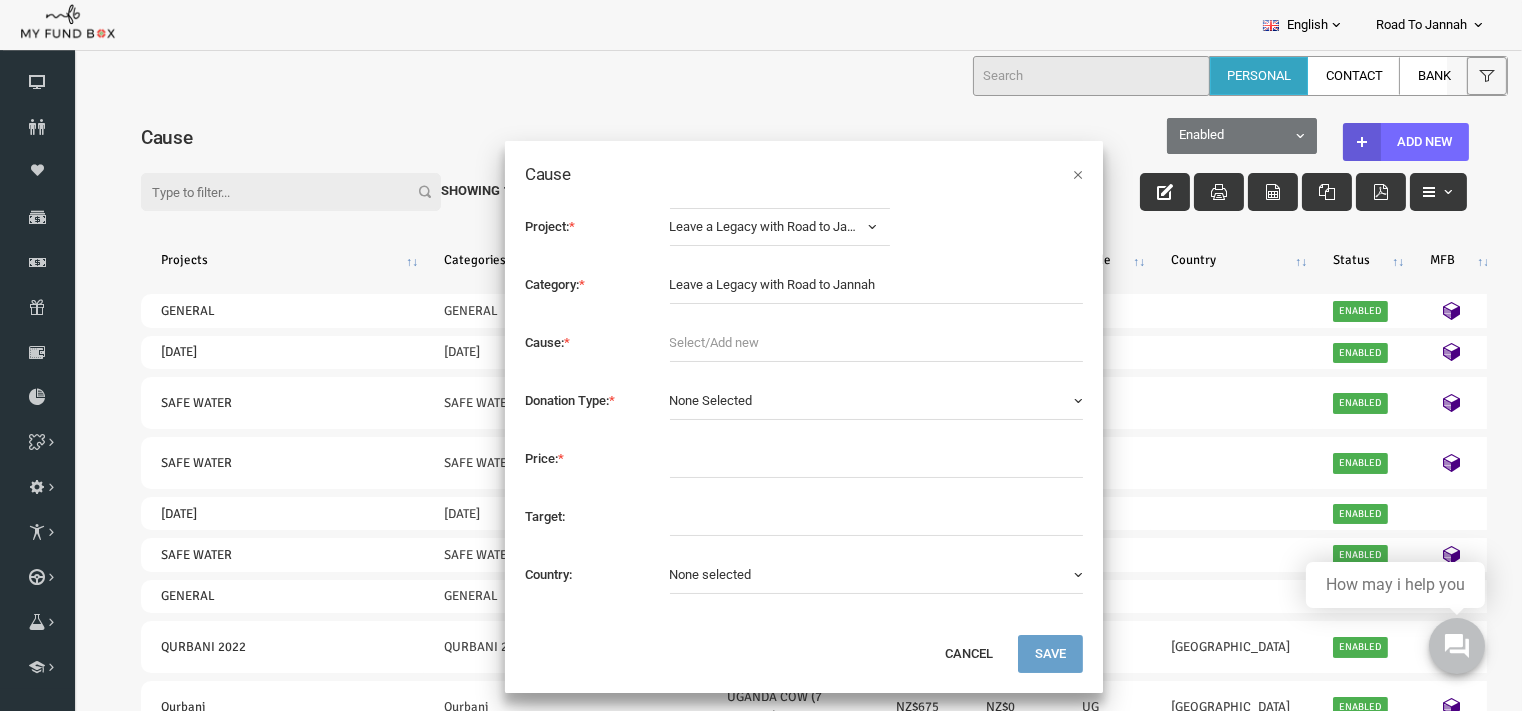 click at bounding box center (848, 342) 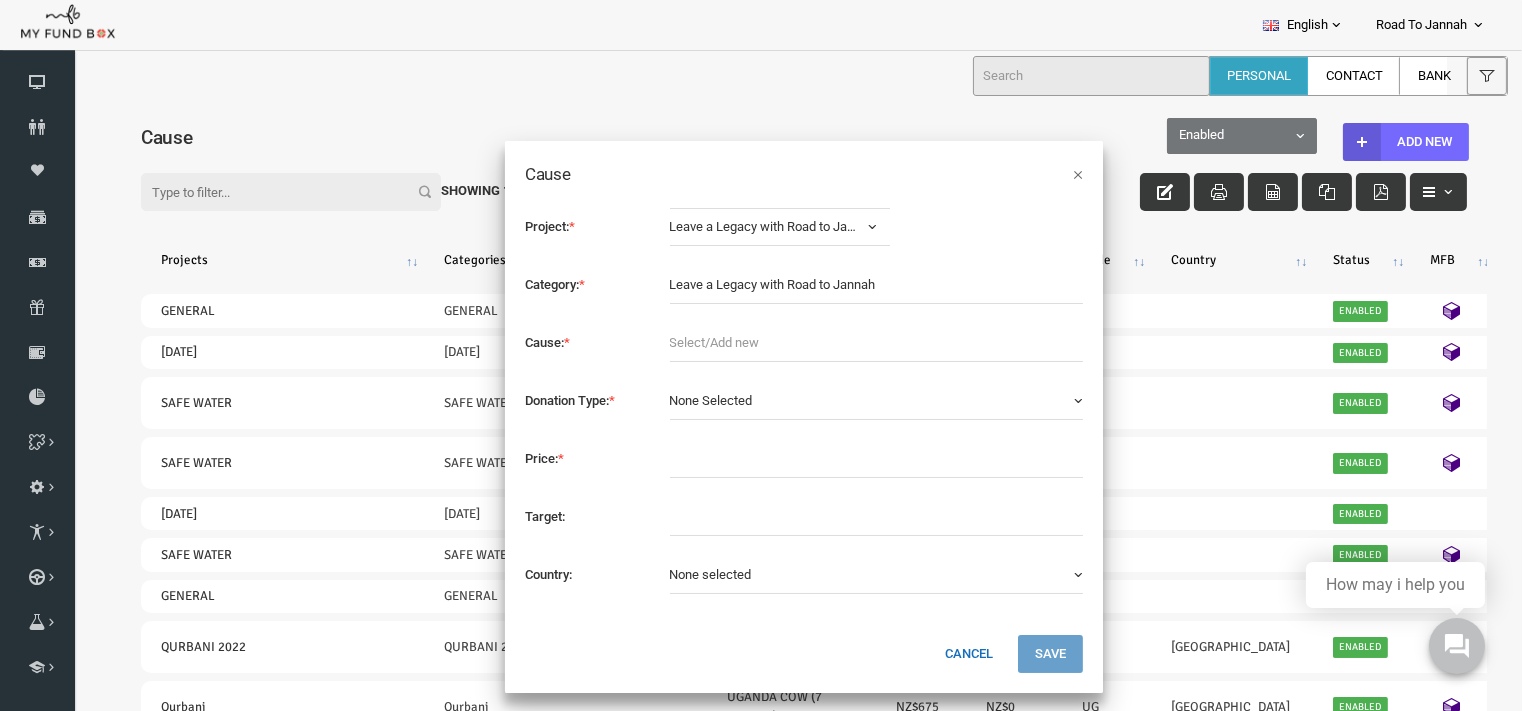click on "Cancel" at bounding box center [940, 653] 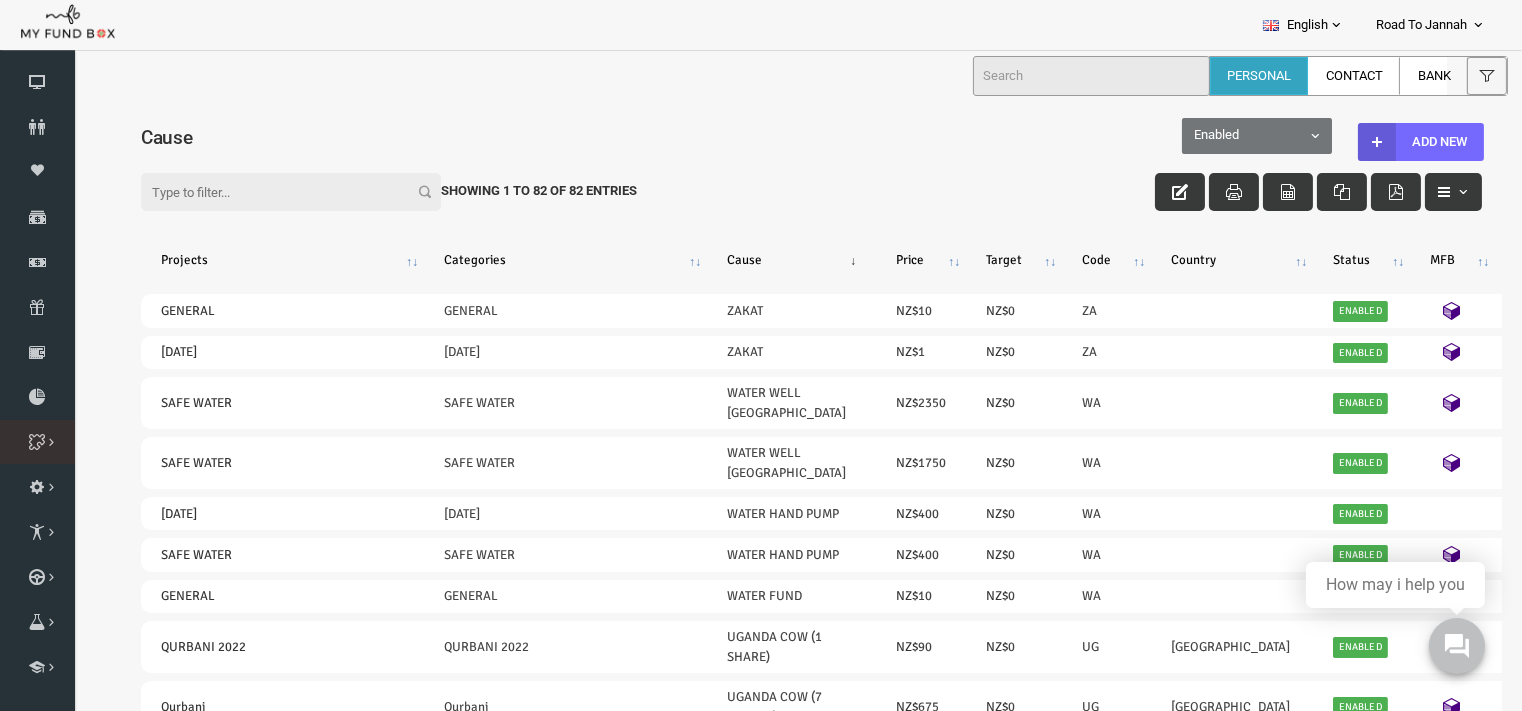 click on "Cause List" at bounding box center [0, 0] 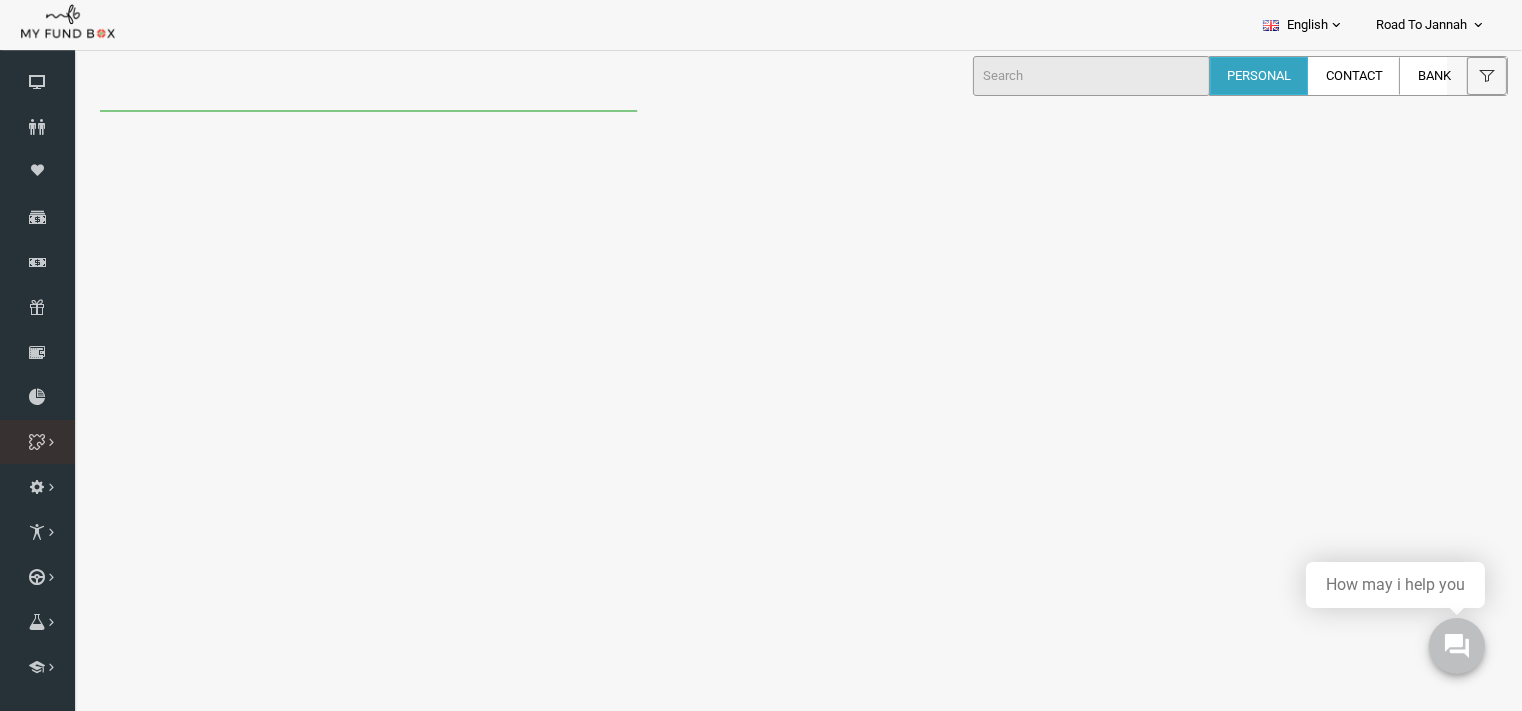 scroll, scrollTop: 0, scrollLeft: 0, axis: both 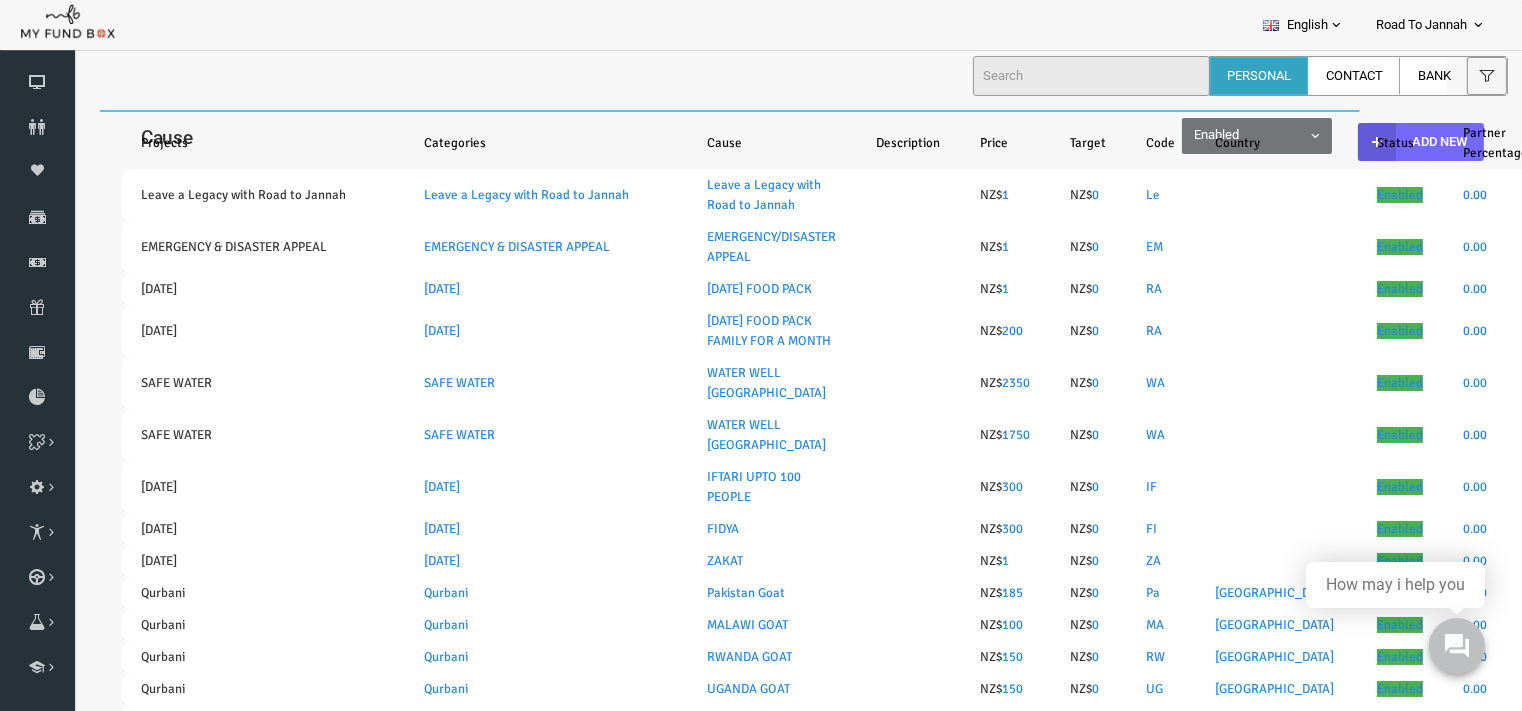 select on "100" 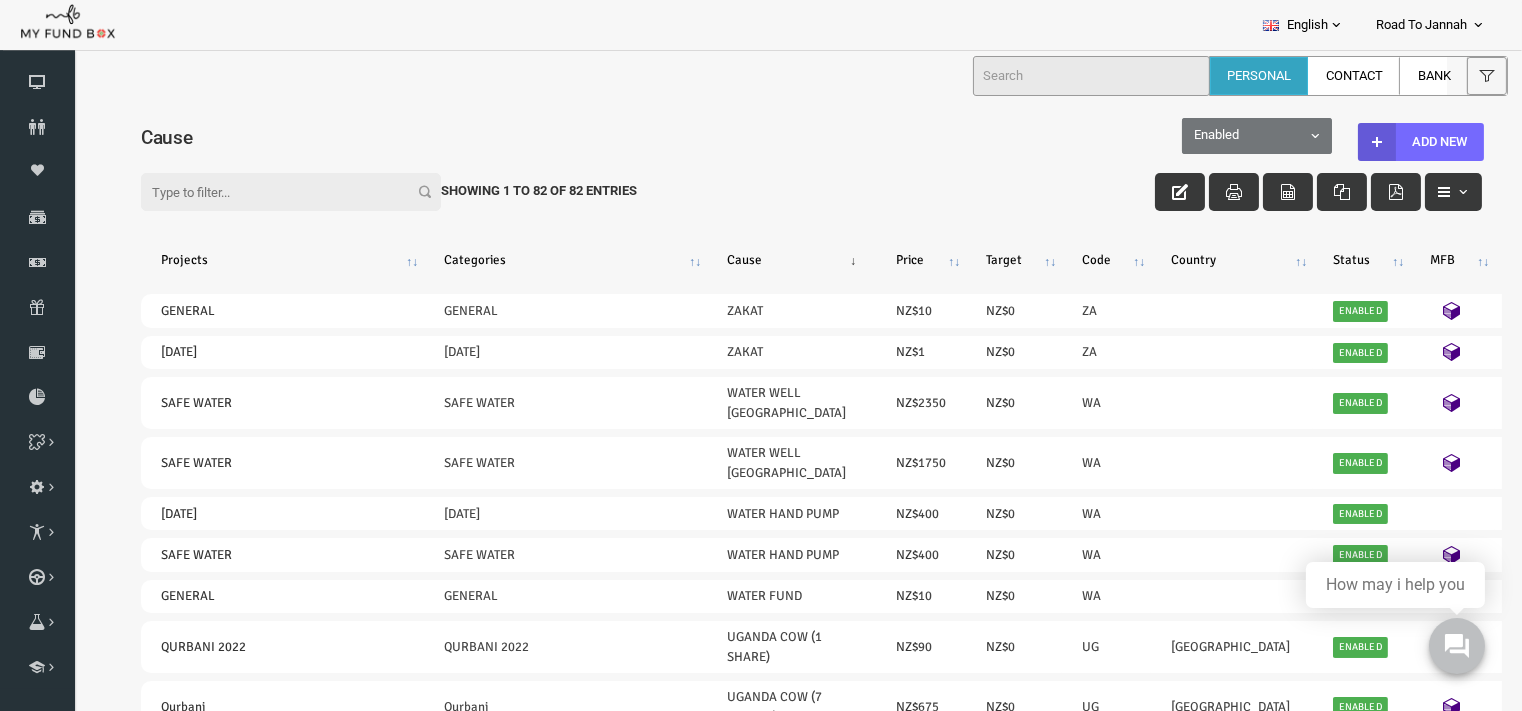 click on "Filter:" at bounding box center (262, 191) 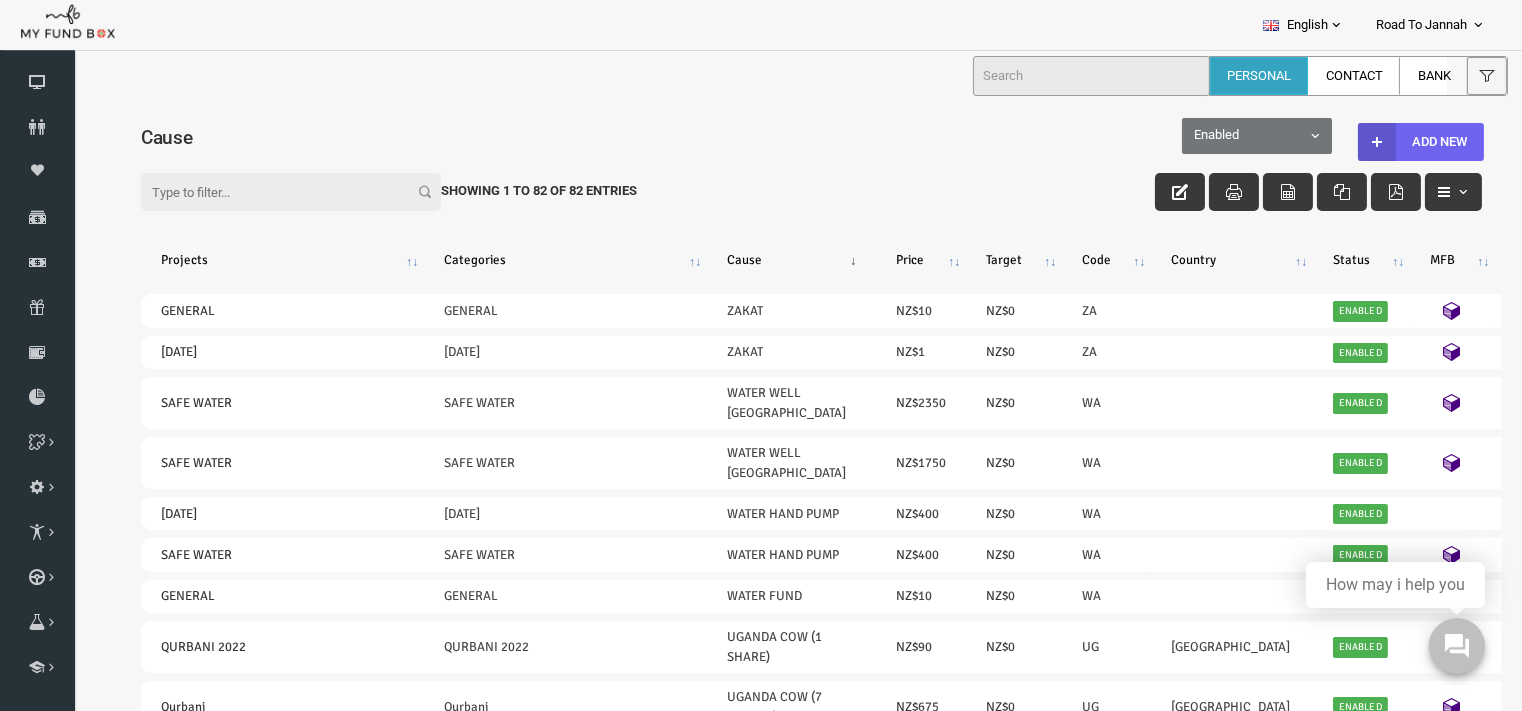 click at bounding box center (1348, 141) 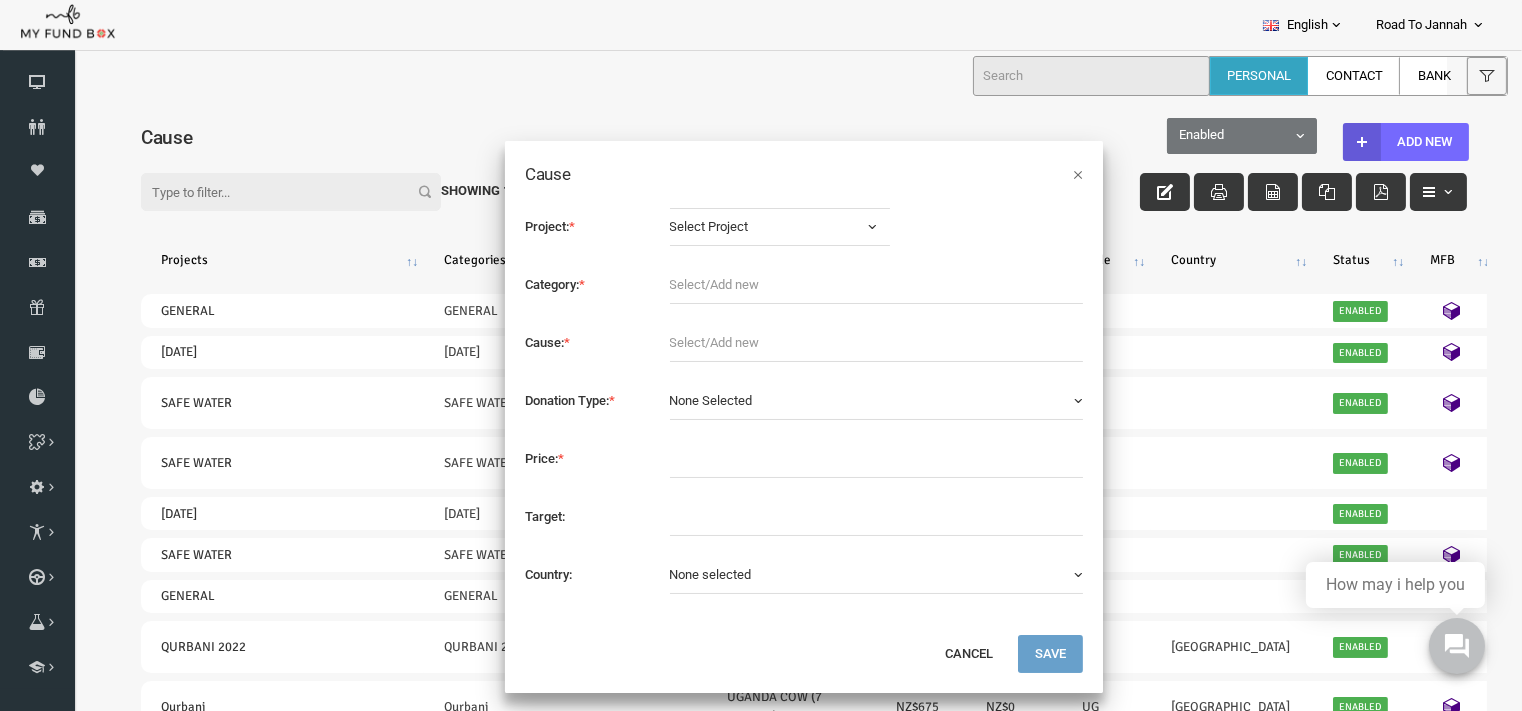 click at bounding box center (848, 284) 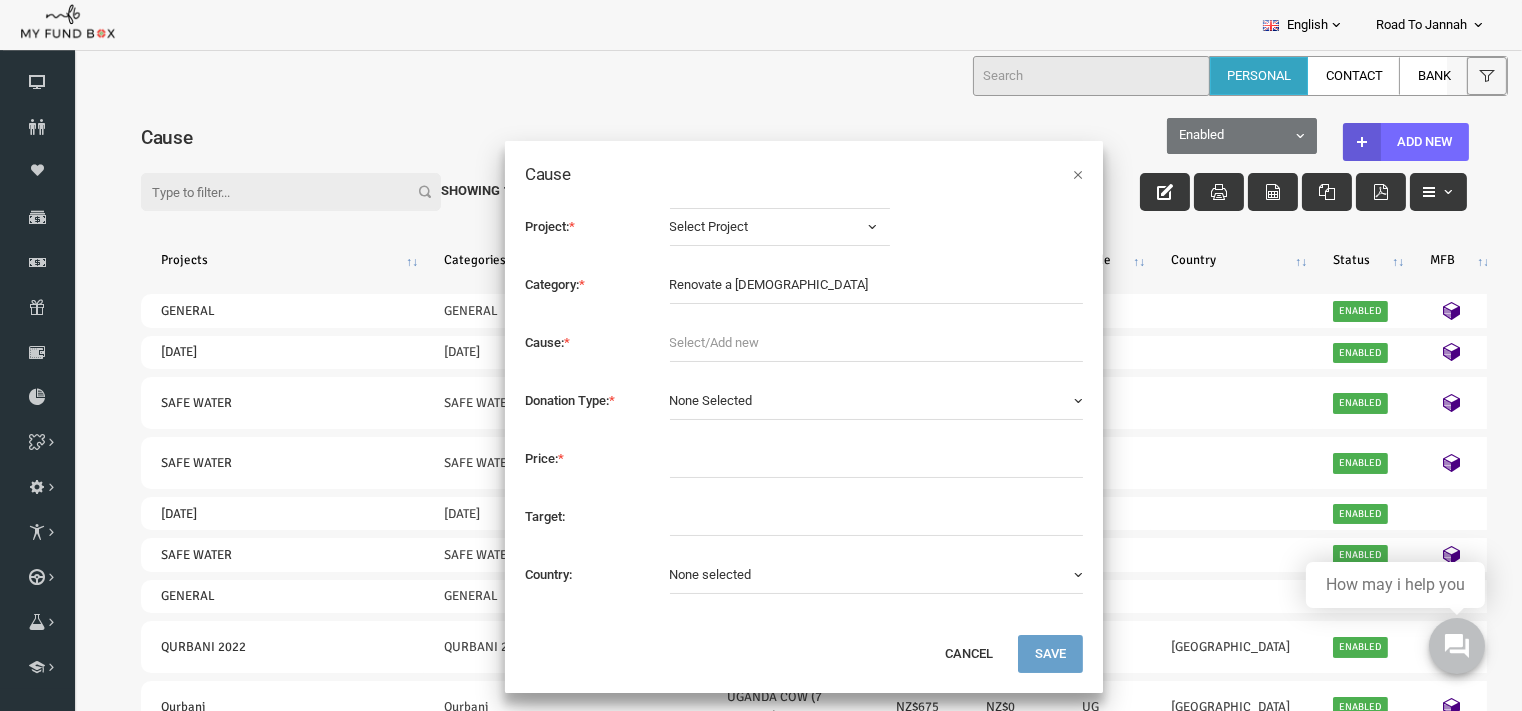 click on "Select Project" at bounding box center [736, 226] 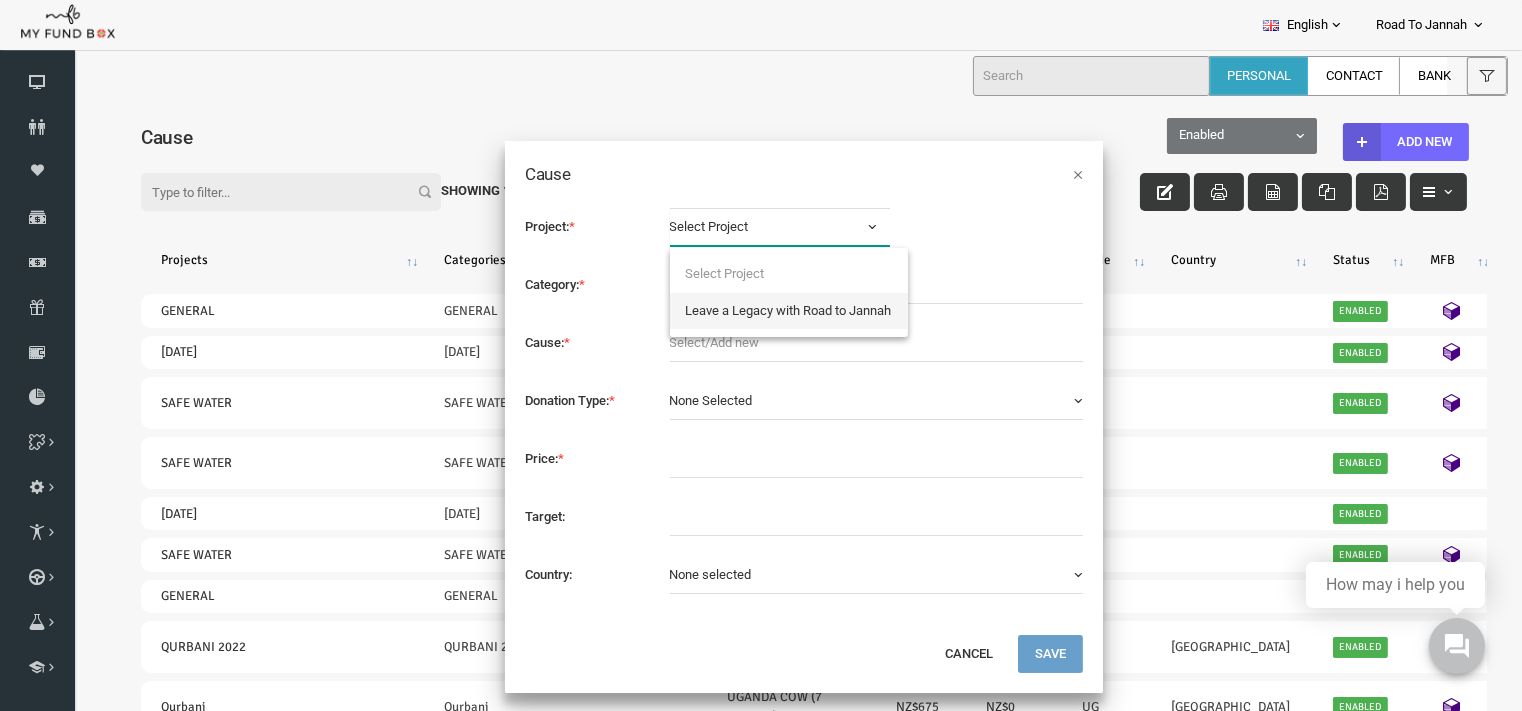 click on "Leave a Legacy with Road to Jannah" at bounding box center (760, 310) 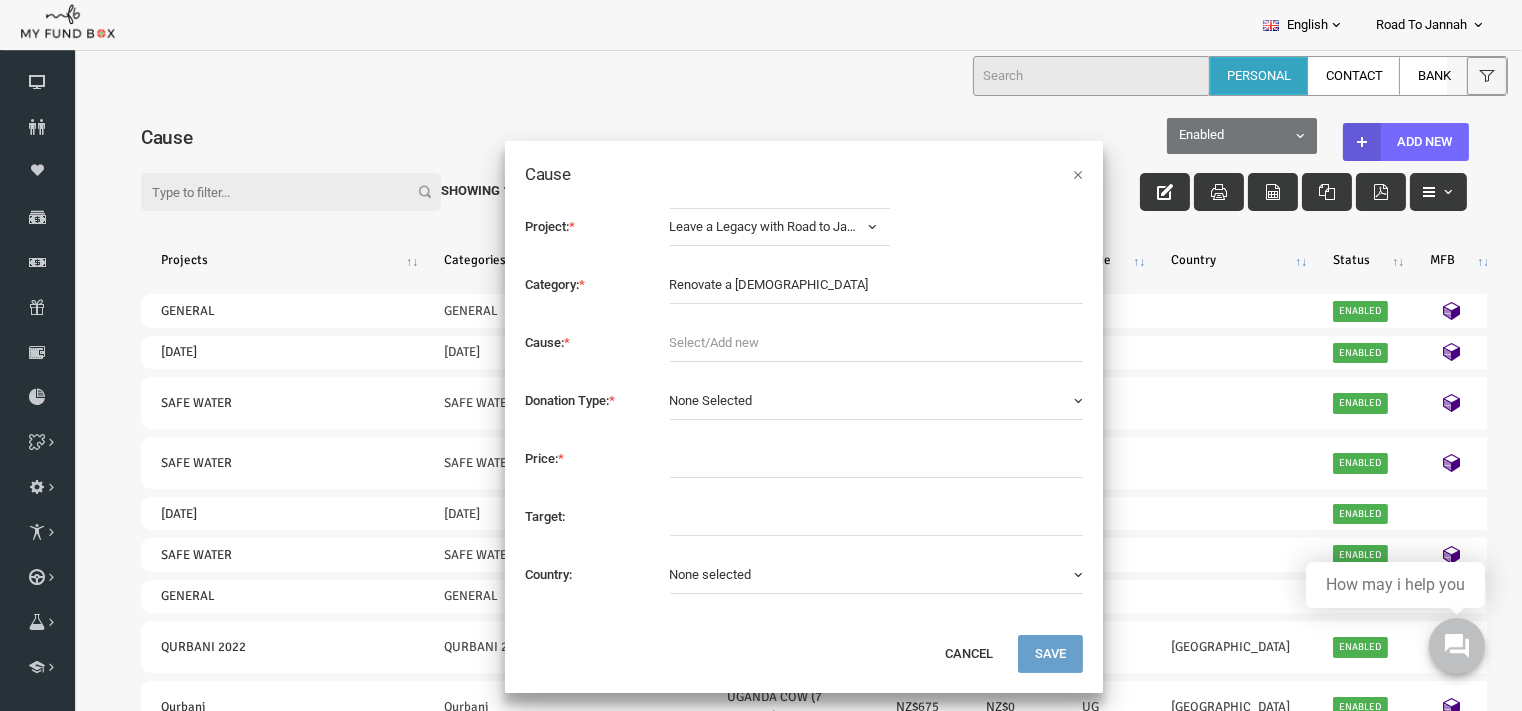 click at bounding box center [848, 342] 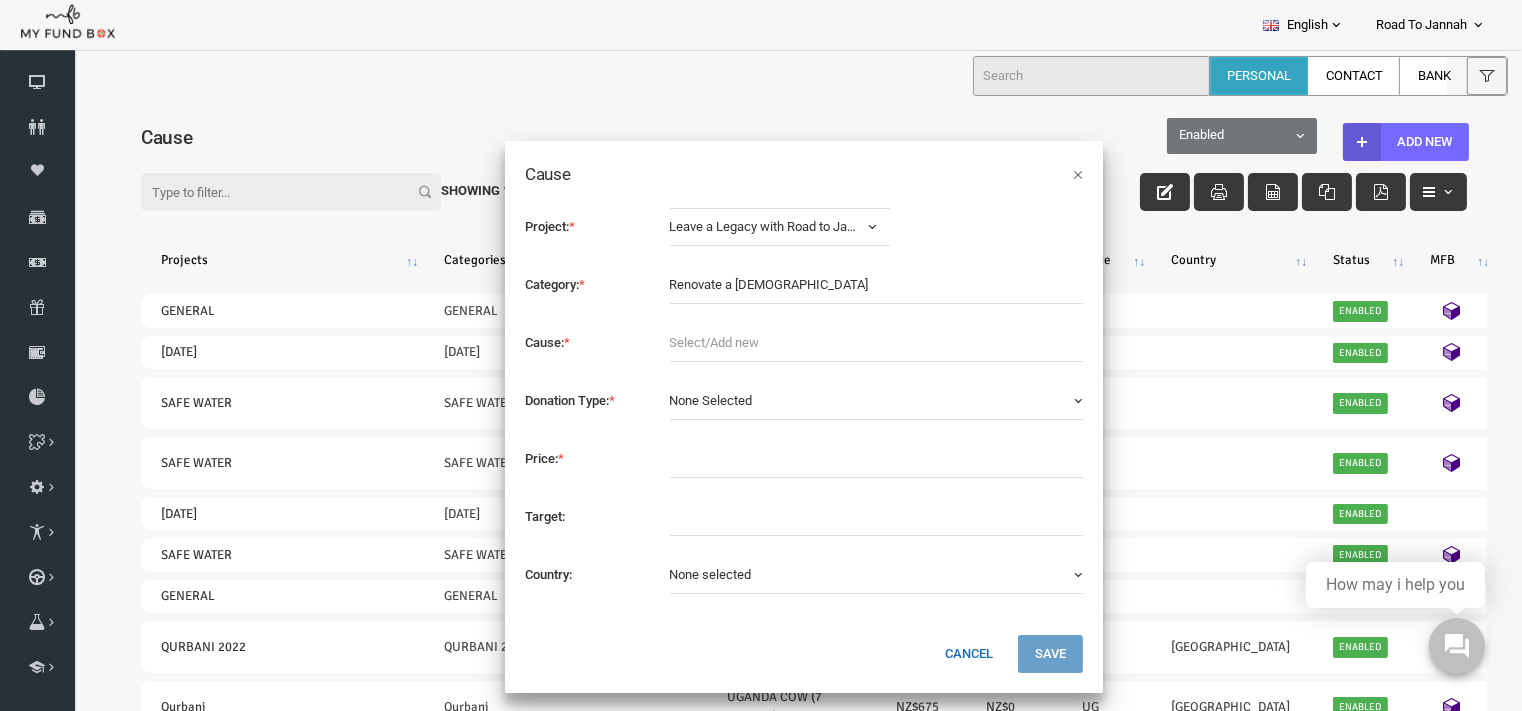 click on "Cancel" at bounding box center (940, 653) 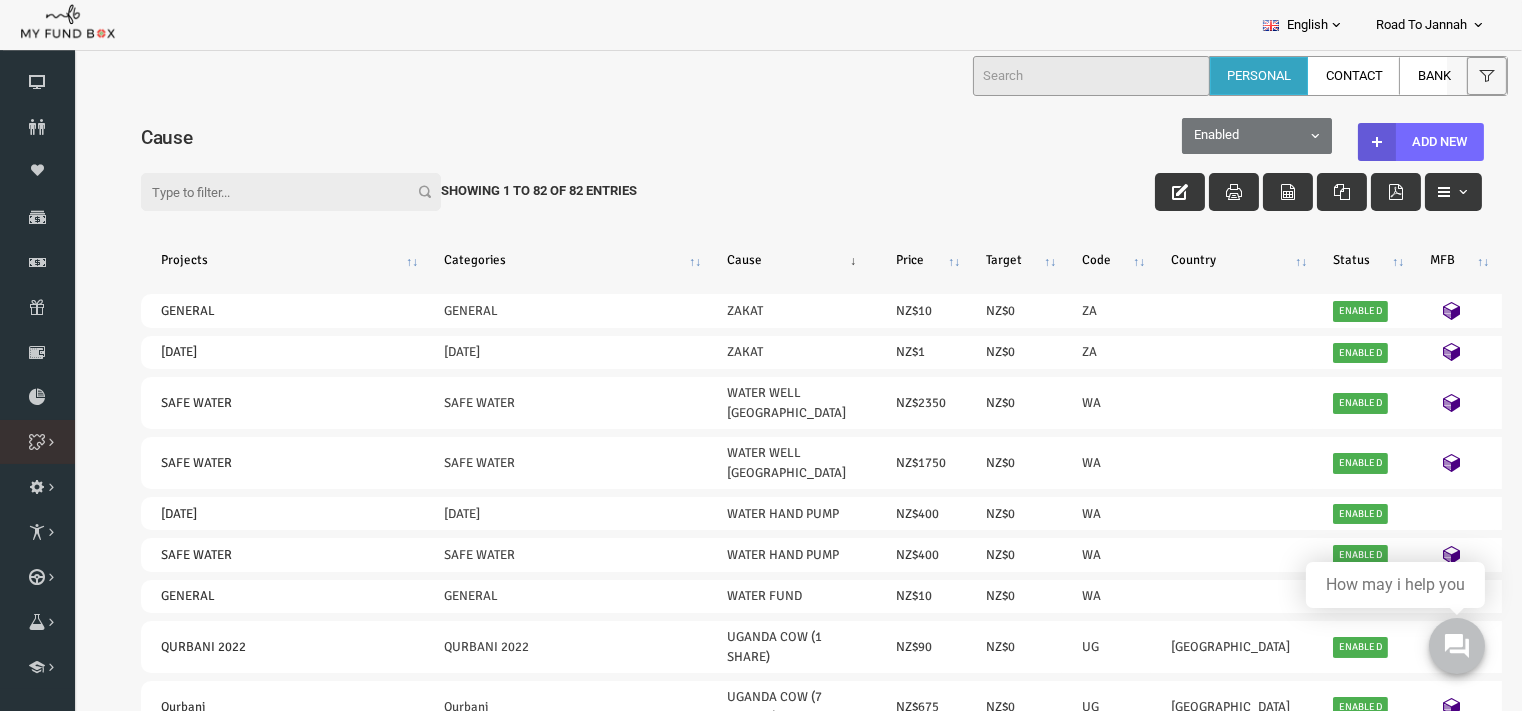 click at bounding box center [0, 0] 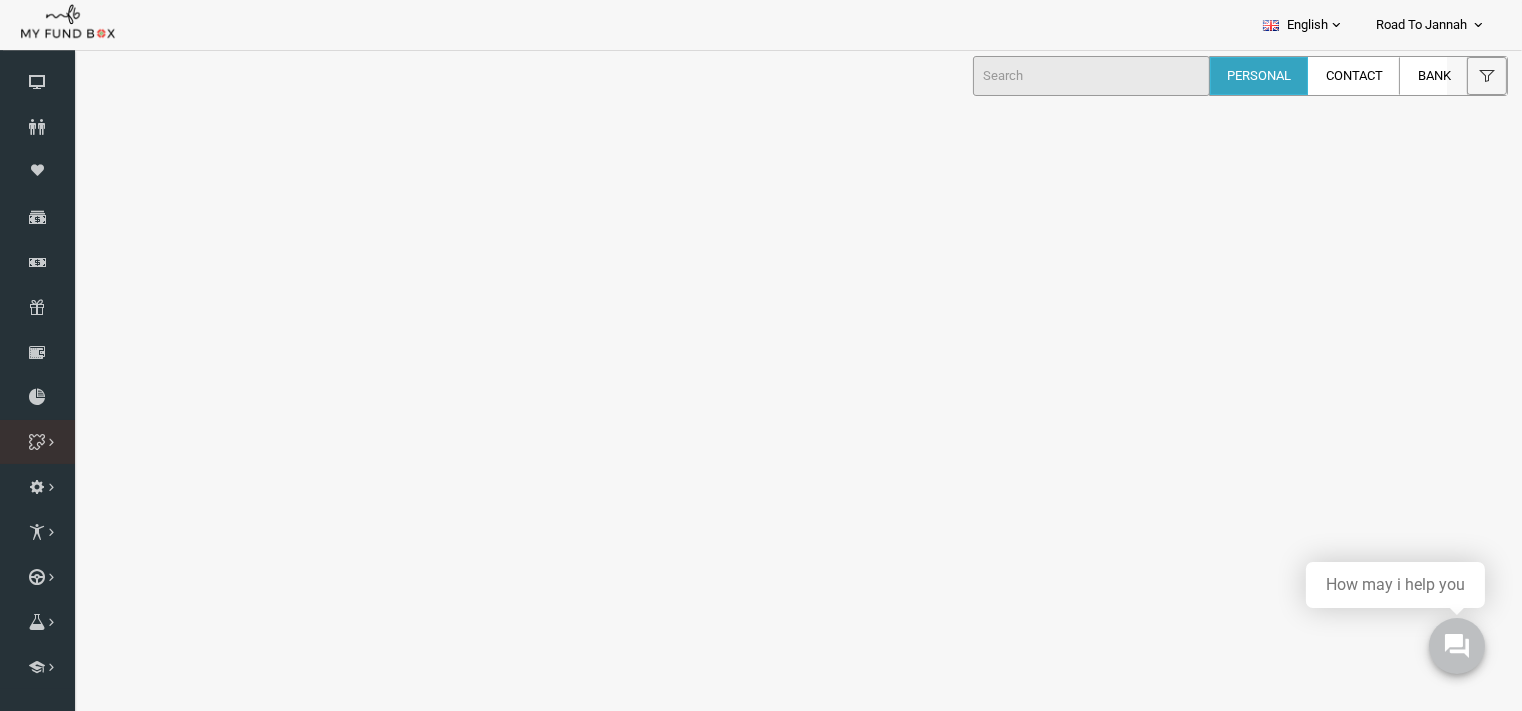 select on "100" 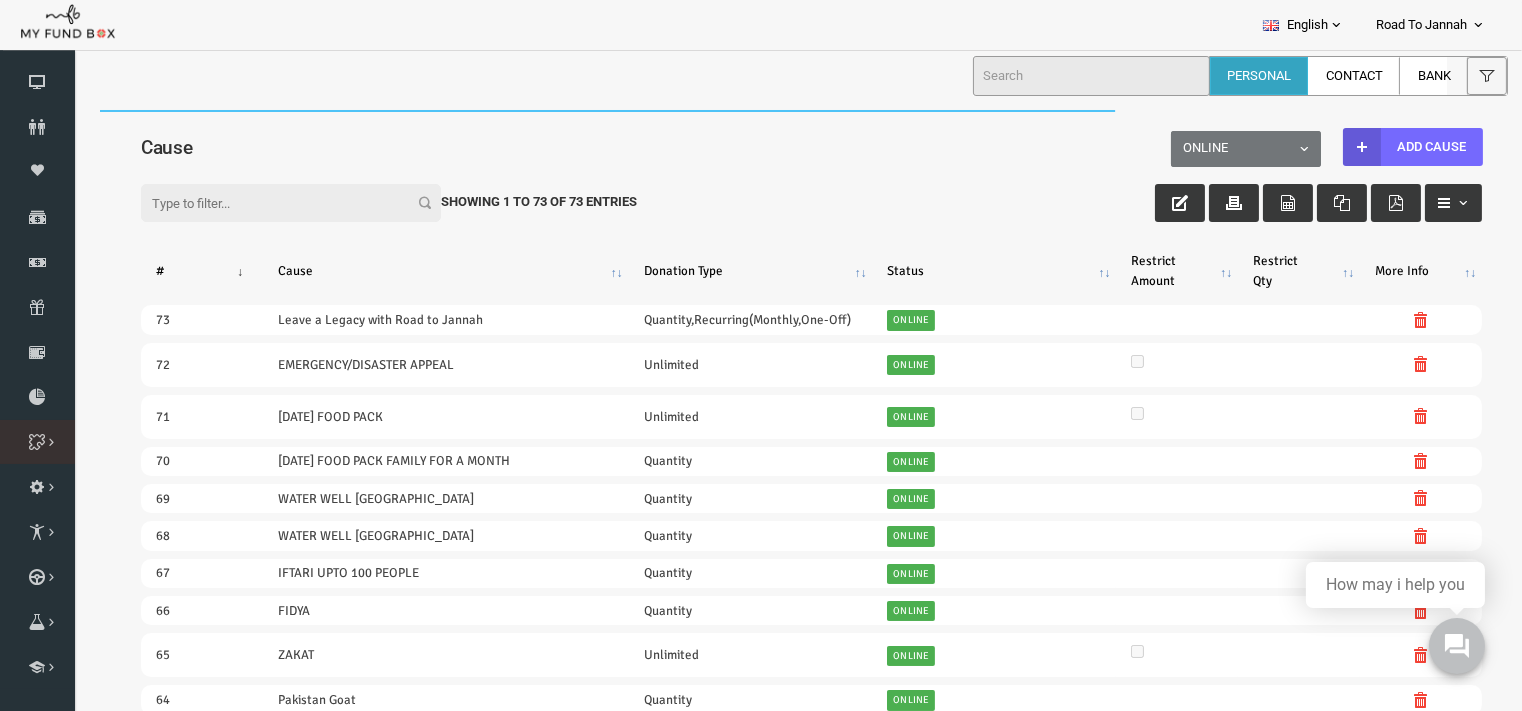 scroll, scrollTop: 0, scrollLeft: 0, axis: both 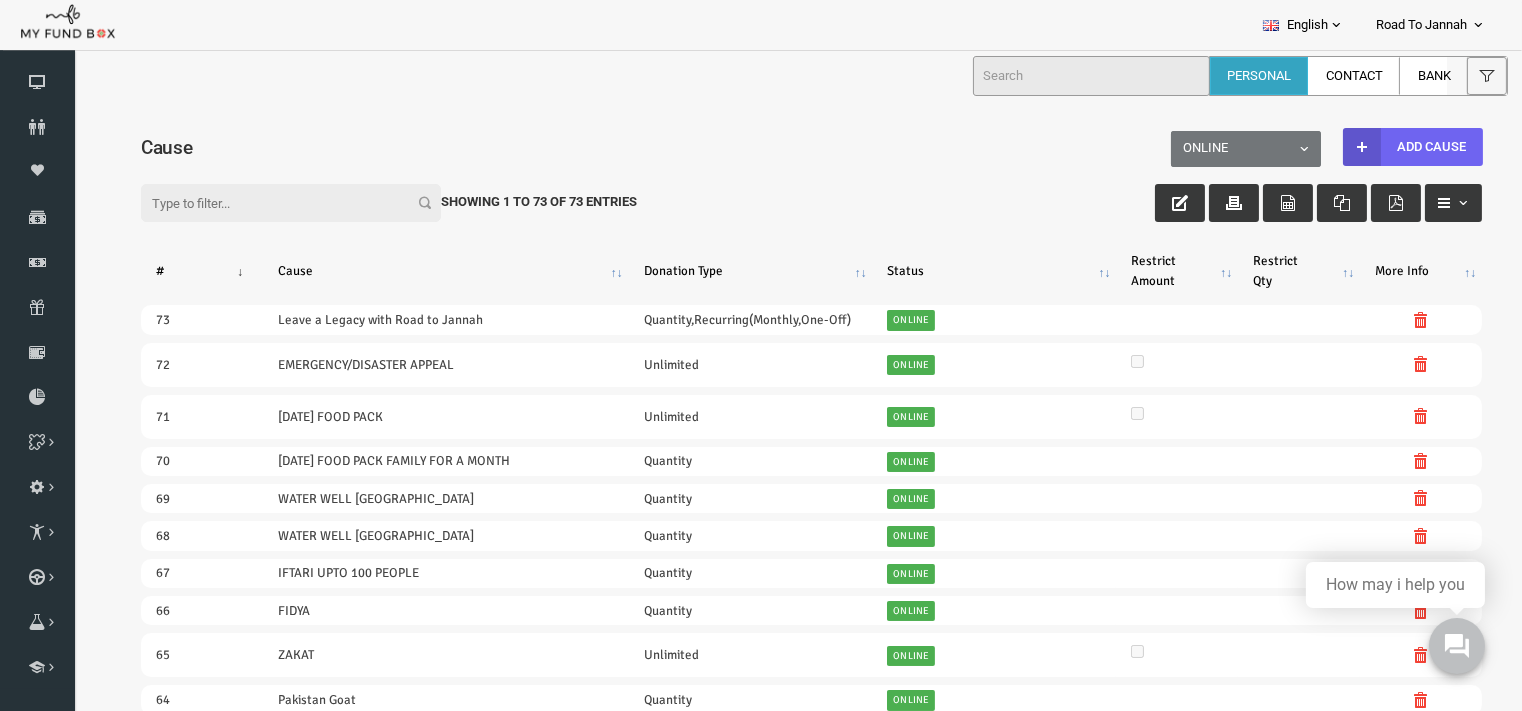 click on "Add Cause" at bounding box center (1384, 146) 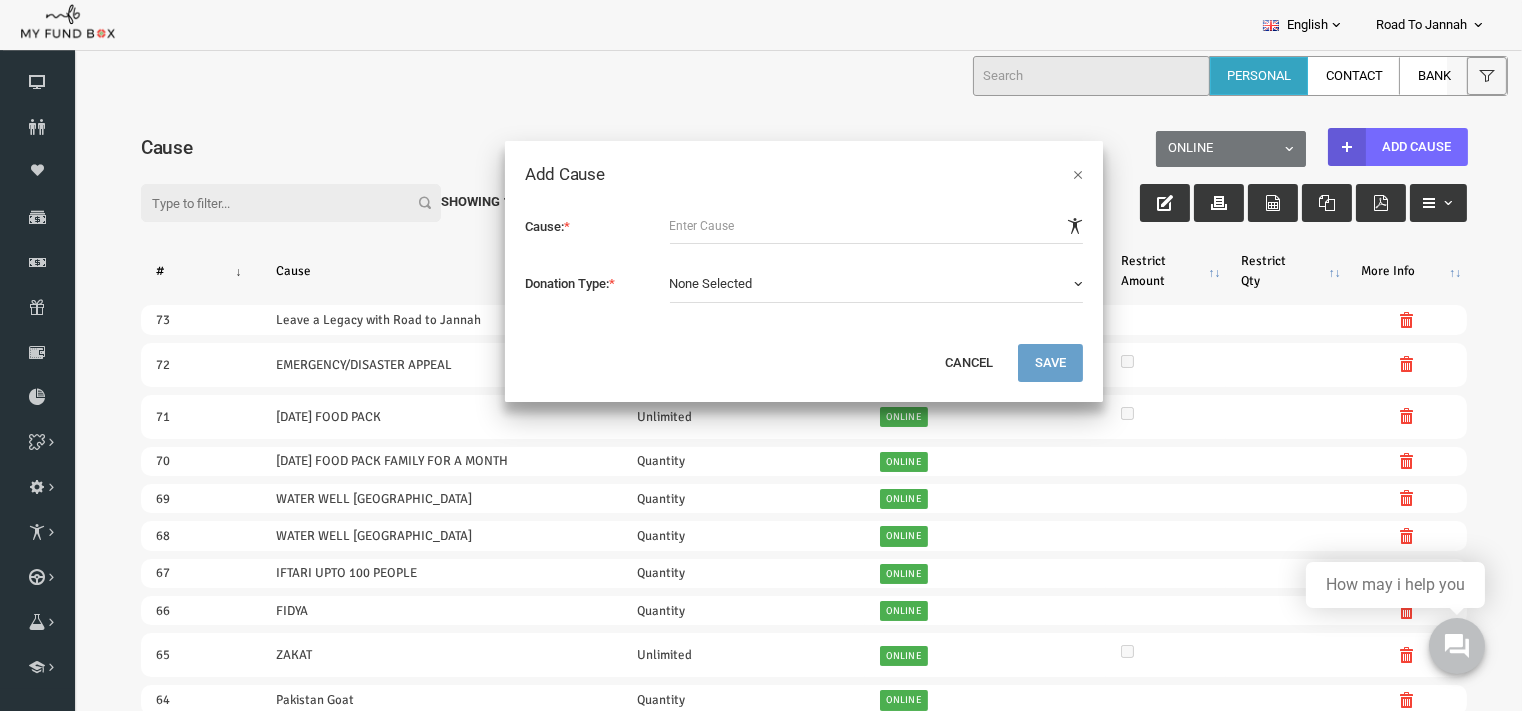 click at bounding box center [848, 225] 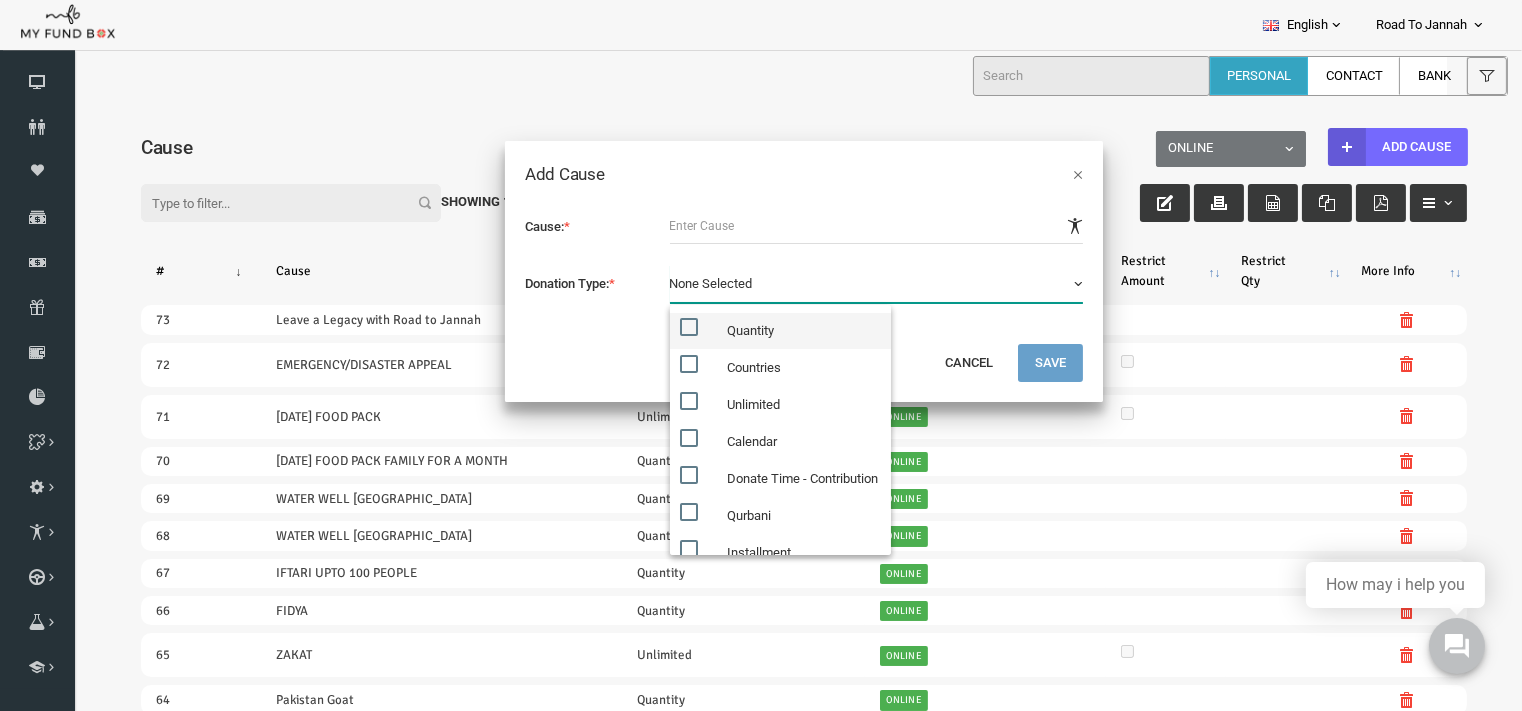 click on "Quantity" at bounding box center [751, 330] 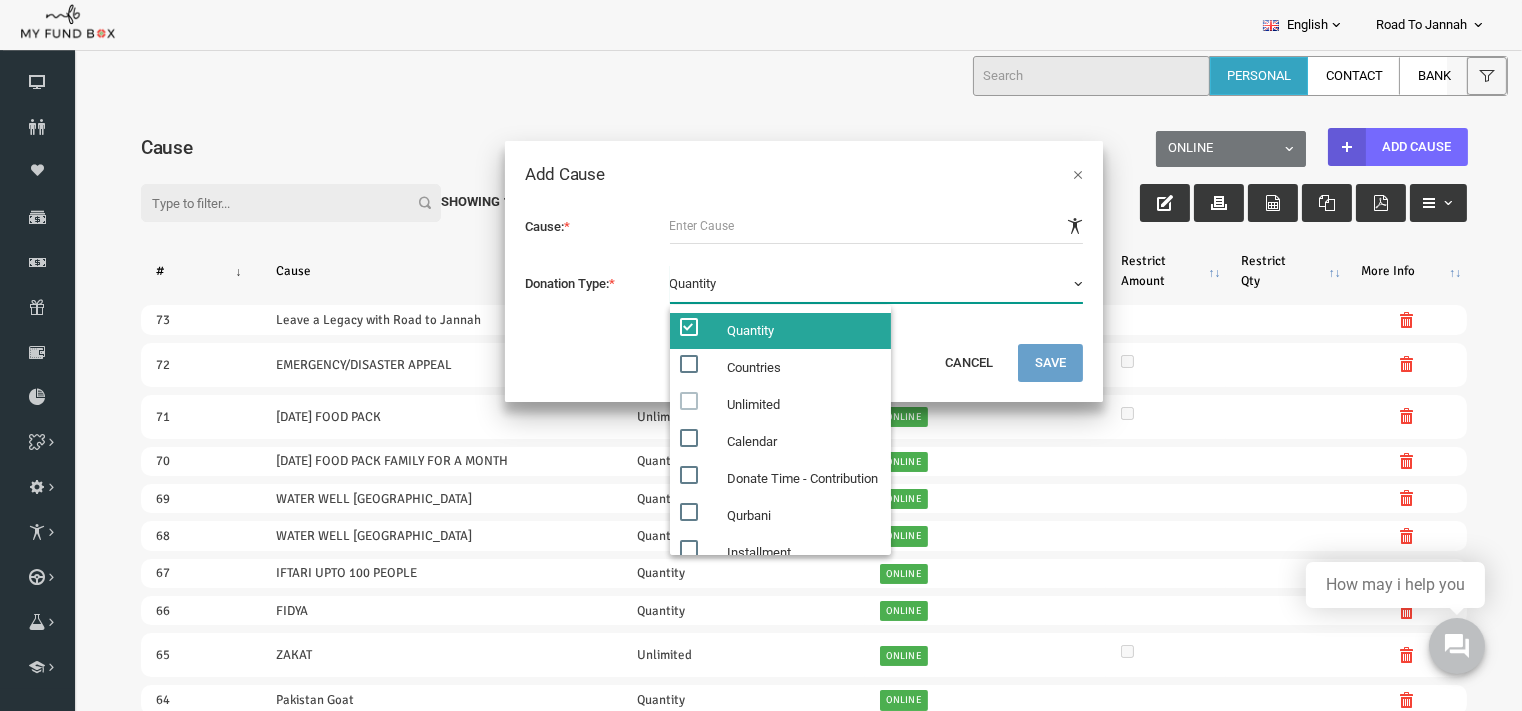 click at bounding box center (848, 225) 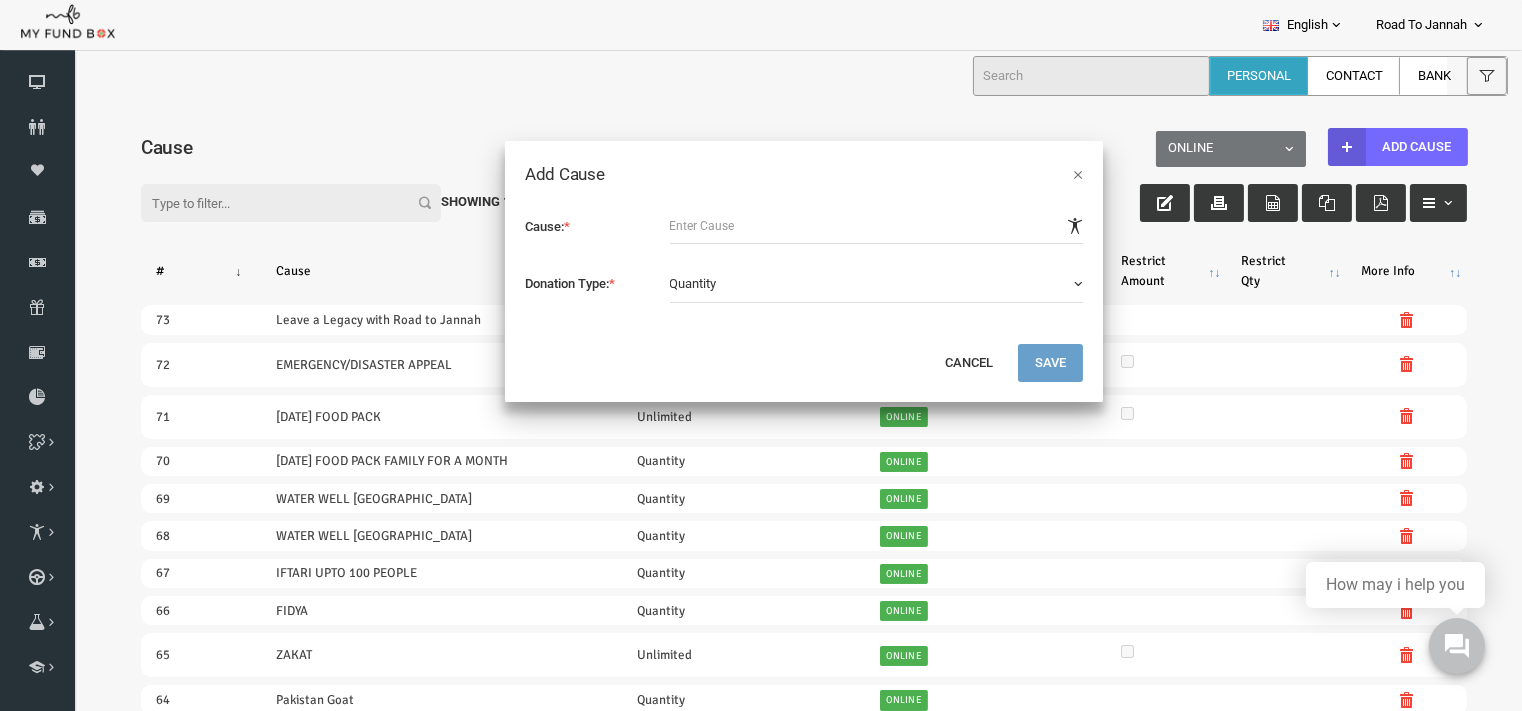 click at bounding box center [848, 225] 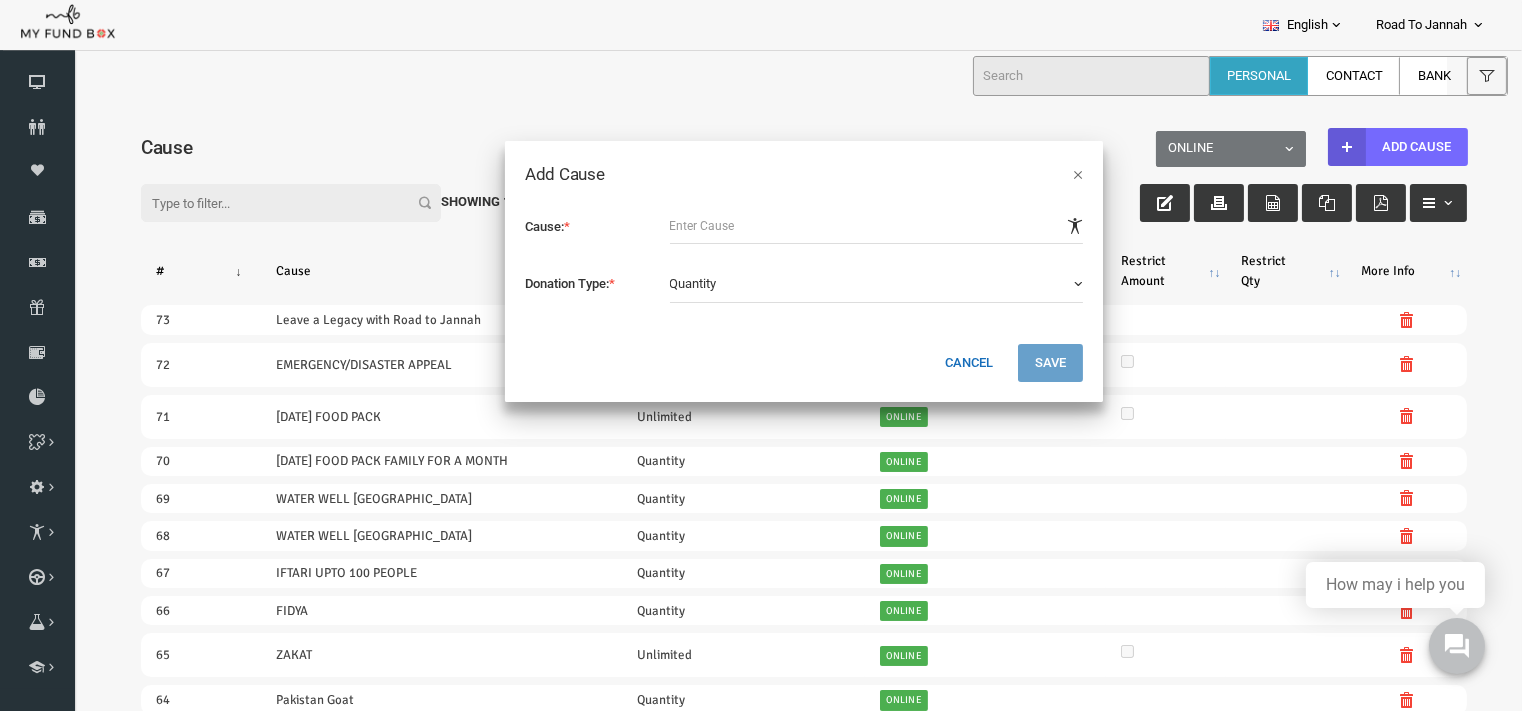 click on "Cancel" at bounding box center [940, 362] 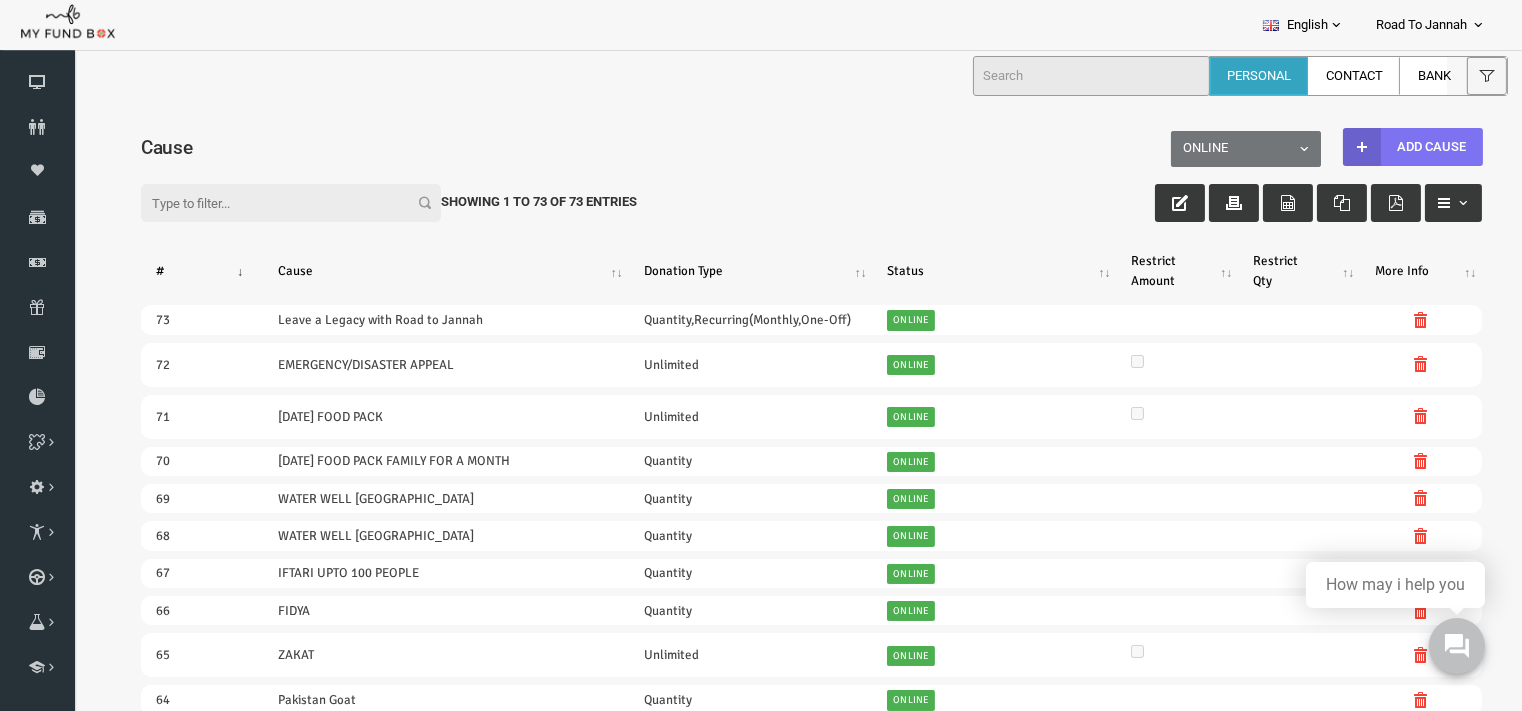 click at bounding box center (1333, 146) 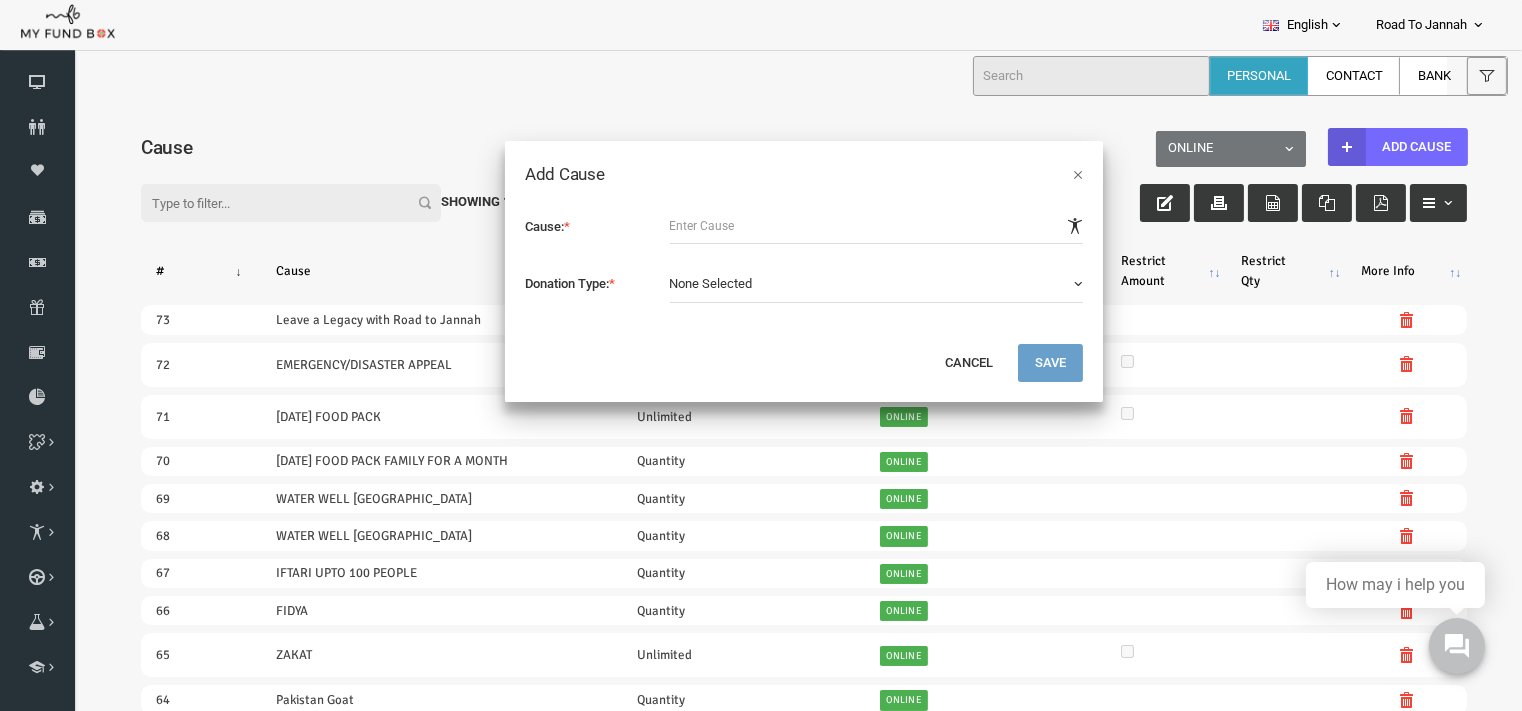 click at bounding box center (848, 225) 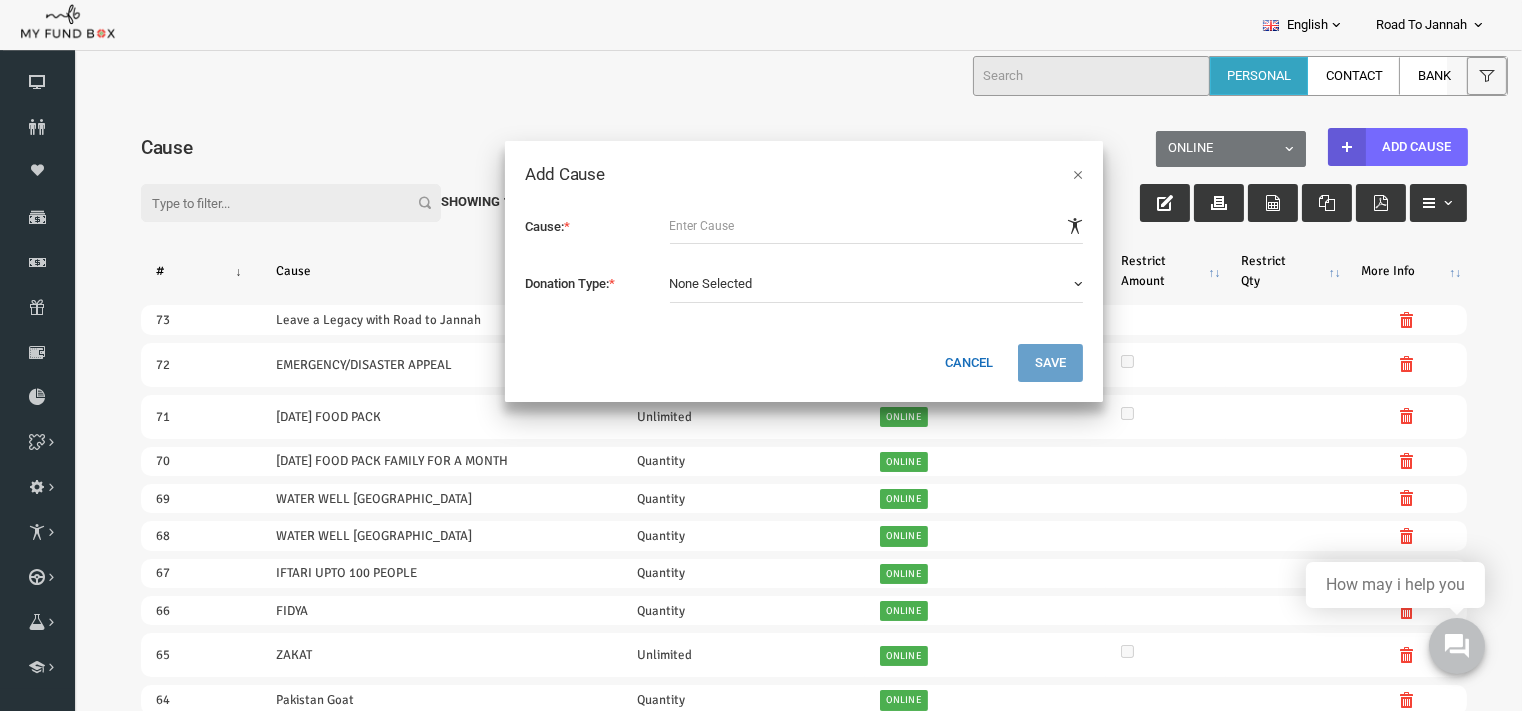 click on "Cancel" at bounding box center [940, 362] 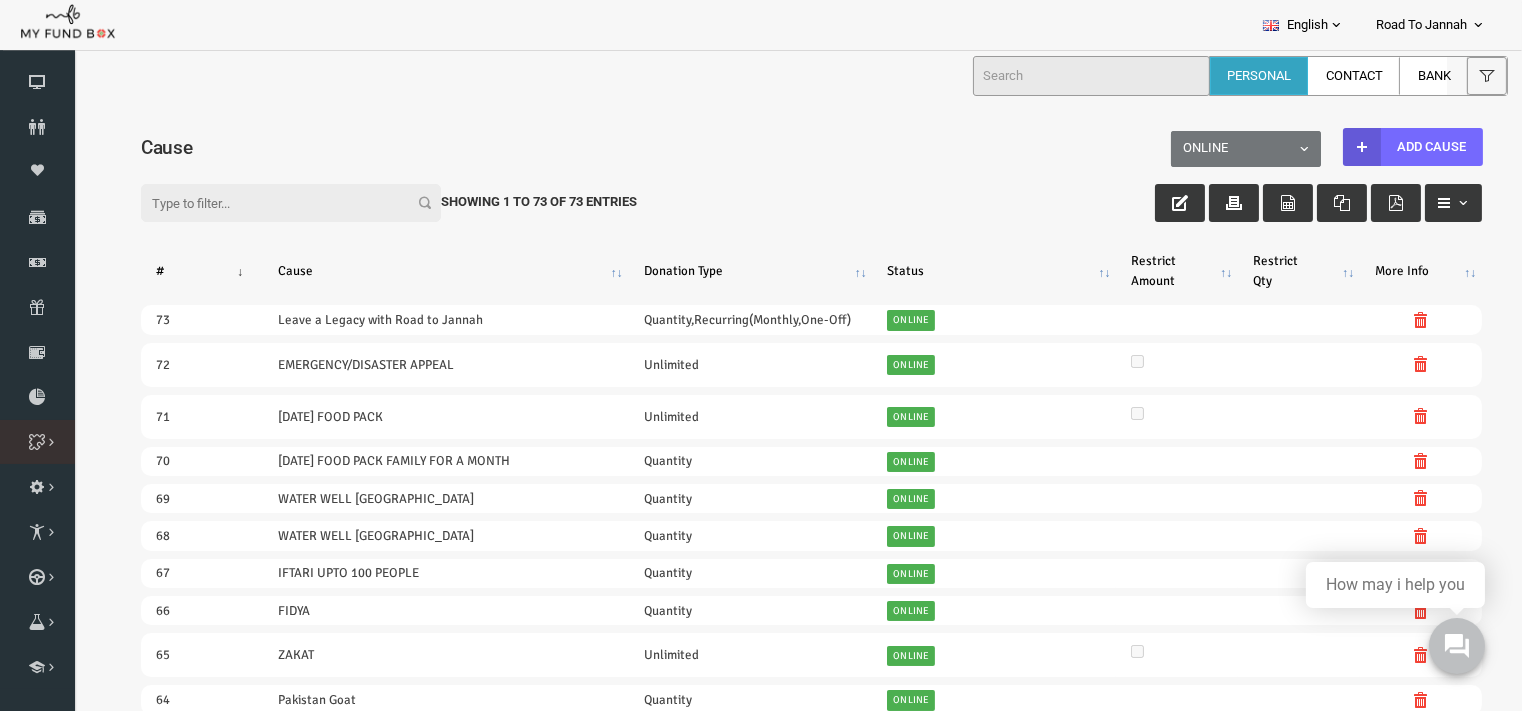 click on "Category" at bounding box center [0, 0] 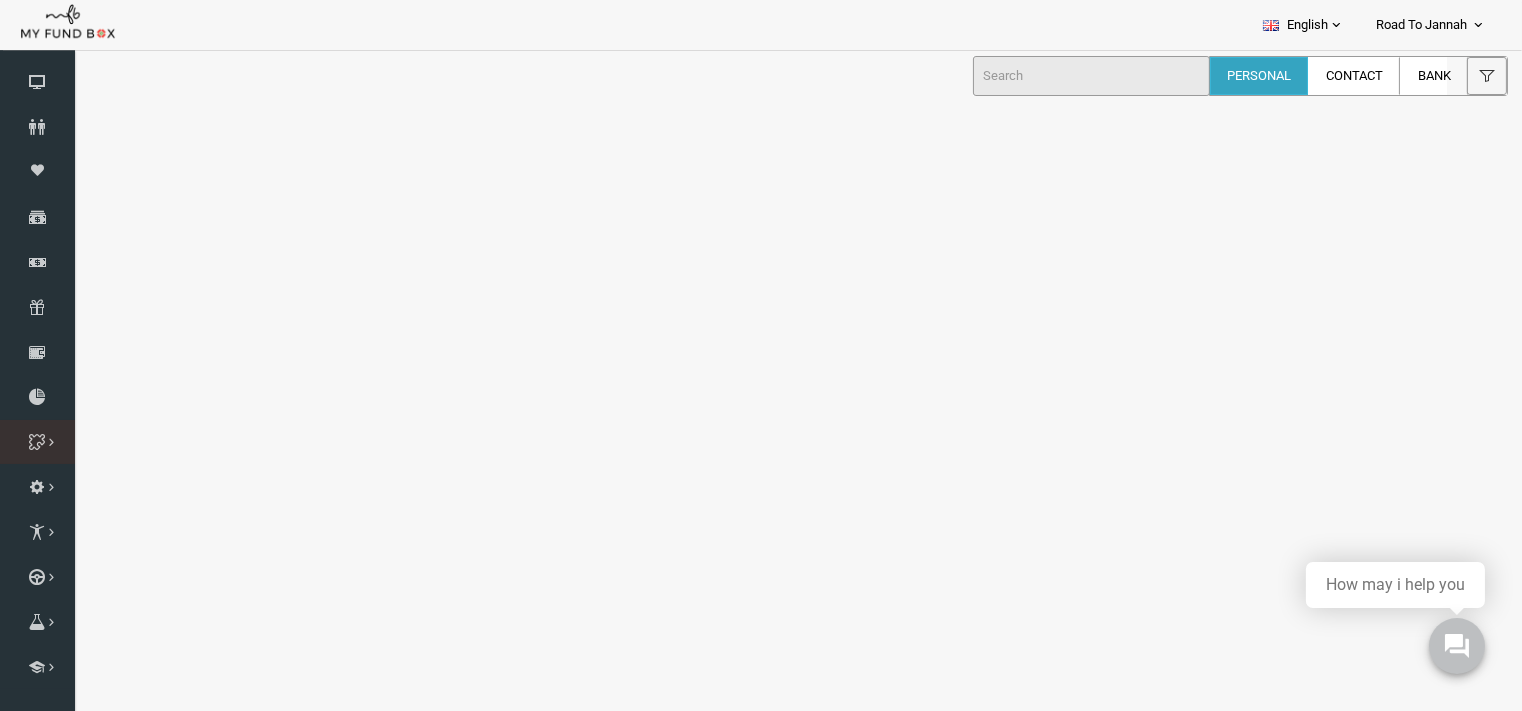 select on "100" 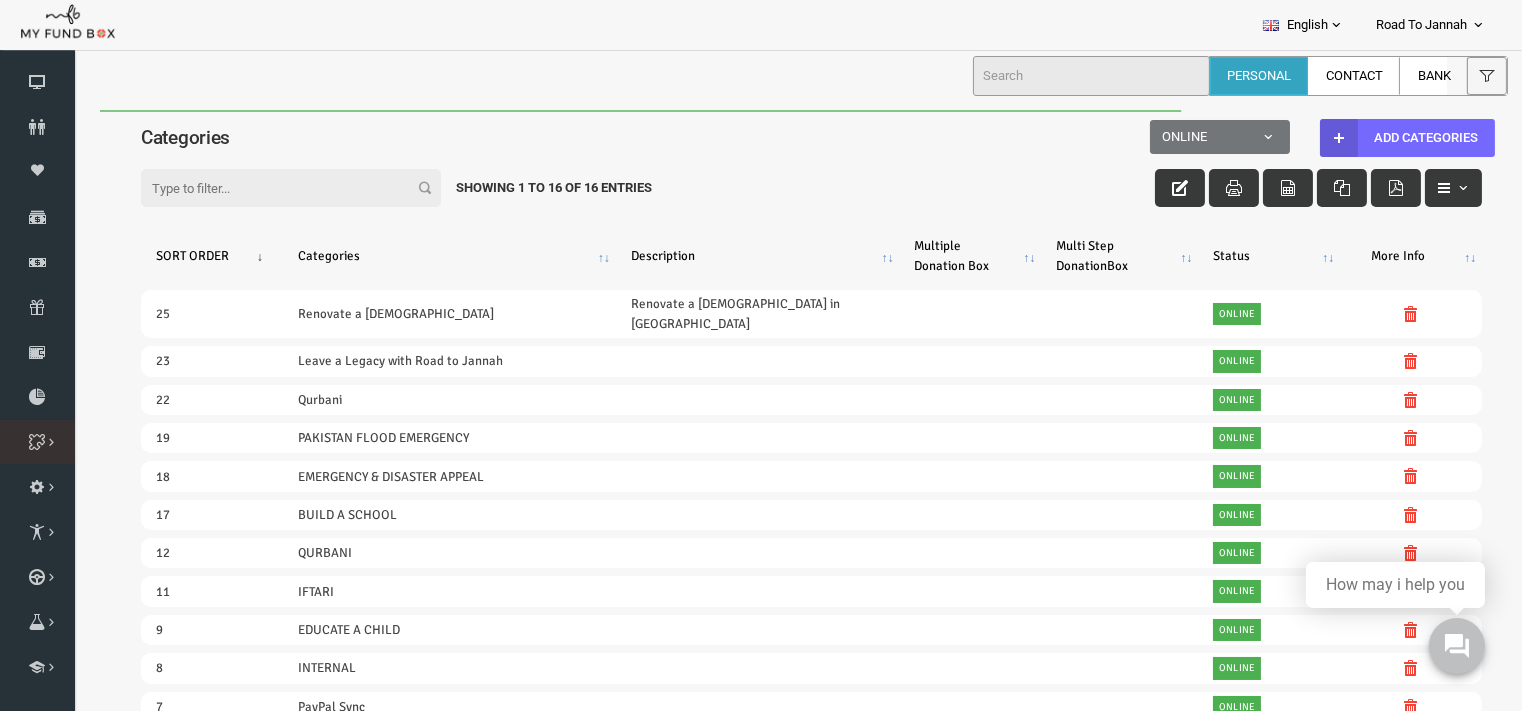 scroll, scrollTop: 0, scrollLeft: 0, axis: both 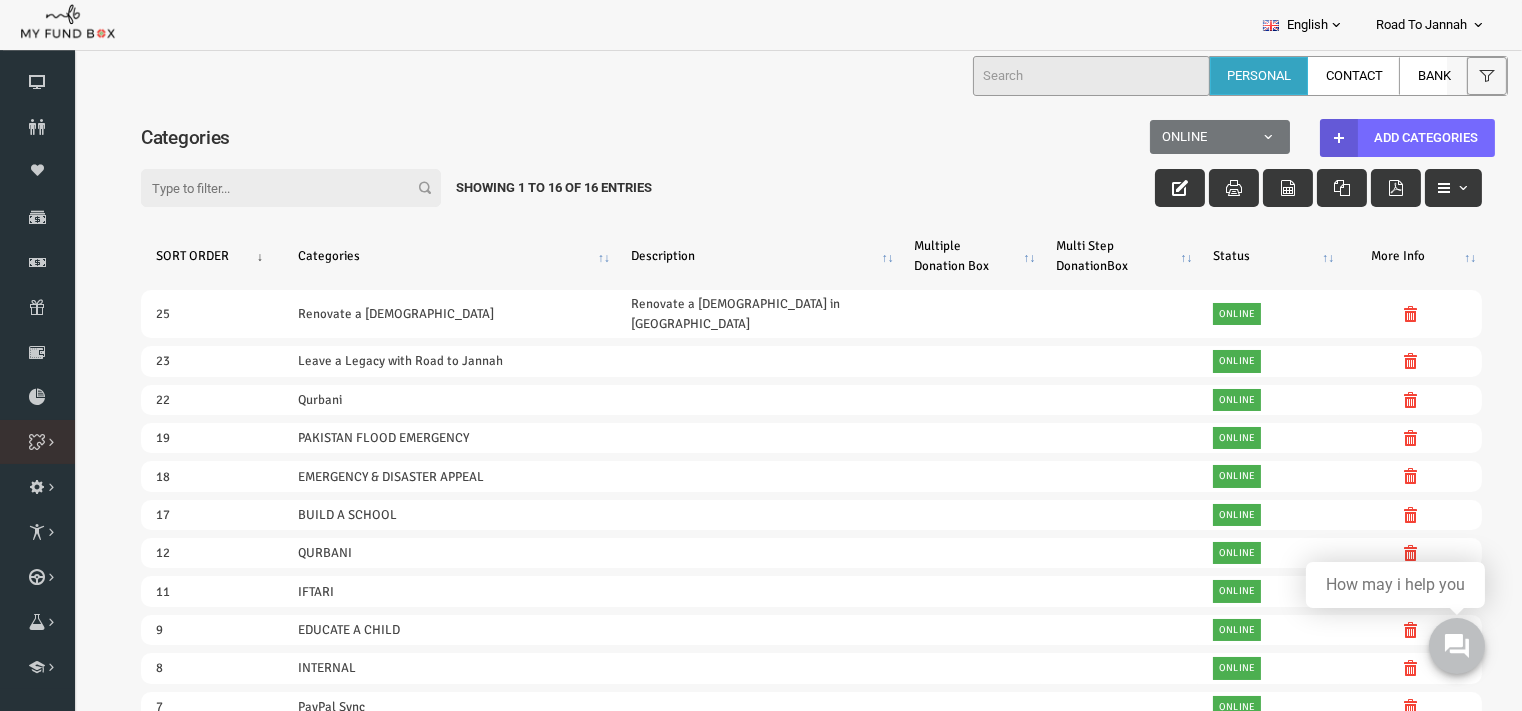 click on "Add Cause" at bounding box center [0, 0] 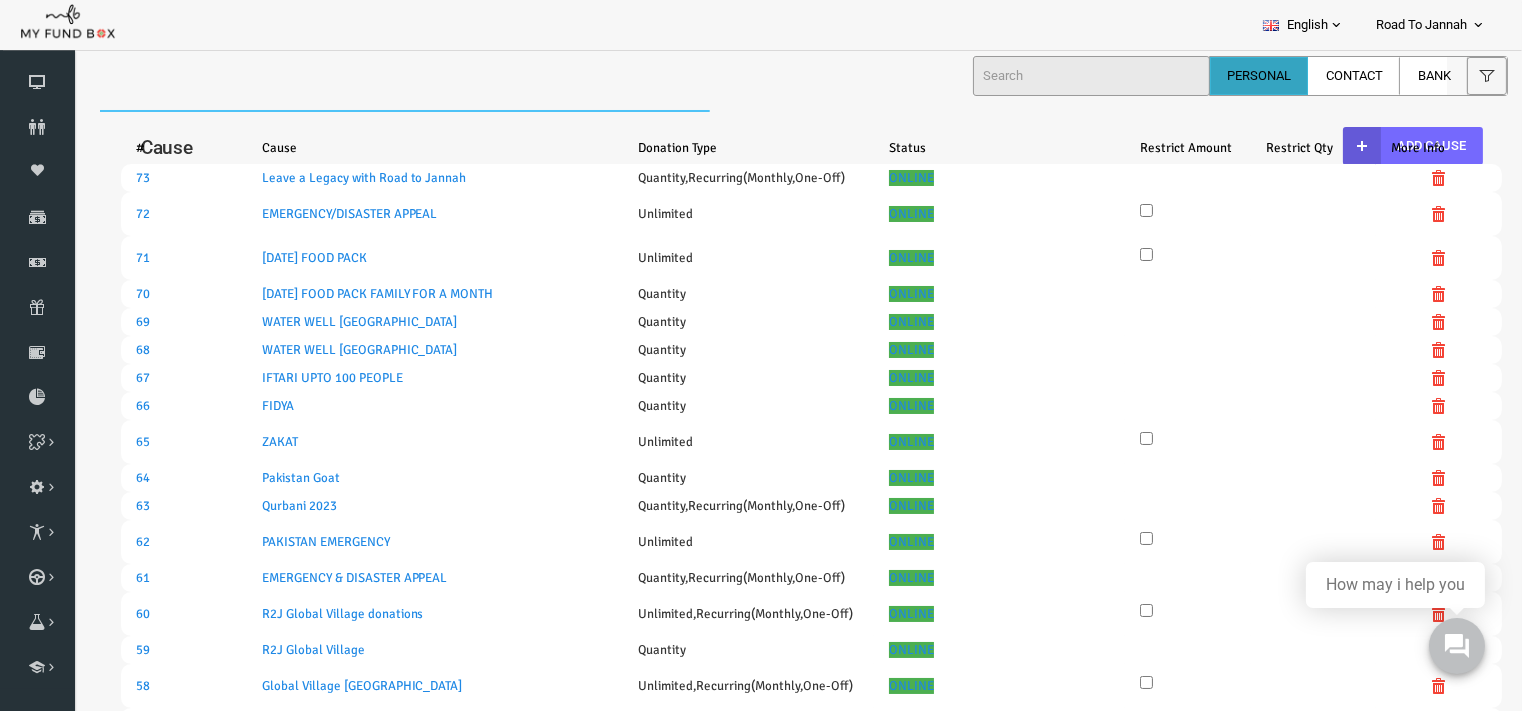 select on "100" 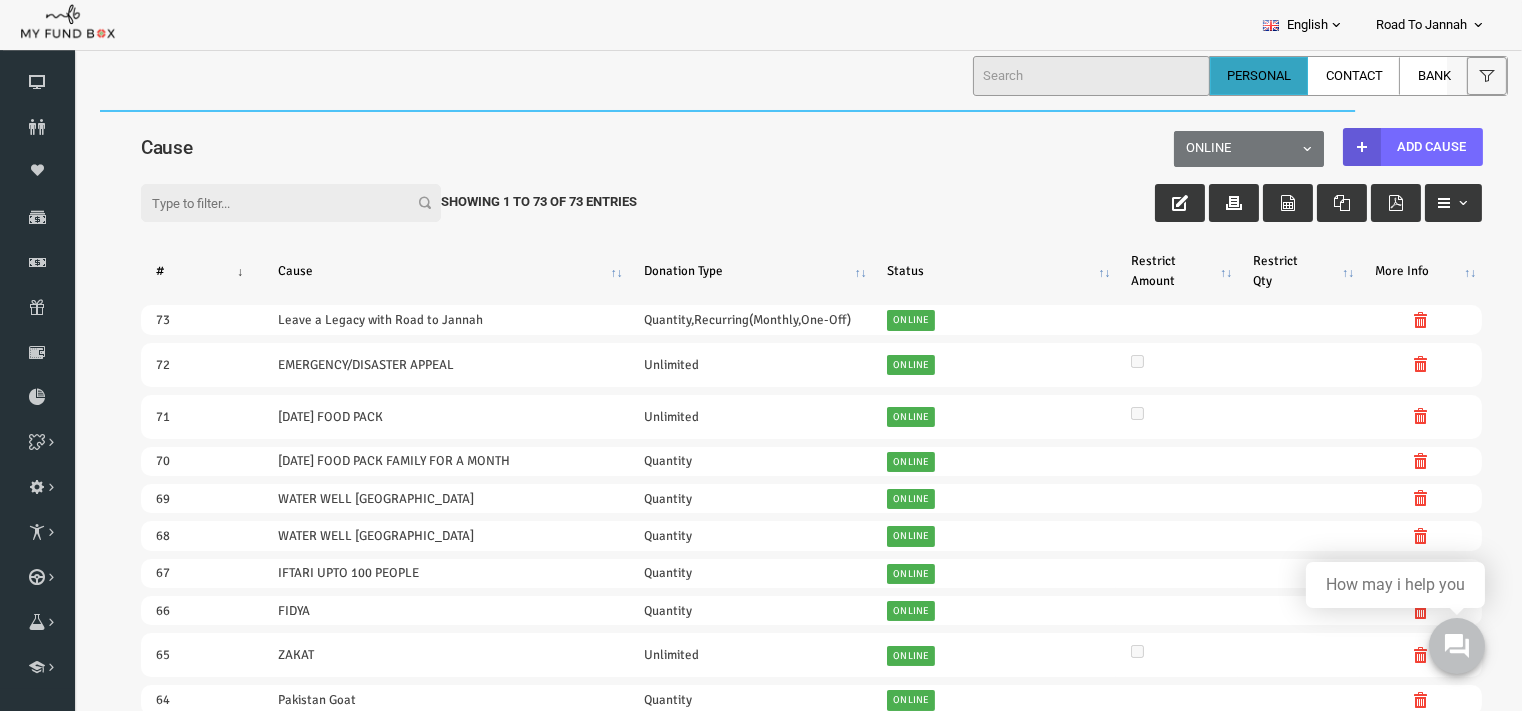 scroll, scrollTop: 0, scrollLeft: 0, axis: both 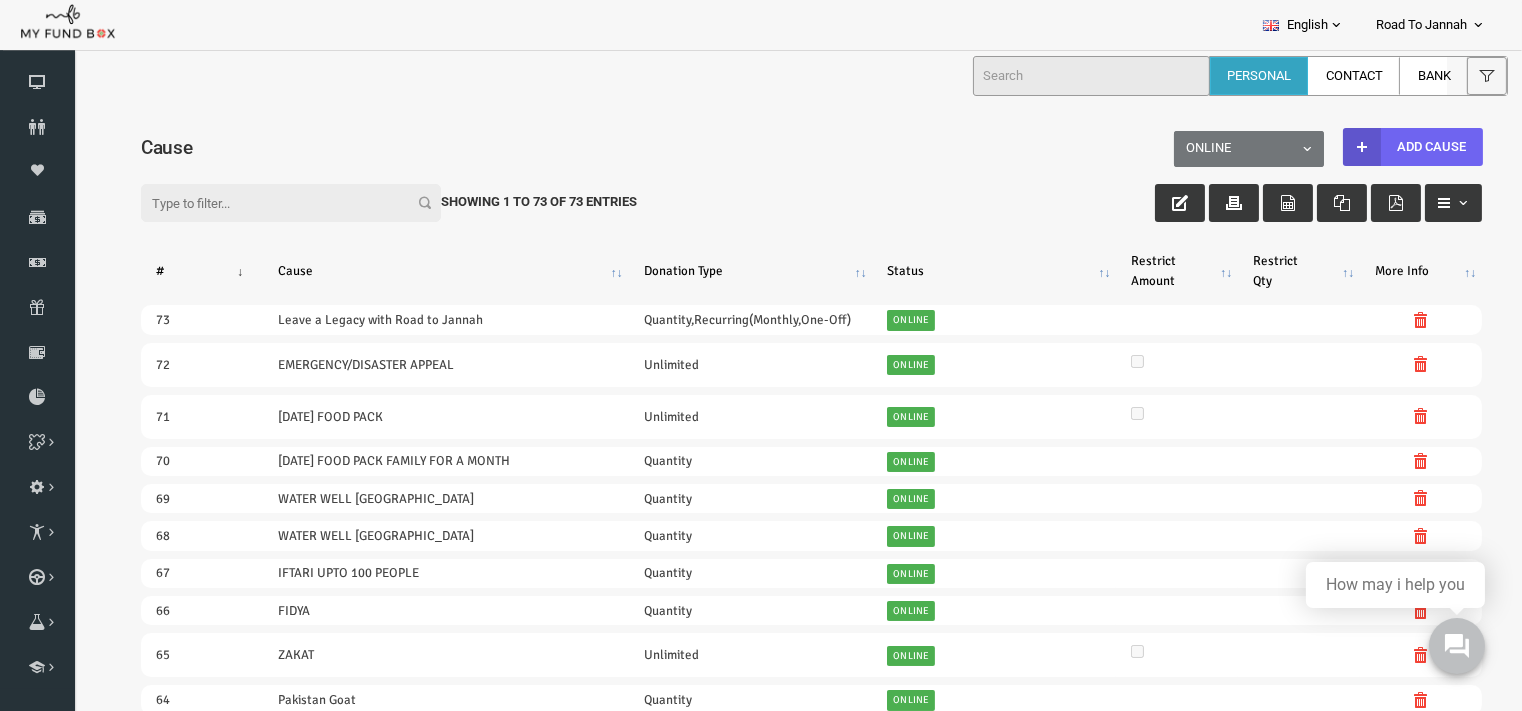 click at bounding box center (1333, 146) 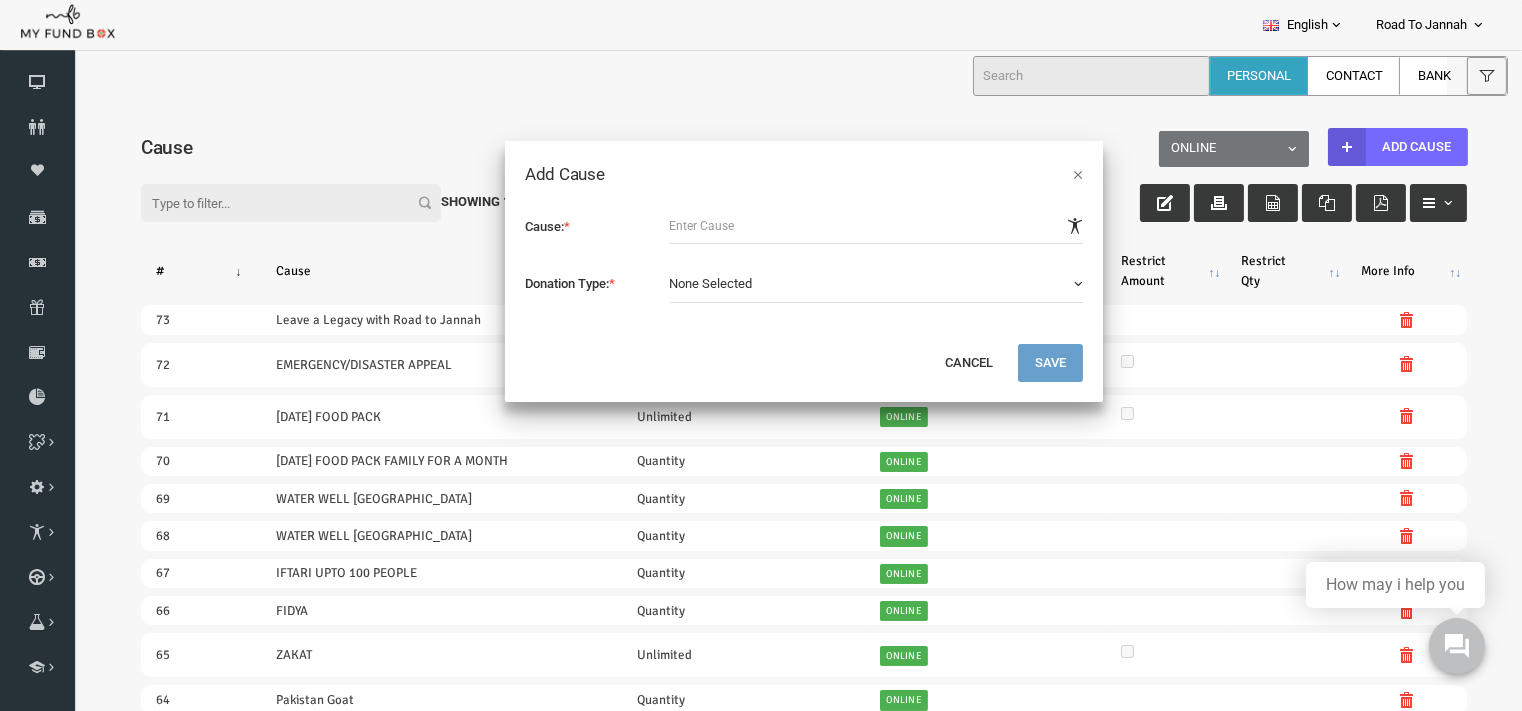 click at bounding box center [848, 225] 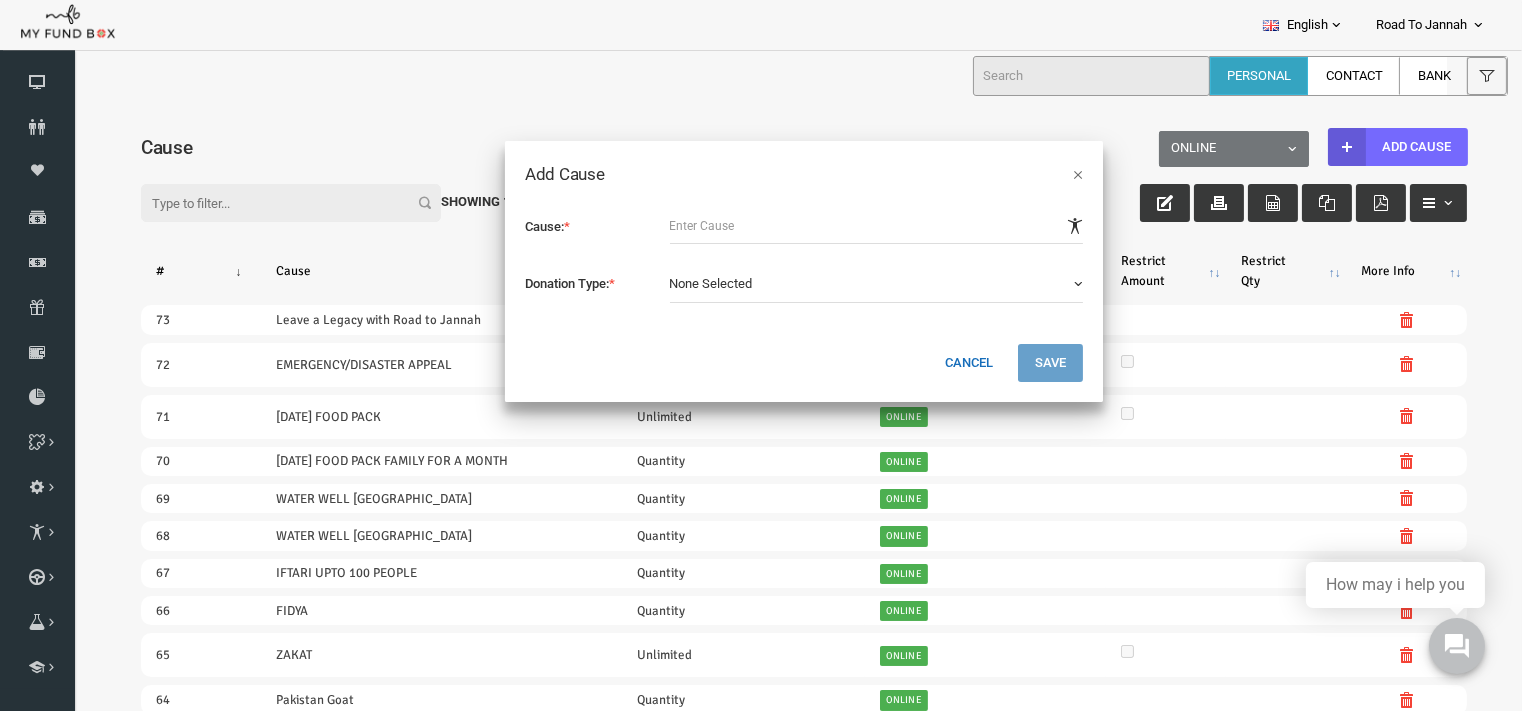 click on "Cancel" at bounding box center (940, 362) 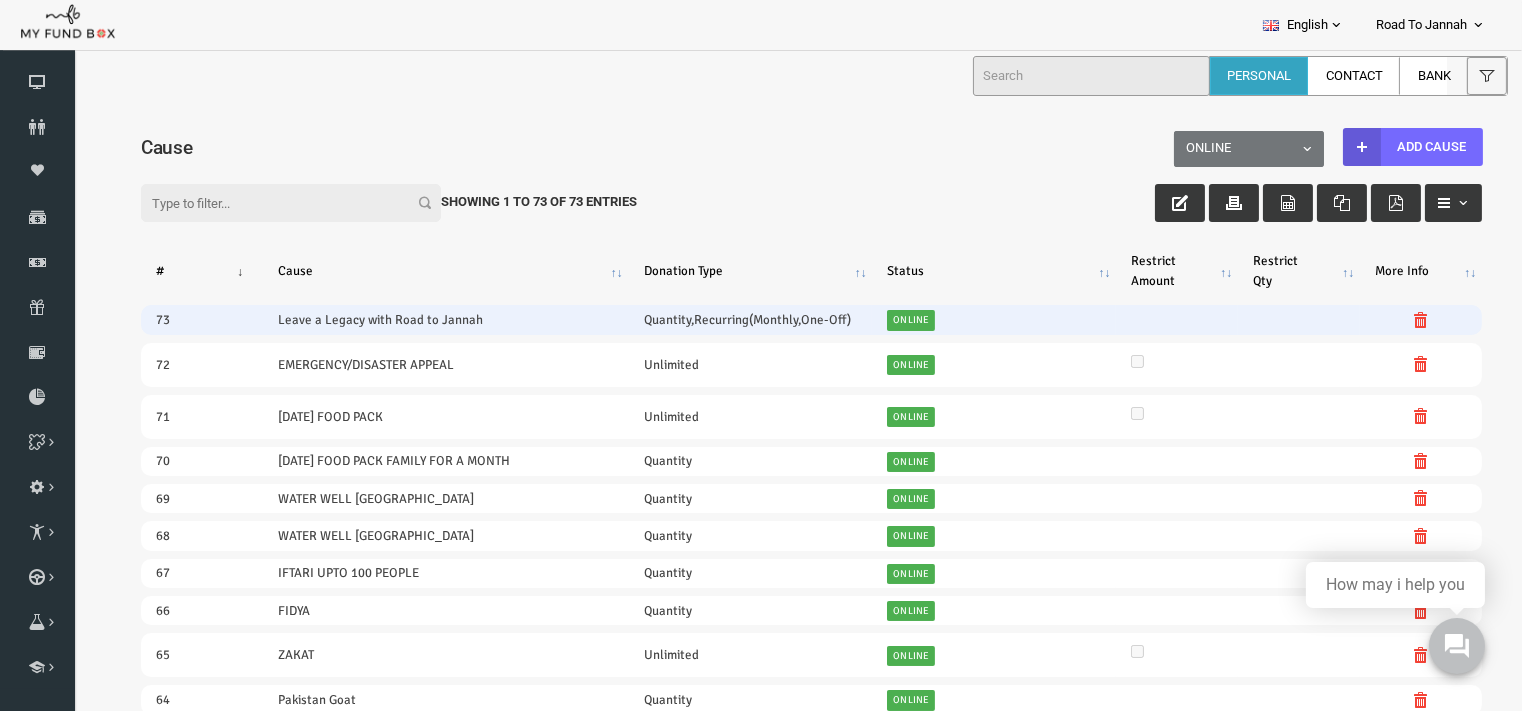 click on "Leave a Legacy with Road to Jannah" at bounding box center (417, 318) 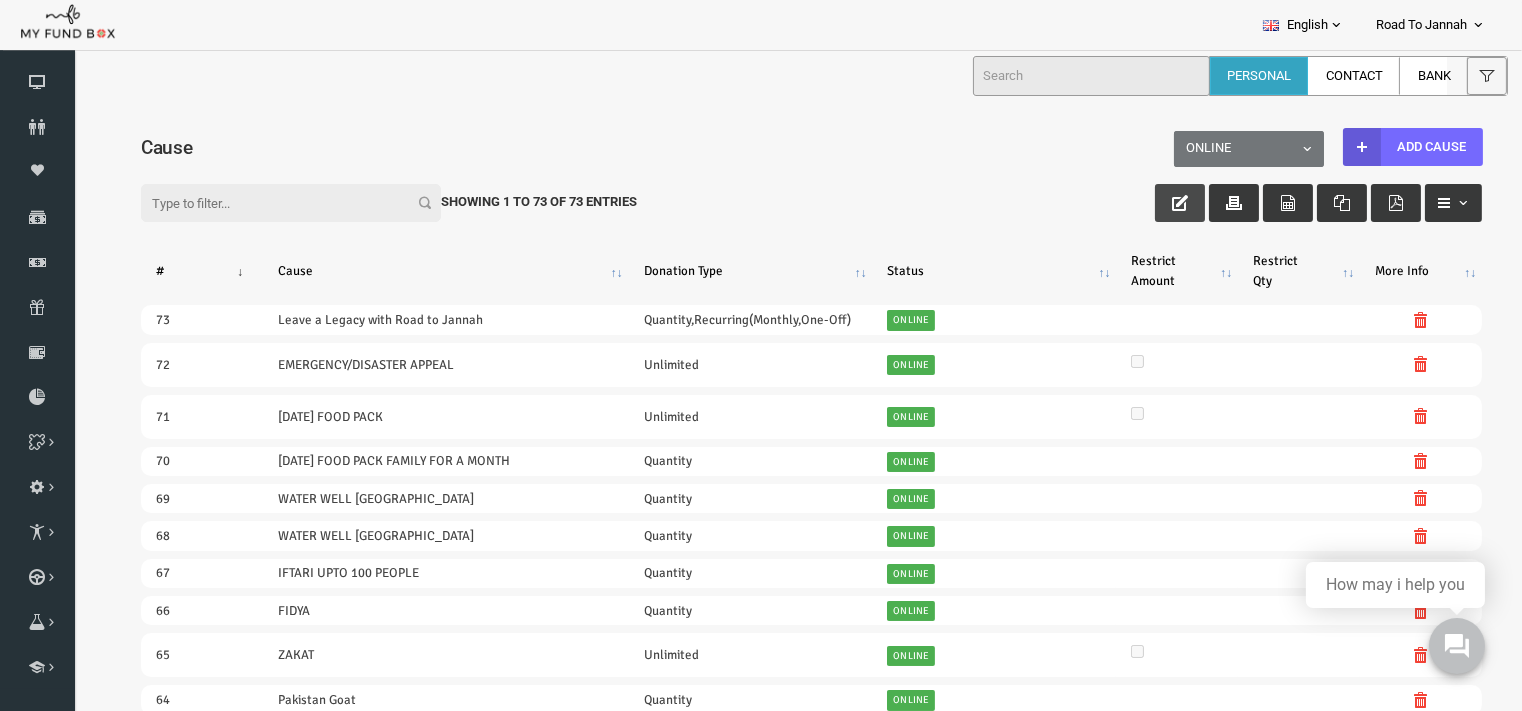click at bounding box center [1151, 202] 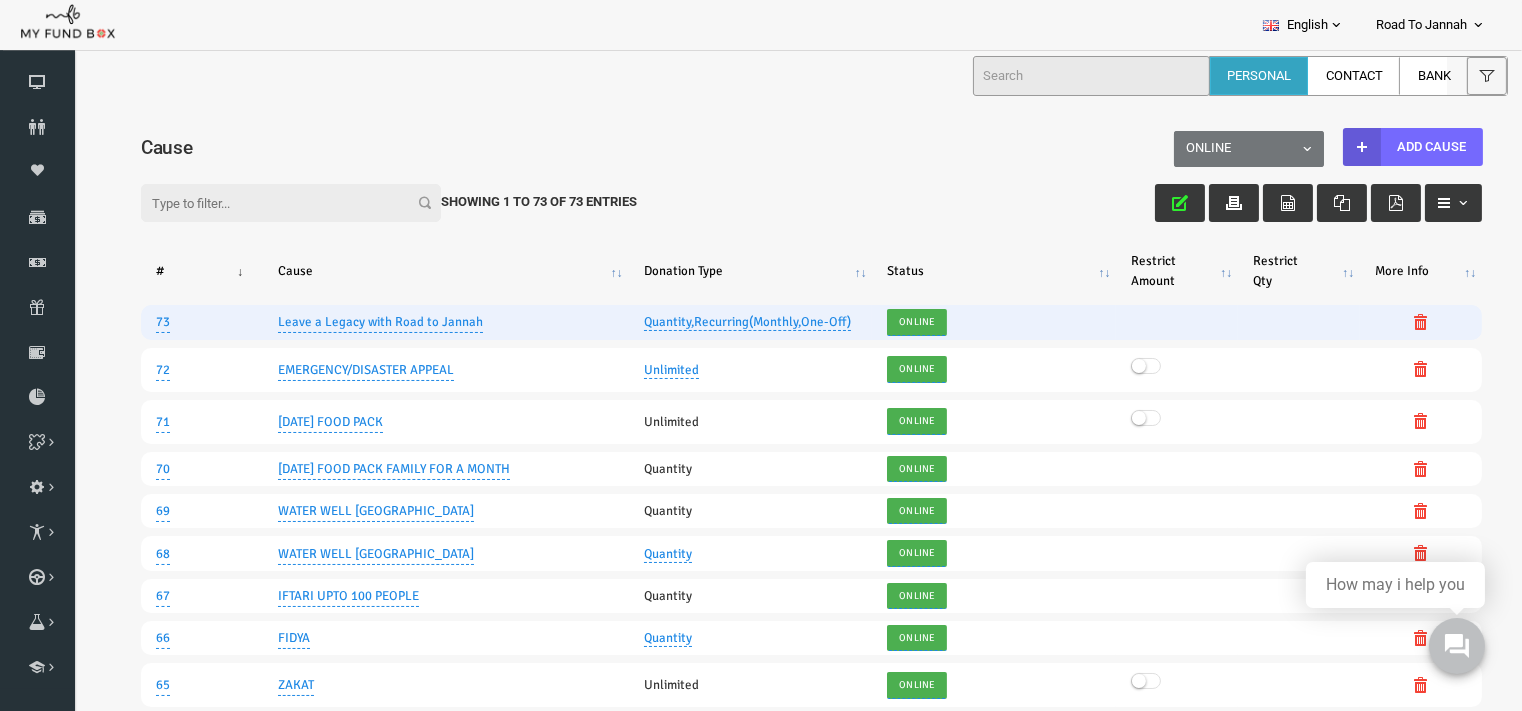 click on "Quantity,Recurring(Monthly,One-Off)" at bounding box center (718, 321) 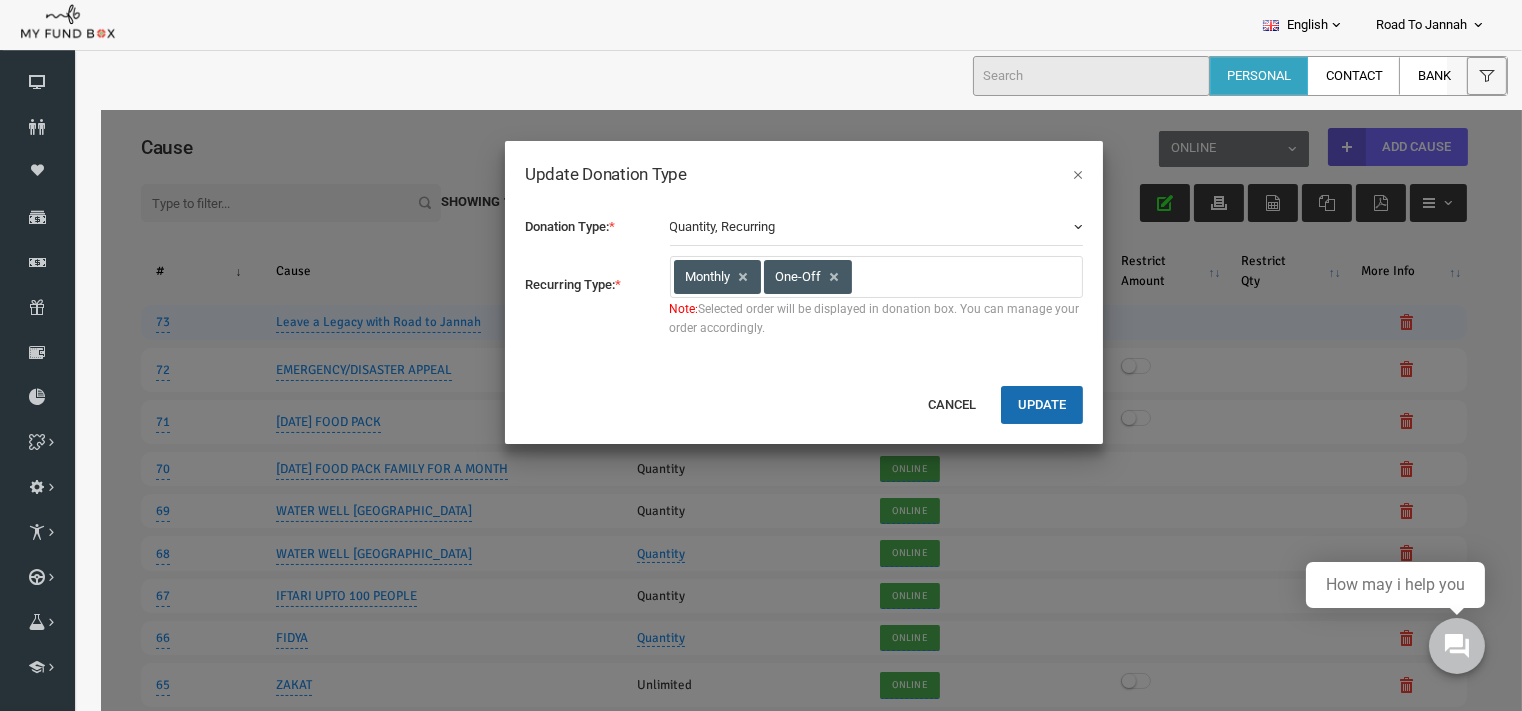 scroll, scrollTop: 161, scrollLeft: 0, axis: vertical 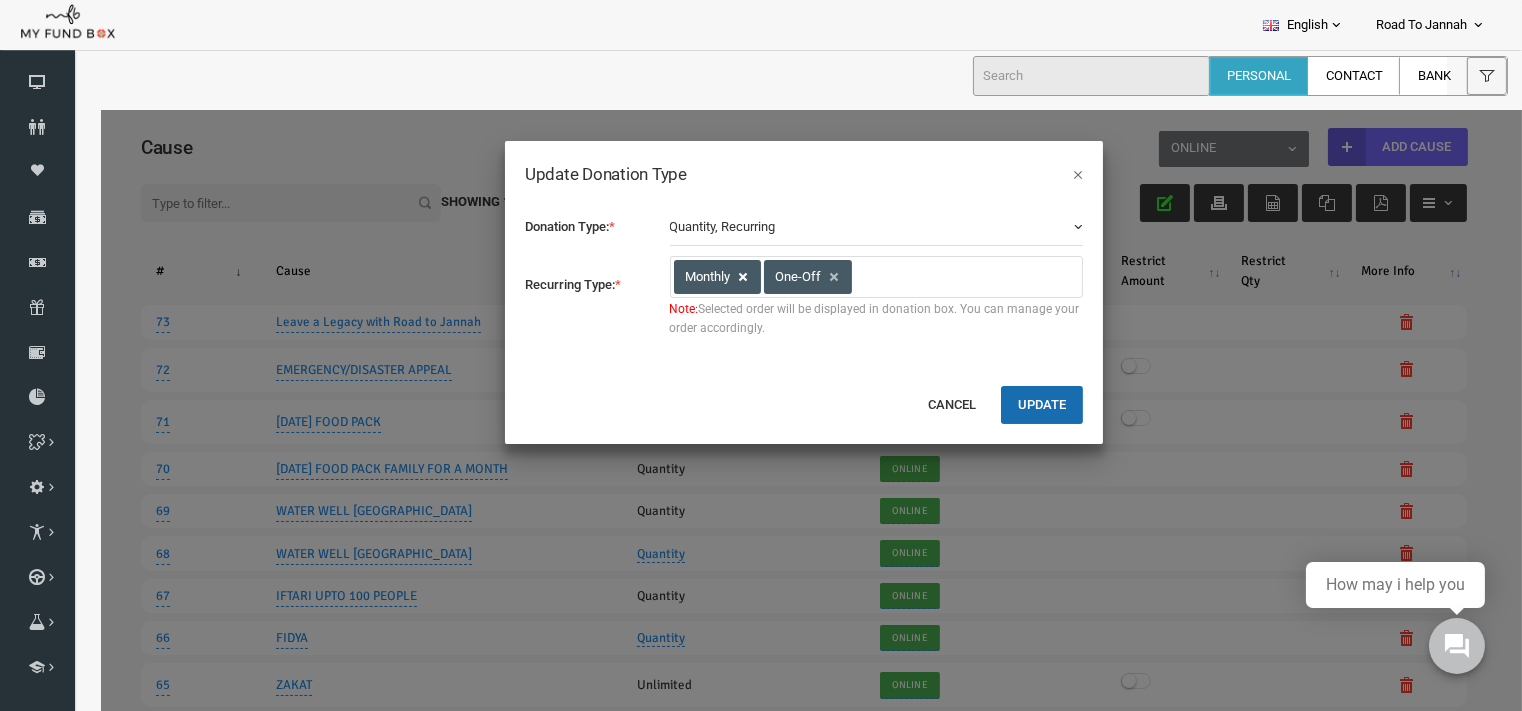 click at bounding box center [715, 276] 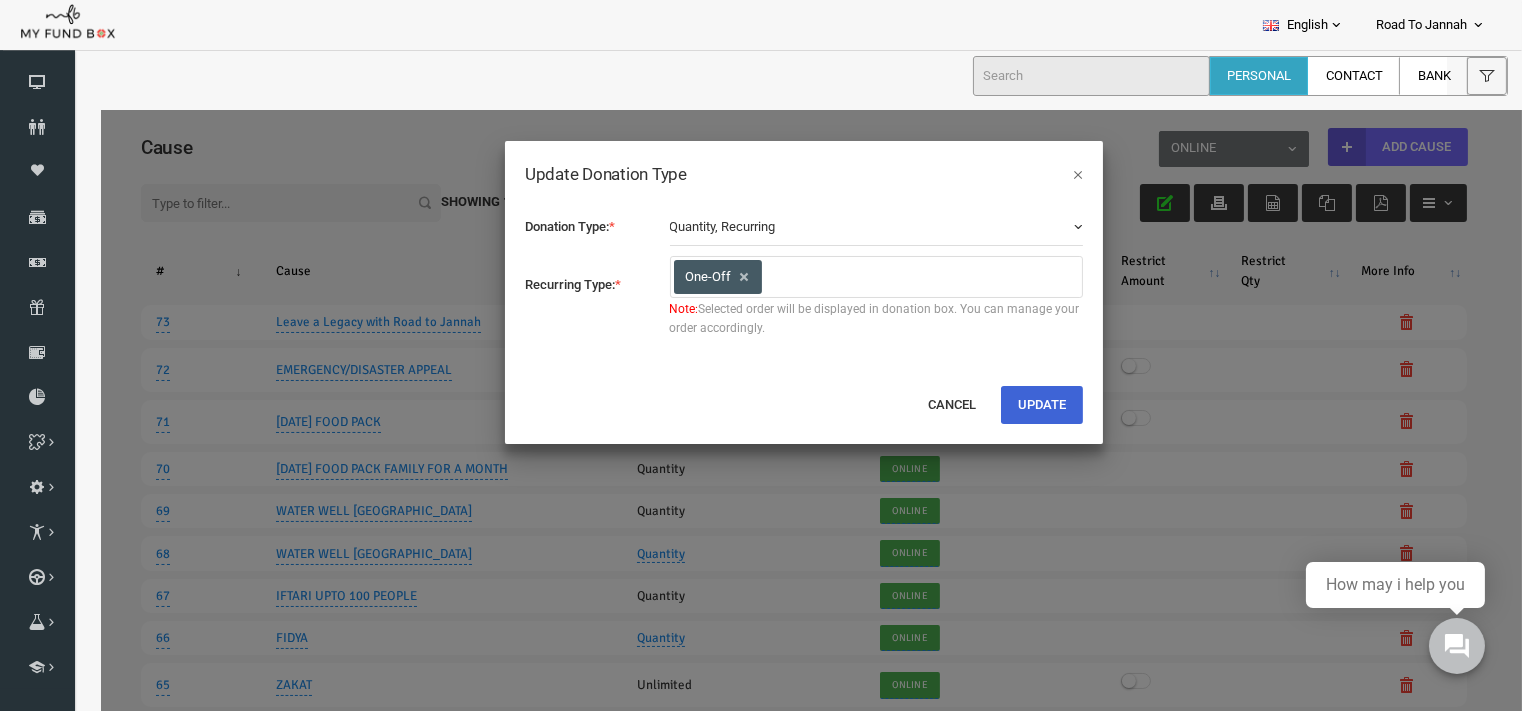 click on "Update" at bounding box center (1013, 404) 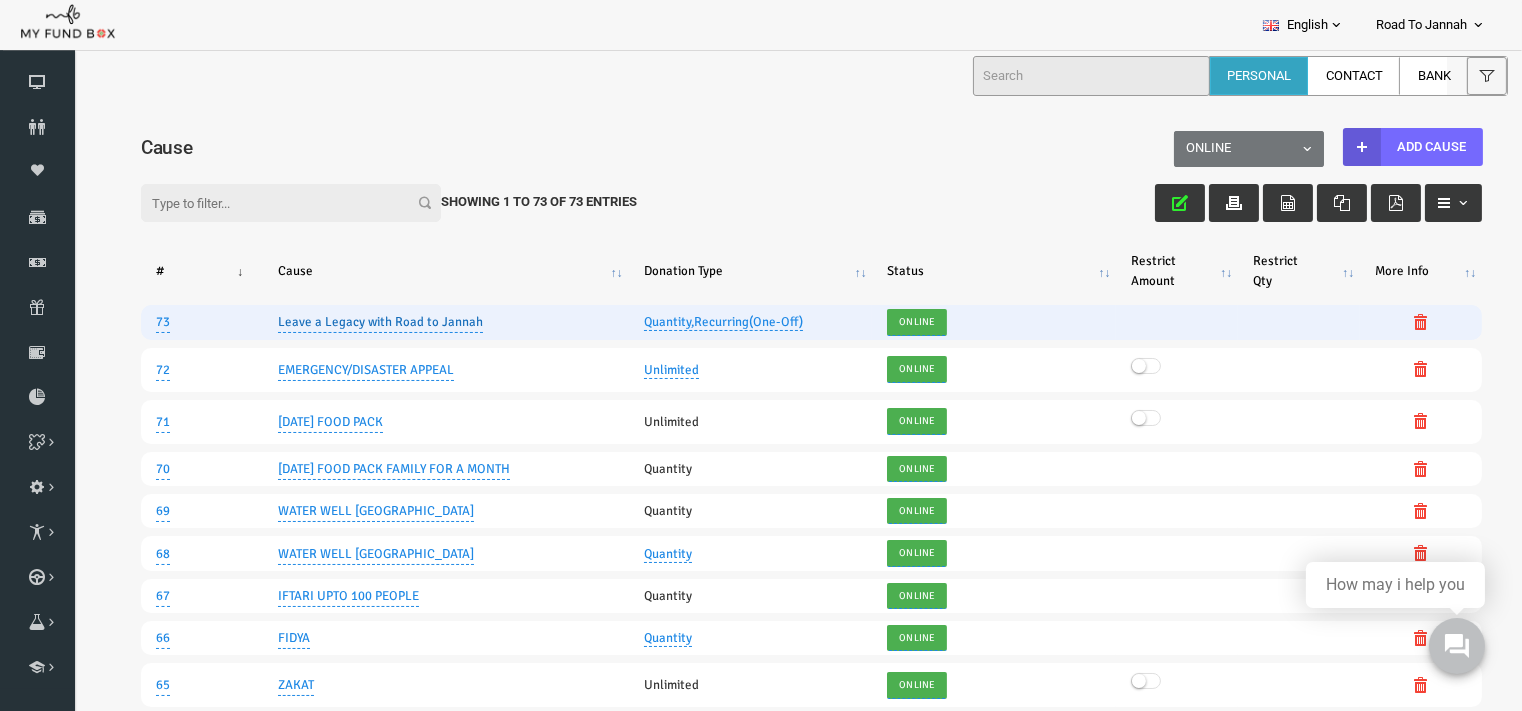 click on "Leave a Legacy with Road to Jannah" at bounding box center [351, 321] 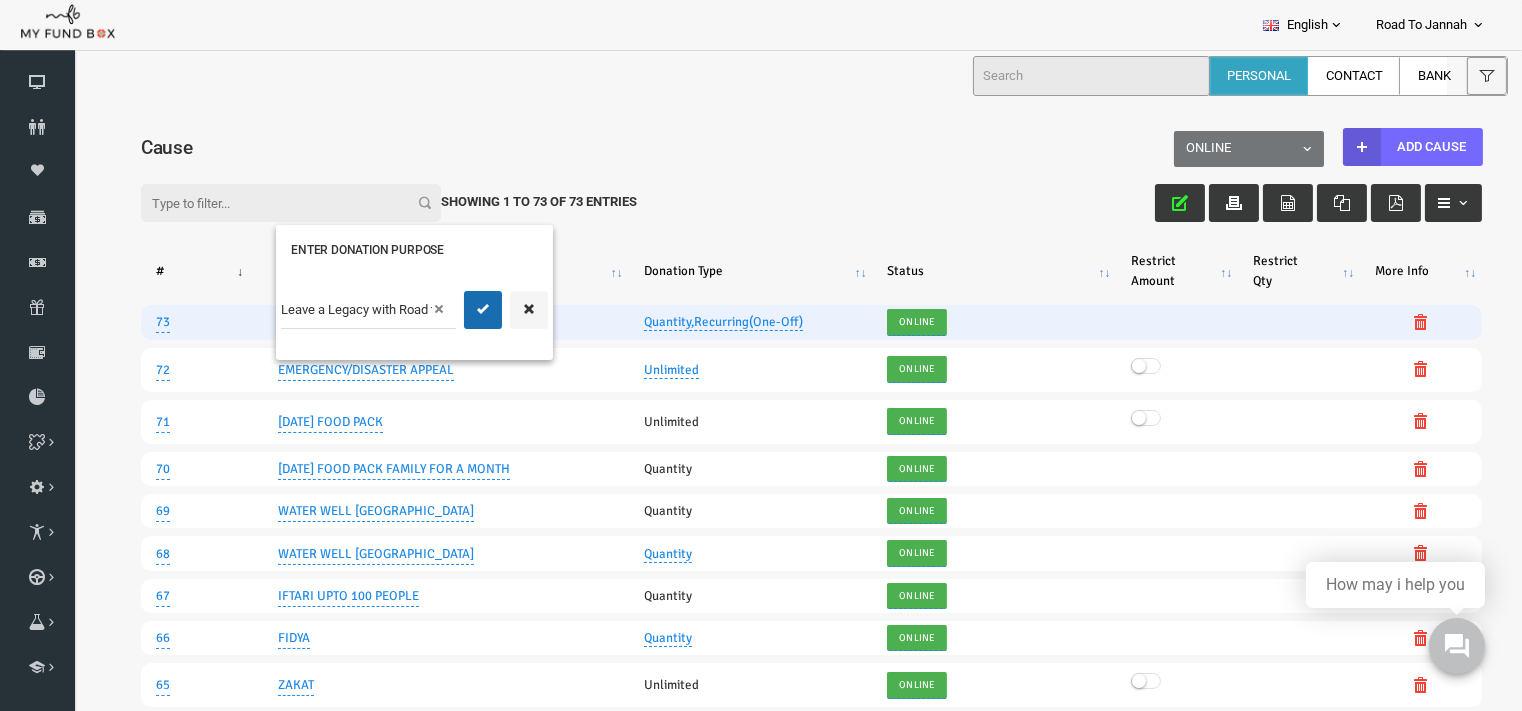 scroll, scrollTop: 0, scrollLeft: 64, axis: horizontal 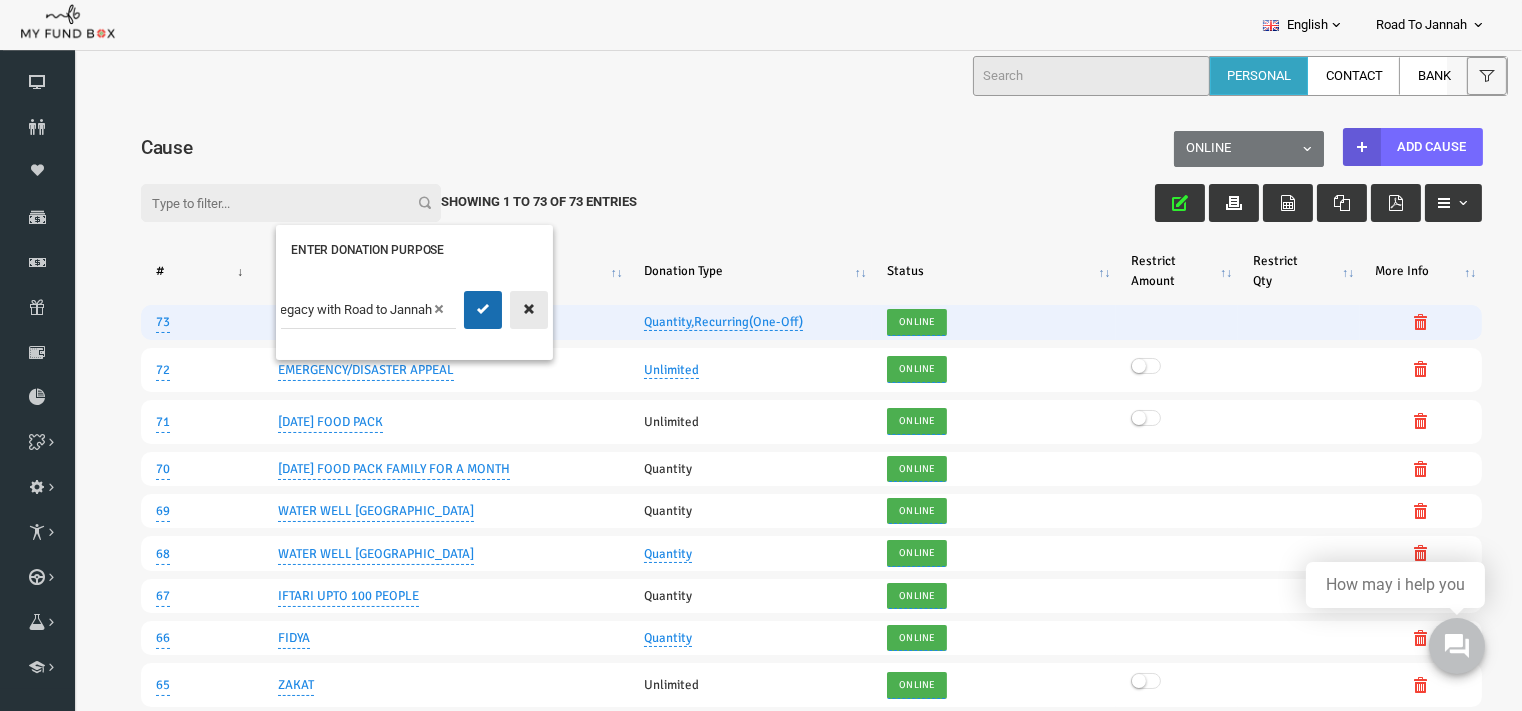 click at bounding box center [500, 308] 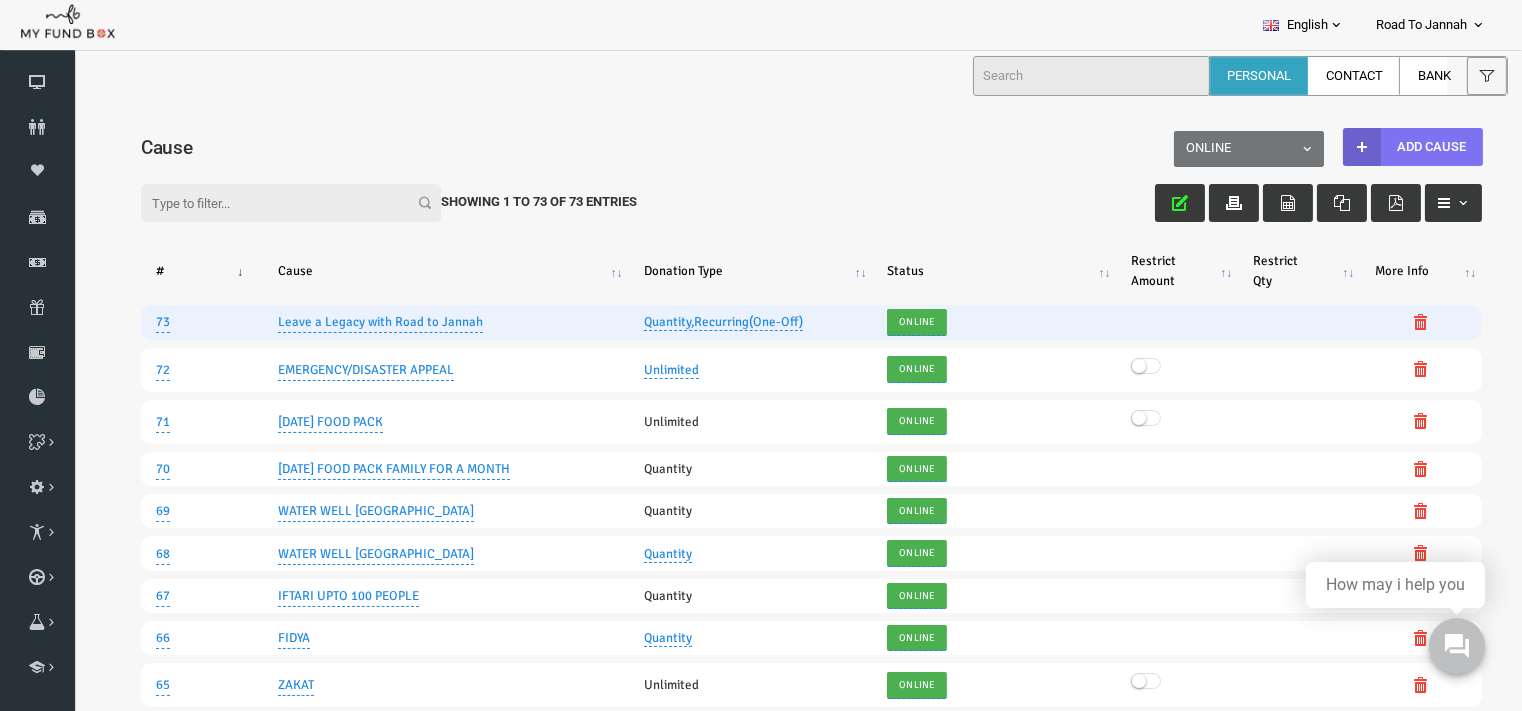 click at bounding box center (1333, 146) 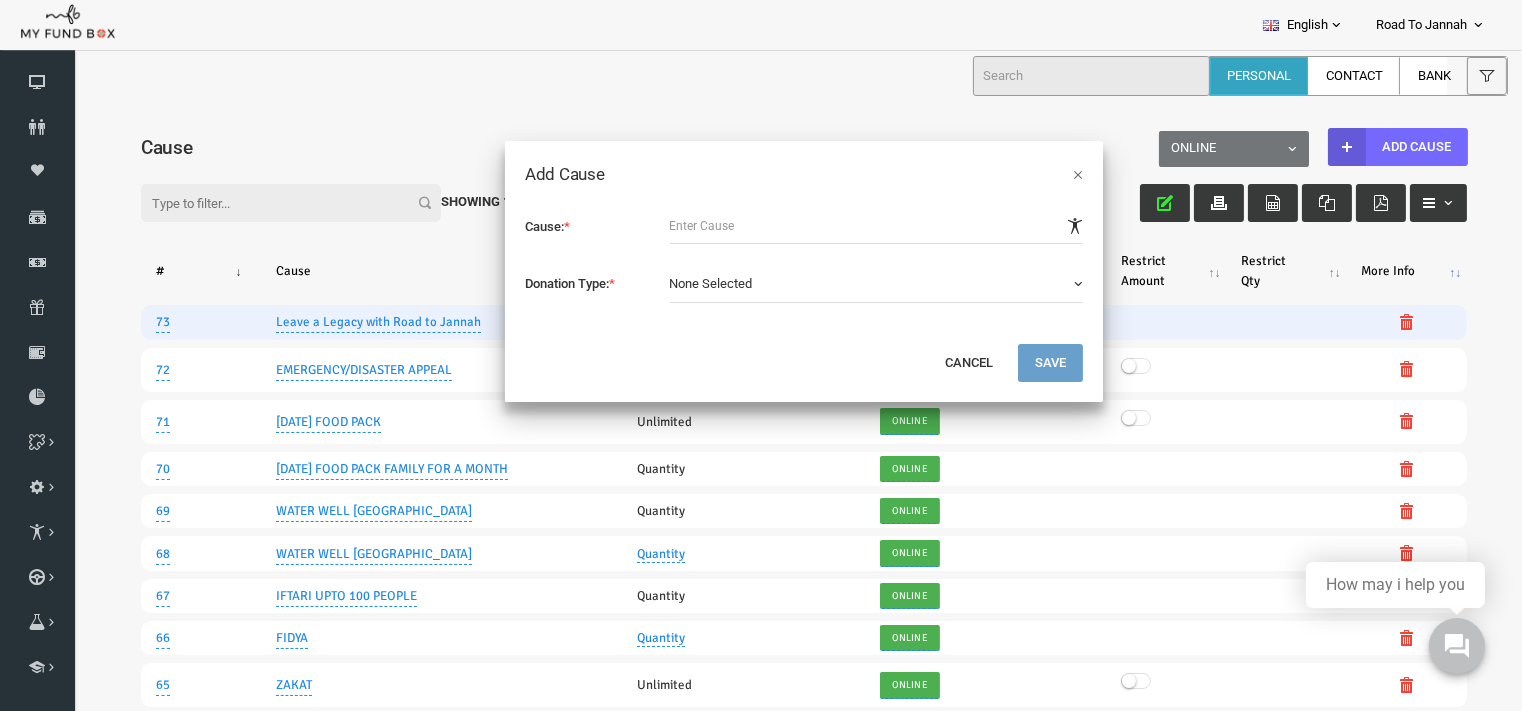 click at bounding box center (848, 225) 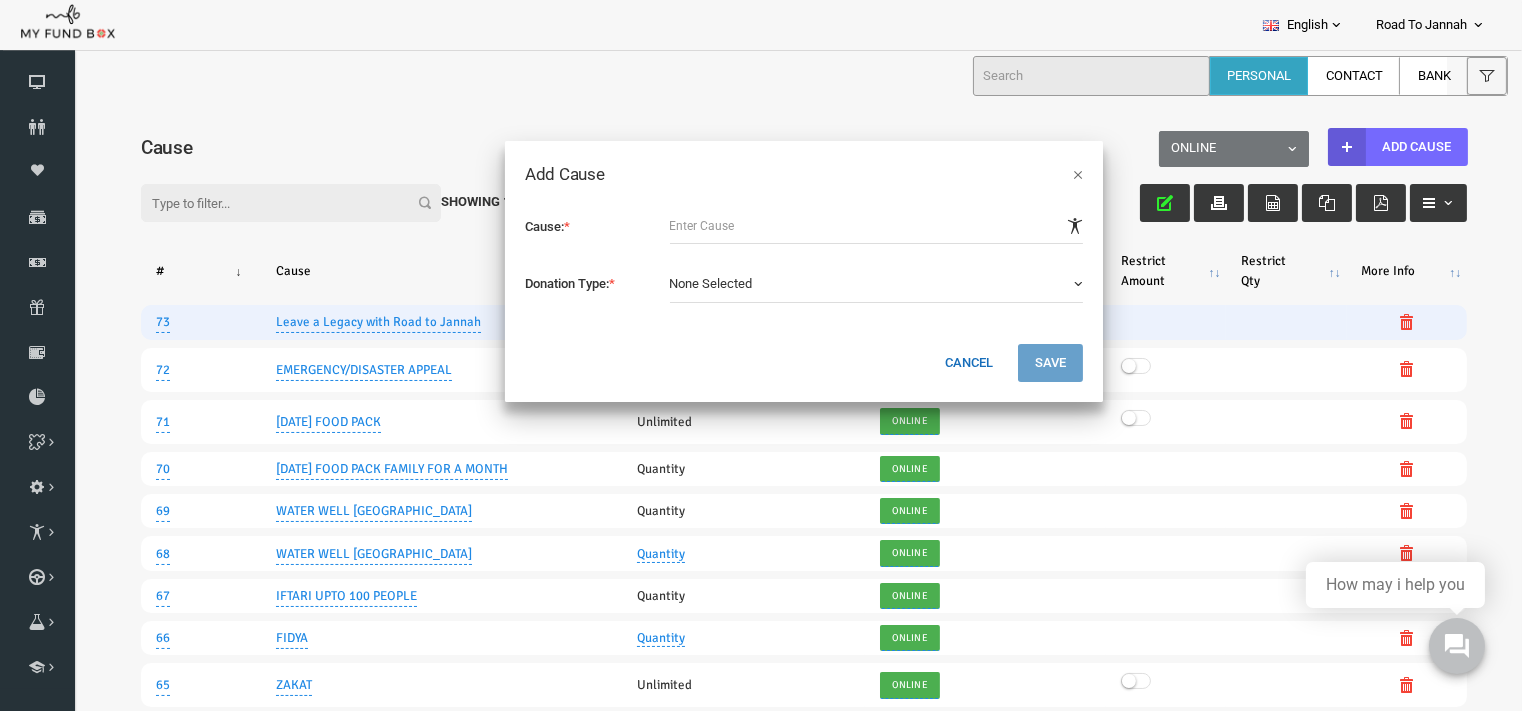 click on "Cancel" at bounding box center (940, 362) 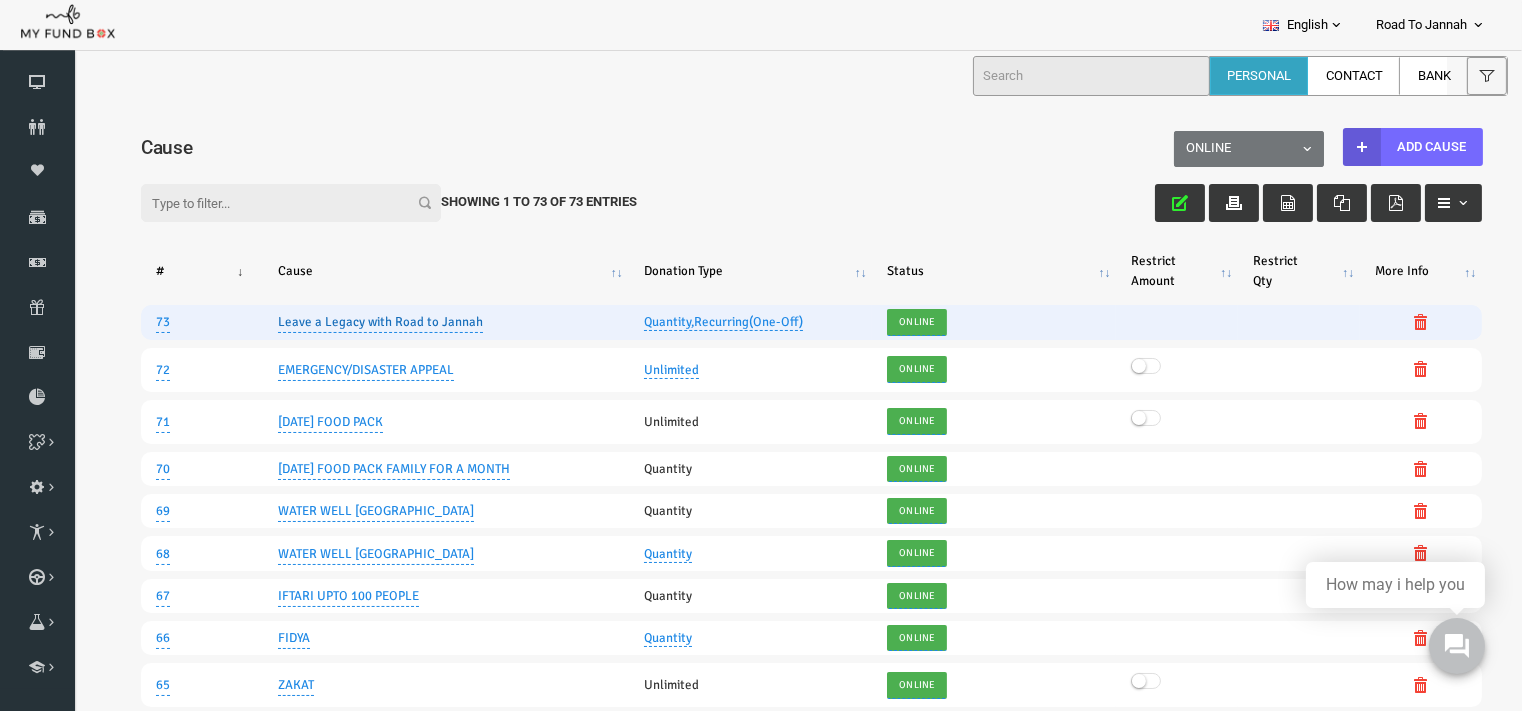 click on "Leave a Legacy with Road to Jannah" at bounding box center (351, 321) 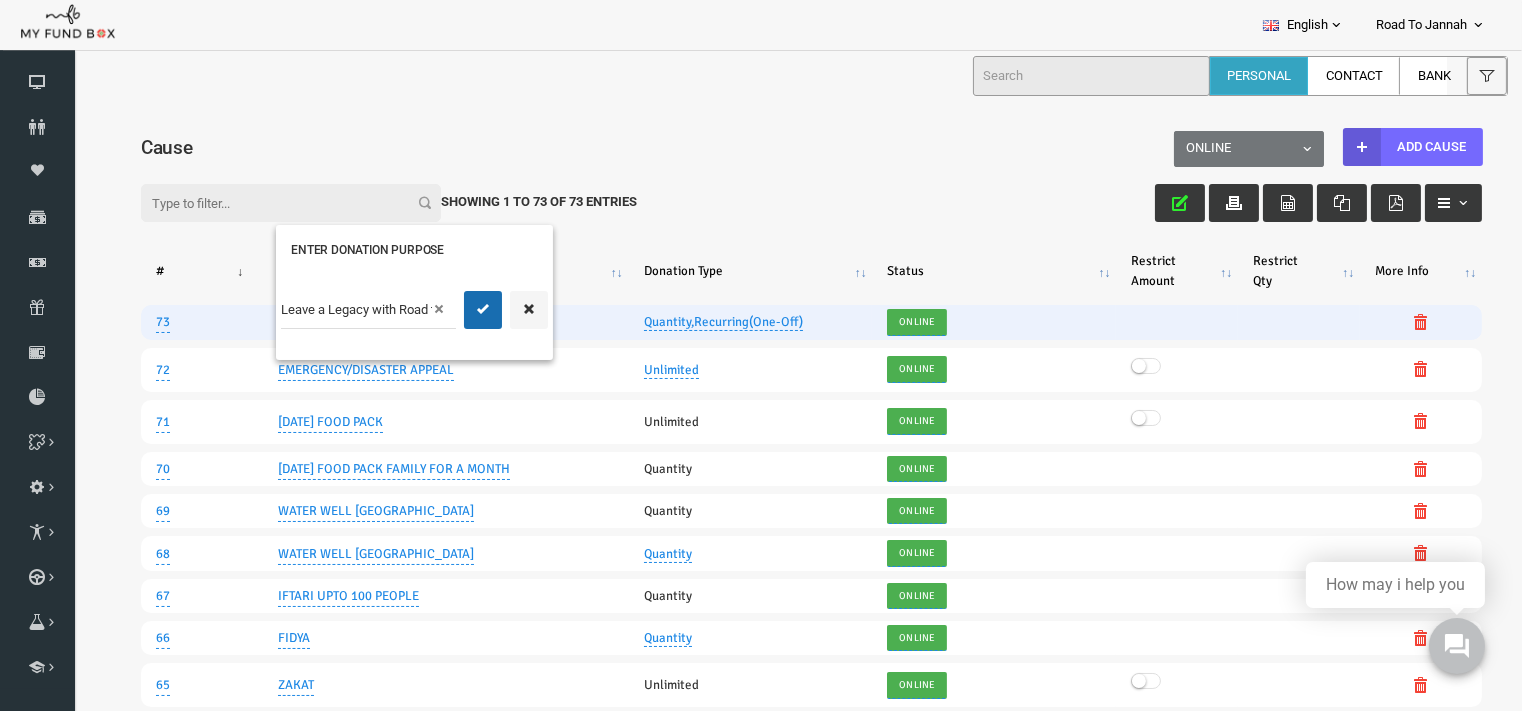 scroll, scrollTop: 0, scrollLeft: 64, axis: horizontal 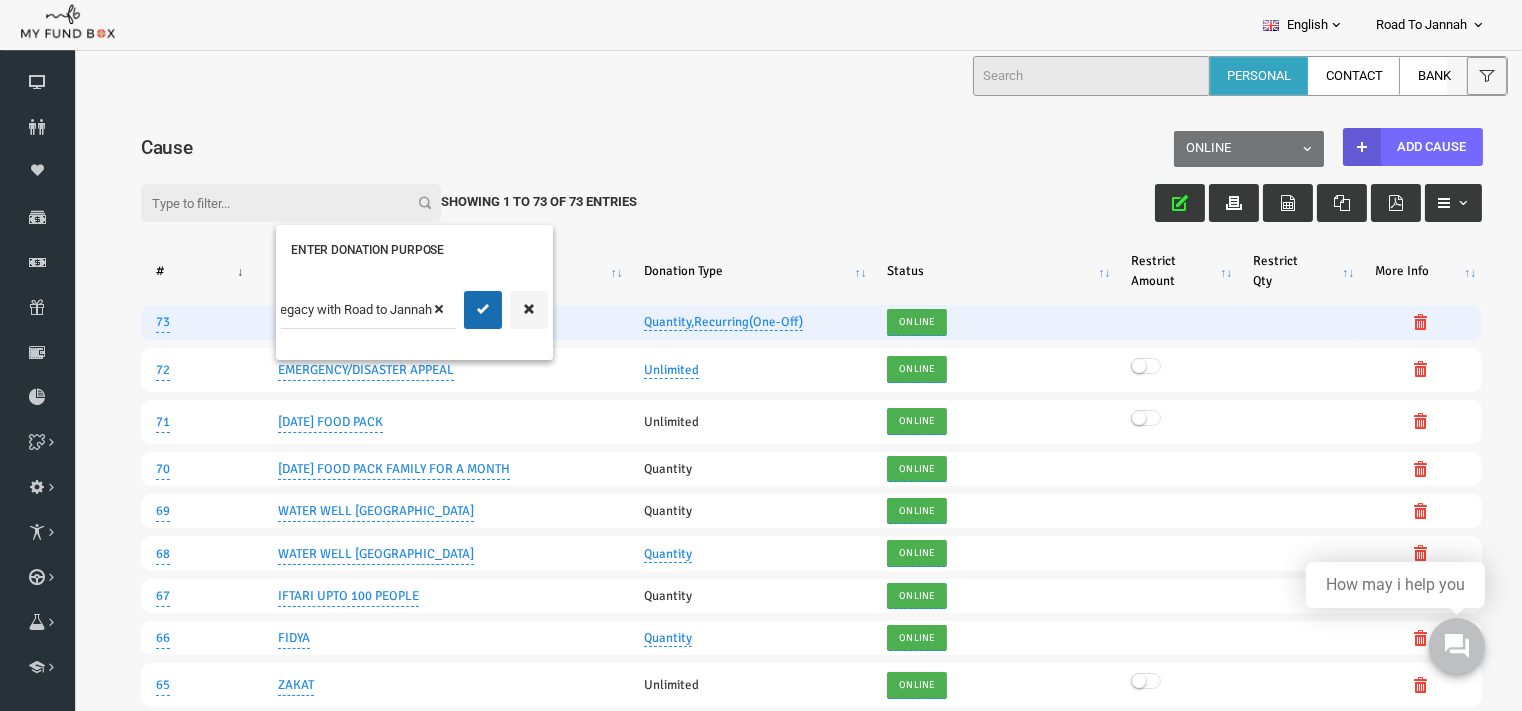 click at bounding box center (410, 308) 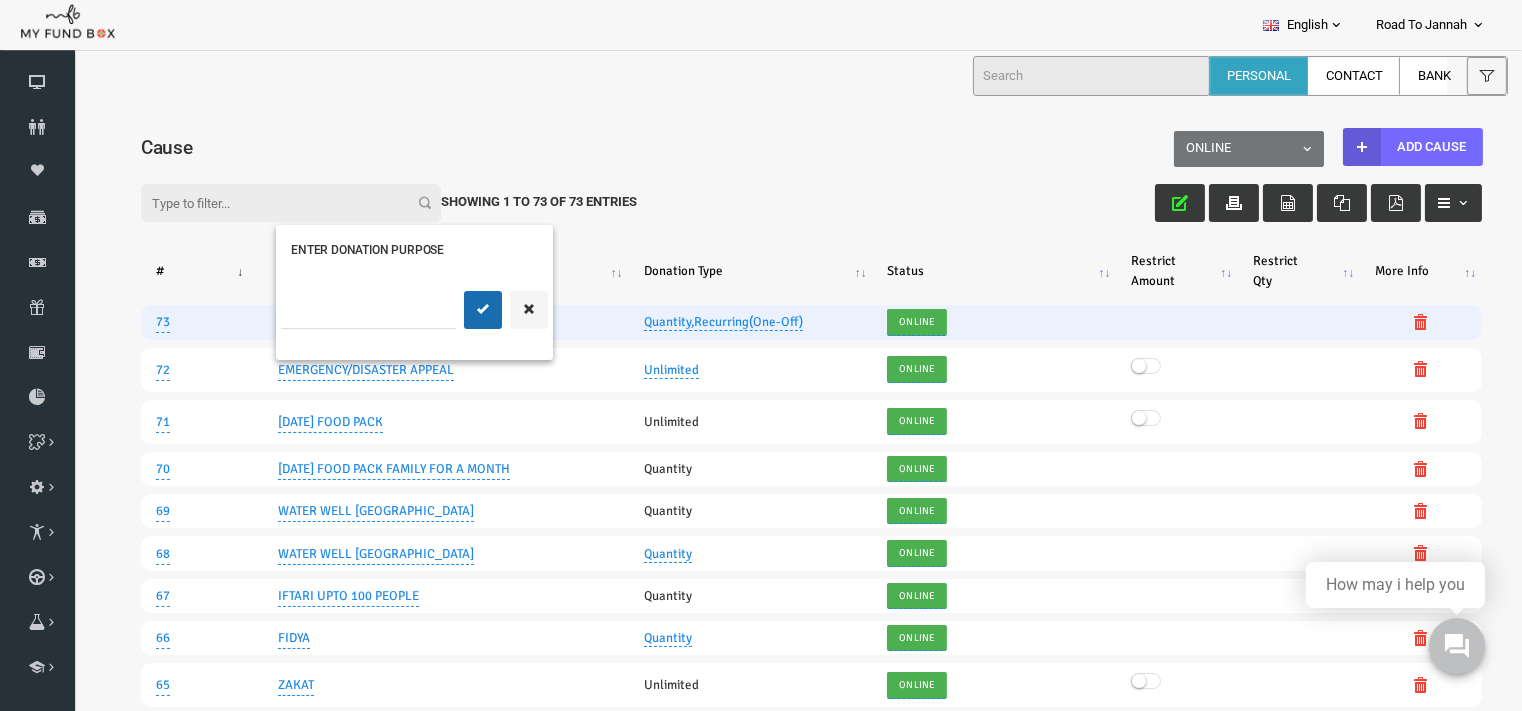 scroll, scrollTop: 0, scrollLeft: 0, axis: both 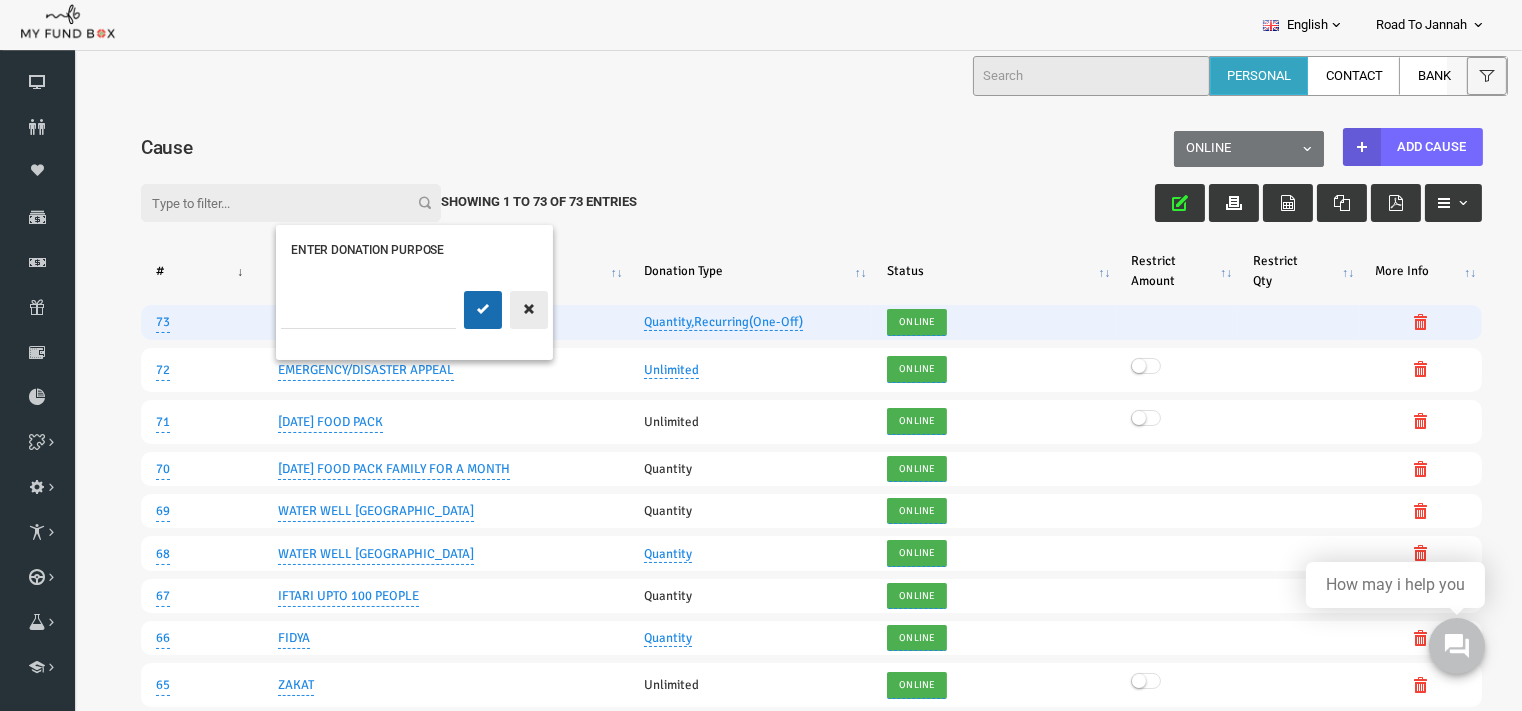 click at bounding box center (500, 308) 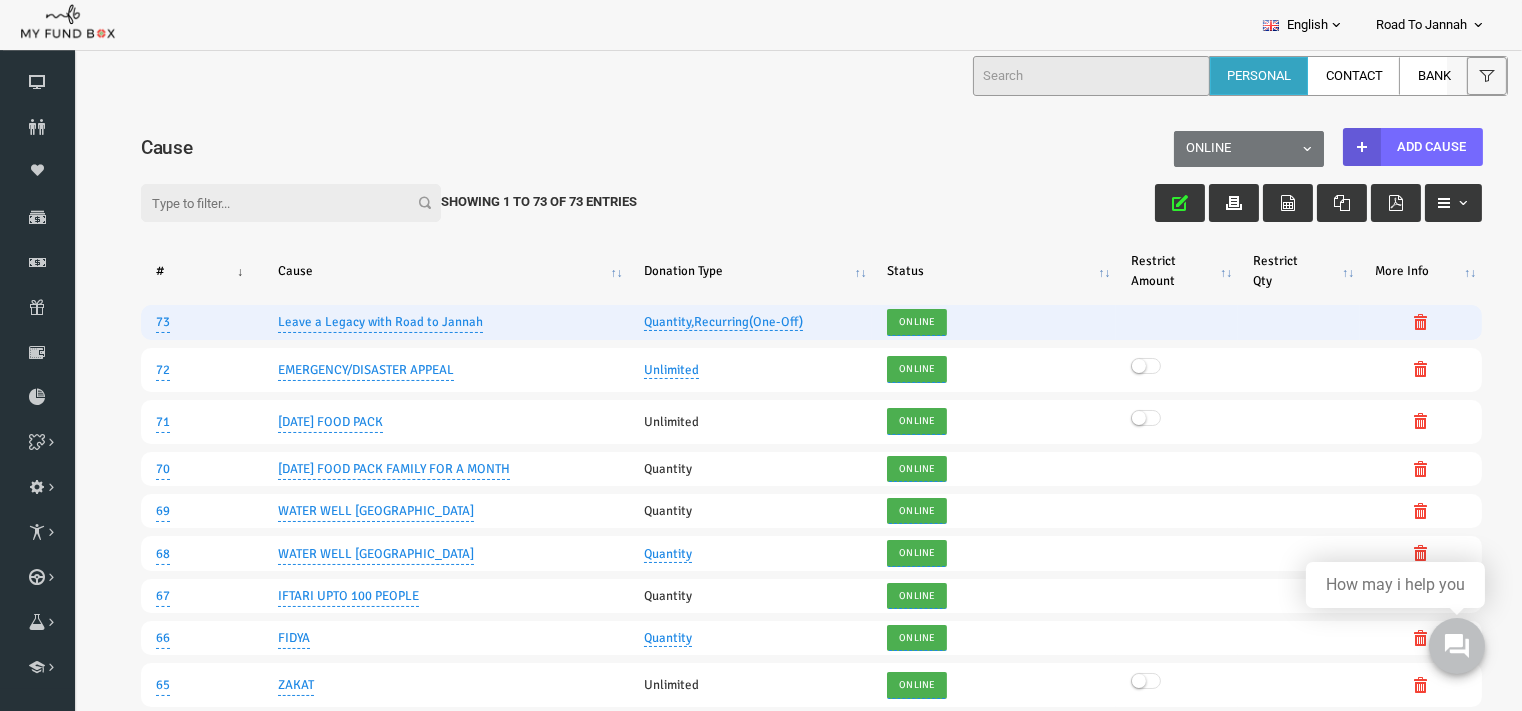 click at bounding box center [1392, 321] 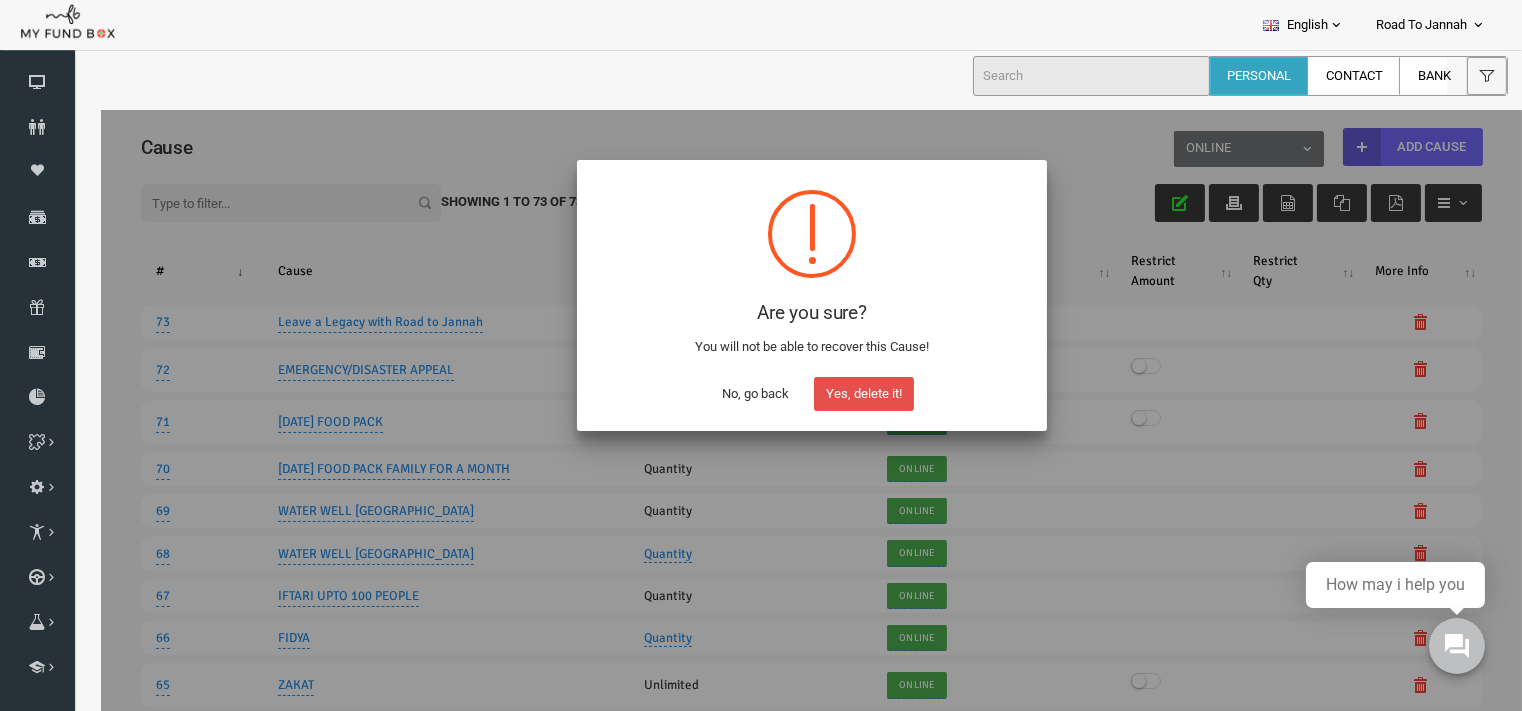 click on "Yes, delete it!" at bounding box center (835, 393) 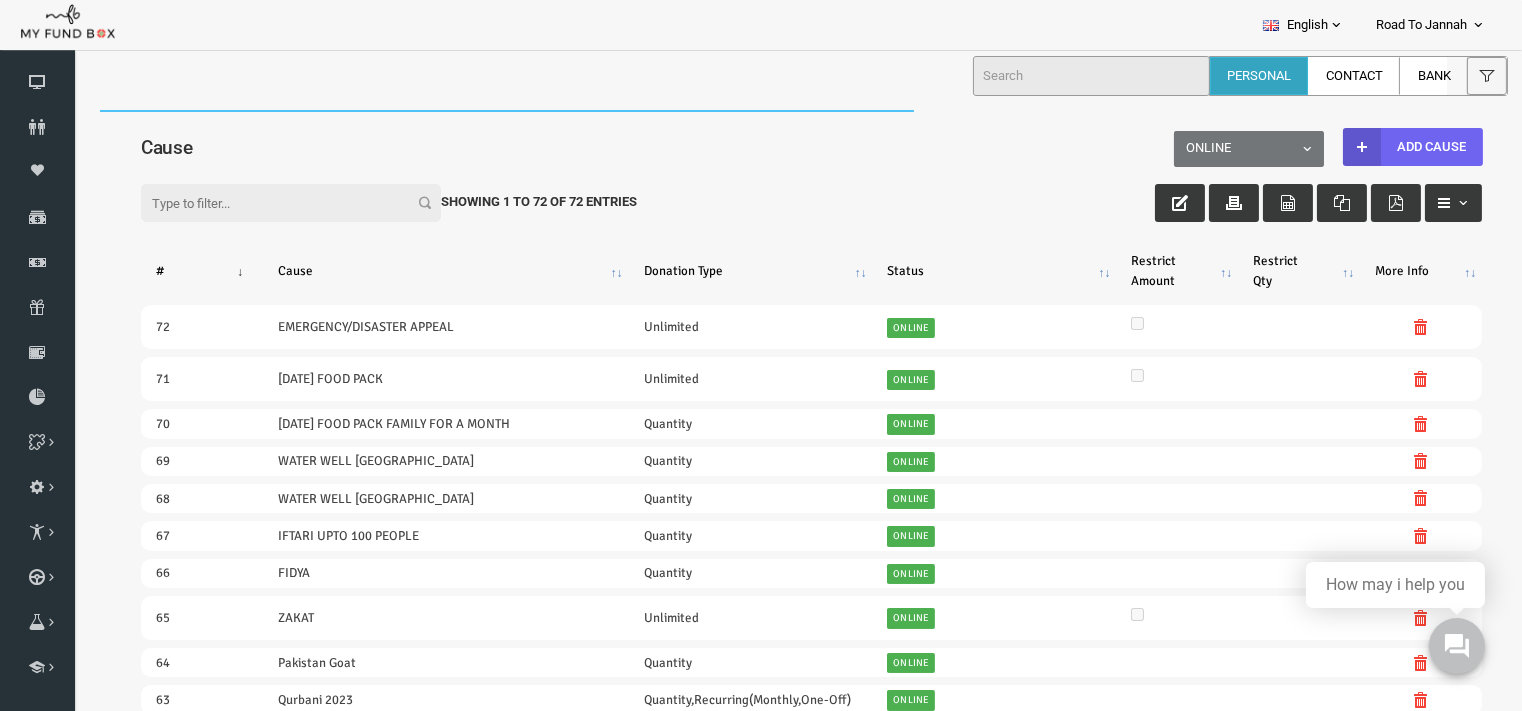 scroll, scrollTop: 0, scrollLeft: 0, axis: both 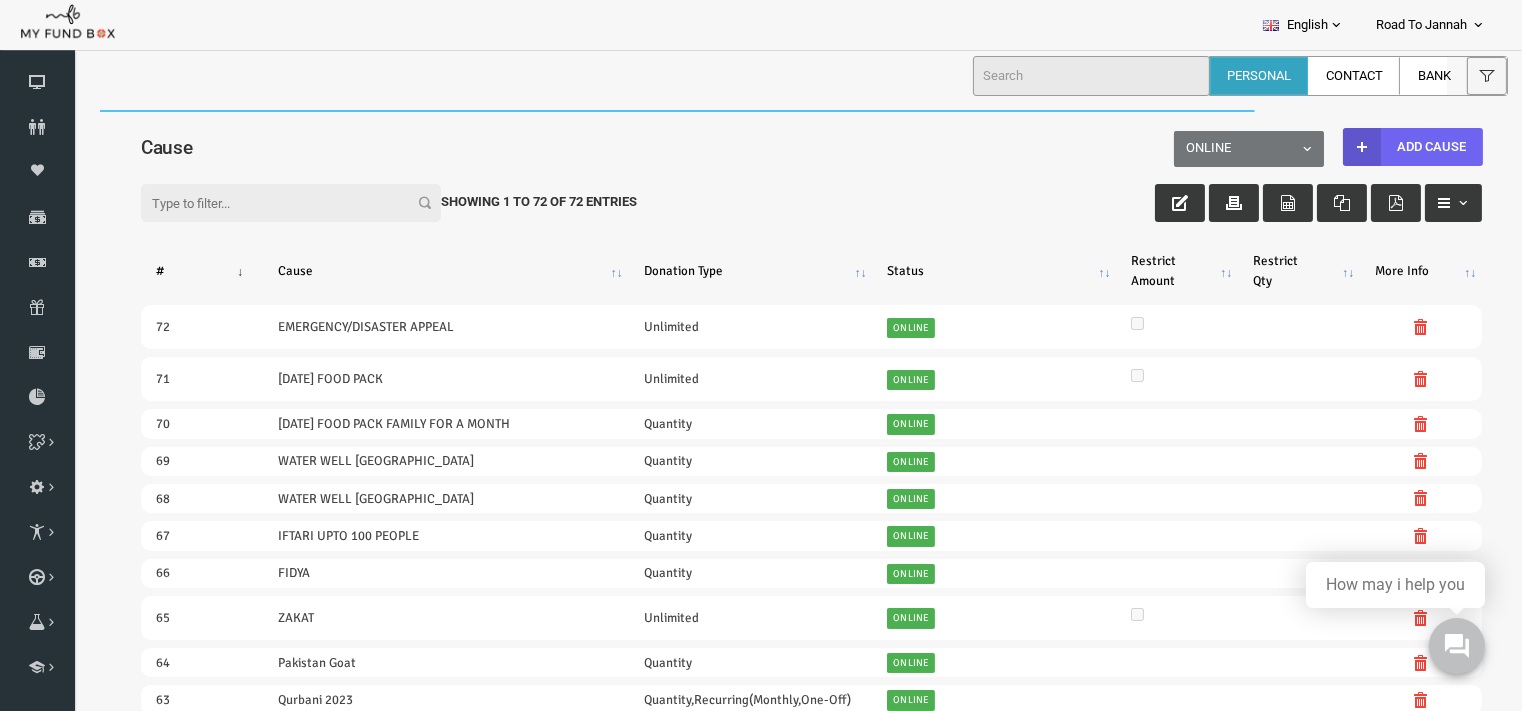 click at bounding box center (1333, 146) 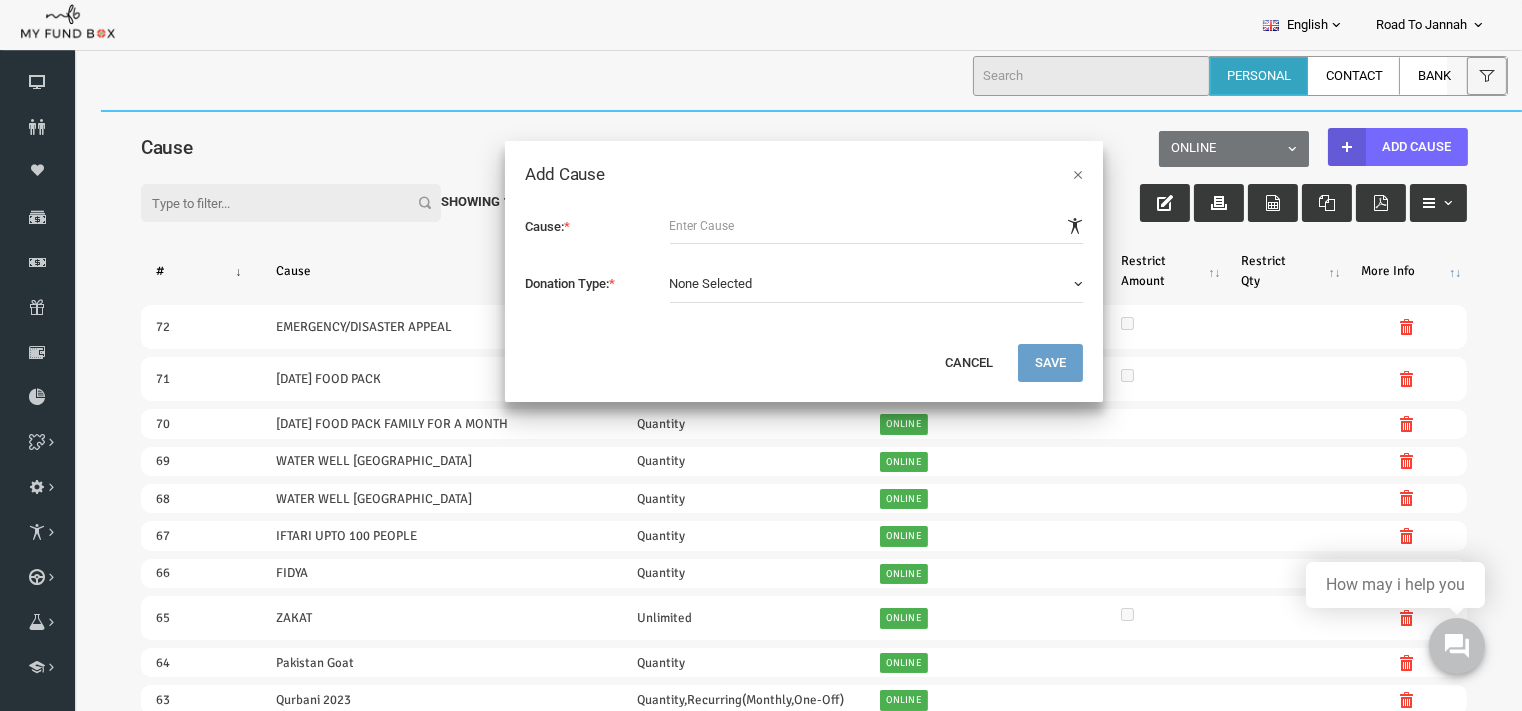 click at bounding box center [848, 225] 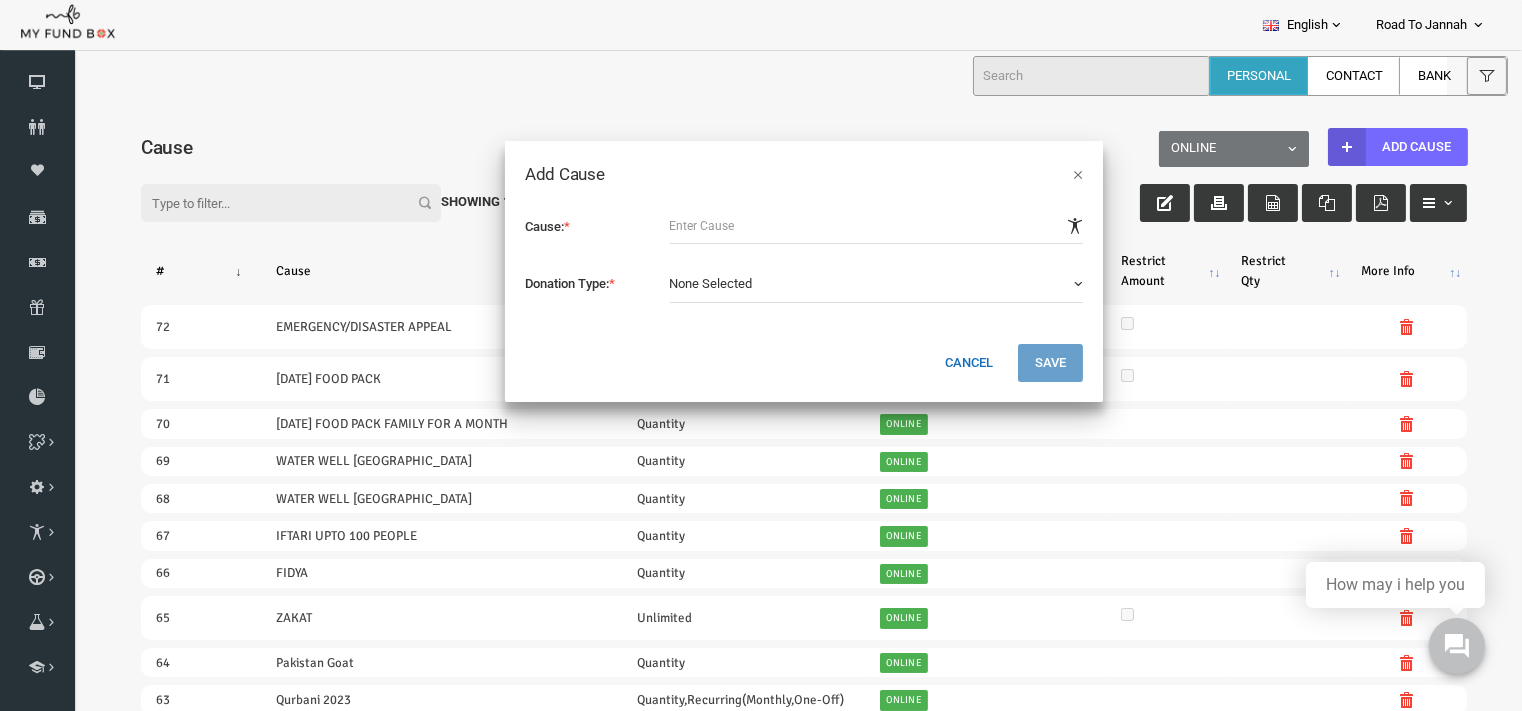 click on "Cancel" at bounding box center [940, 362] 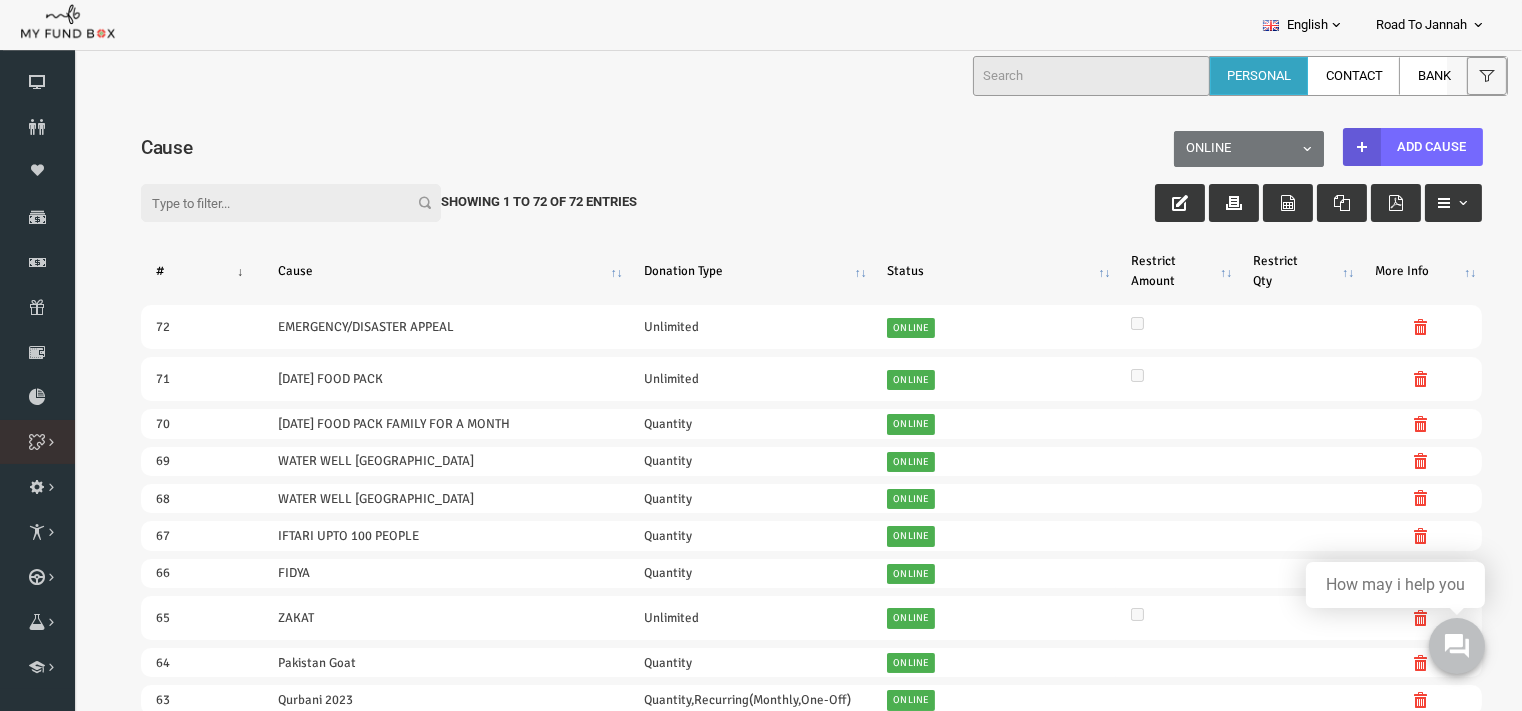 click at bounding box center [0, 0] 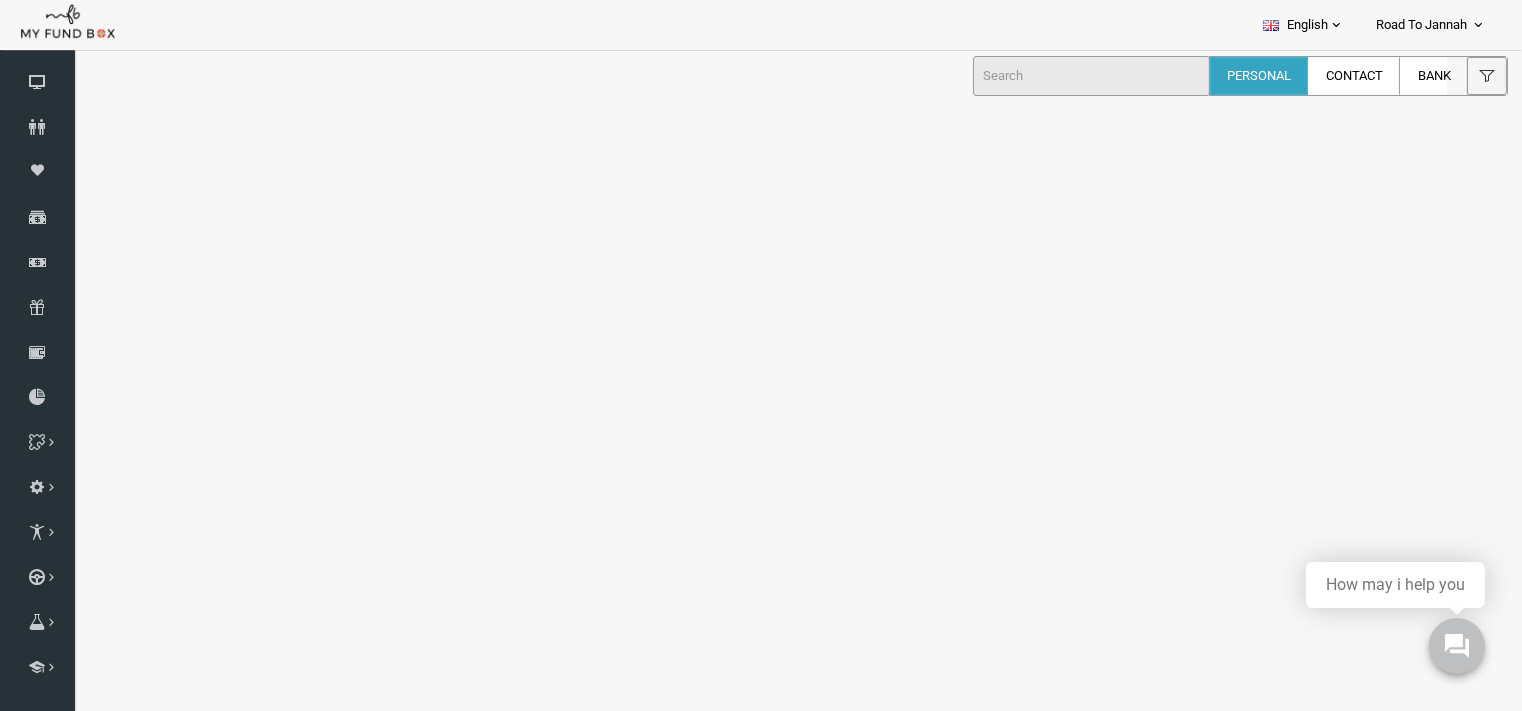 select on "100" 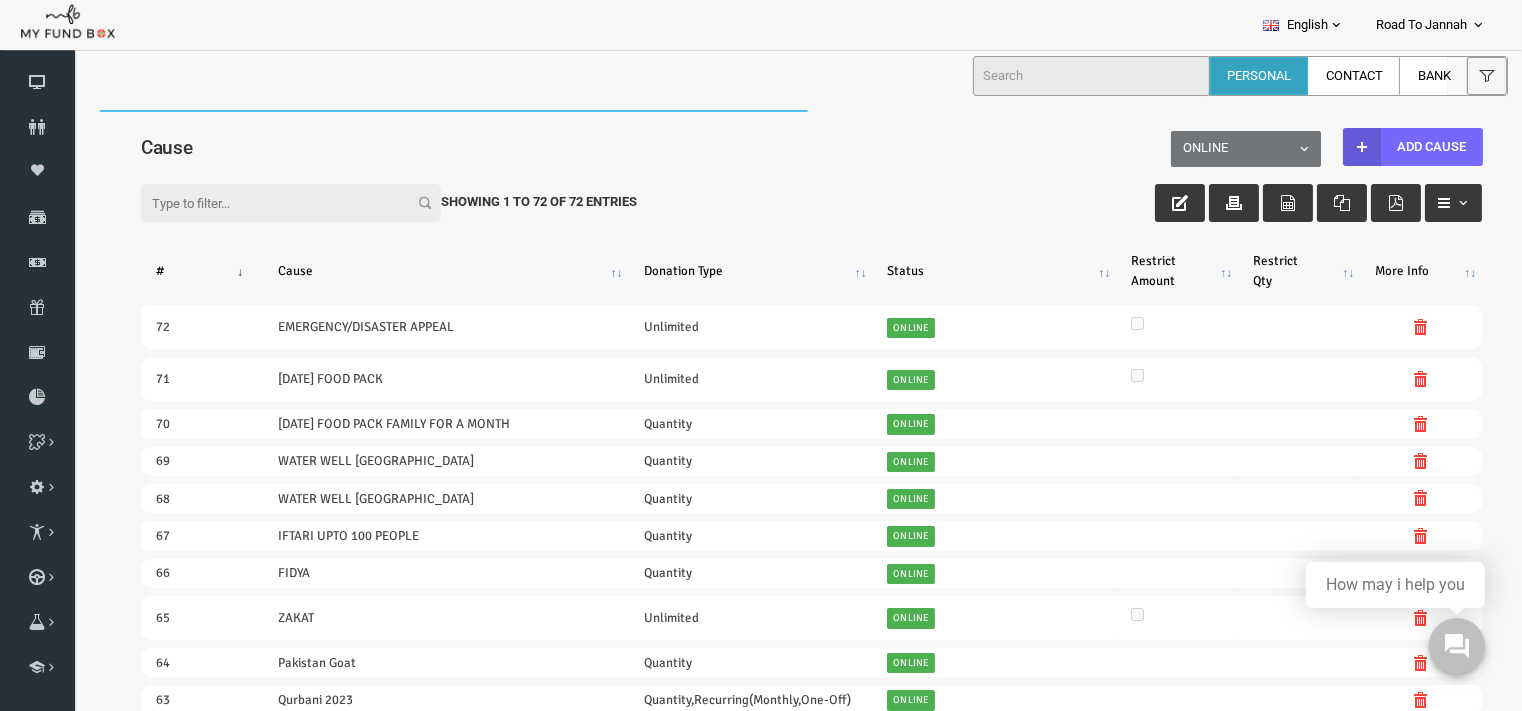 scroll, scrollTop: 0, scrollLeft: 0, axis: both 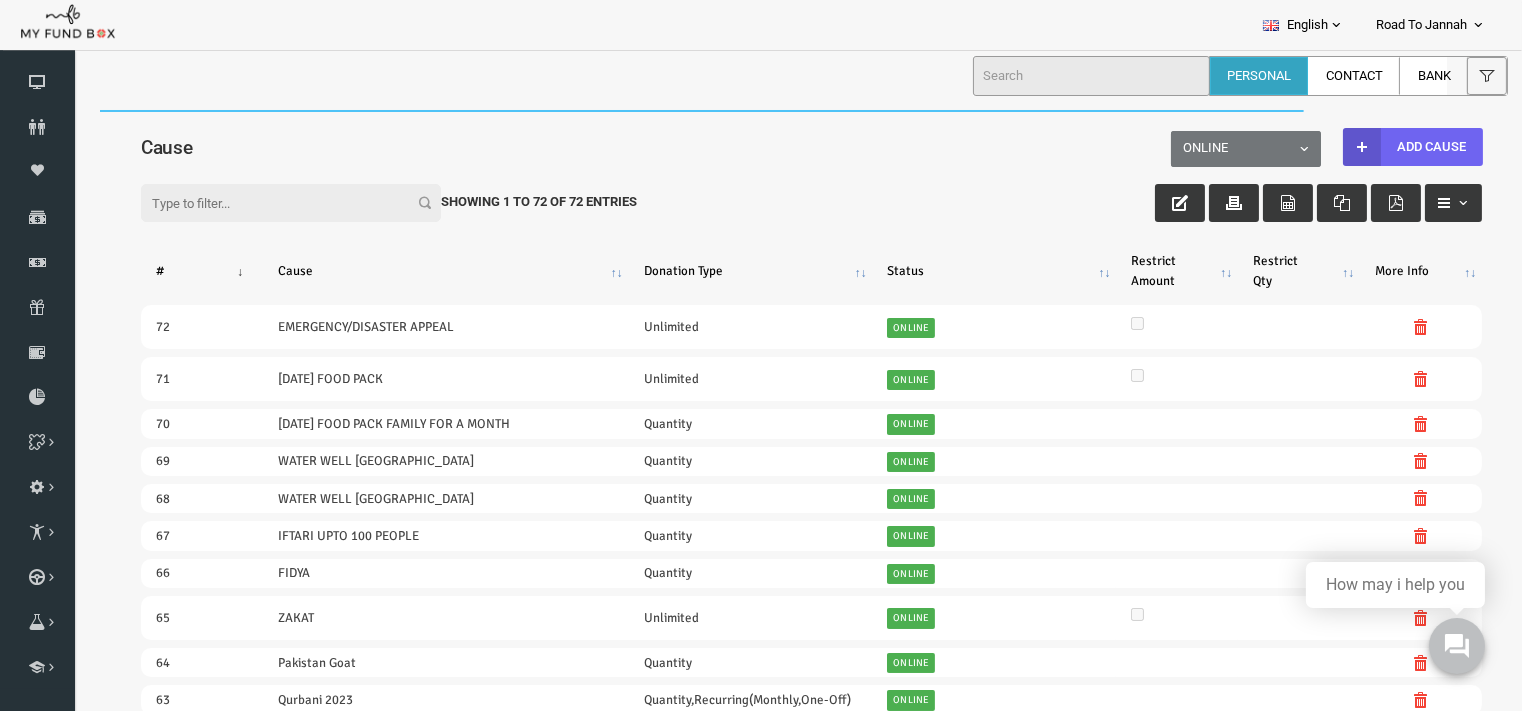 click at bounding box center [1333, 146] 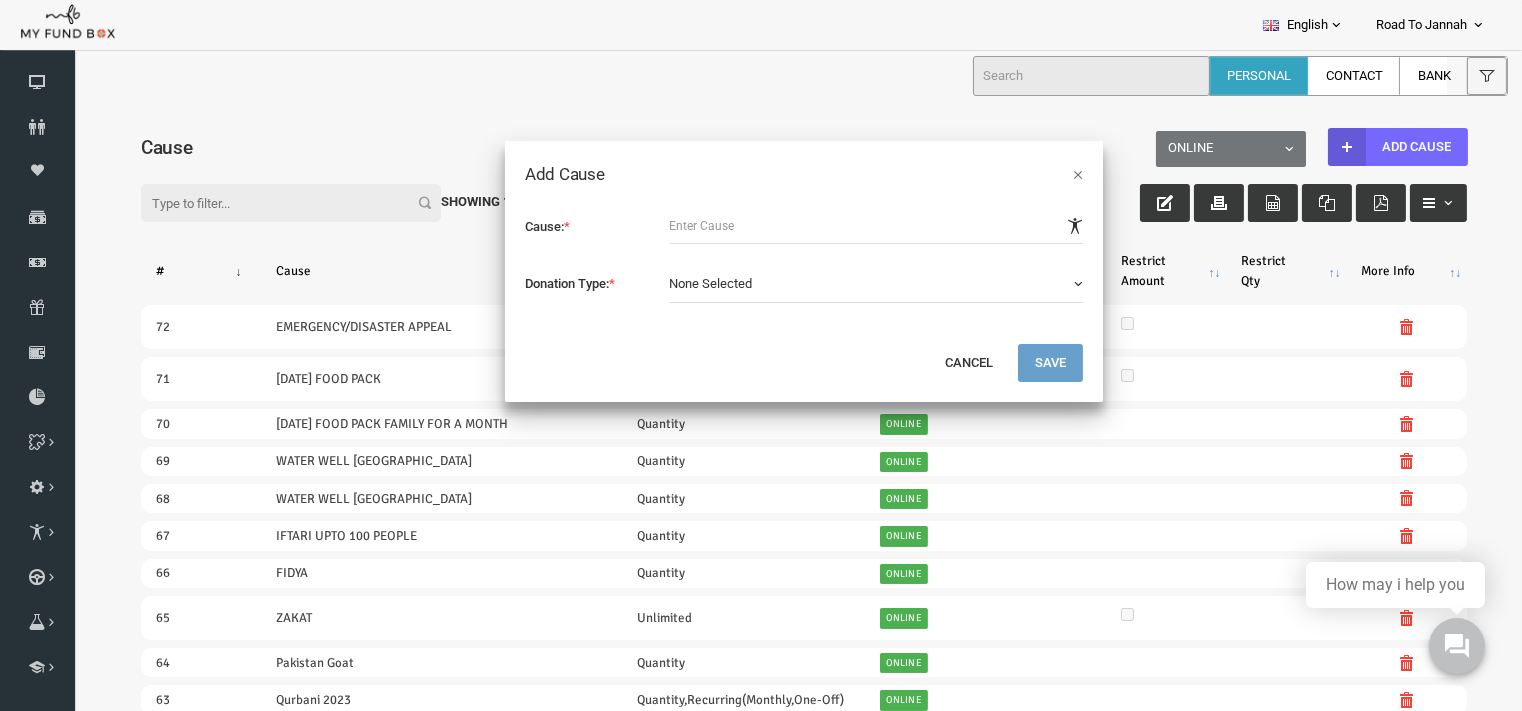 click at bounding box center (848, 225) 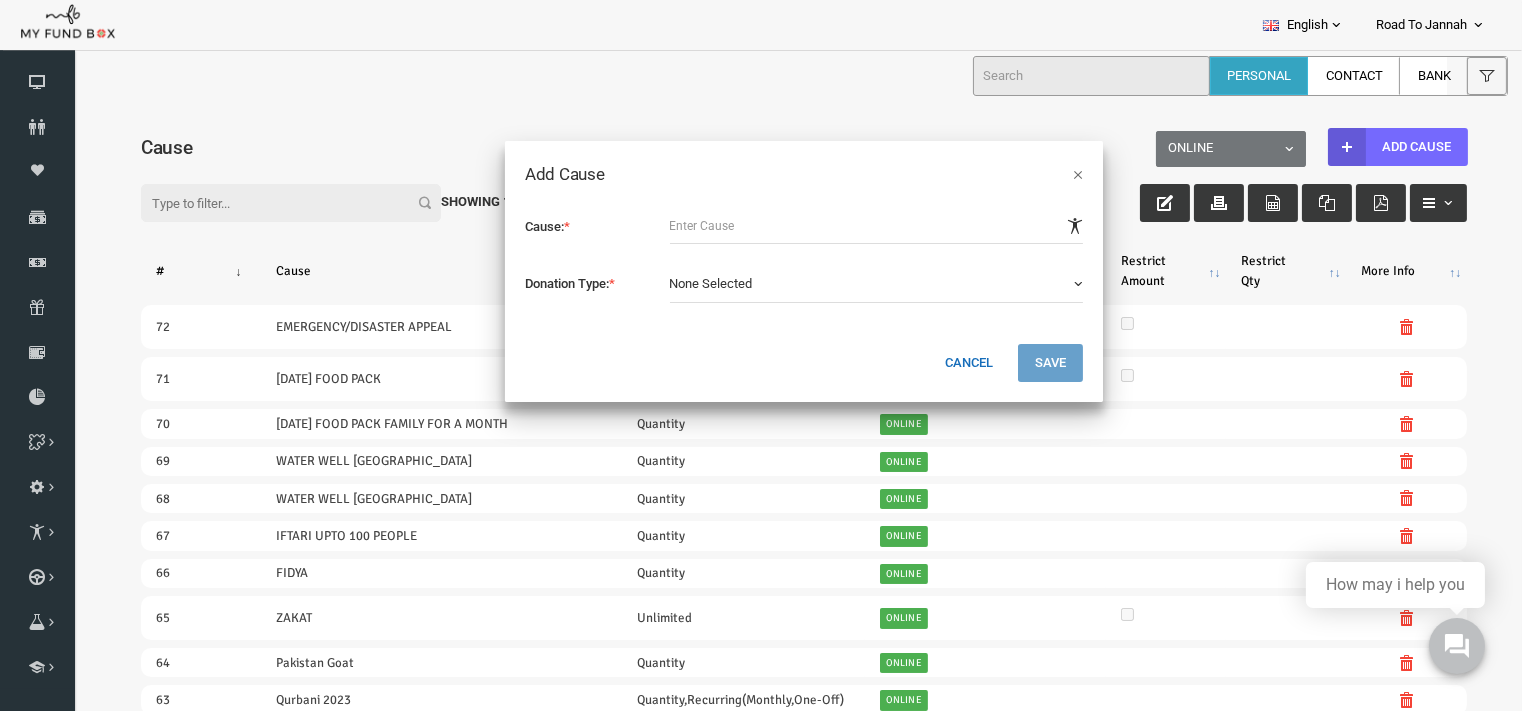 click on "Cancel" at bounding box center [940, 362] 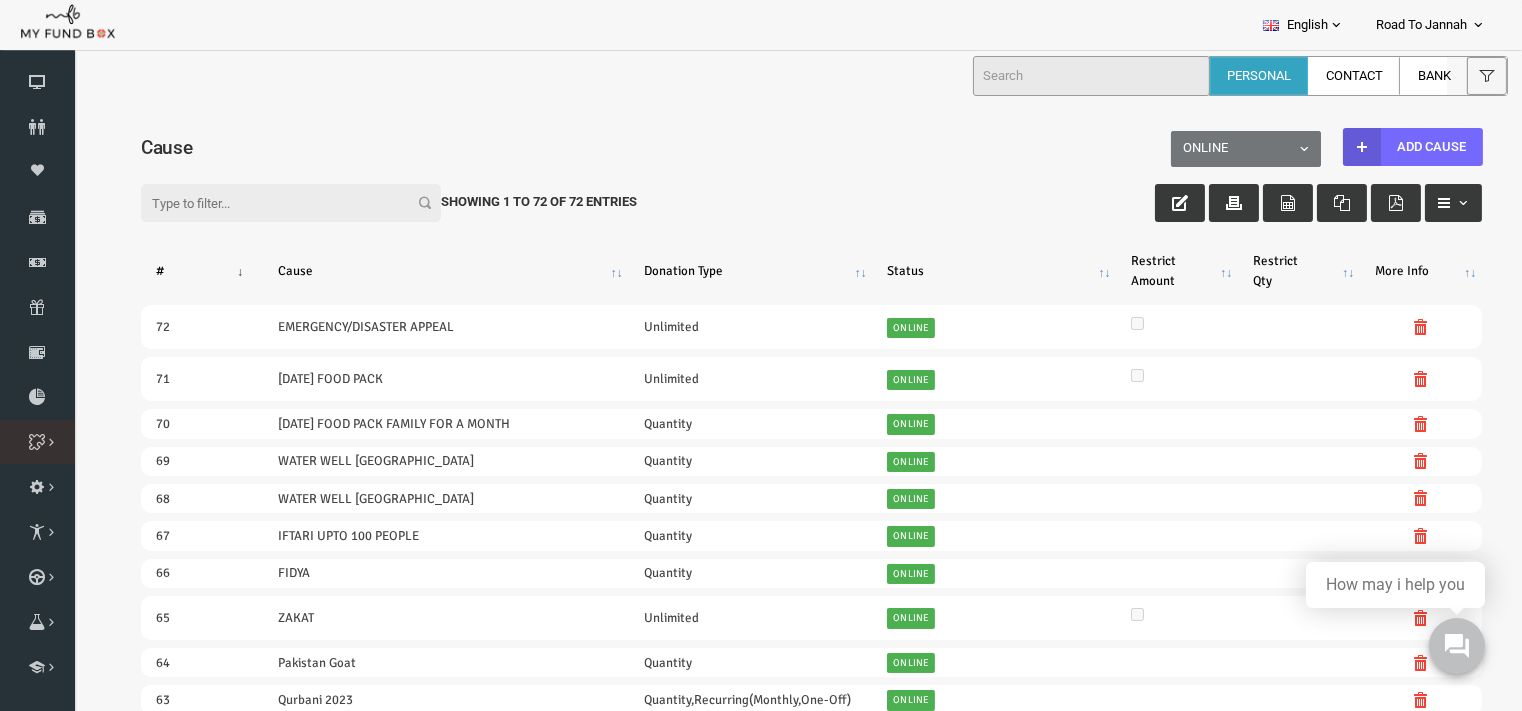 click on "Cause List" at bounding box center [0, 0] 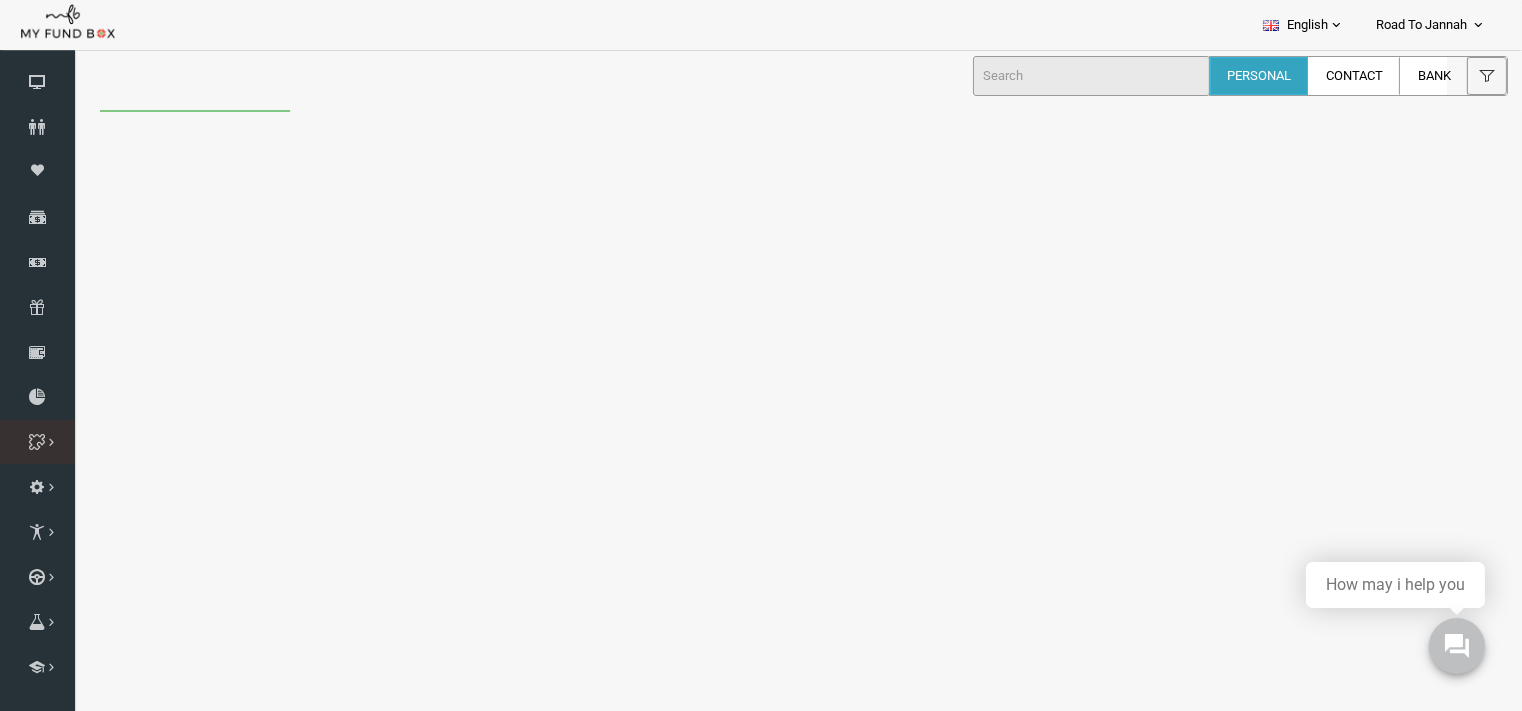scroll, scrollTop: 0, scrollLeft: 0, axis: both 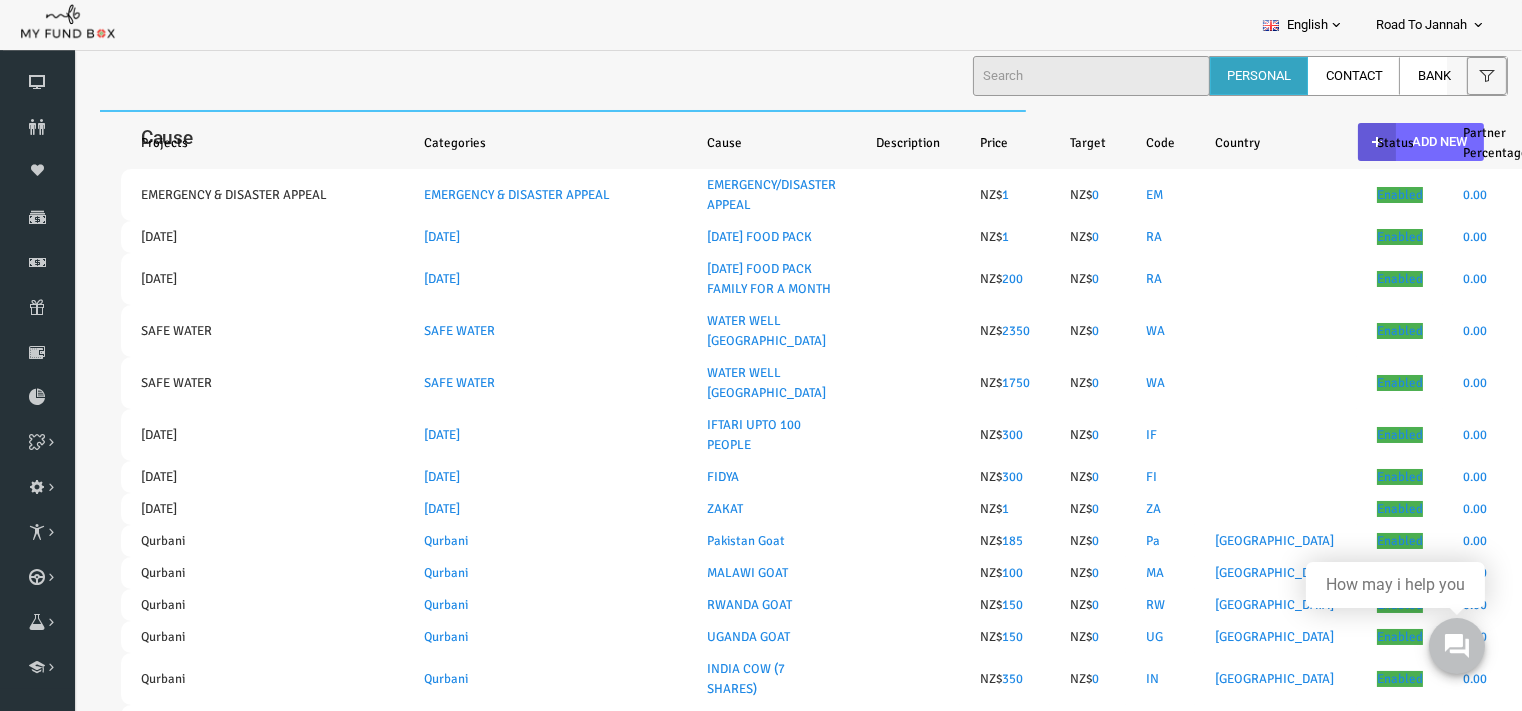 click on "Enable Crowdfunding" at bounding box center (1643, 142) 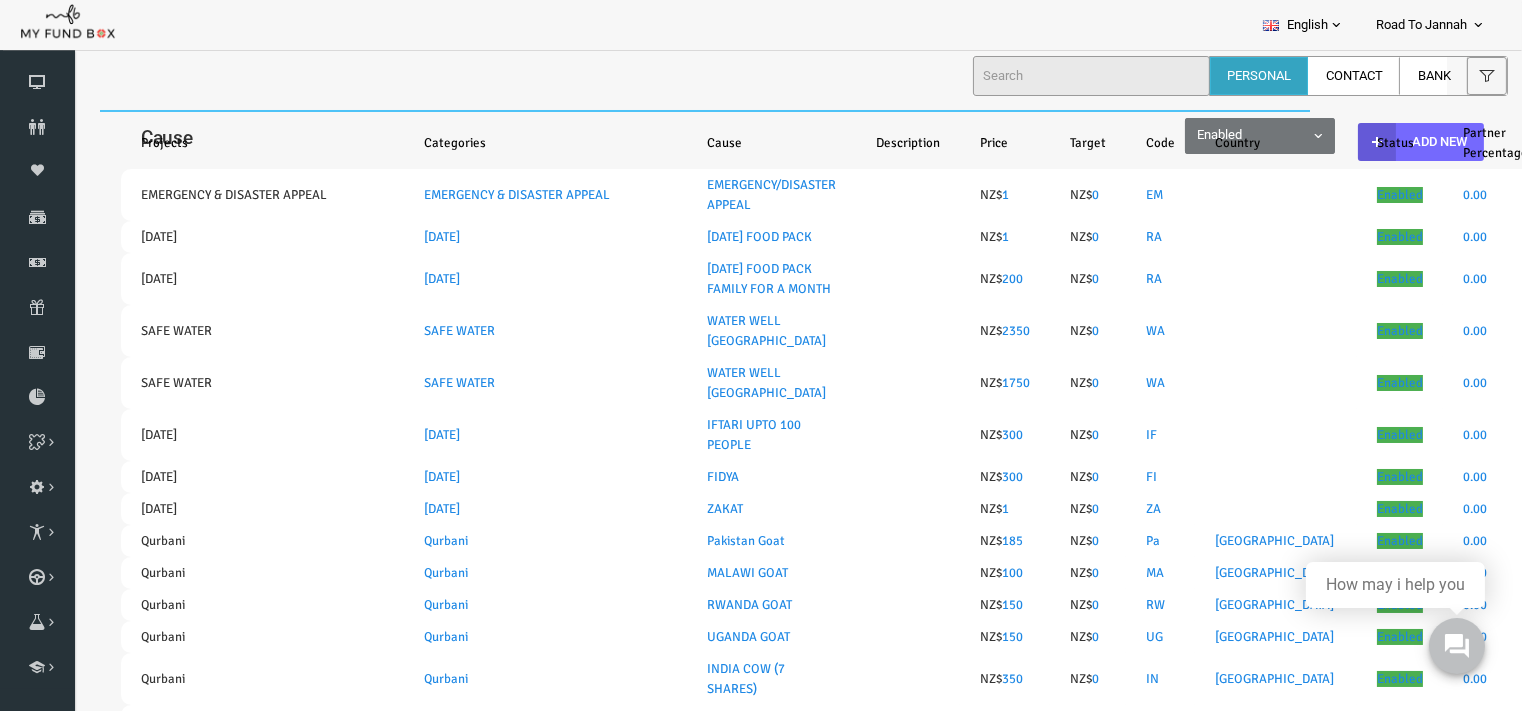 select on "100" 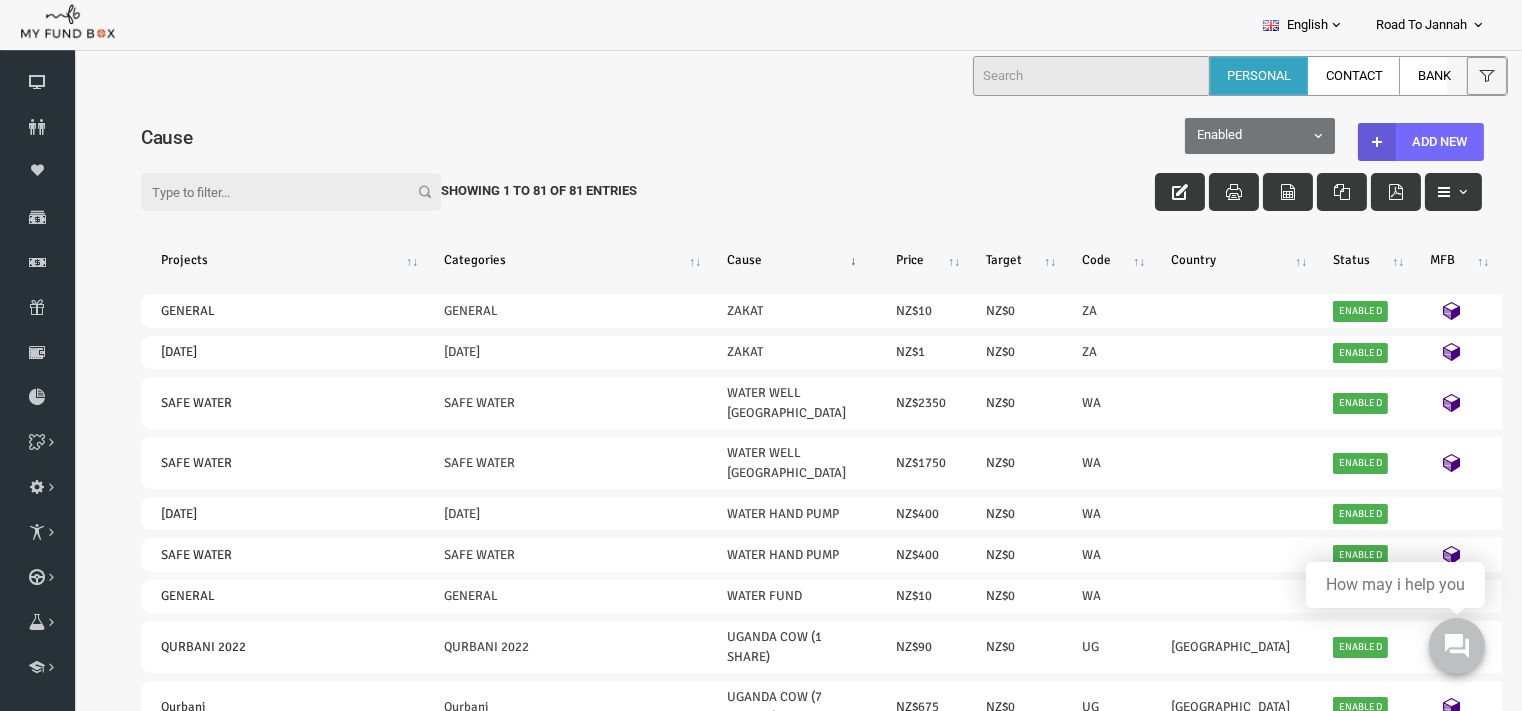 click on "Filter:                                                 Showing 1 to 81 of 81 Entries" at bounding box center (782, 172) 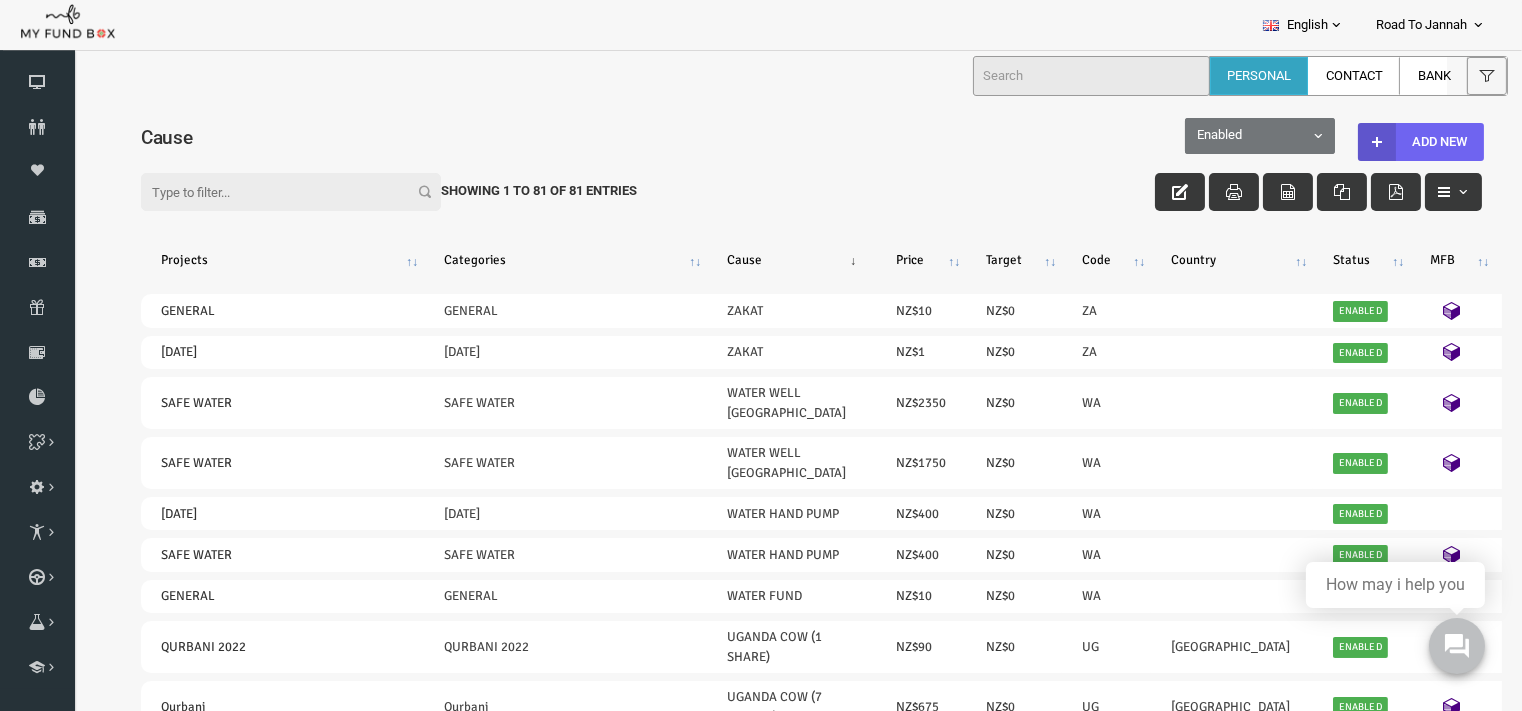 click at bounding box center (1348, 141) 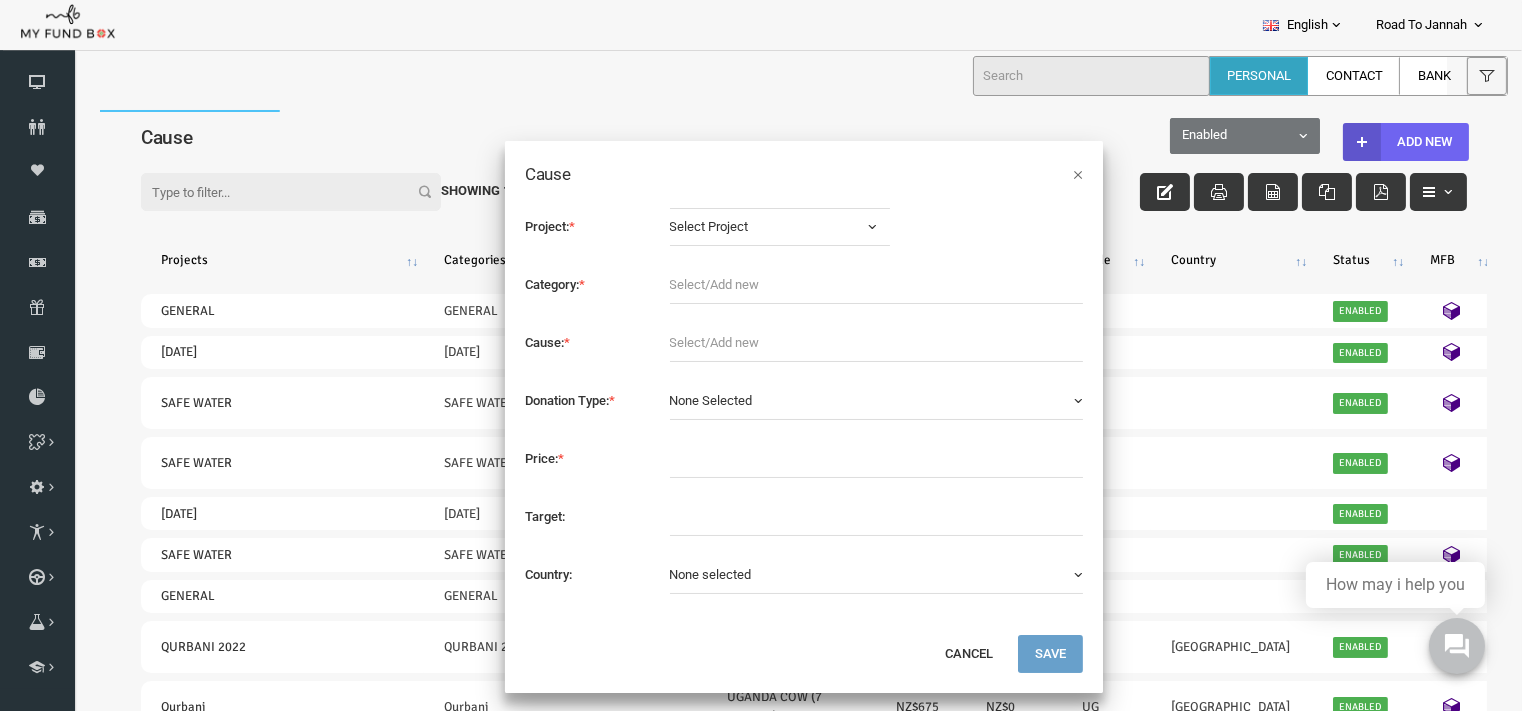 click on "×
Cause
Project:  *
Select Project   Select Project Leave a Legacy with Road to Jannah
Select Project
Leave a Legacy with Road to Jannah
Category:  *
Cause:  *" at bounding box center (782, 2033) 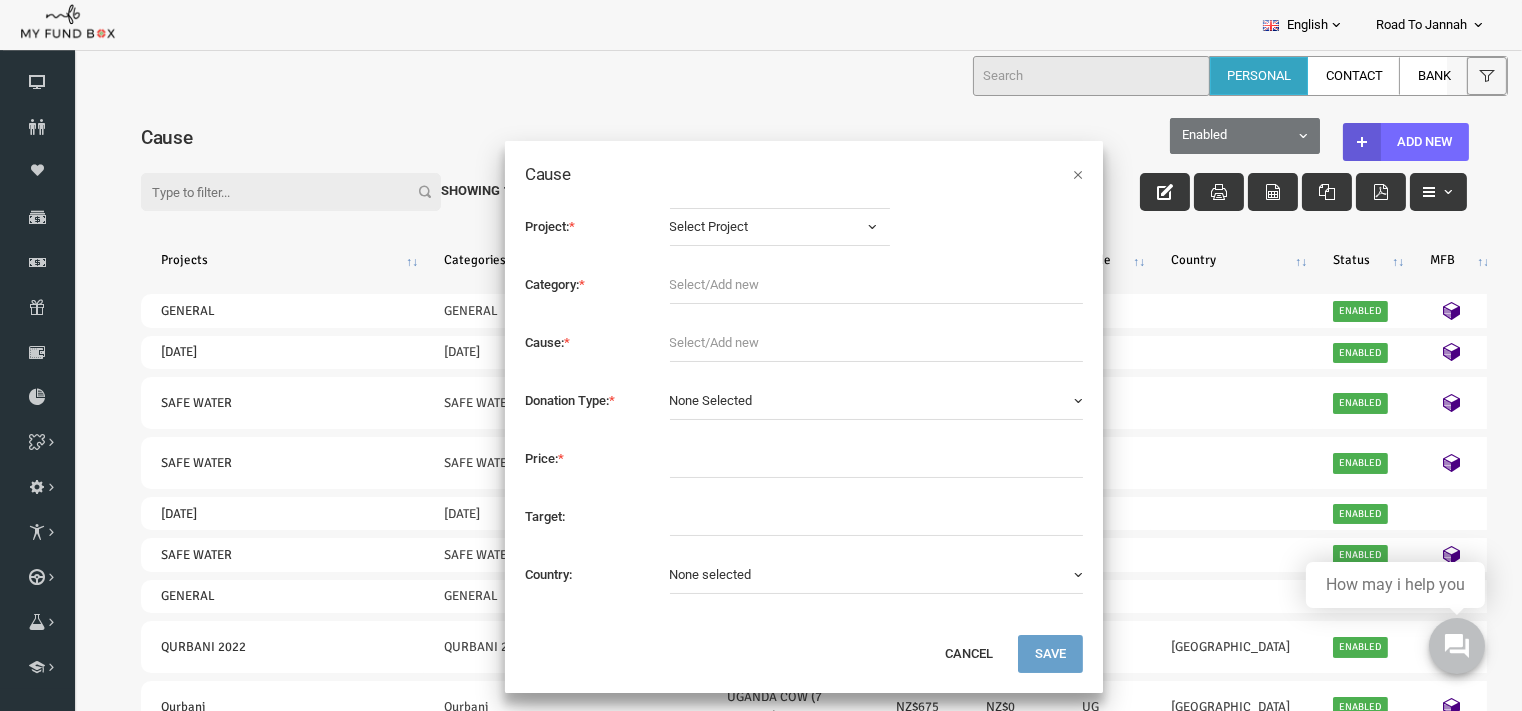 click at bounding box center [848, 284] 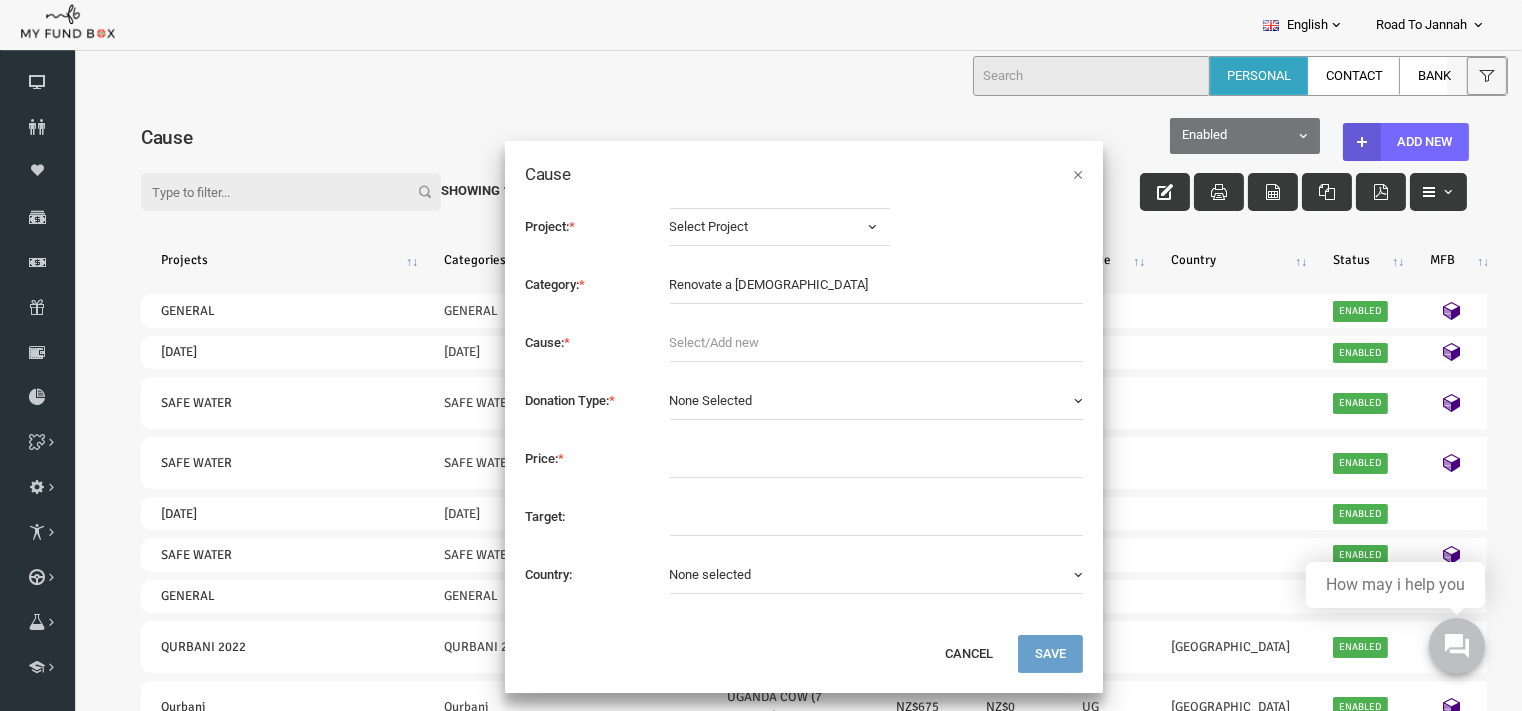 click on "Select Project" at bounding box center (751, 226) 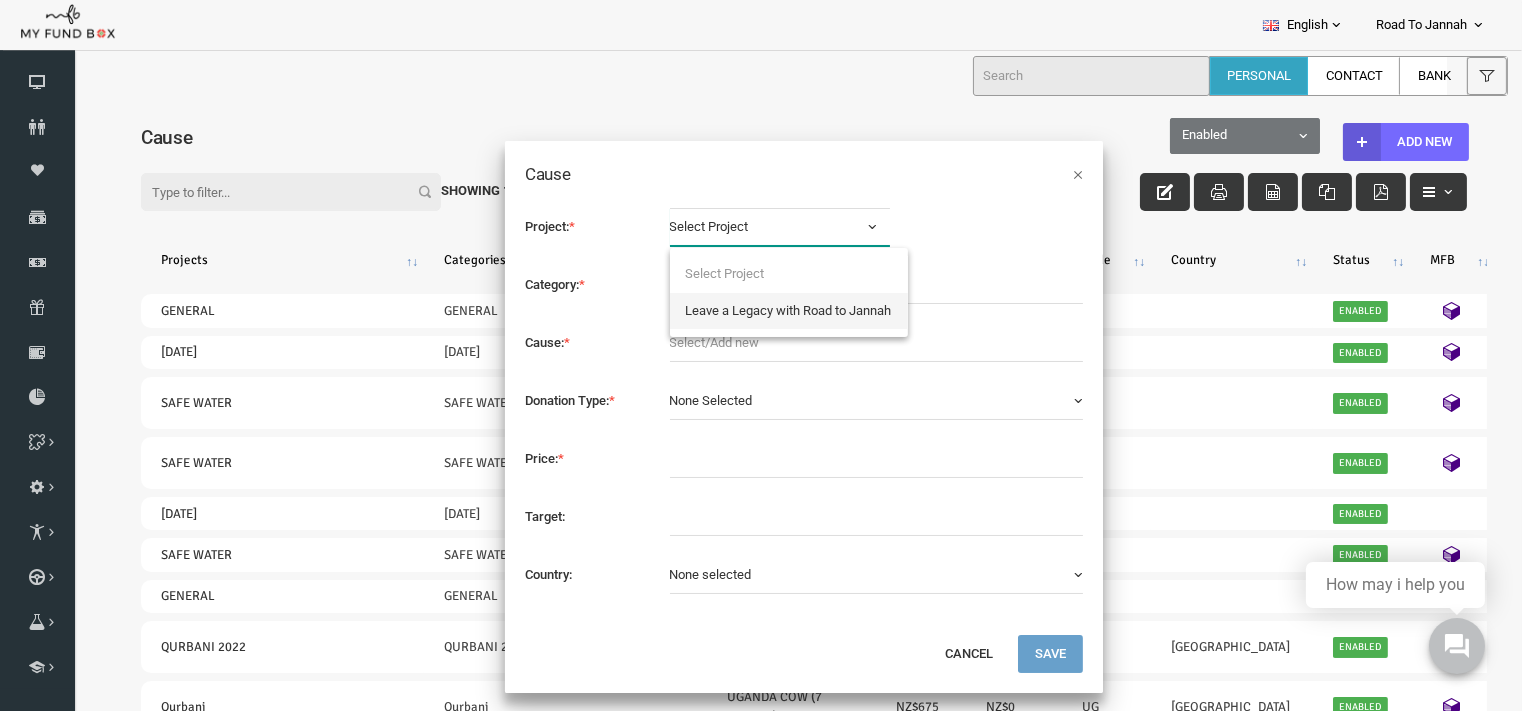 click on "Leave a Legacy with Road to Jannah" at bounding box center [760, 310] 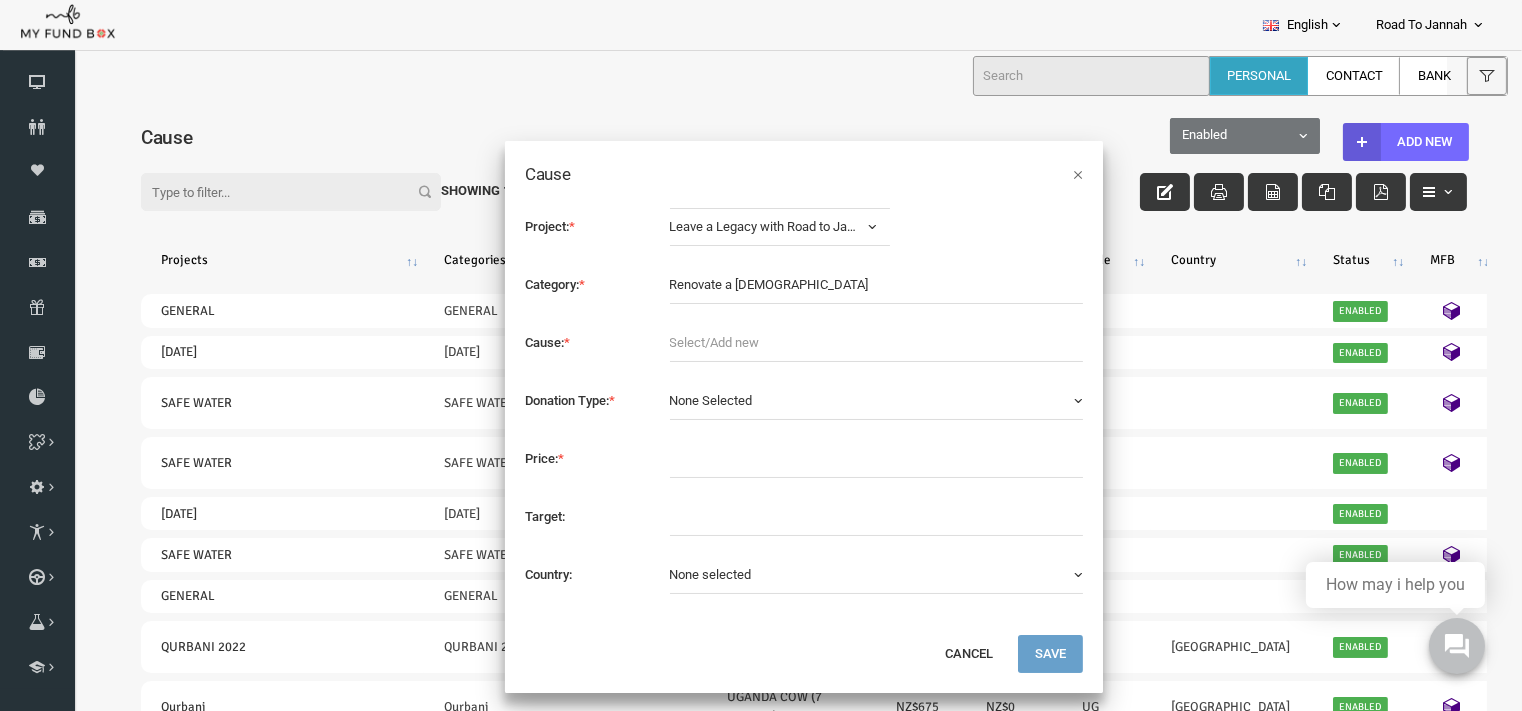 click at bounding box center [848, 342] 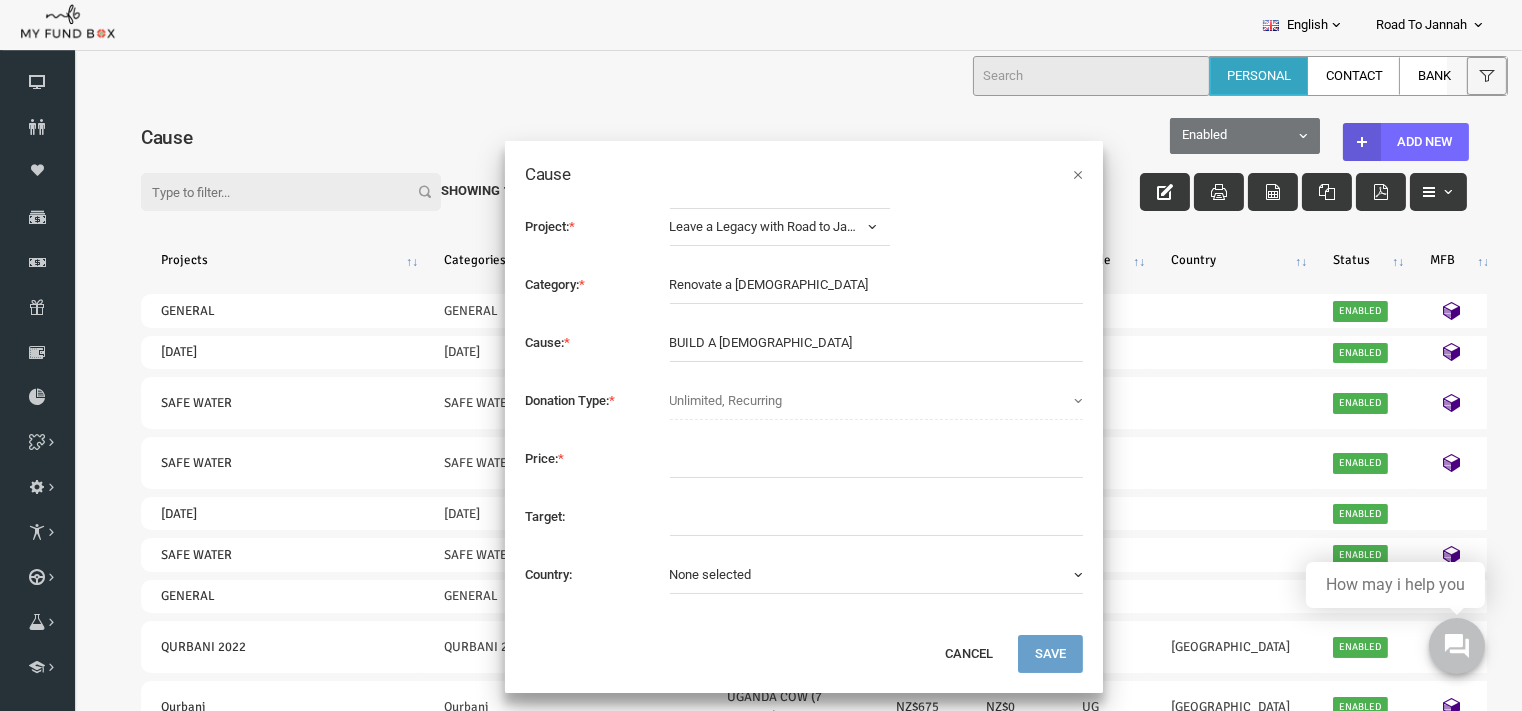 scroll, scrollTop: 64, scrollLeft: 0, axis: vertical 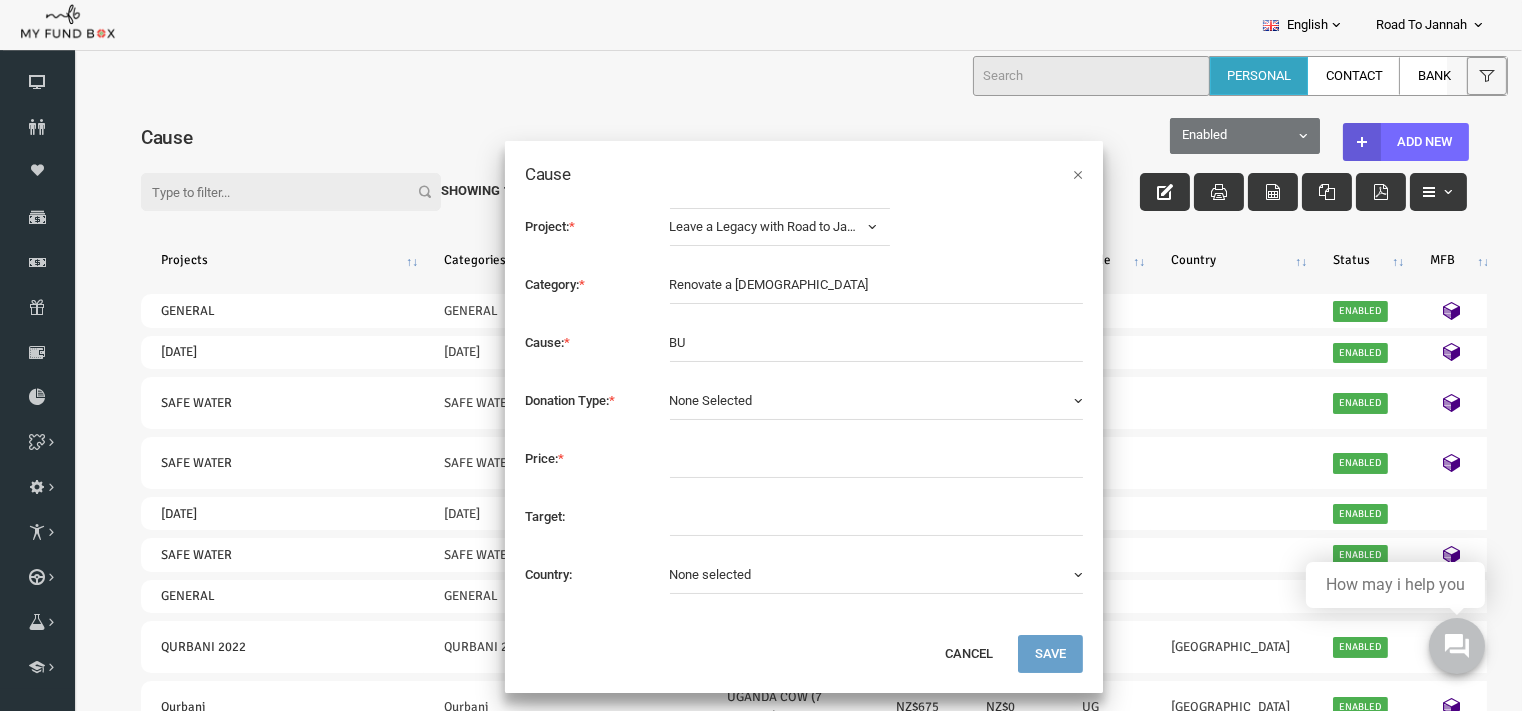 type on "B" 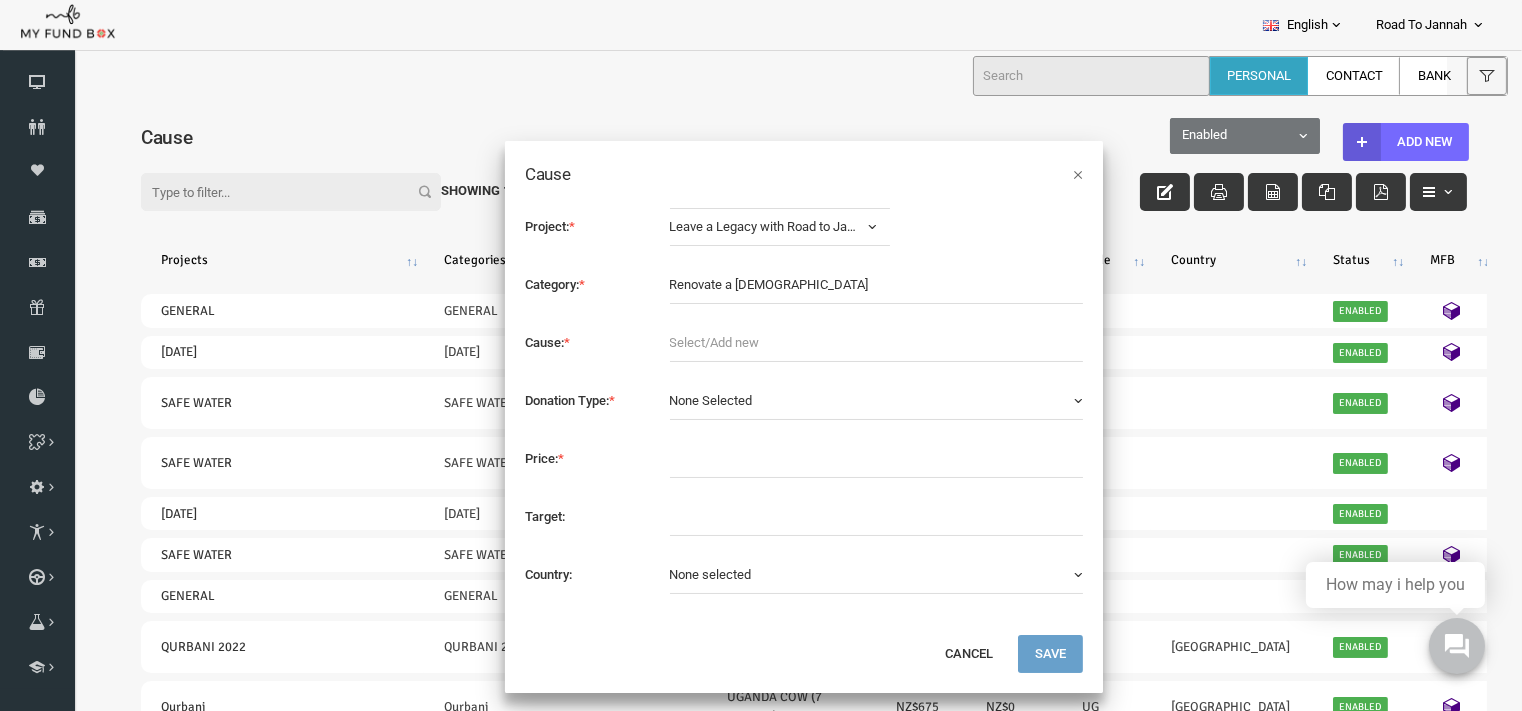 click at bounding box center [848, 342] 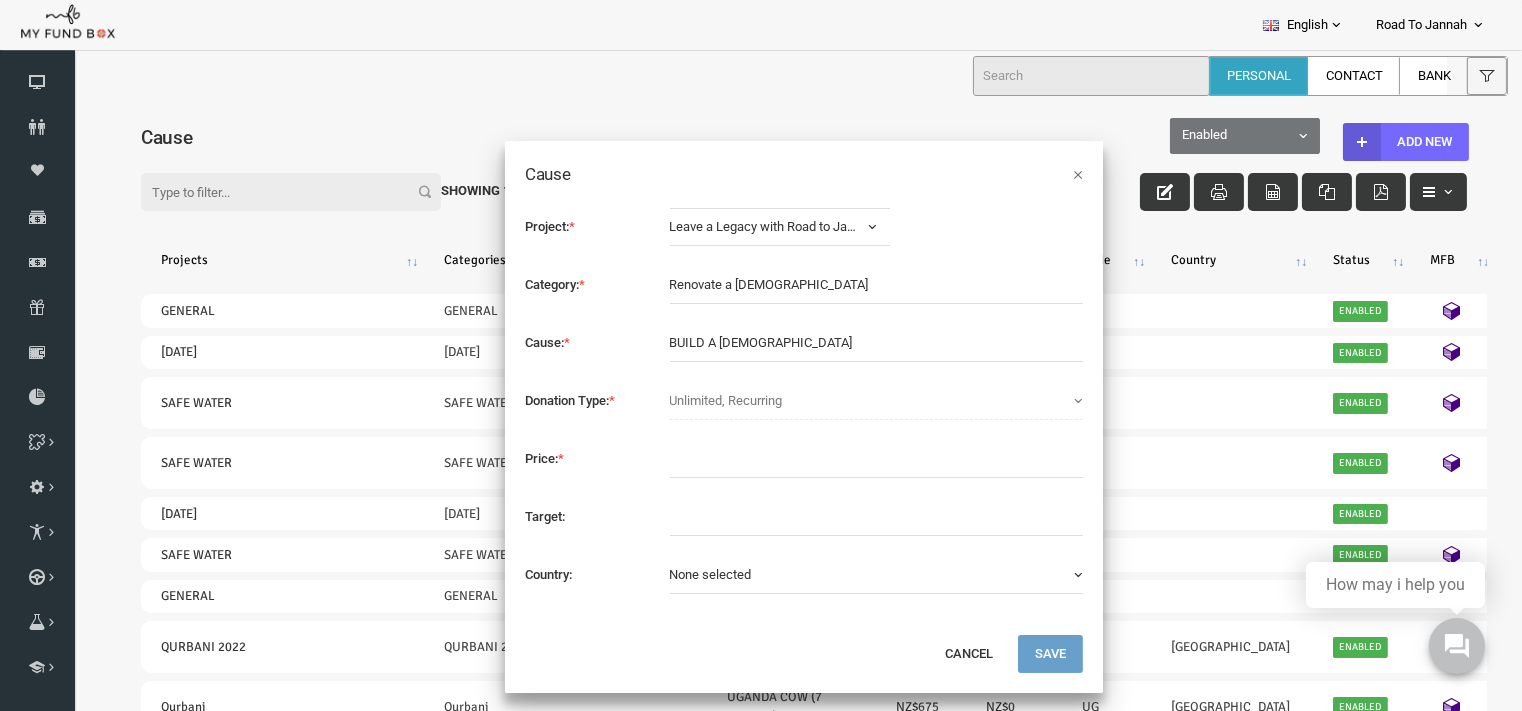drag, startPoint x: 686, startPoint y: 341, endPoint x: 576, endPoint y: 339, distance: 110.01818 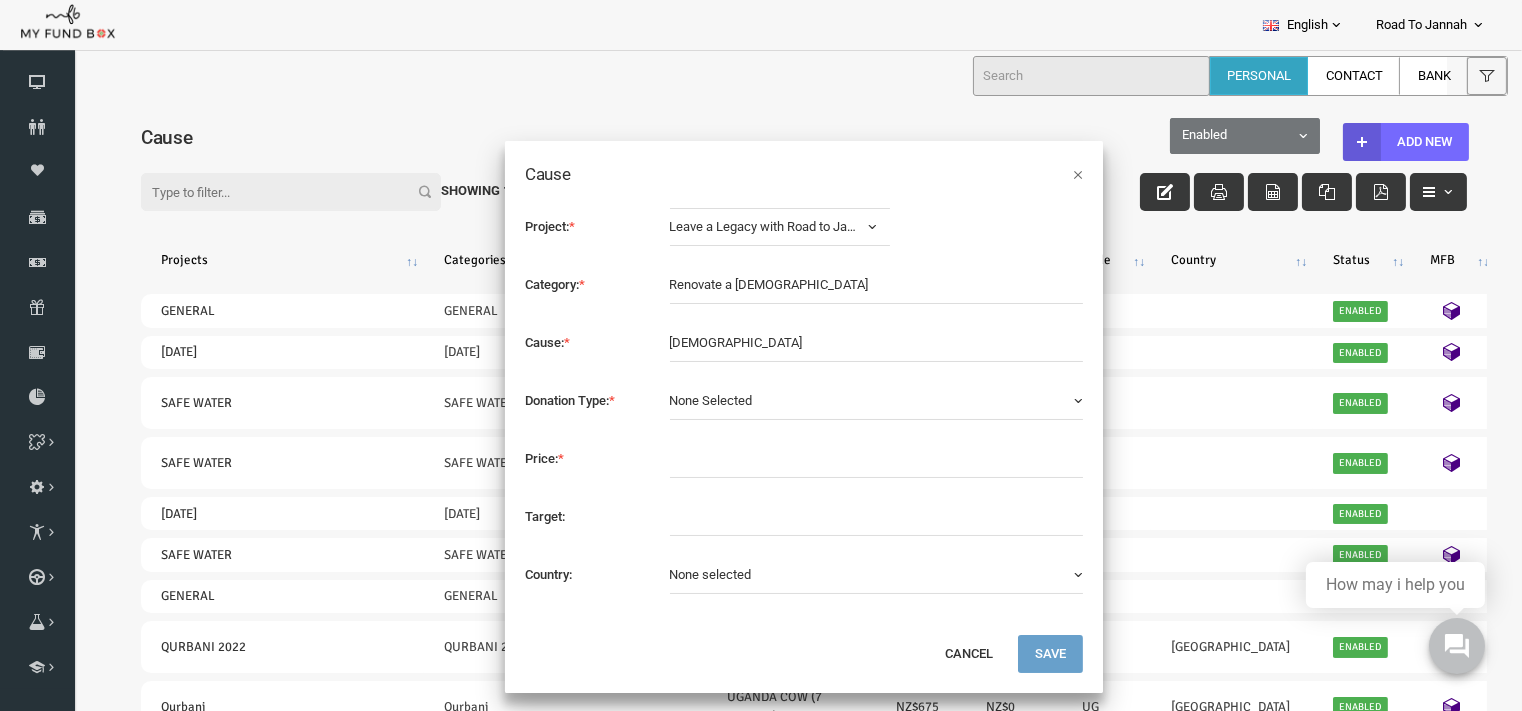 click on "MASJID" at bounding box center (848, 342) 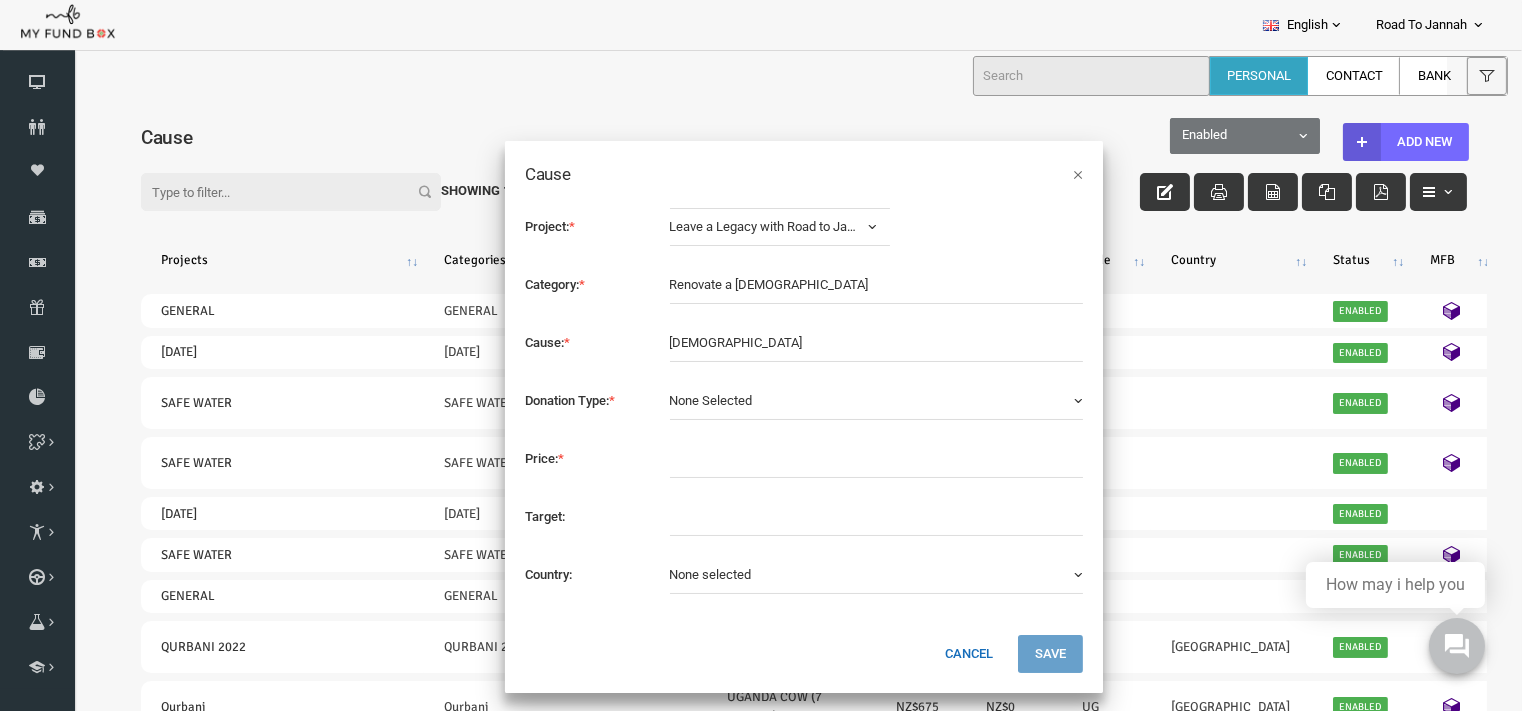 type on "MASJID" 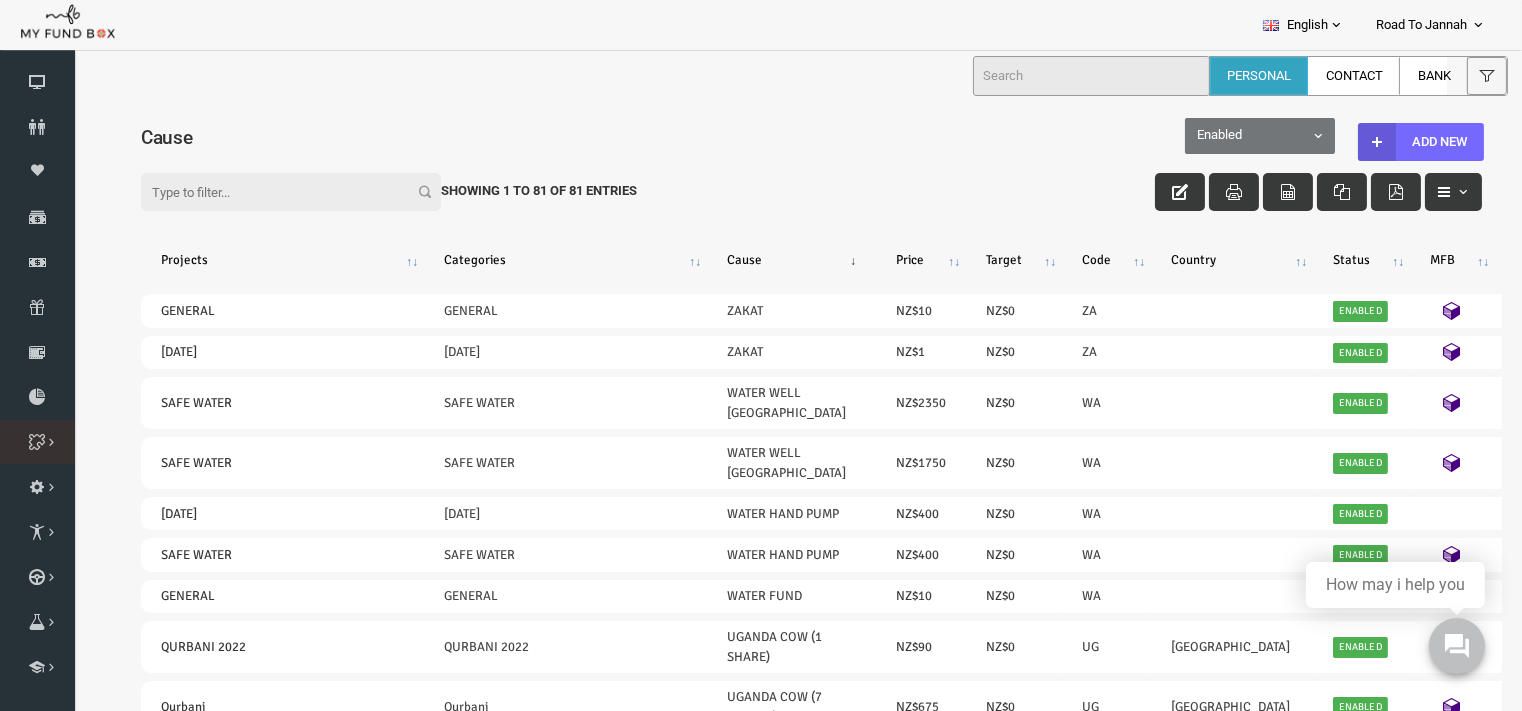 click at bounding box center [0, 0] 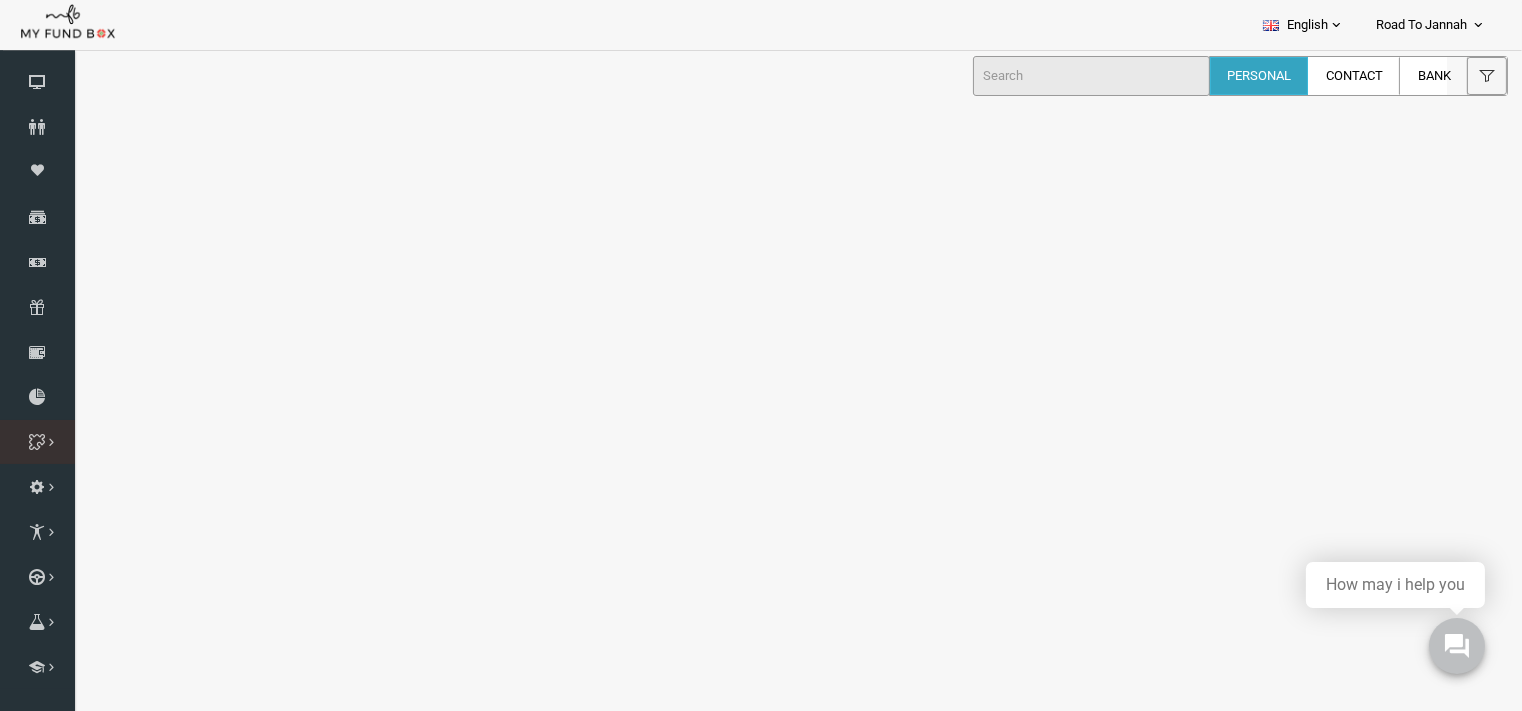 select on "100" 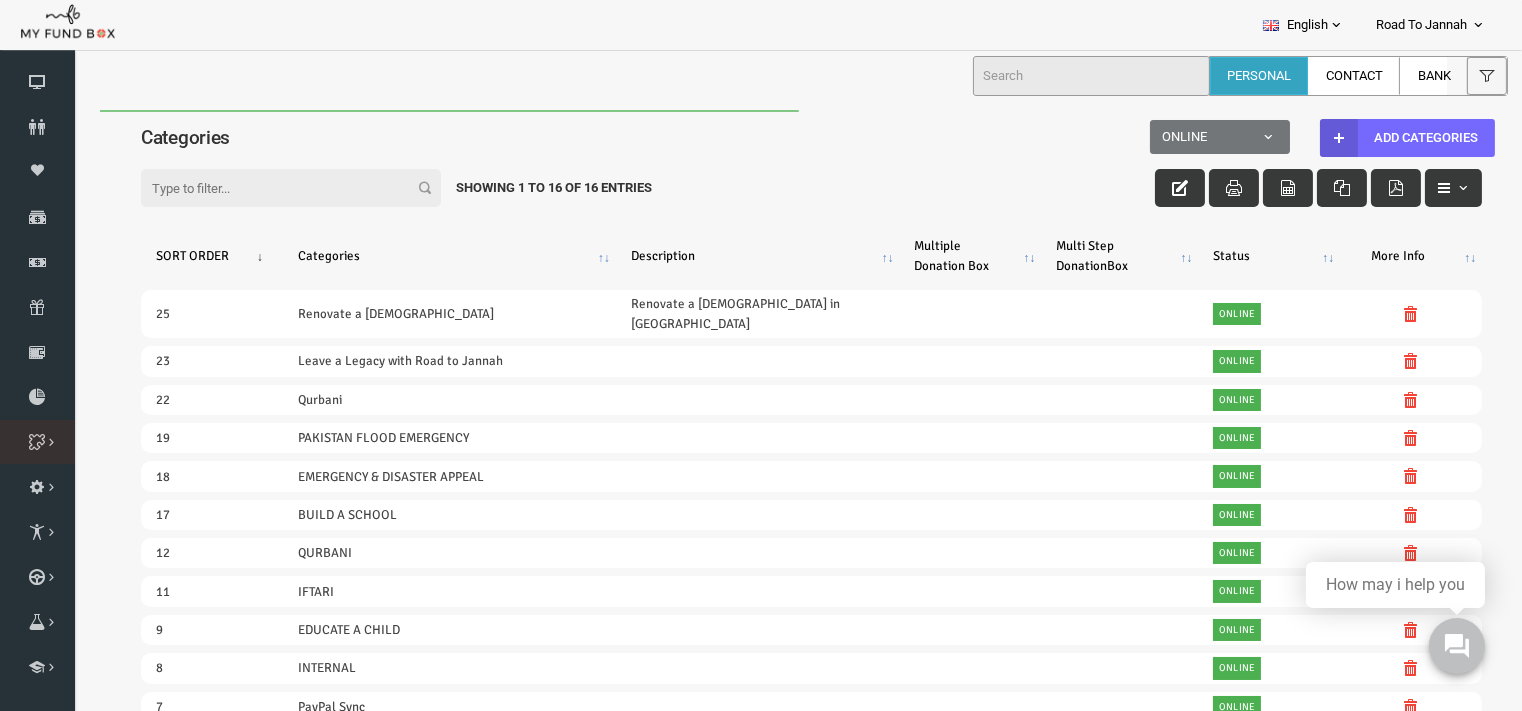 scroll, scrollTop: 0, scrollLeft: 0, axis: both 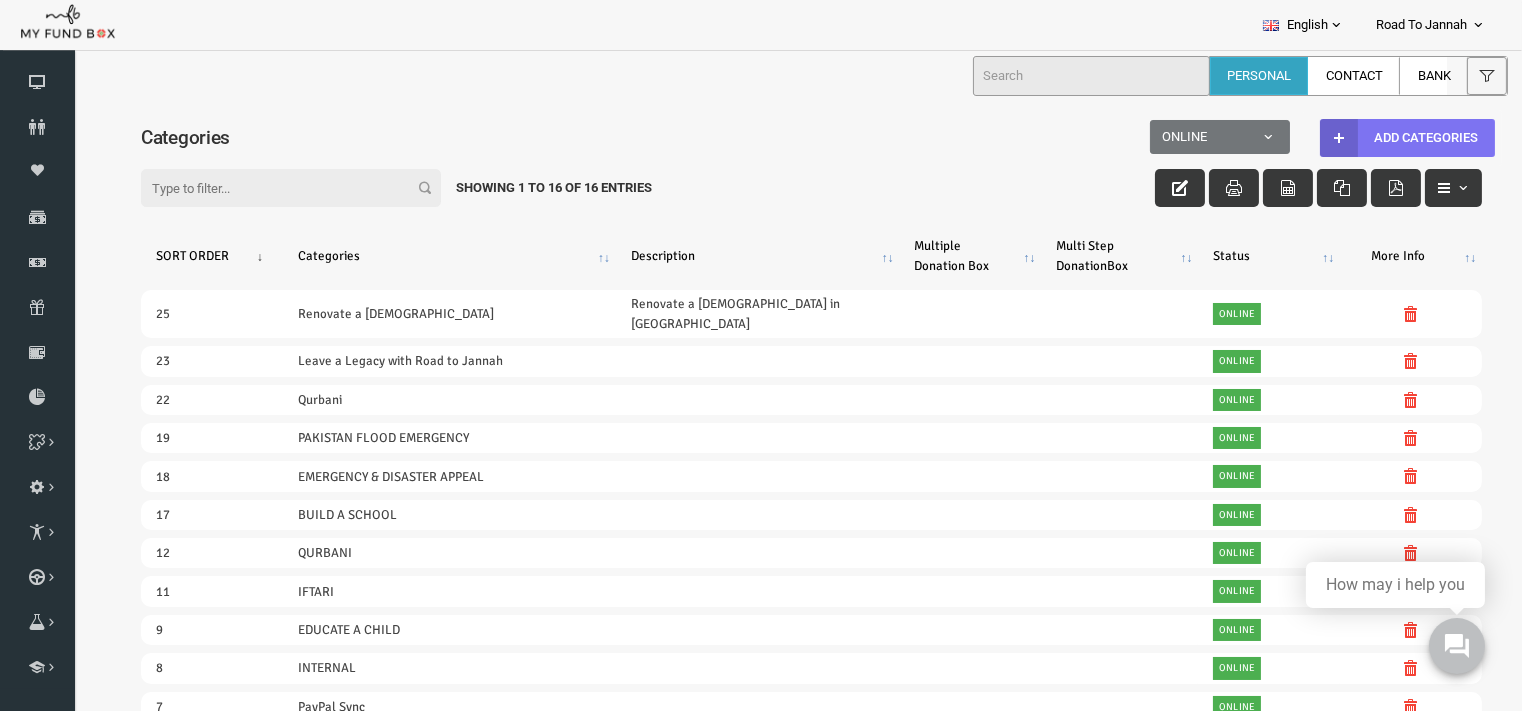 click at bounding box center (1310, 137) 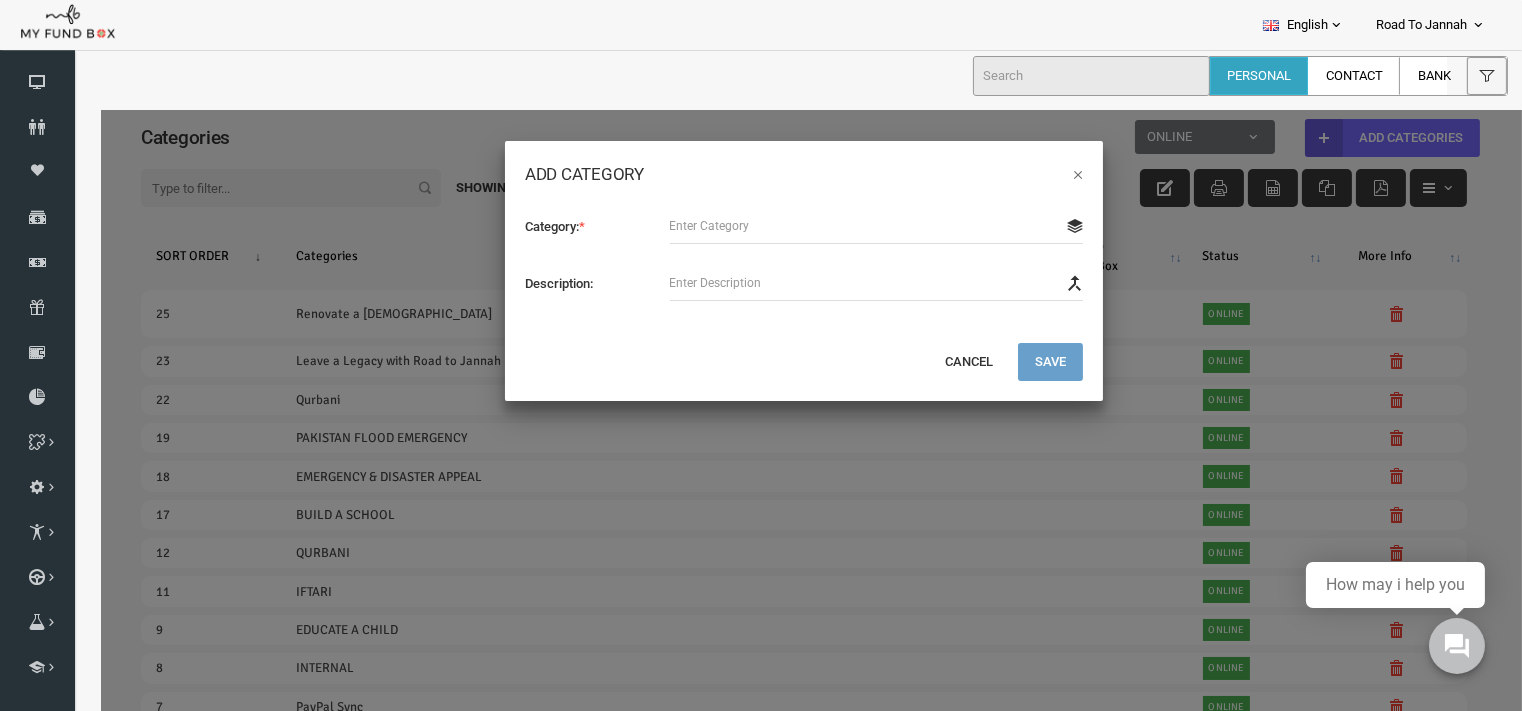click at bounding box center (848, 225) 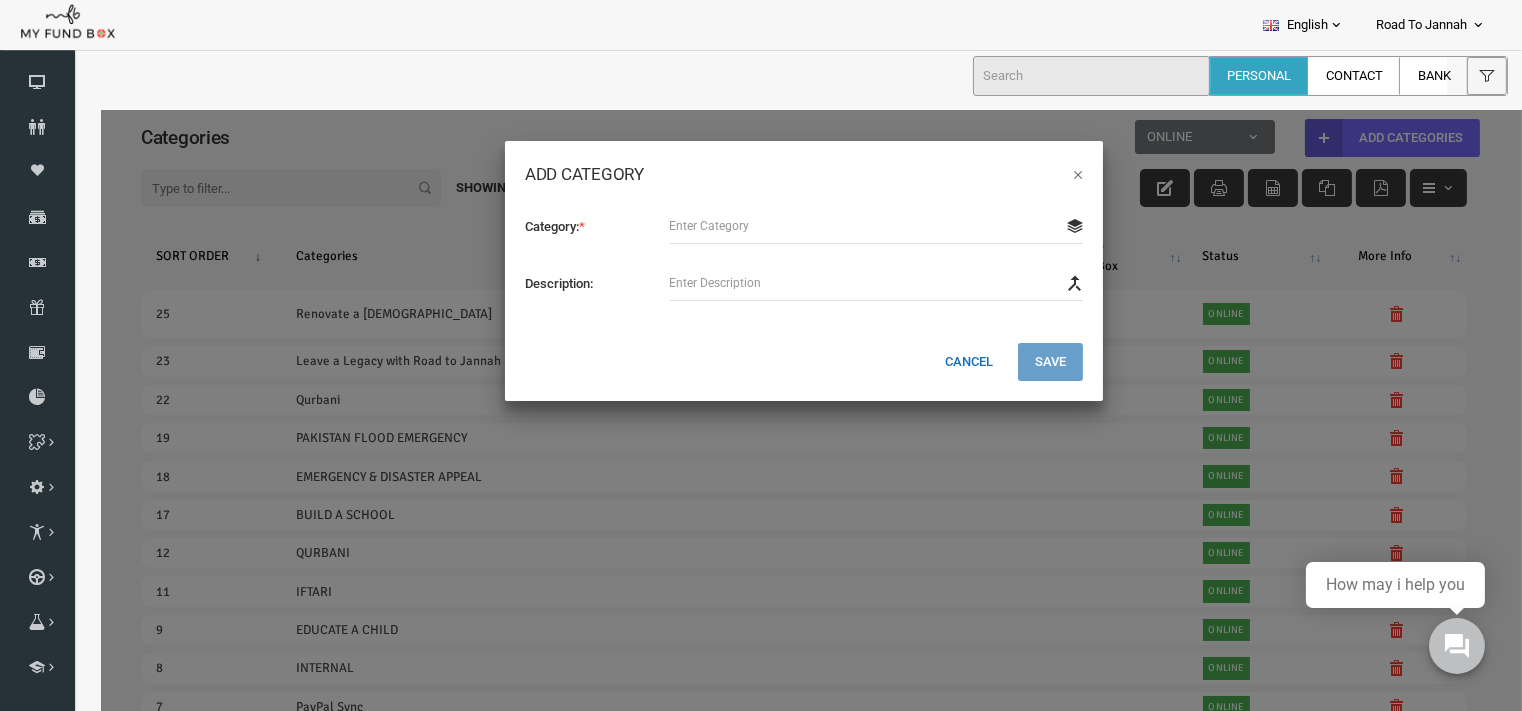 click on "Cancel" at bounding box center (940, 361) 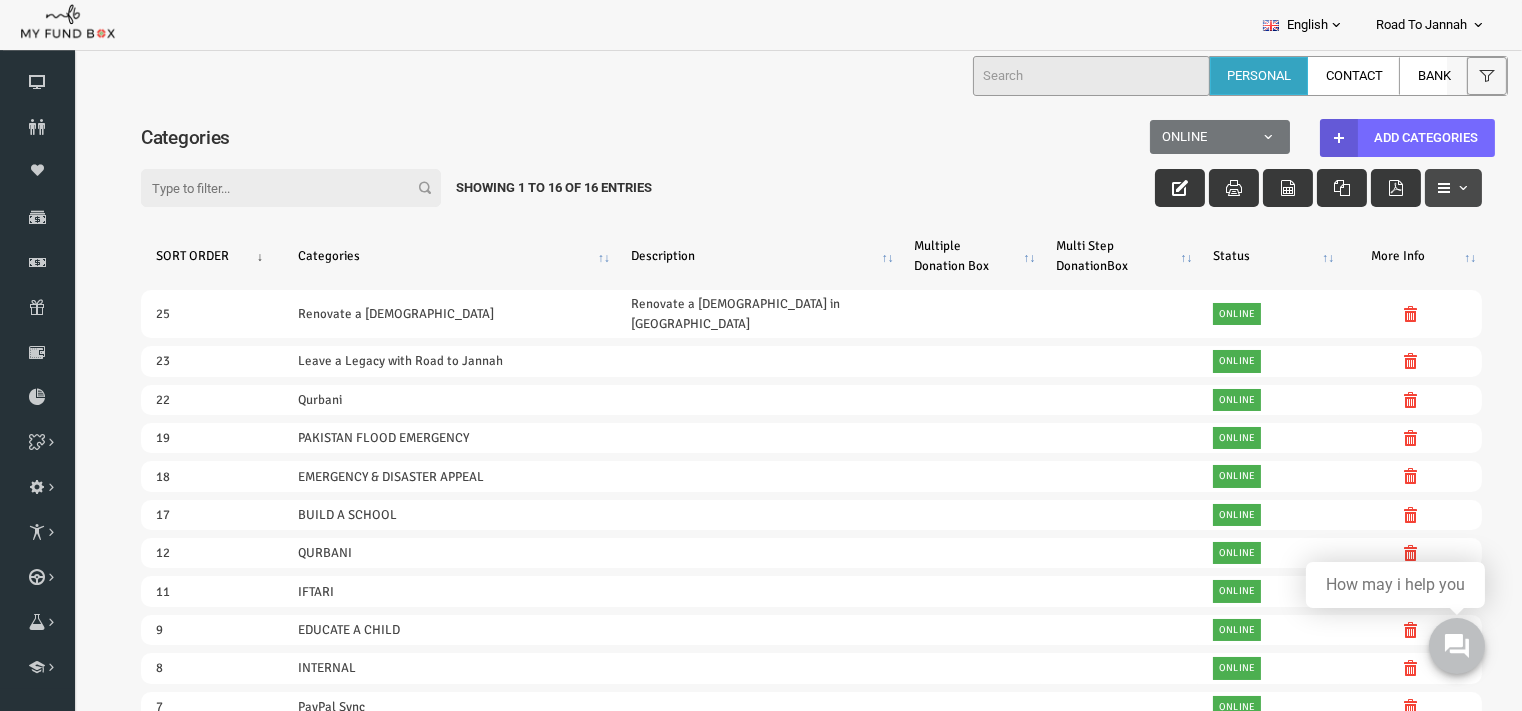 click at bounding box center [1415, 187] 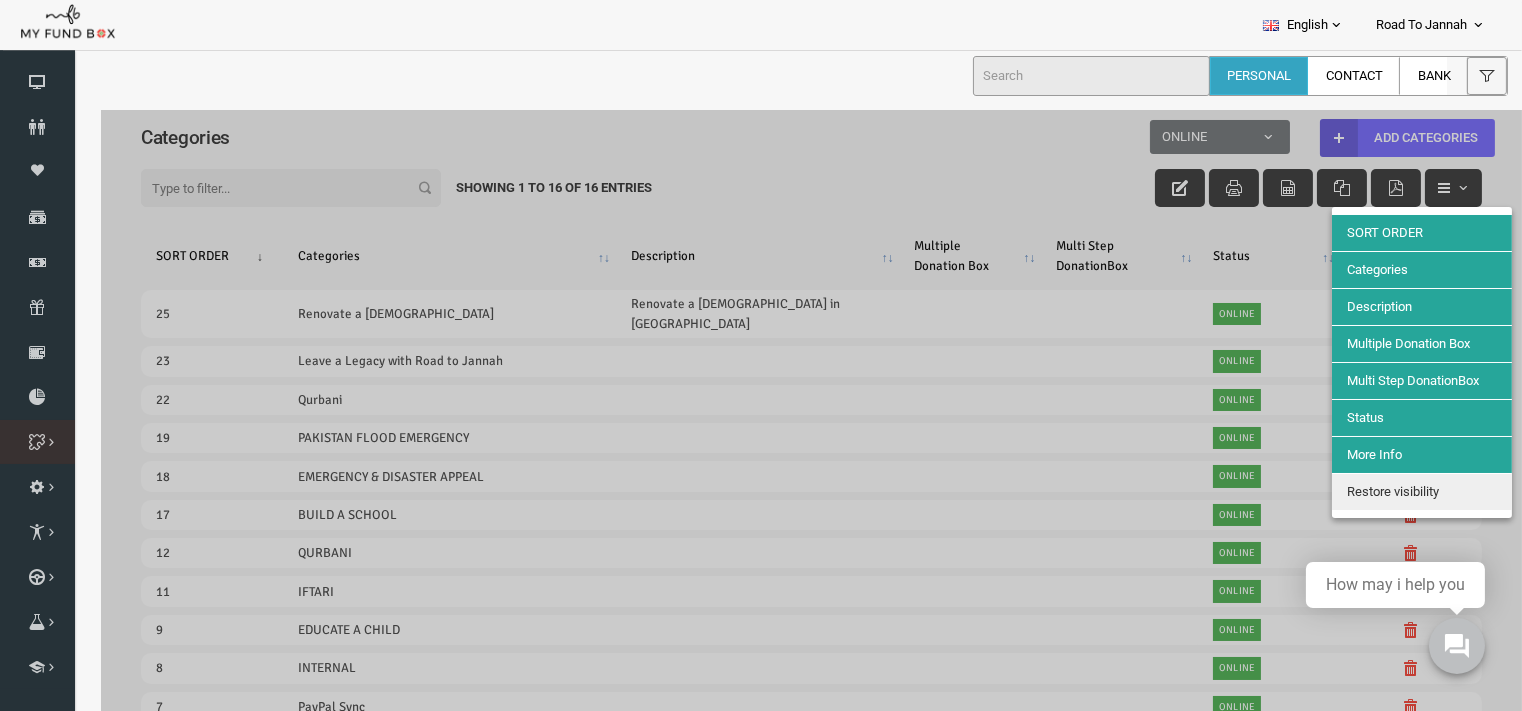 click on "Add Cause" at bounding box center [0, 0] 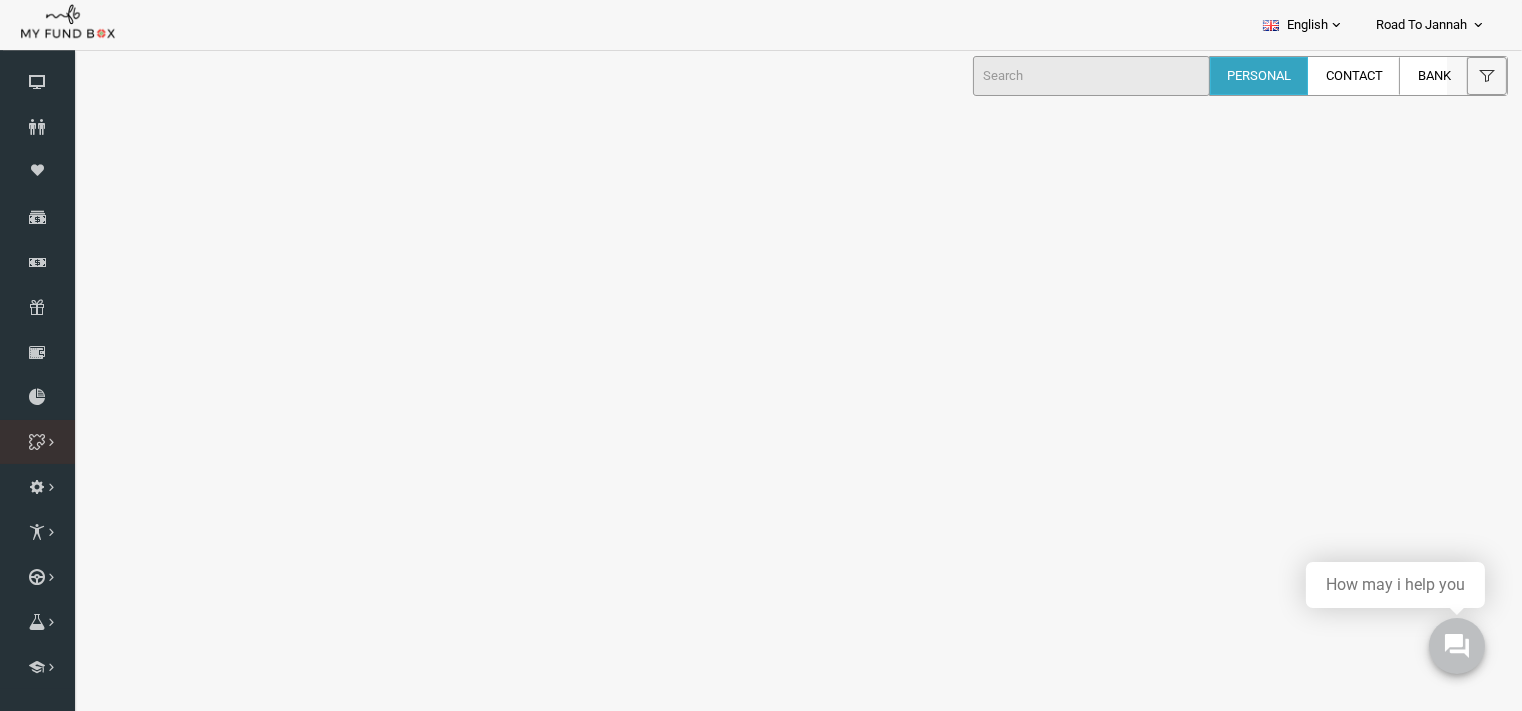 select on "100" 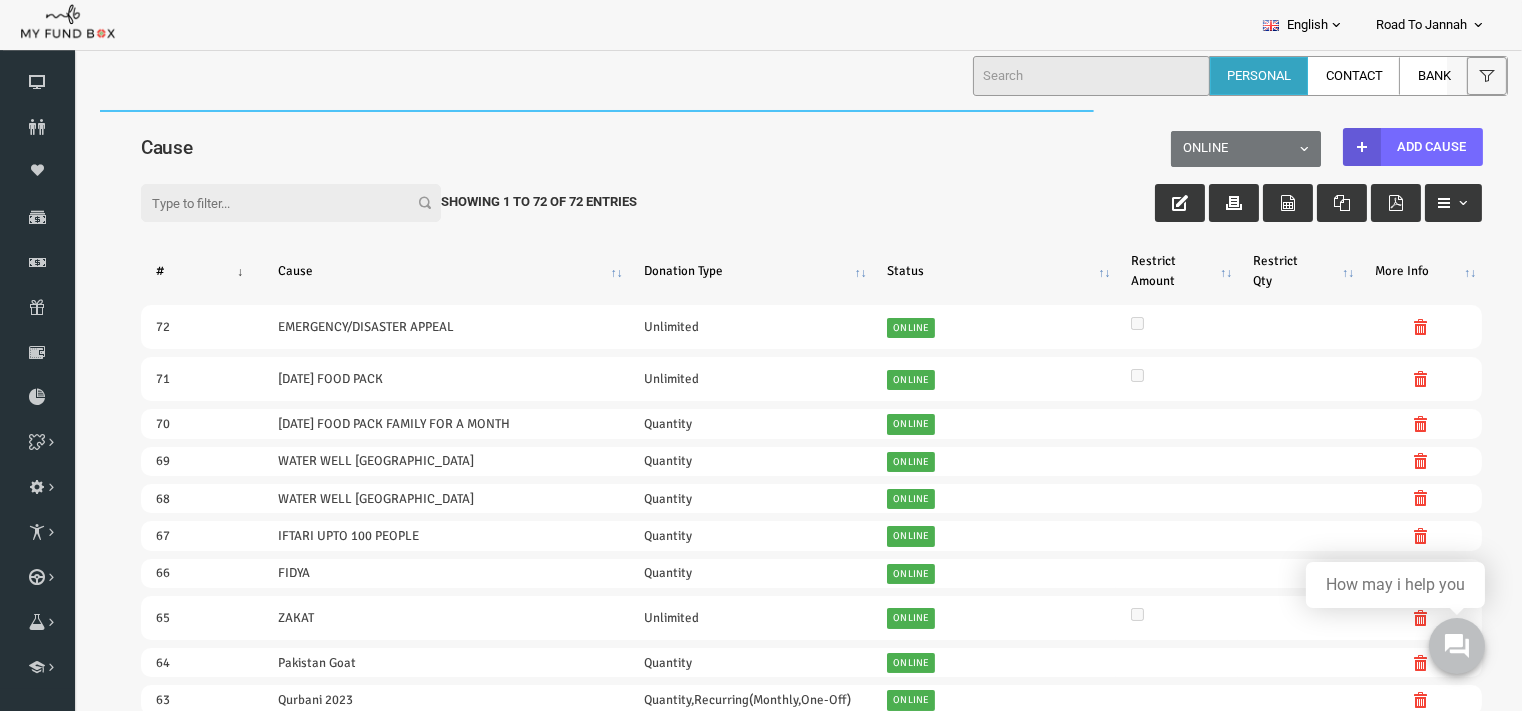 scroll, scrollTop: 0, scrollLeft: 0, axis: both 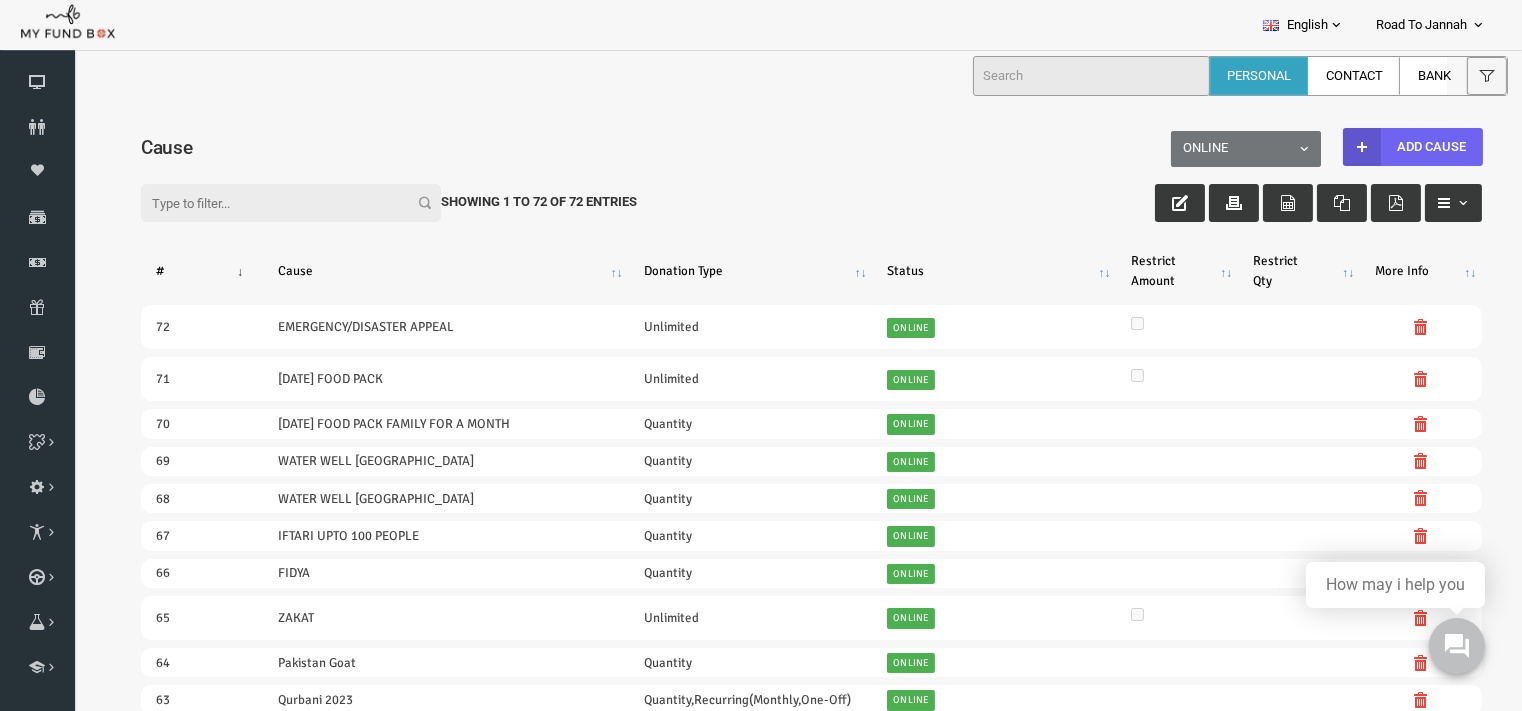 click at bounding box center (1333, 146) 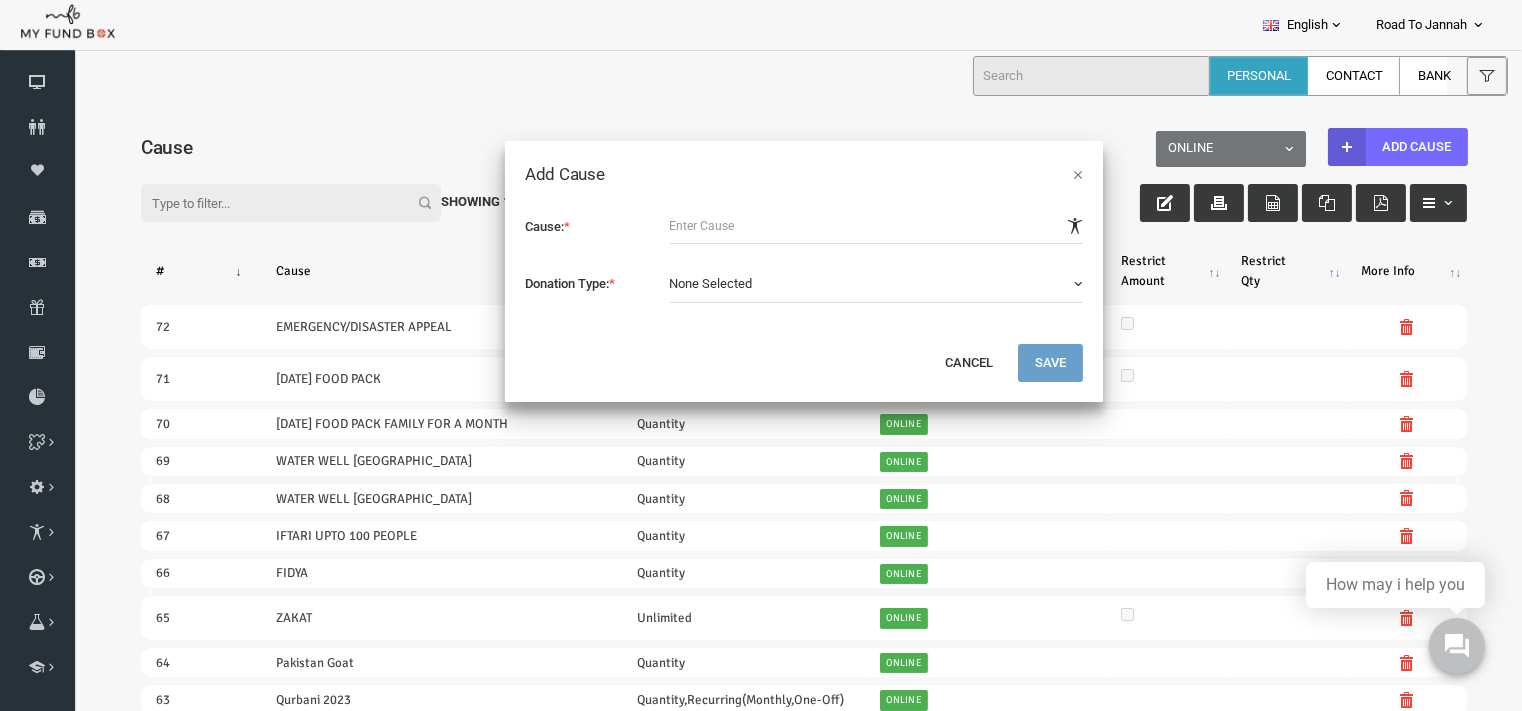 click at bounding box center (848, 225) 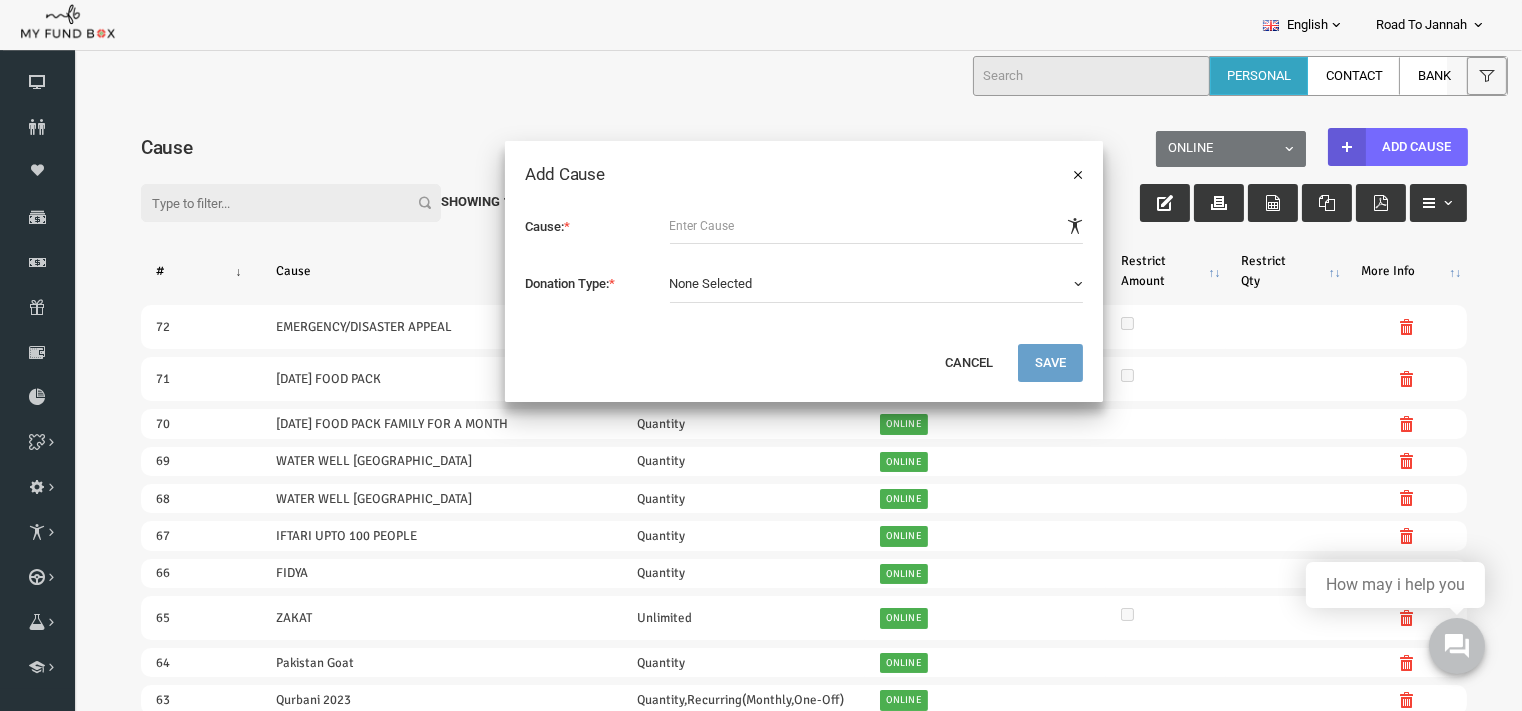 click on "×" at bounding box center [1049, 173] 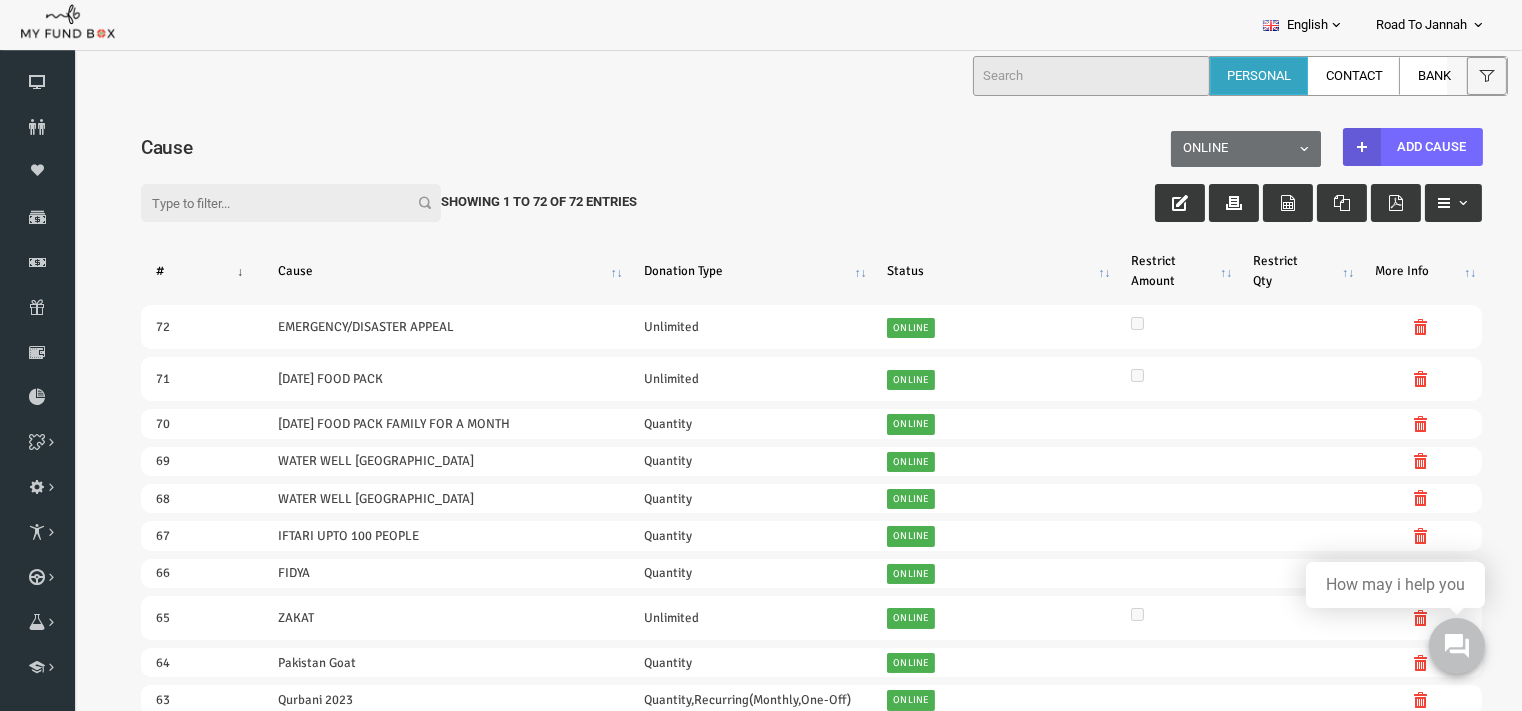 scroll, scrollTop: 8, scrollLeft: 25, axis: both 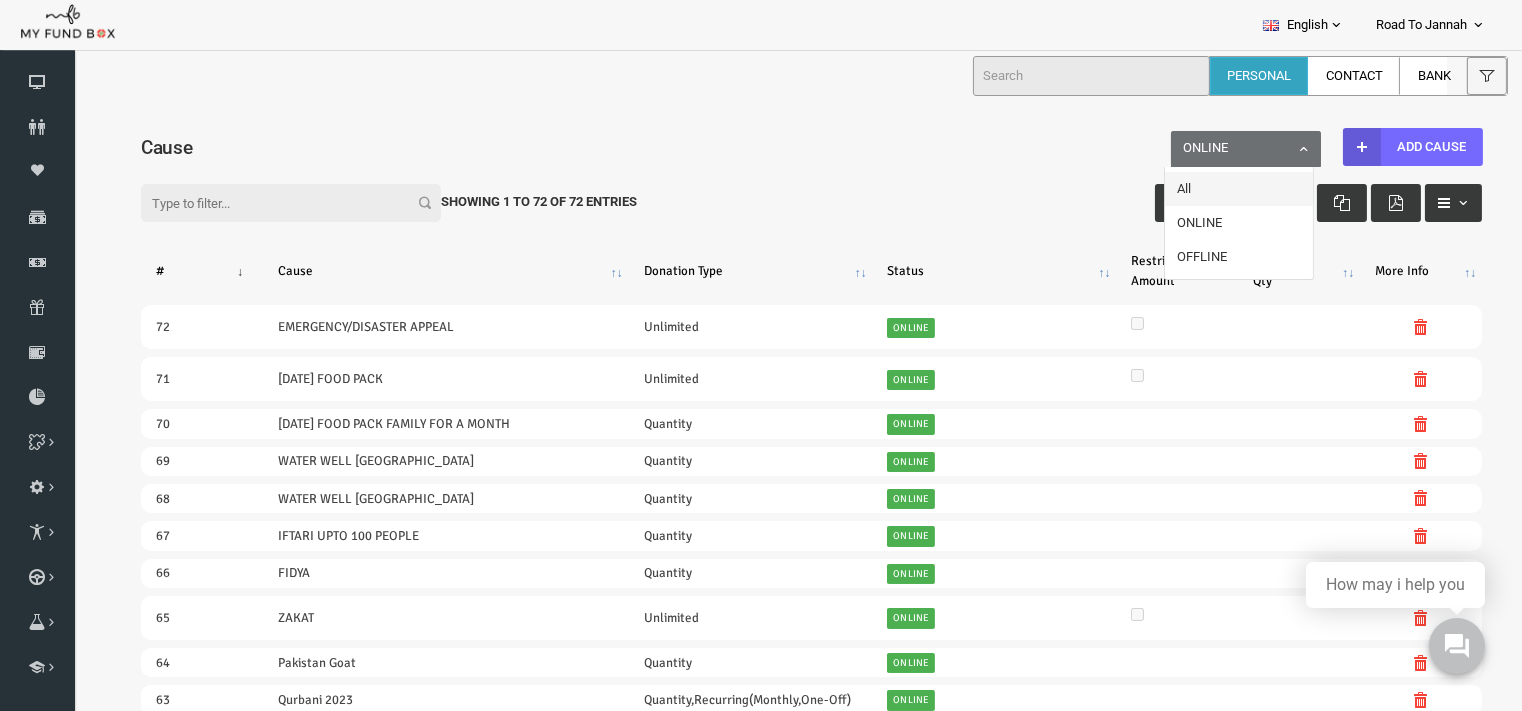 select on "all" 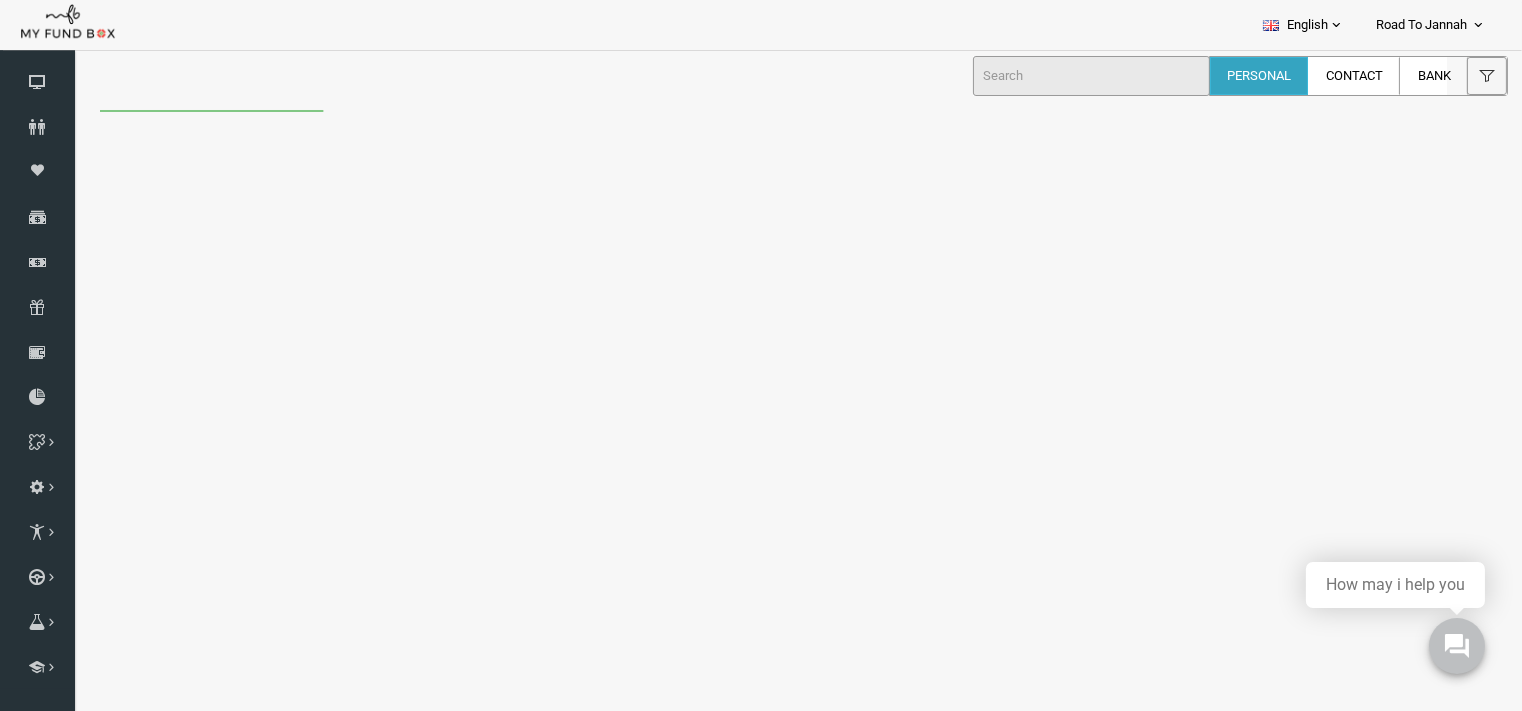 scroll, scrollTop: 0, scrollLeft: 0, axis: both 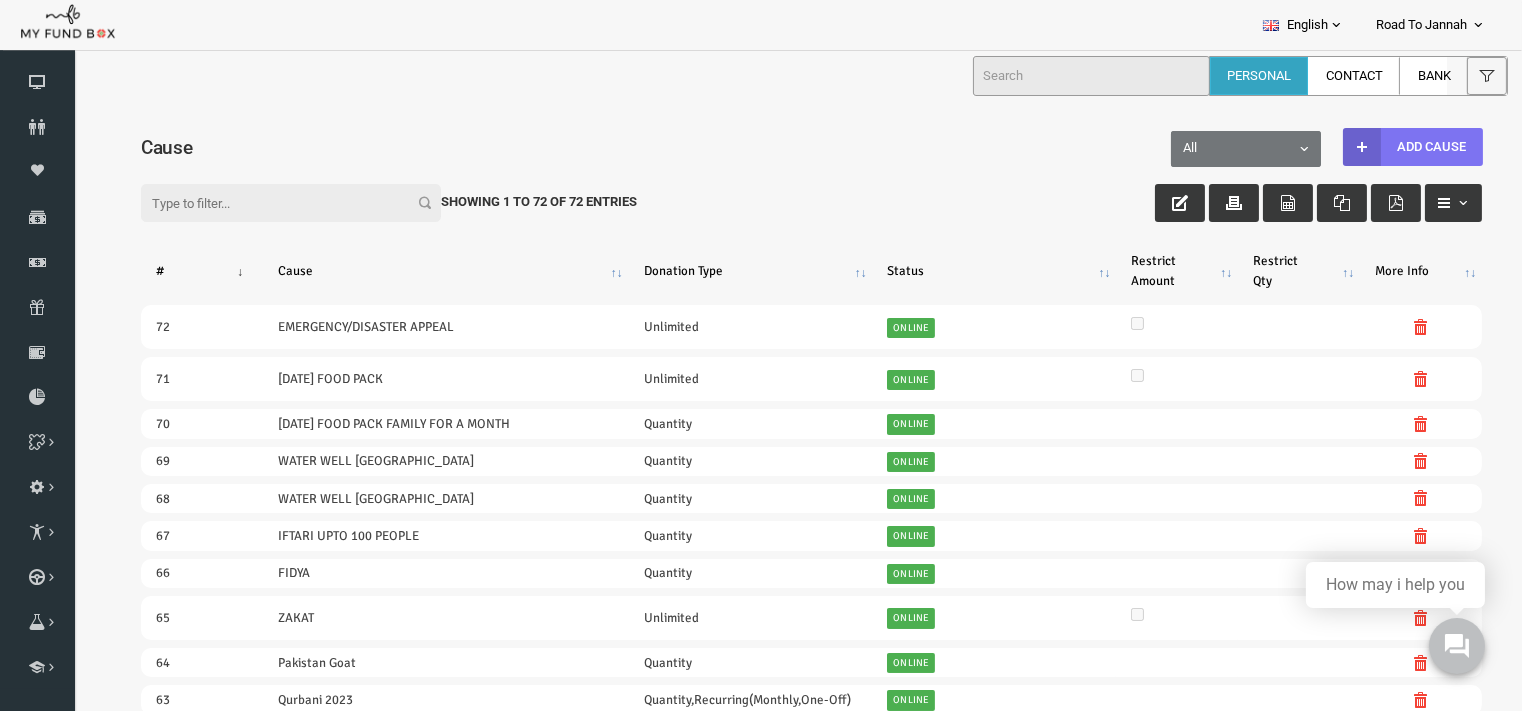 click at bounding box center (1333, 146) 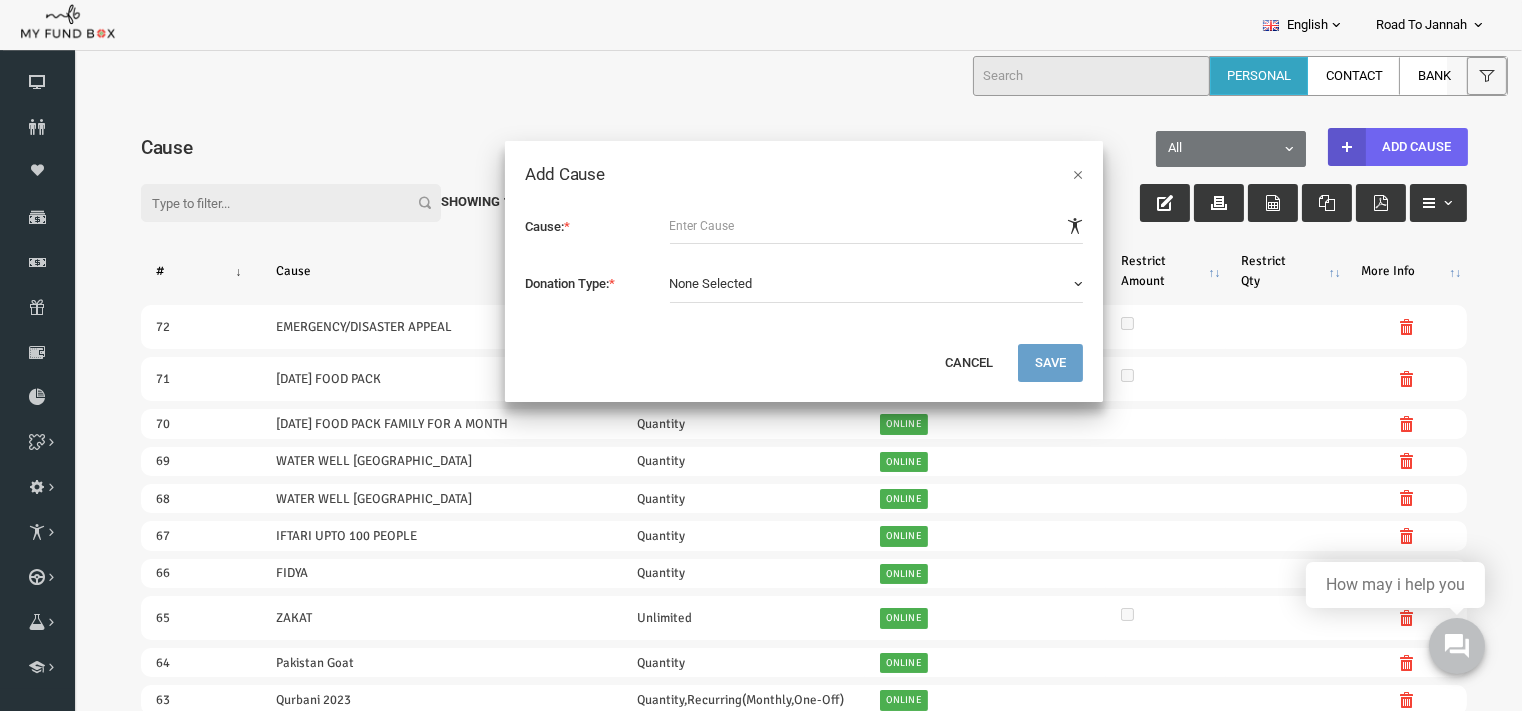 click on "×
Add Cause
Cause:
*
Donation Type:
*
Quantity
Countries
Unlimited
Calendar
Donate Time - Contribution
Qurbani
Installment
Notes
Recurring
Beneficiary
Ramadan
Water Well
Student
None Selected    Quantity  Countries  Unlimited  Calendar  Donate Time - Contribution  Qurbani  Installment  Notes  Recurring  Beneficiary  Ramadan  Water Well  Student
Recurring Type:  *" at bounding box center (782, 1783) 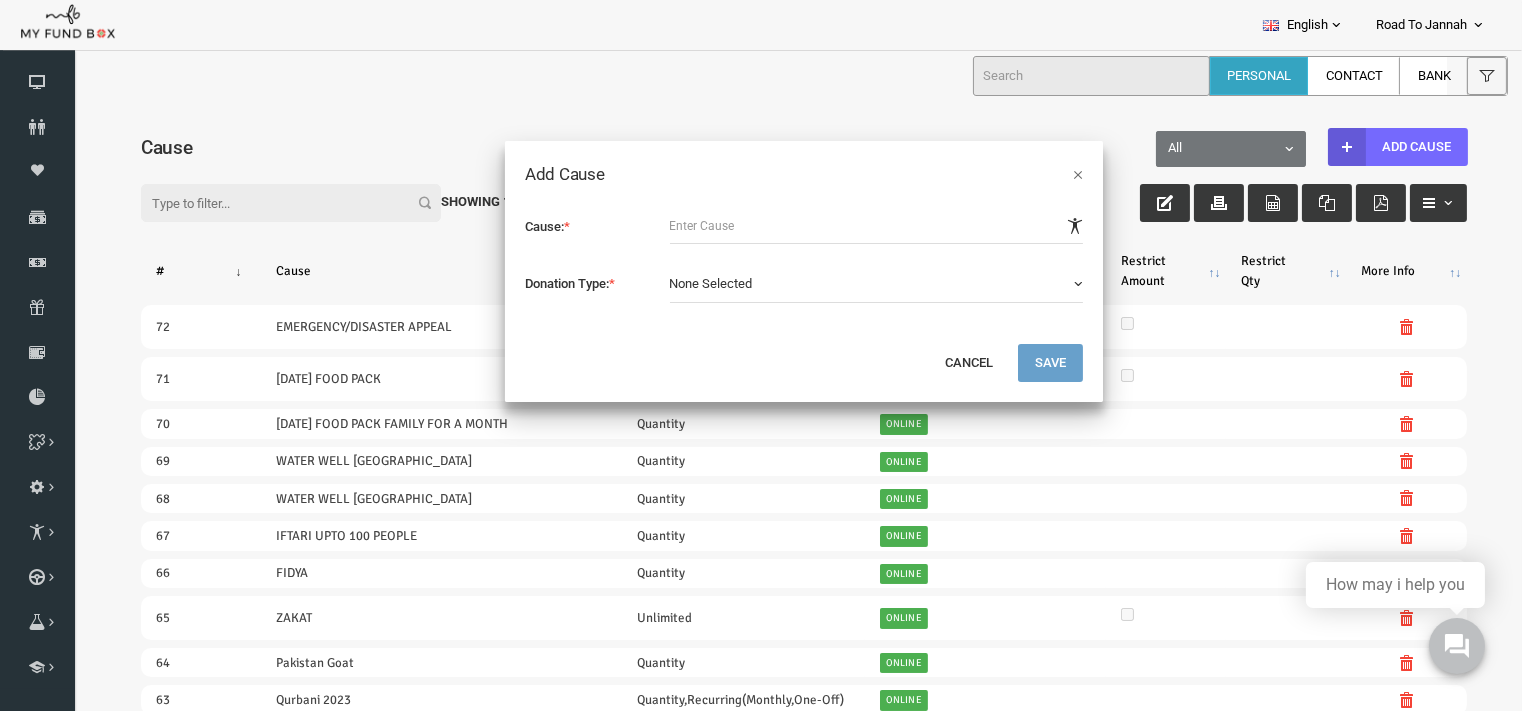 click at bounding box center [848, 225] 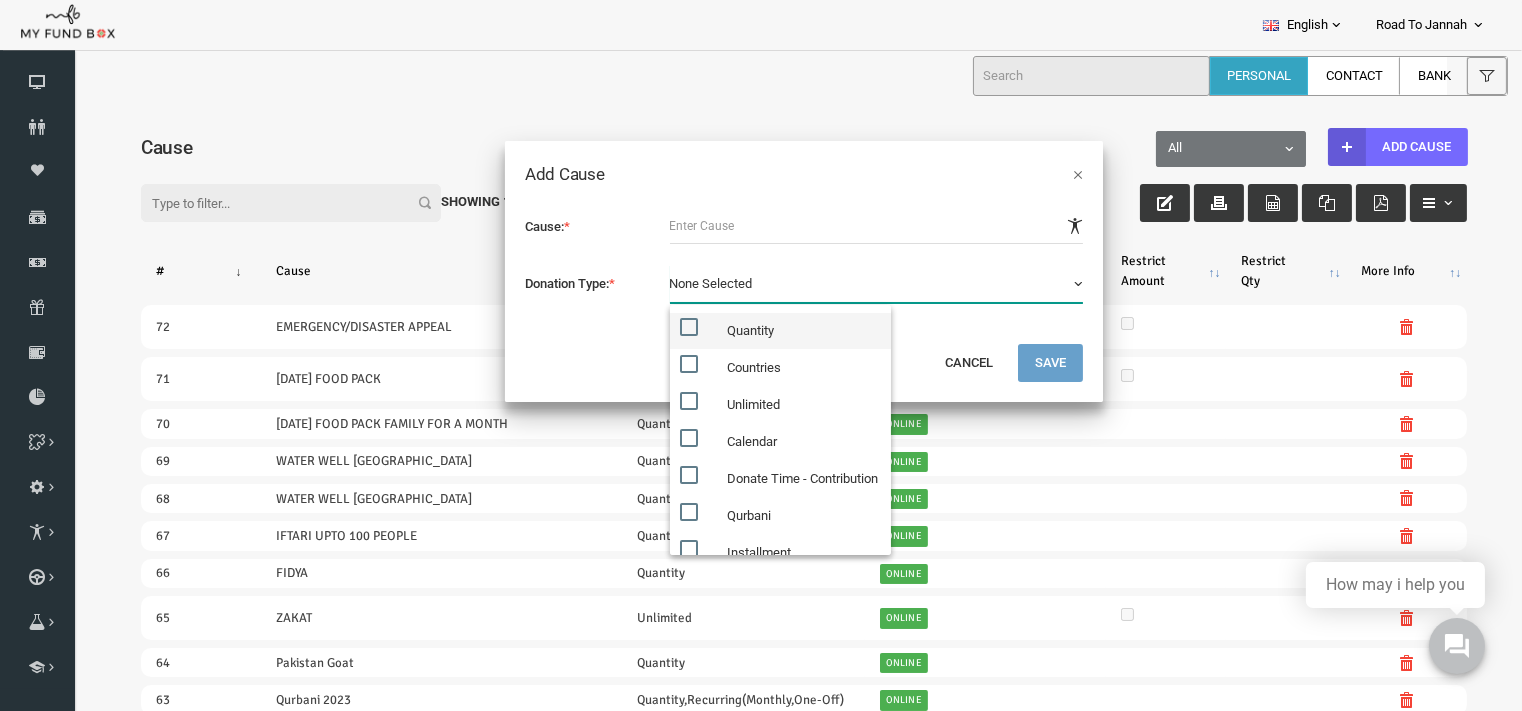 click at bounding box center [660, 326] 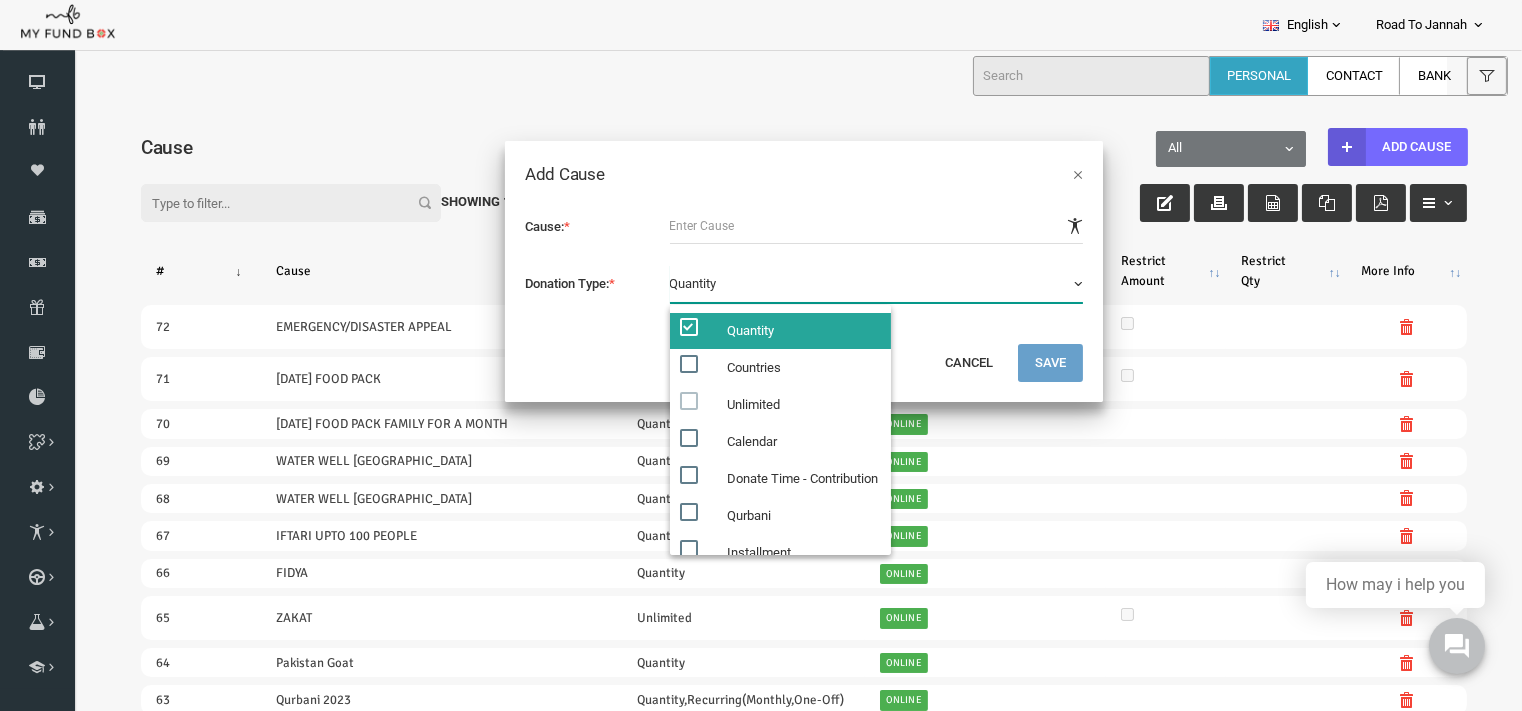click at bounding box center [848, 225] 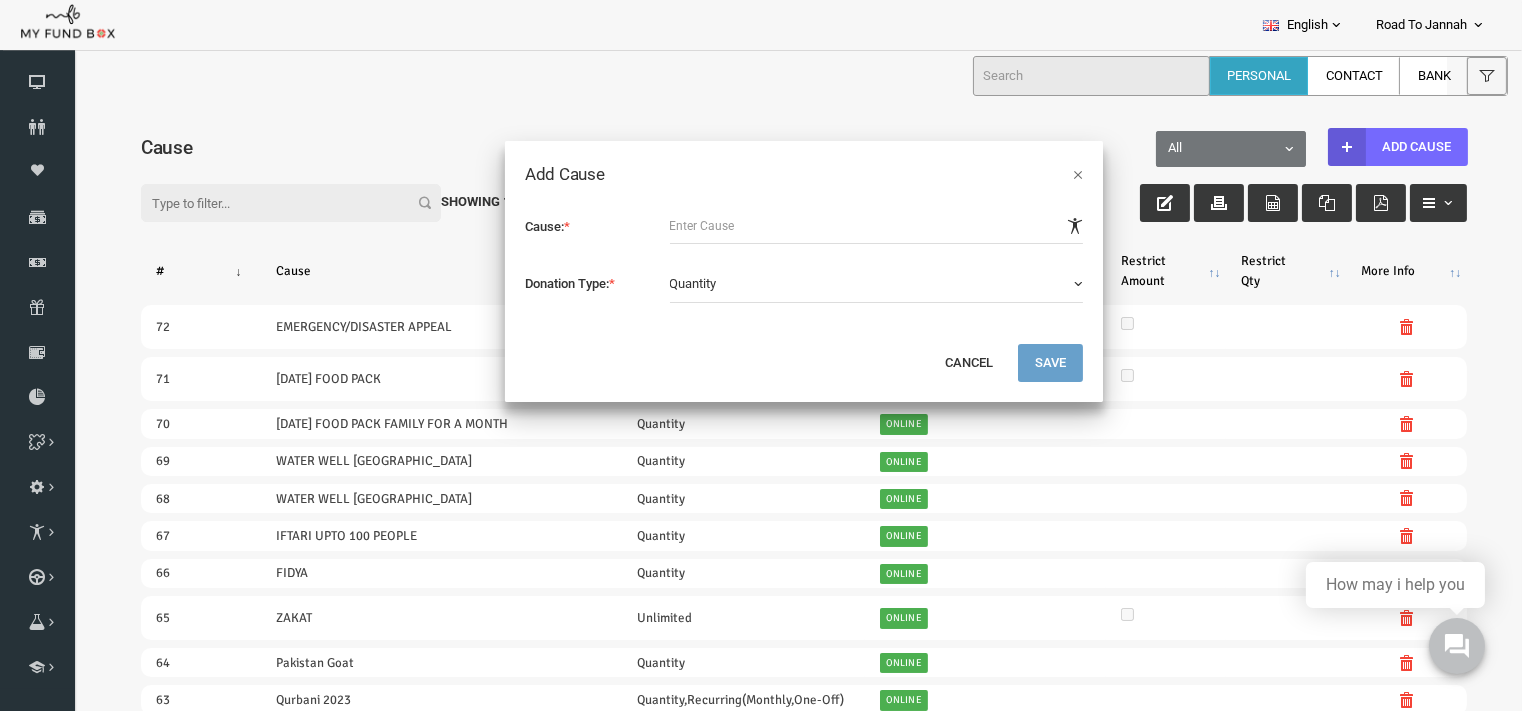 click at bounding box center [848, 225] 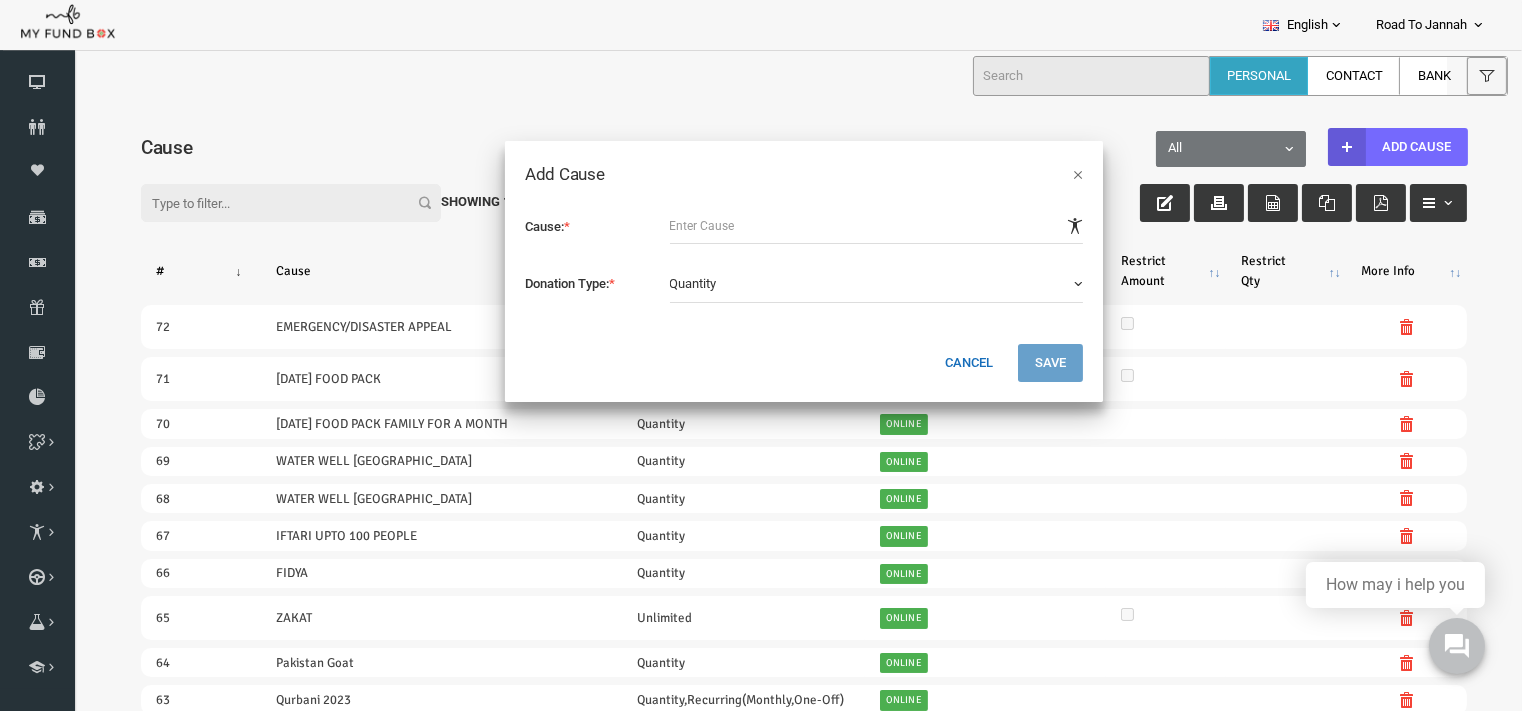 click on "Cancel" at bounding box center [940, 362] 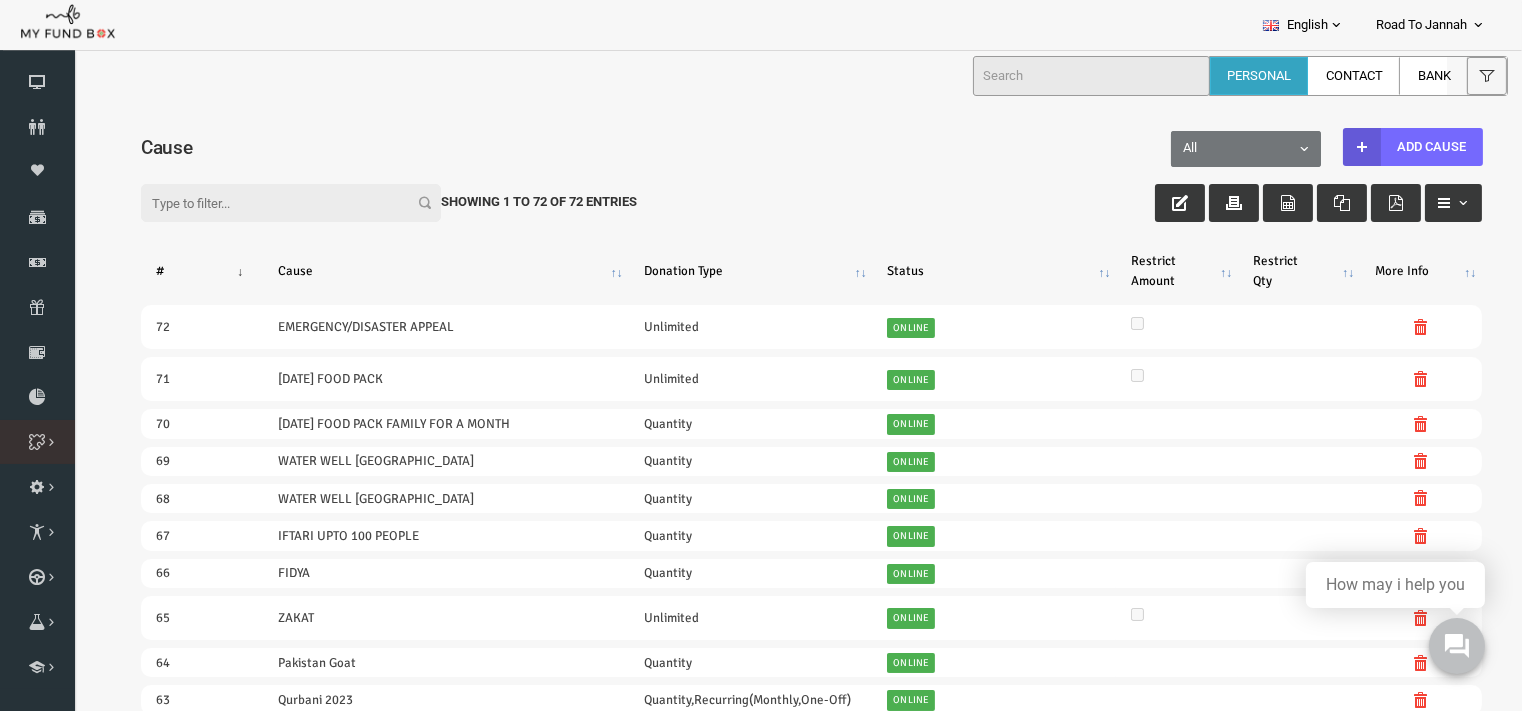 click on "Project" at bounding box center (0, 0) 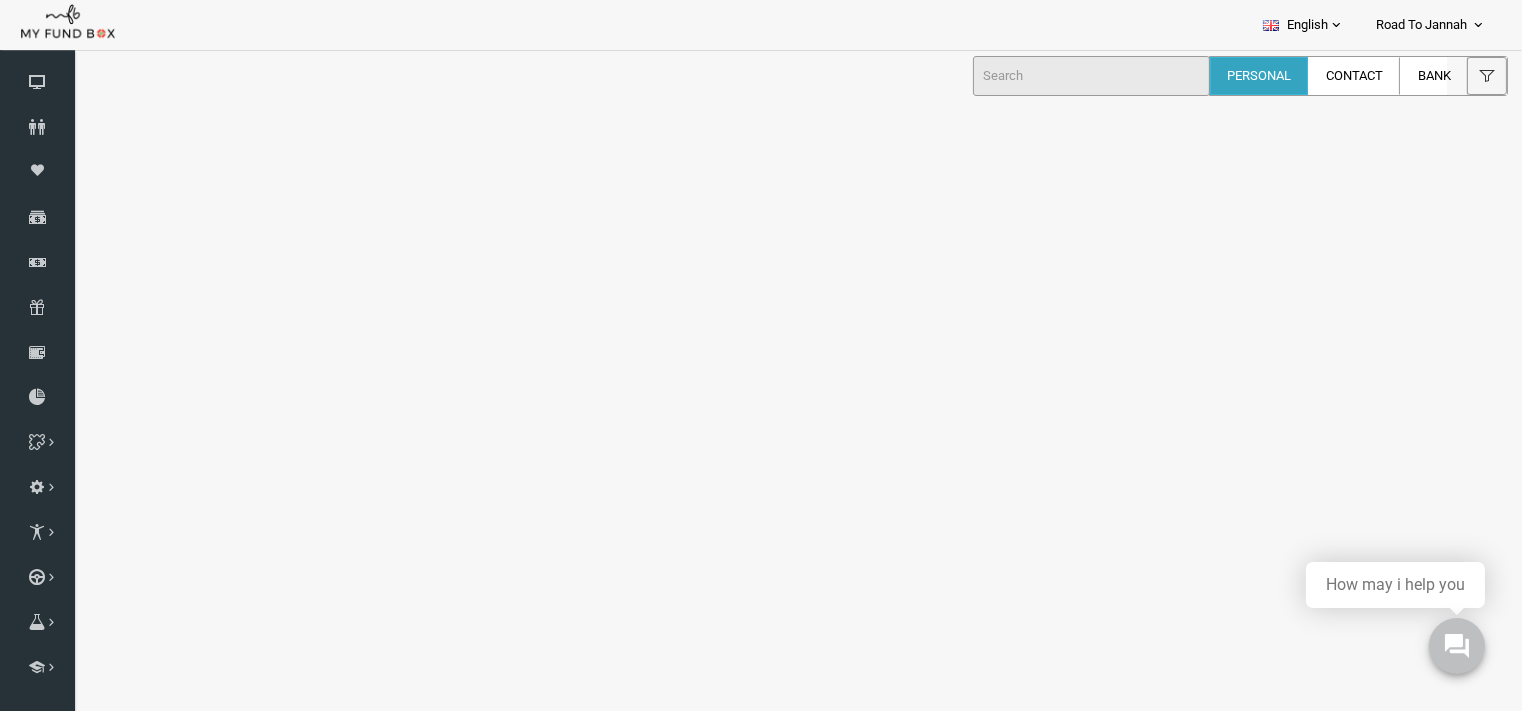 select on "100" 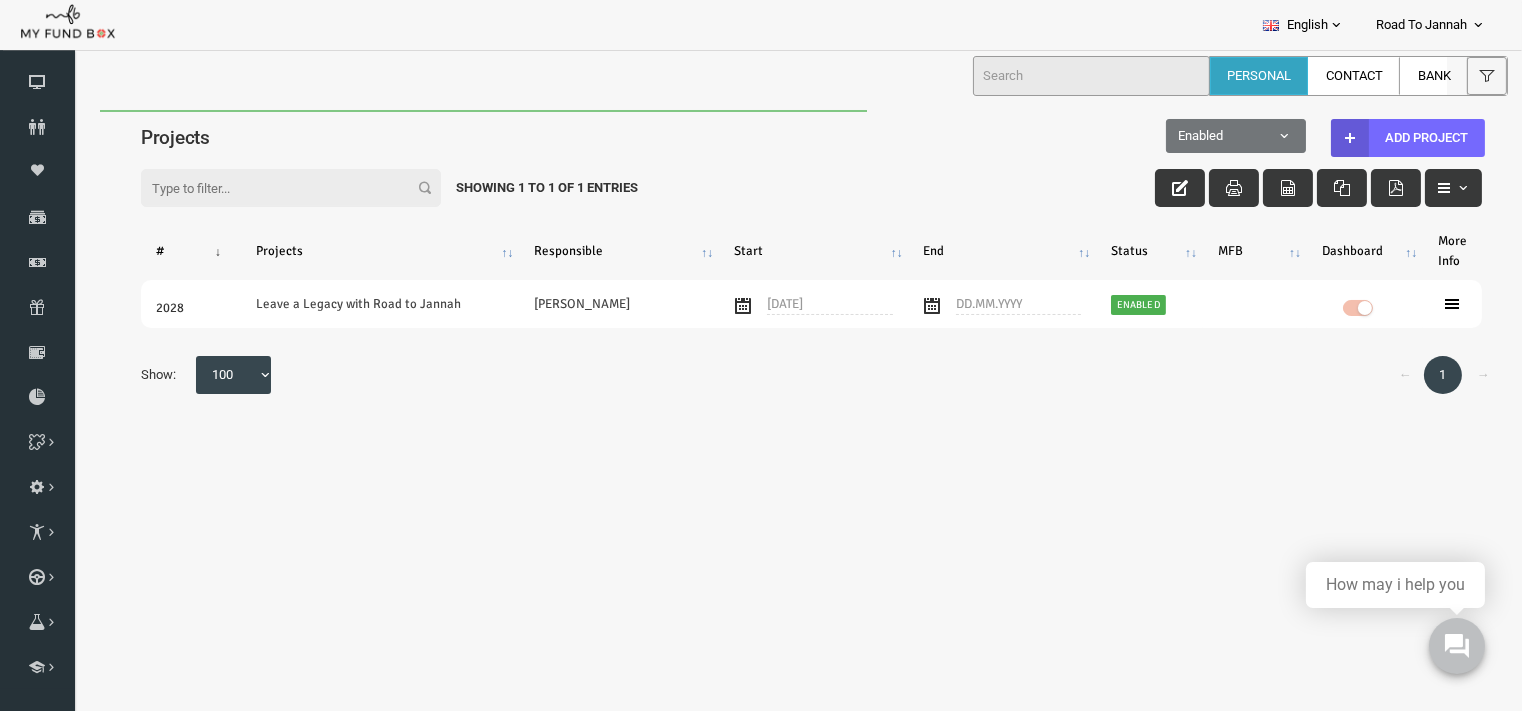 scroll, scrollTop: 0, scrollLeft: 0, axis: both 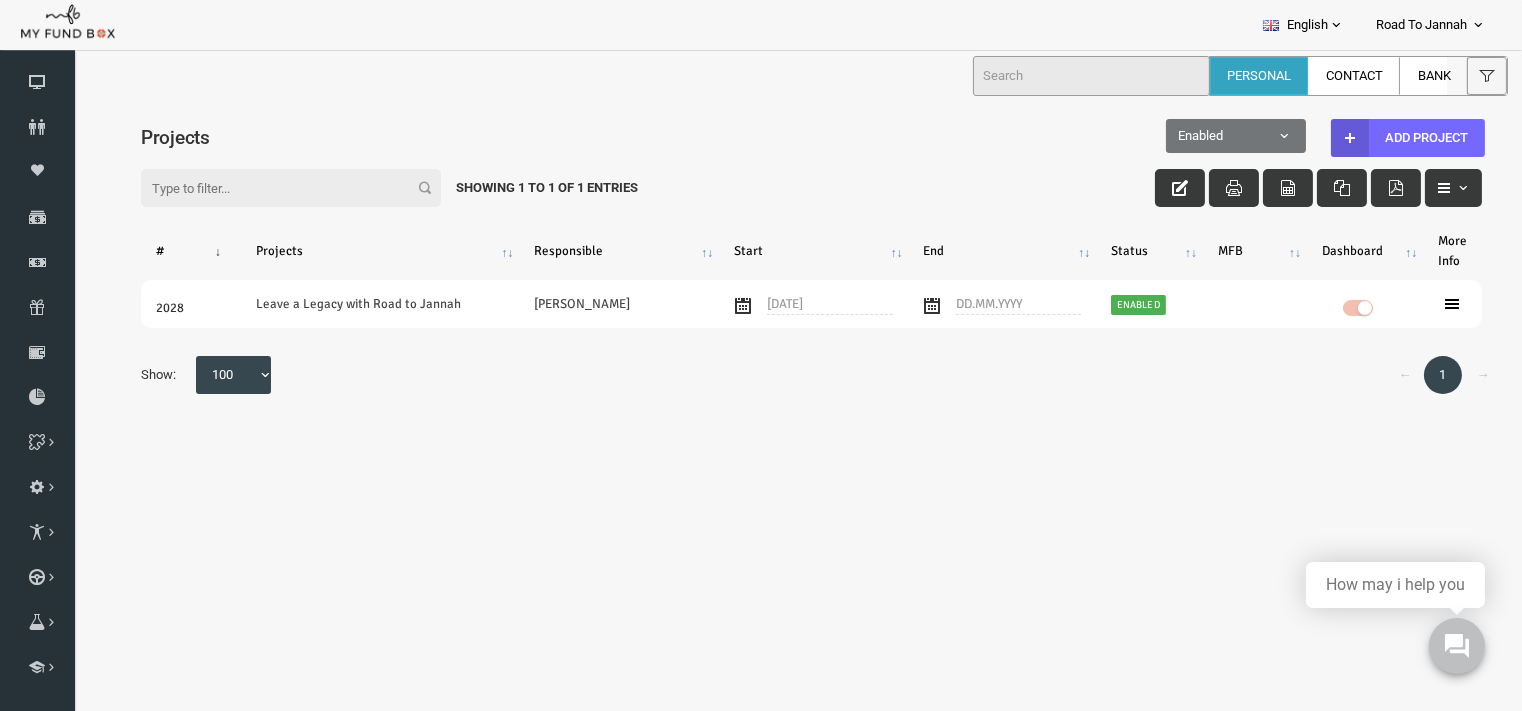 click on "Filter:                                                 Showing 1 to 1 of 1 Entries" at bounding box center [782, 168] 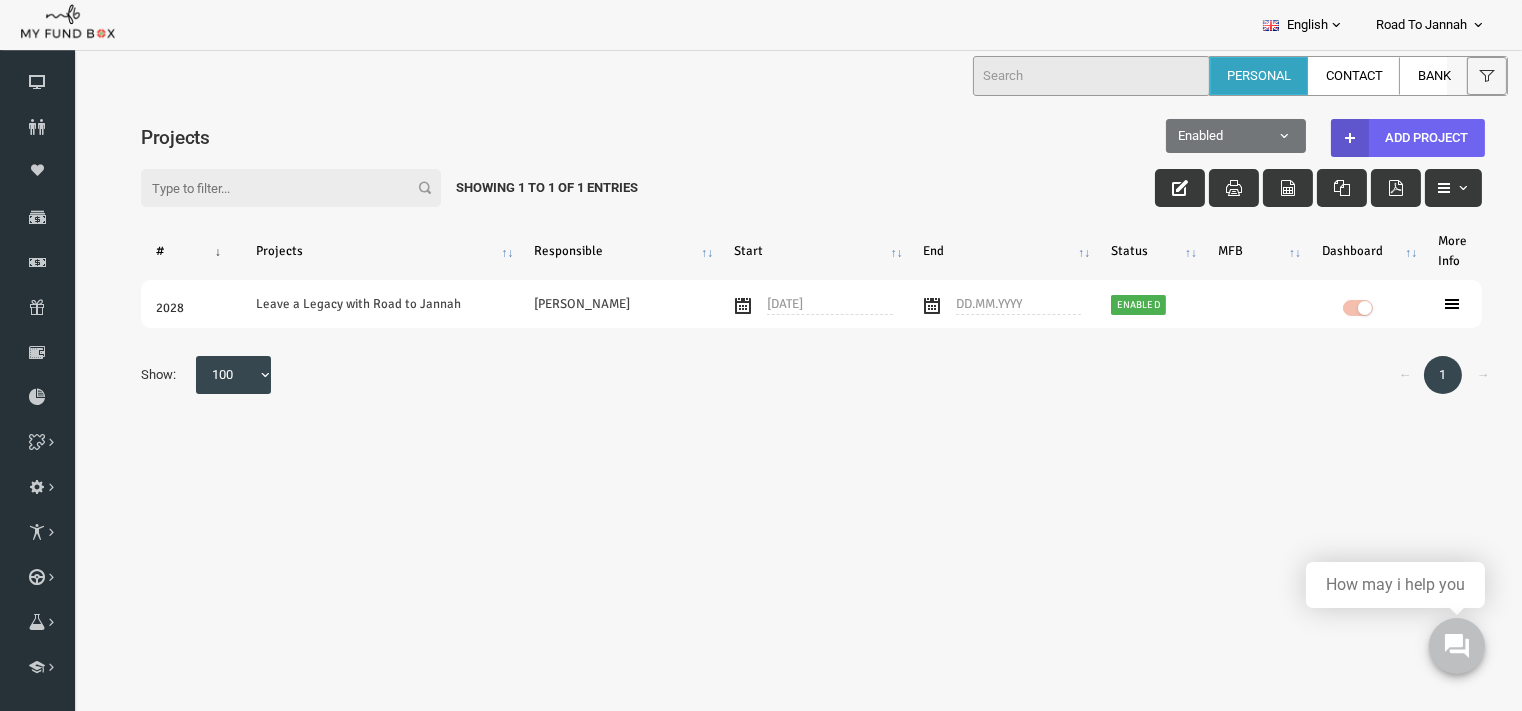 click at bounding box center [1321, 137] 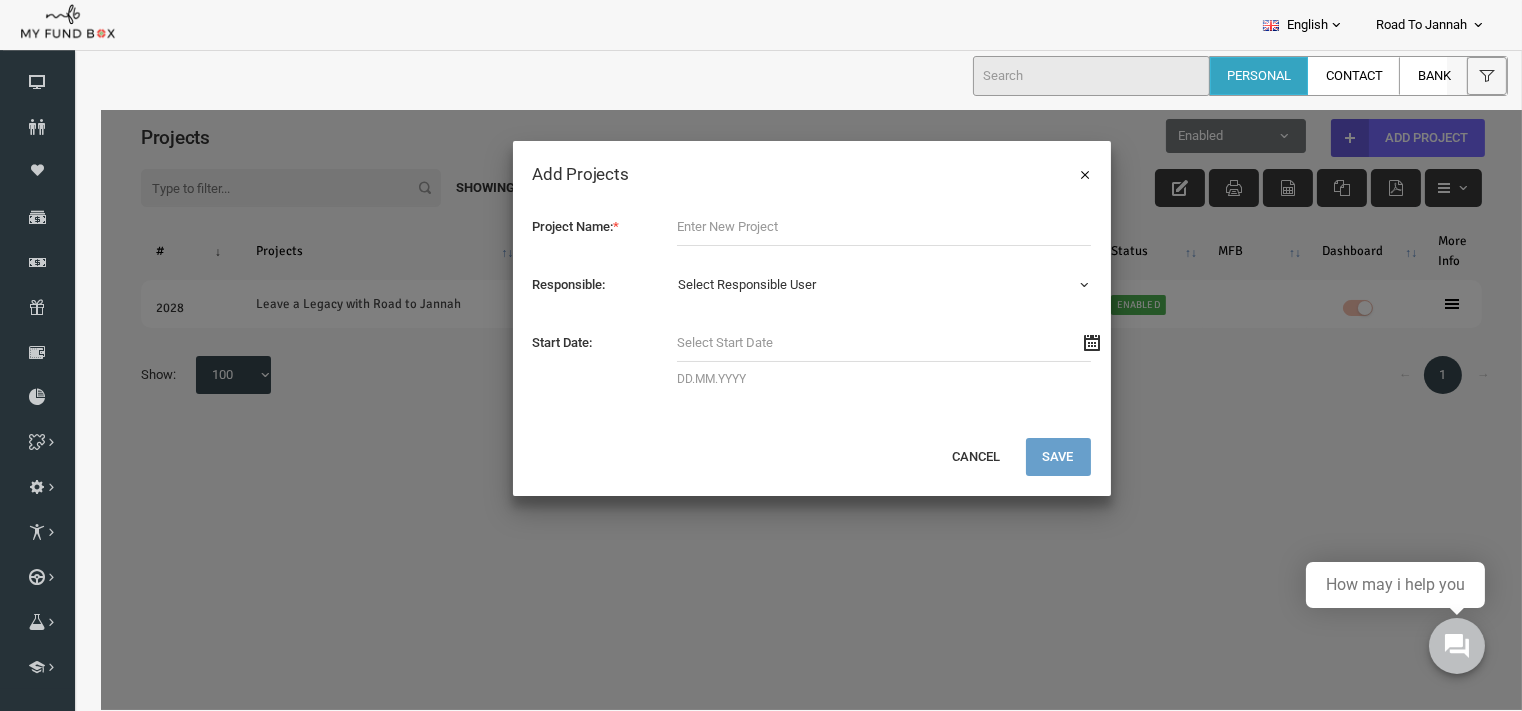 click on "×" at bounding box center [1057, 173] 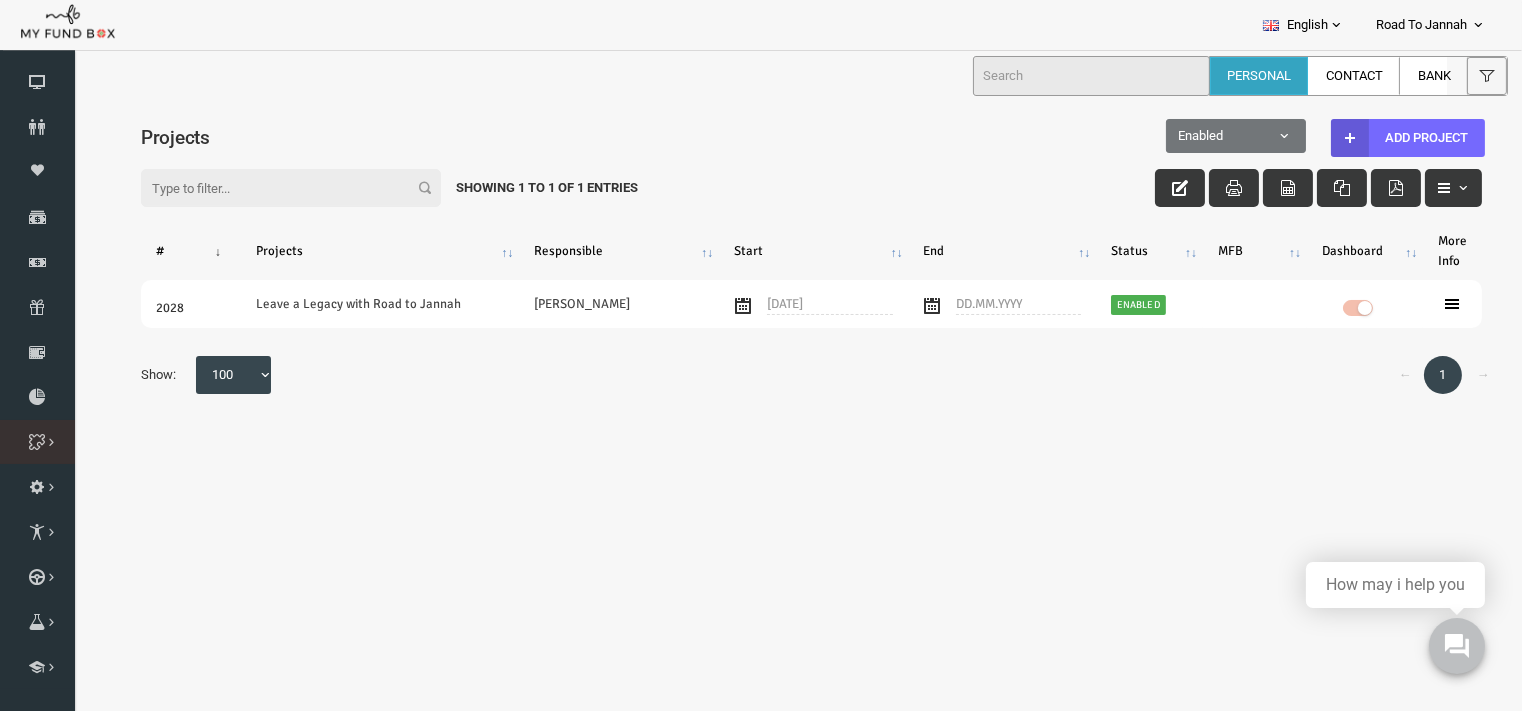 click on "Add Cause" at bounding box center [0, 0] 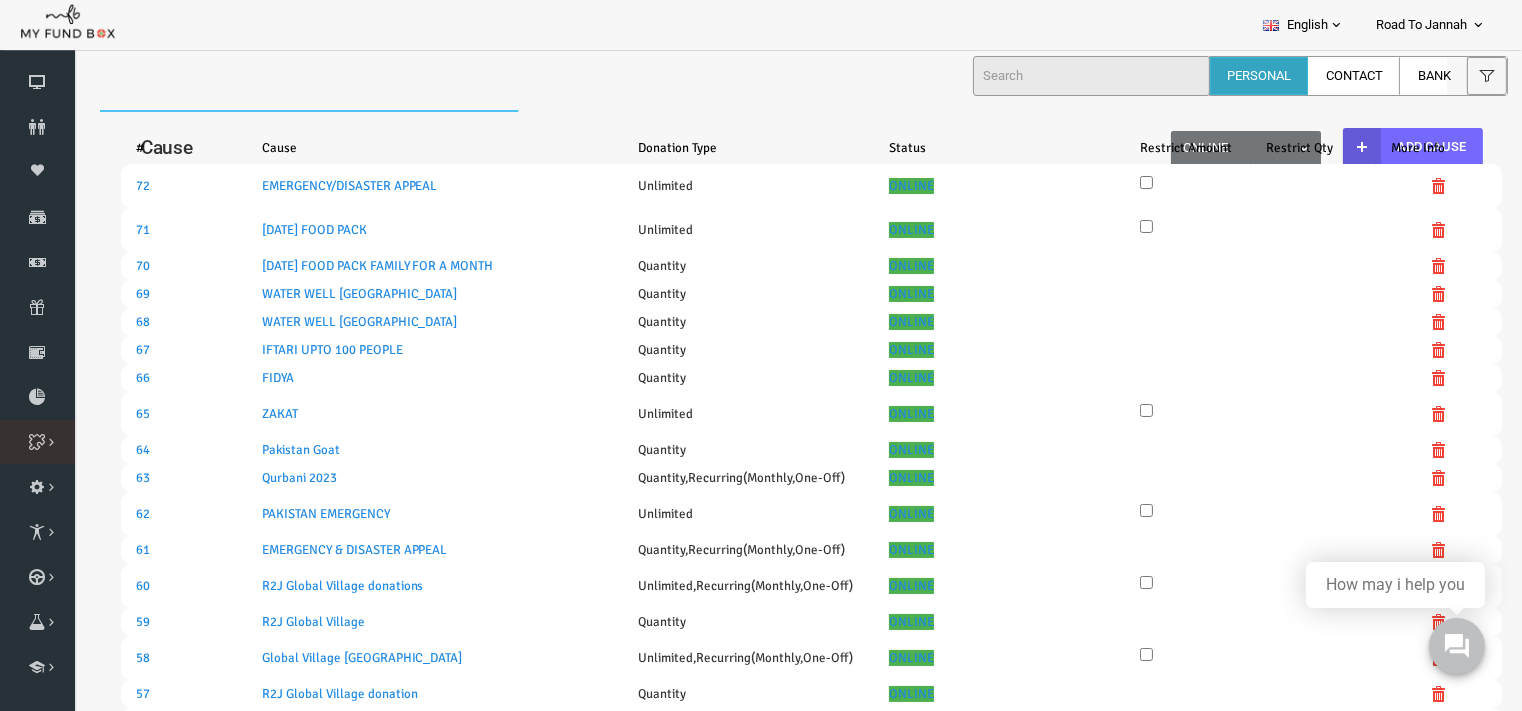 scroll, scrollTop: 0, scrollLeft: 0, axis: both 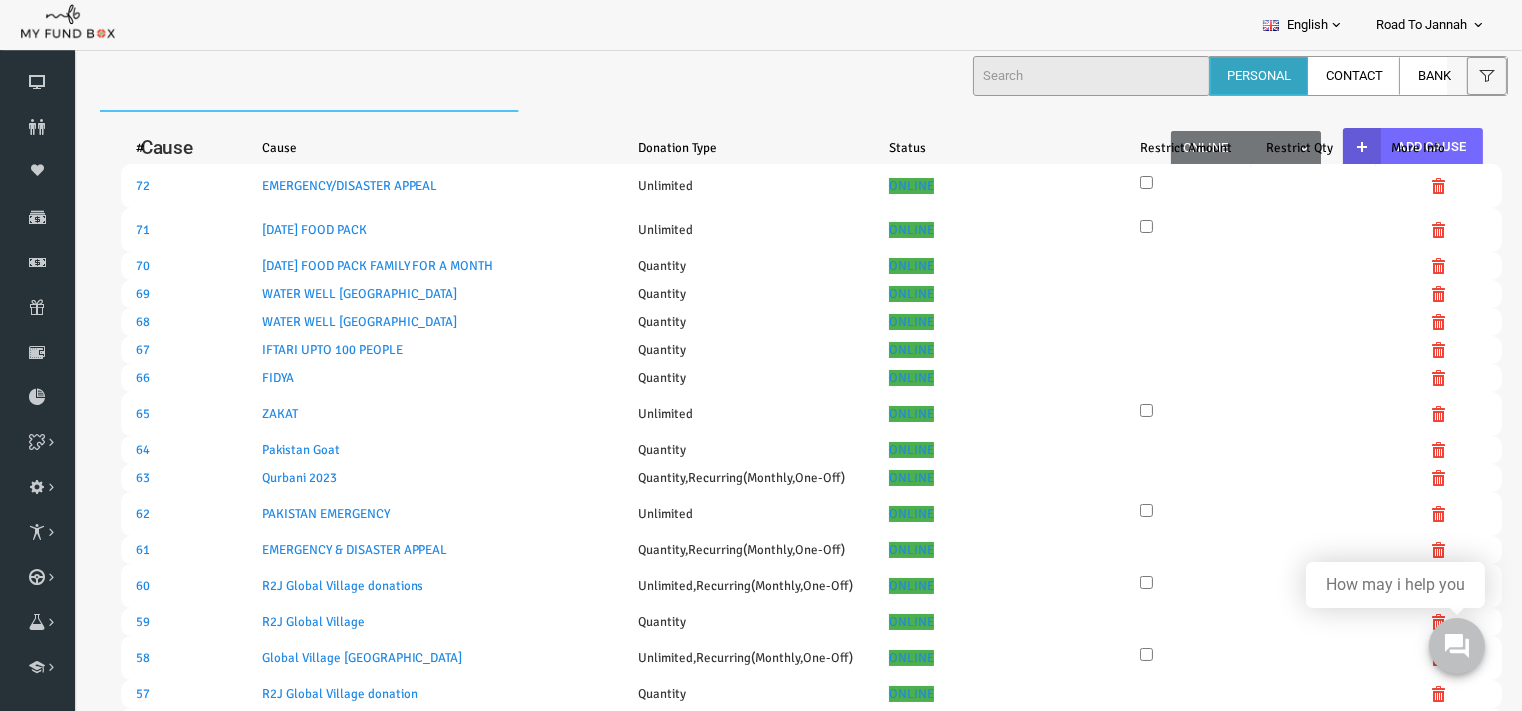 select on "100" 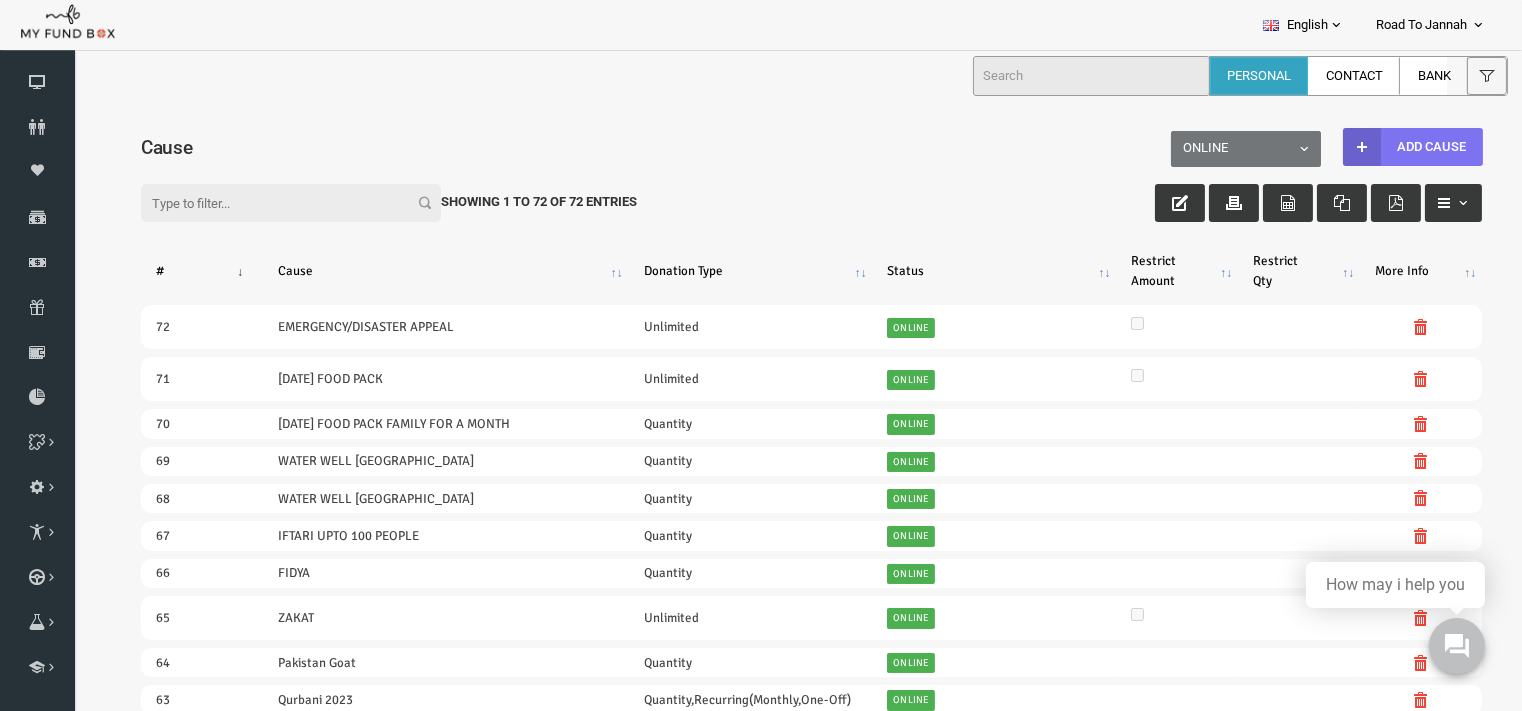 click at bounding box center (1333, 146) 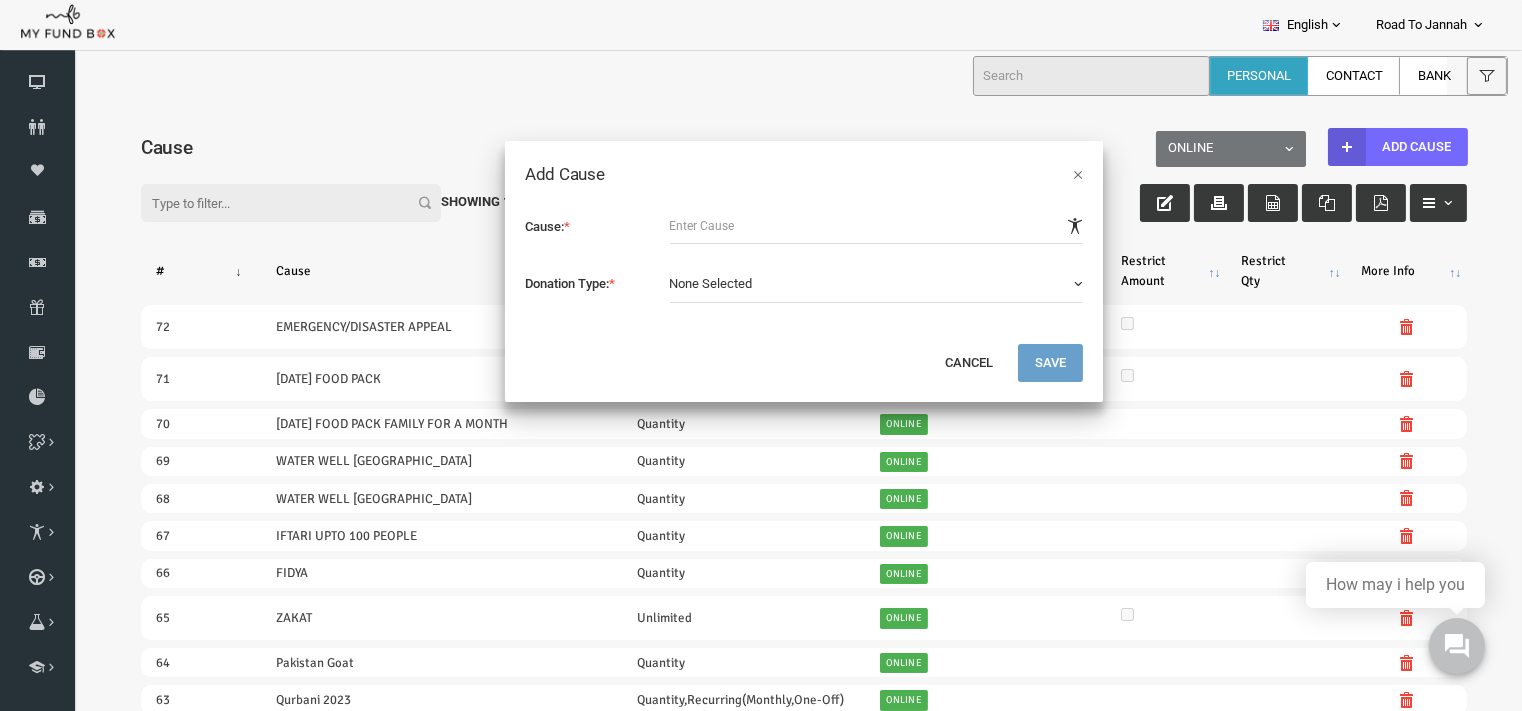 click at bounding box center [848, 225] 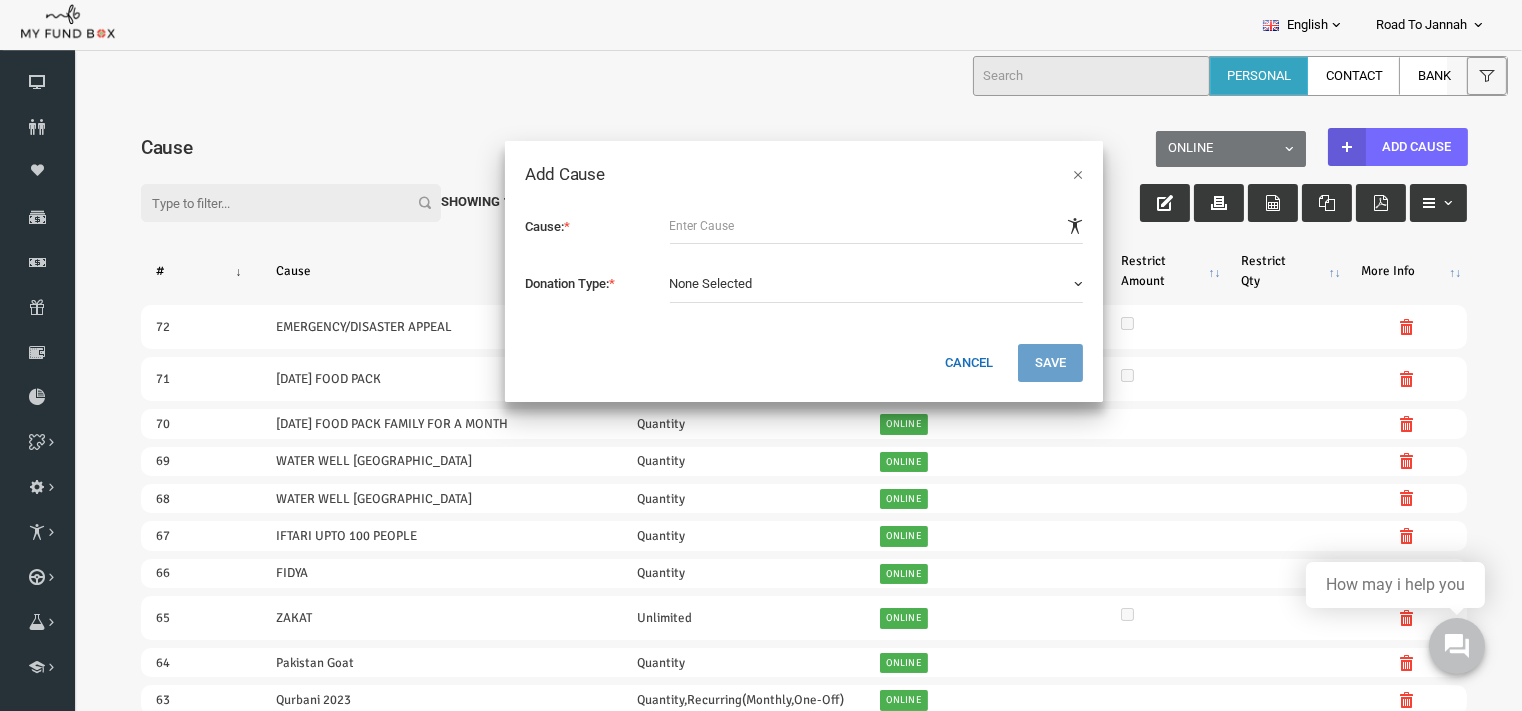 click on "Cancel" at bounding box center [940, 362] 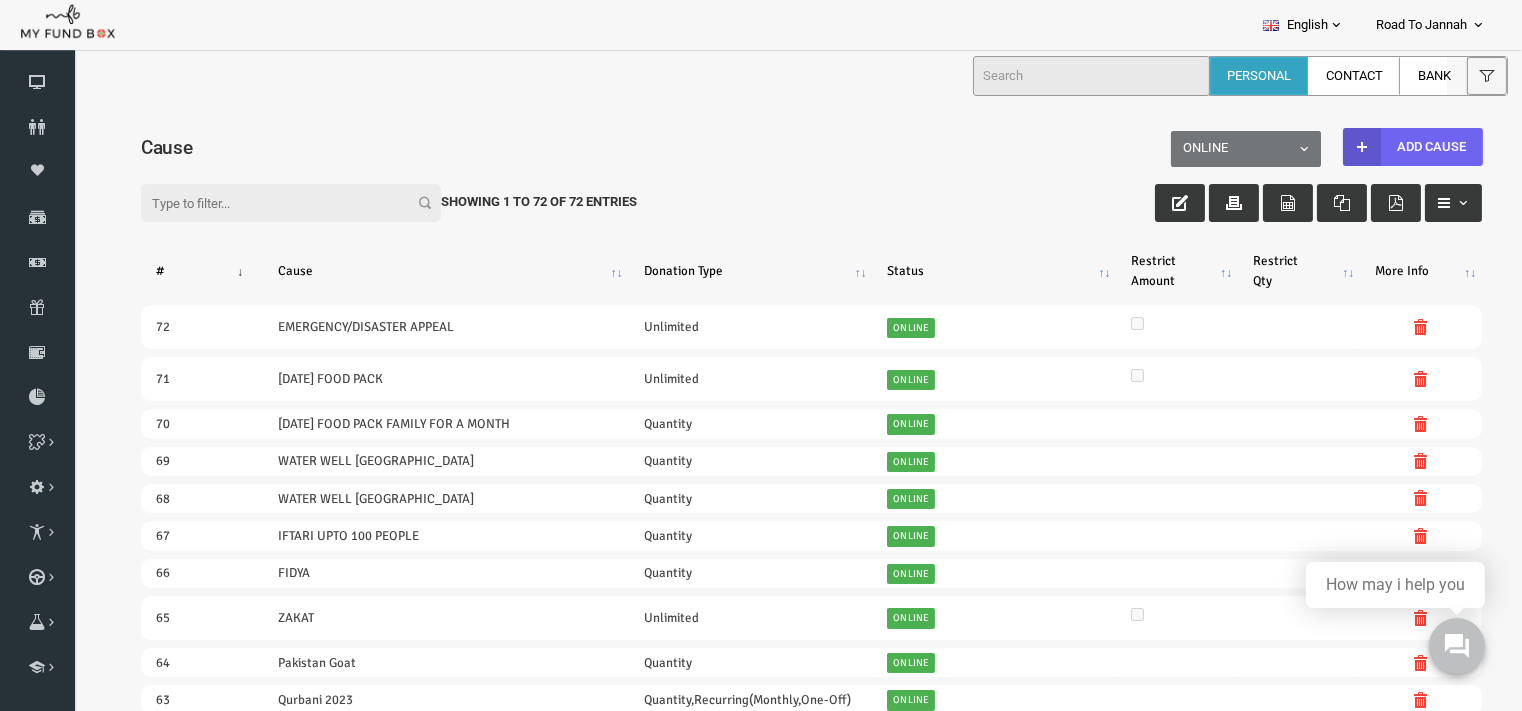 click on "Add Cause" at bounding box center (1384, 146) 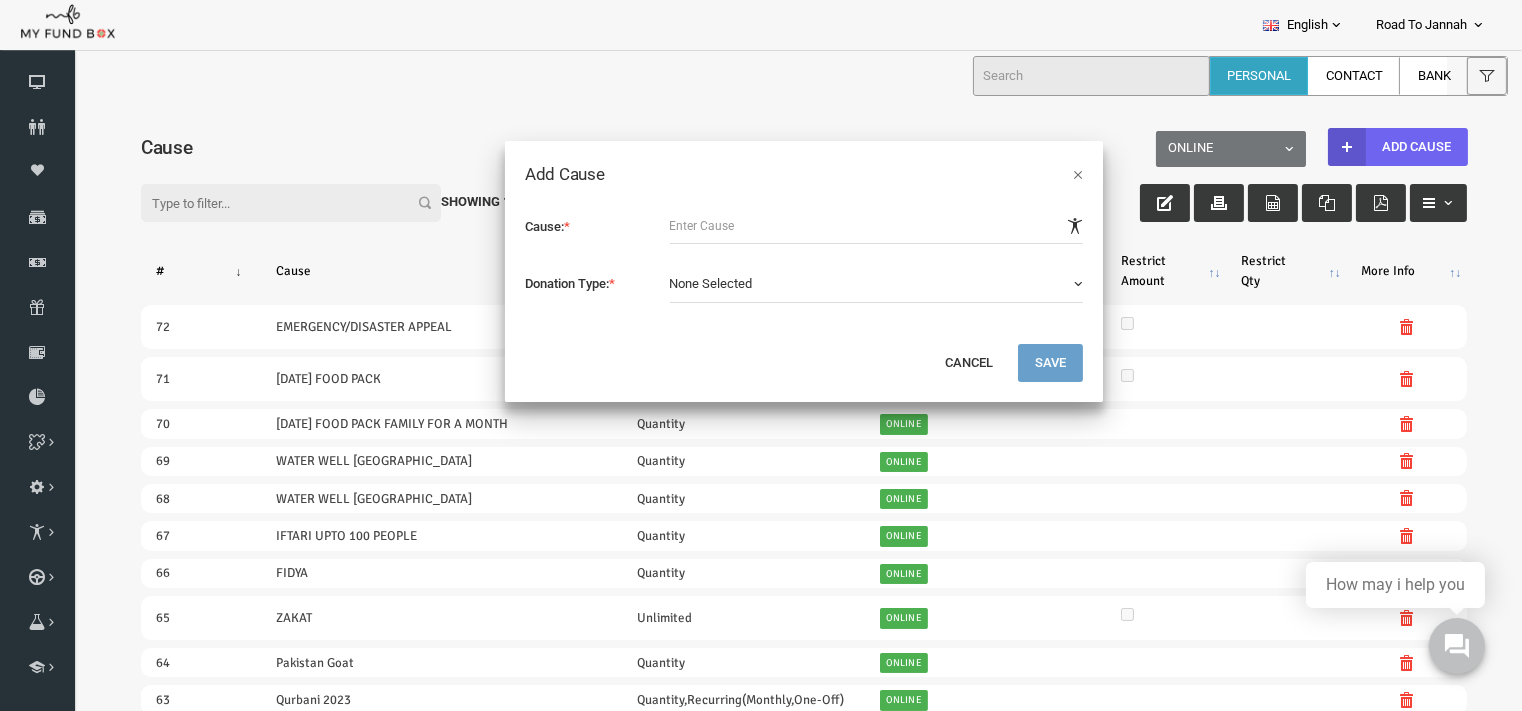 click on "×
Add Cause
Cause:
*
Donation Type:
*
Quantity
Countries
Unlimited
Calendar
Donate Time - Contribution
Qurbani
Installment
Notes
Recurring
Beneficiary
Ramadan
Water Well
Student
None Selected    Quantity  Countries  Unlimited  Calendar  Donate Time - Contribution  Qurbani  Installment  Notes  Recurring  Beneficiary  Ramadan  Water Well  Student
Recurring Type:  *" at bounding box center (782, 1783) 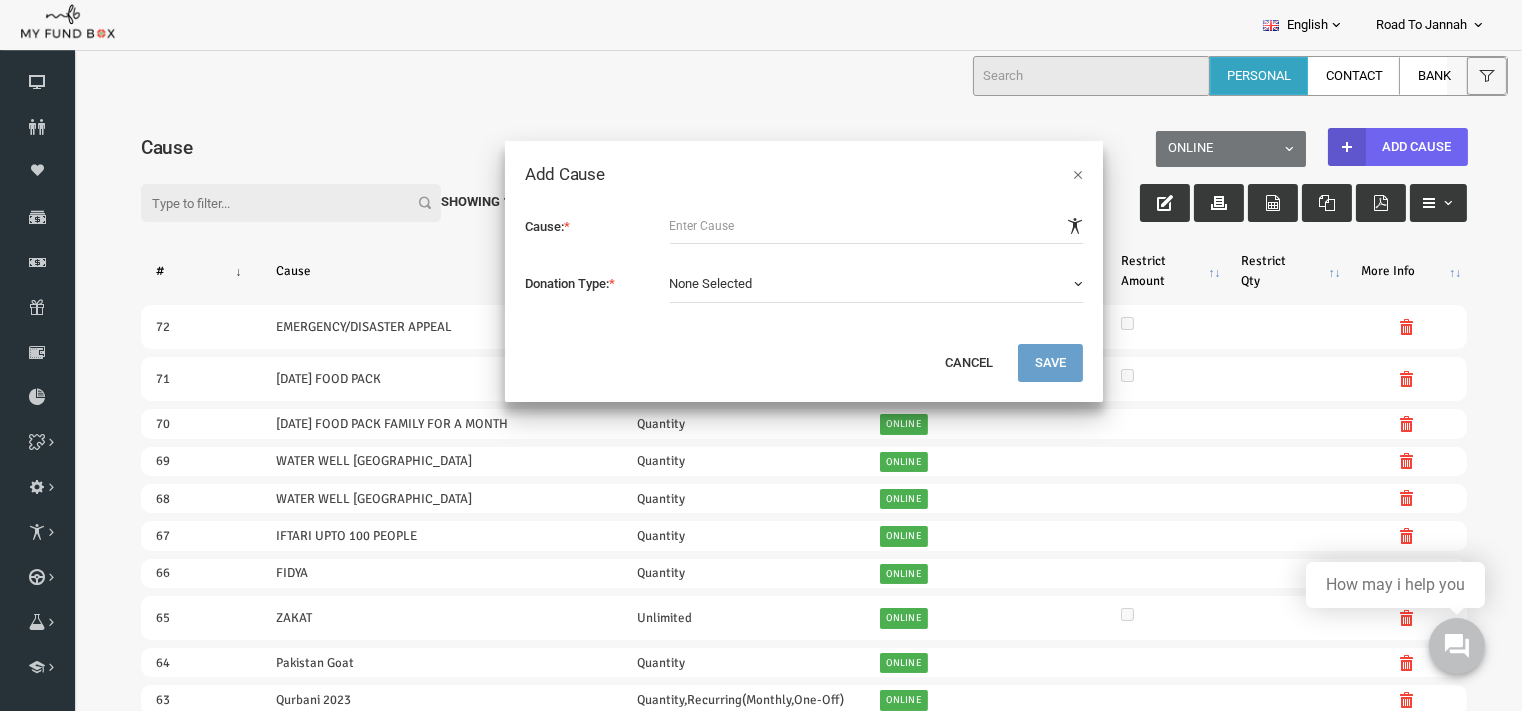 click on "×
Add Cause
Cause:
*
Donation Type:
*
Quantity
Countries
Unlimited
Calendar
Donate Time - Contribution
Qurbani
Installment
Notes
Recurring
Beneficiary
Ramadan
Water Well
Student
None Selected    Quantity  Countries  Unlimited  Calendar  Donate Time - Contribution  Qurbani  Installment  Notes  Recurring  Beneficiary  Ramadan  Water Well  Student
Recurring Type:  *" at bounding box center [782, 1783] 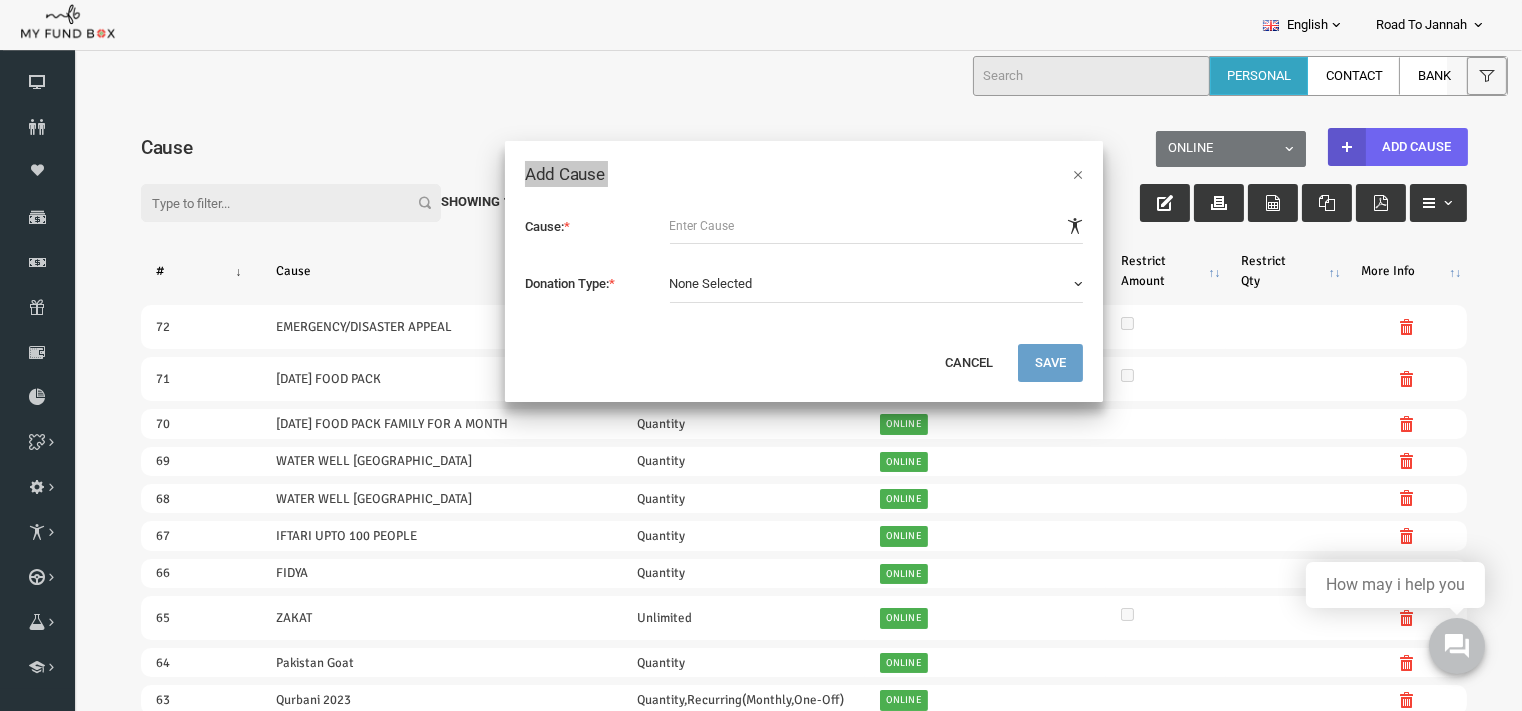 click on "×
Add Cause
Cause:
*
Donation Type:
*
Quantity
Countries
Unlimited
Calendar
Donate Time - Contribution
Qurbani
Installment
Notes
Recurring
Beneficiary
Ramadan
Water Well
Student
None Selected    Quantity  Countries  Unlimited  Calendar  Donate Time - Contribution  Qurbani  Installment  Notes  Recurring  Beneficiary  Ramadan  Water Well  Student
Recurring Type:  *" at bounding box center (782, 1783) 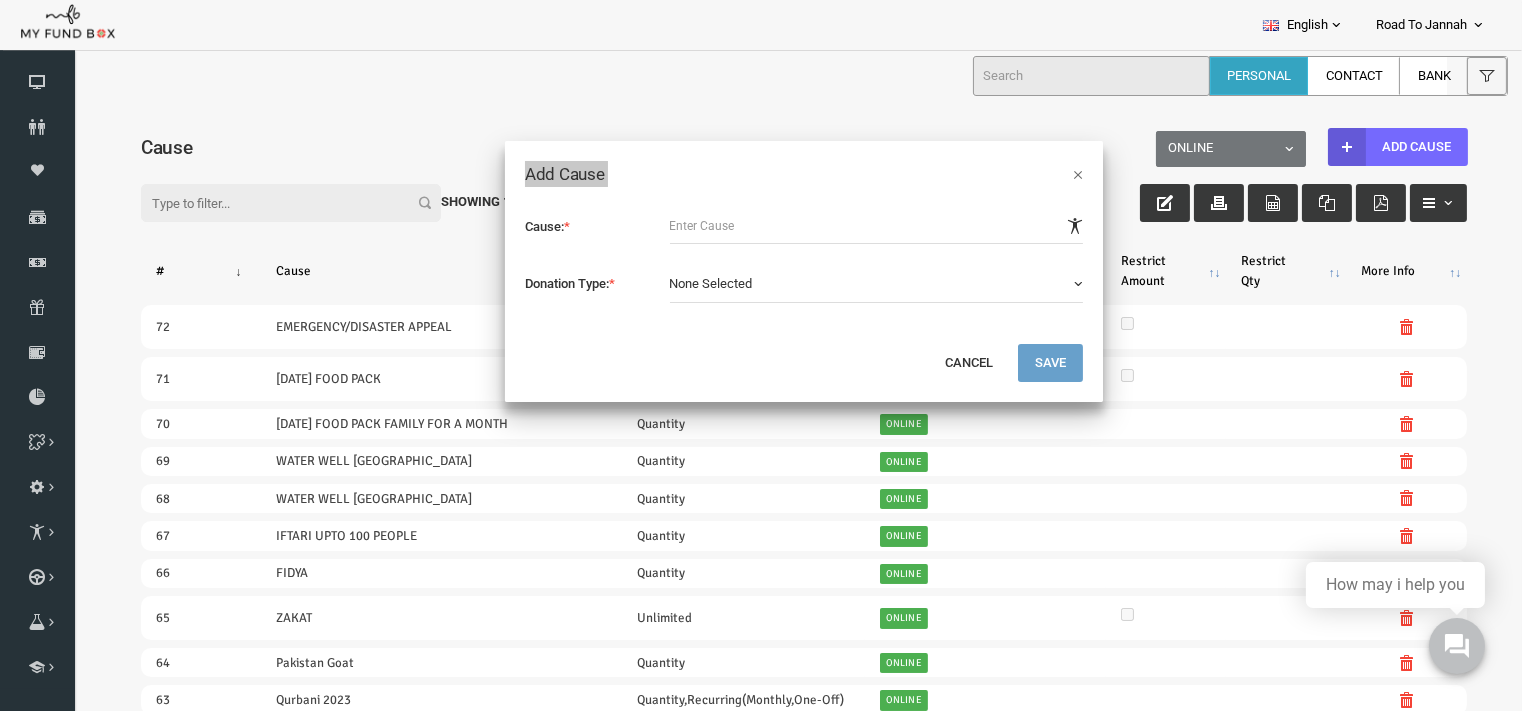 click on "×
Add Cause
Cause:
*
Donation Type:
*
Quantity
Countries
Unlimited
Calendar
Donate Time - Contribution
Qurbani
Installment
Notes
Recurring
Beneficiary
Ramadan
Water Well
Student
None Selected    Quantity  Countries  Unlimited  Calendar  Donate Time - Contribution  Qurbani  Installment  Notes  Recurring  Beneficiary  Ramadan  Water Well  Student
Recurring Type:  *" at bounding box center [782, 1783] 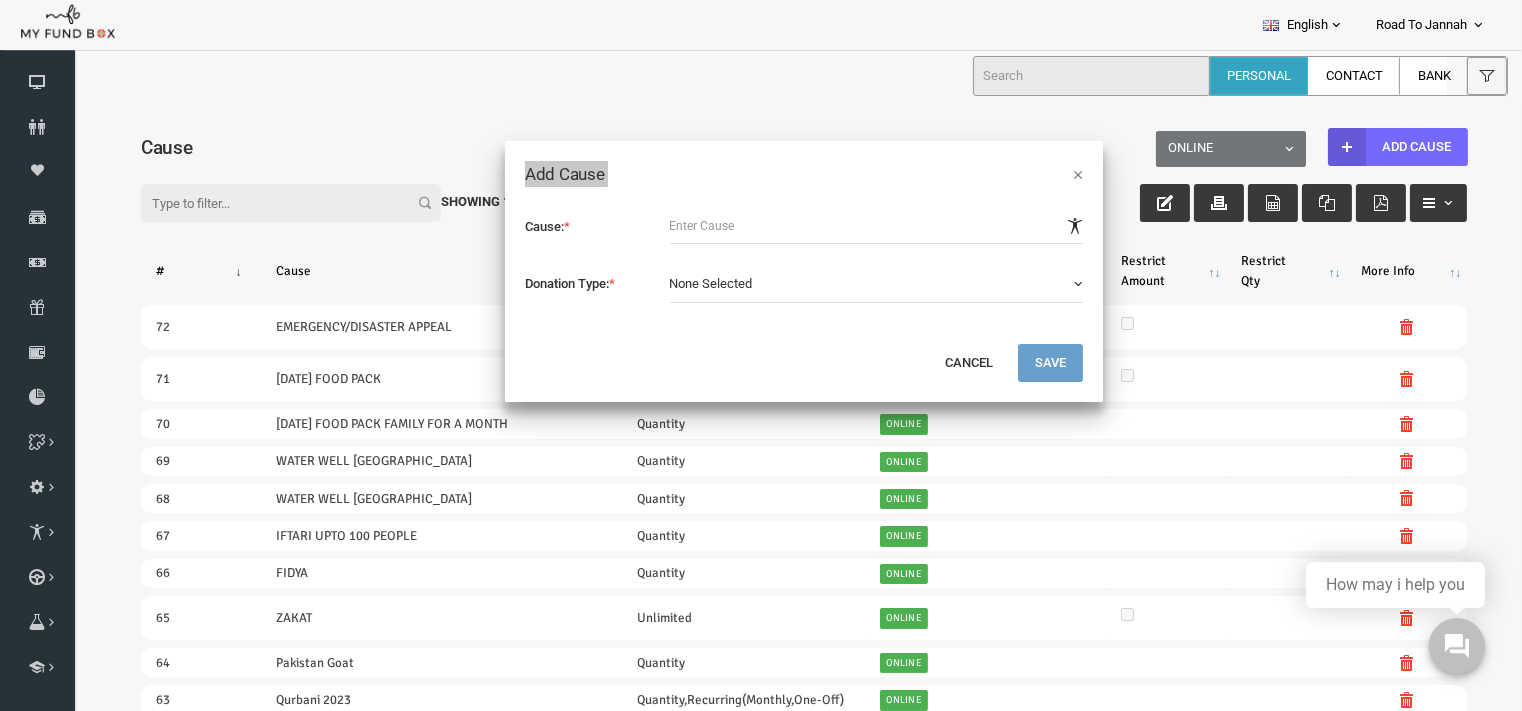 click on "×
Add Cause
Cause:
*
Donation Type:
*
Quantity
Countries
Unlimited
Calendar
Donate Time - Contribution
Qurbani
Installment
Notes
Recurring
Beneficiary
Ramadan
Water Well
Student
None Selected    Quantity  Countries  Unlimited  Calendar  Donate Time - Contribution  Qurbani  Installment  Notes  Recurring  Beneficiary  Ramadan  Water Well  Student
Recurring Type:  *" at bounding box center [782, 1783] 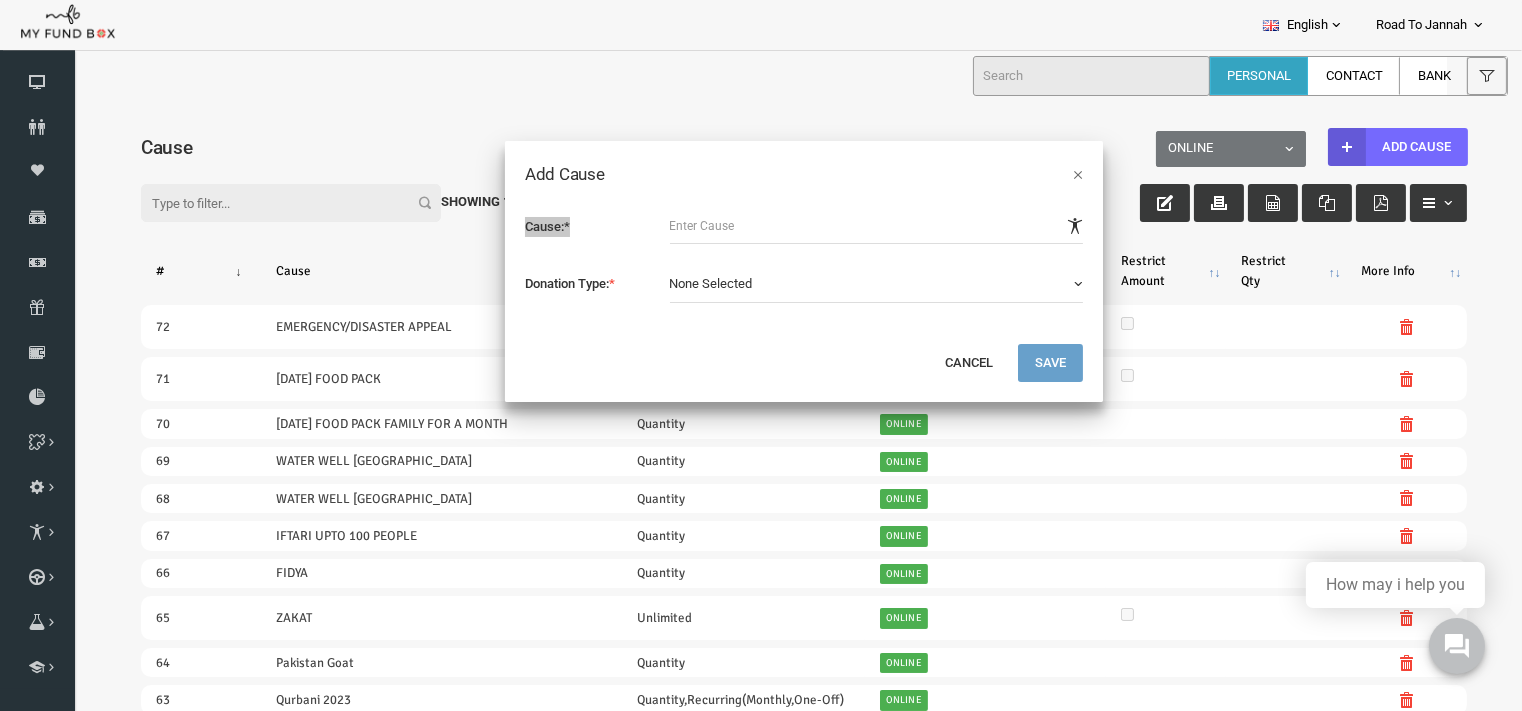 drag, startPoint x: 1232, startPoint y: 141, endPoint x: 1027, endPoint y: 220, distance: 219.69524 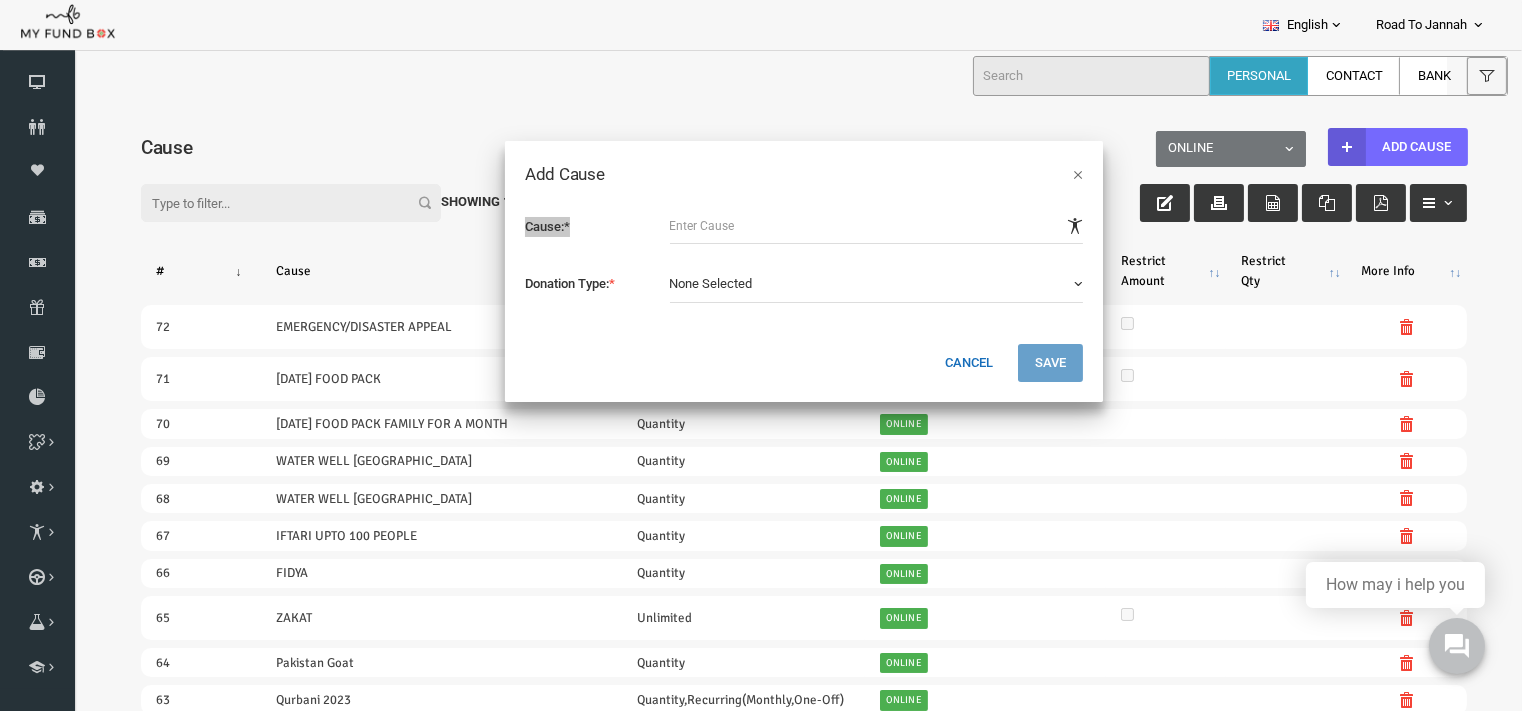 click on "Cancel" at bounding box center [940, 362] 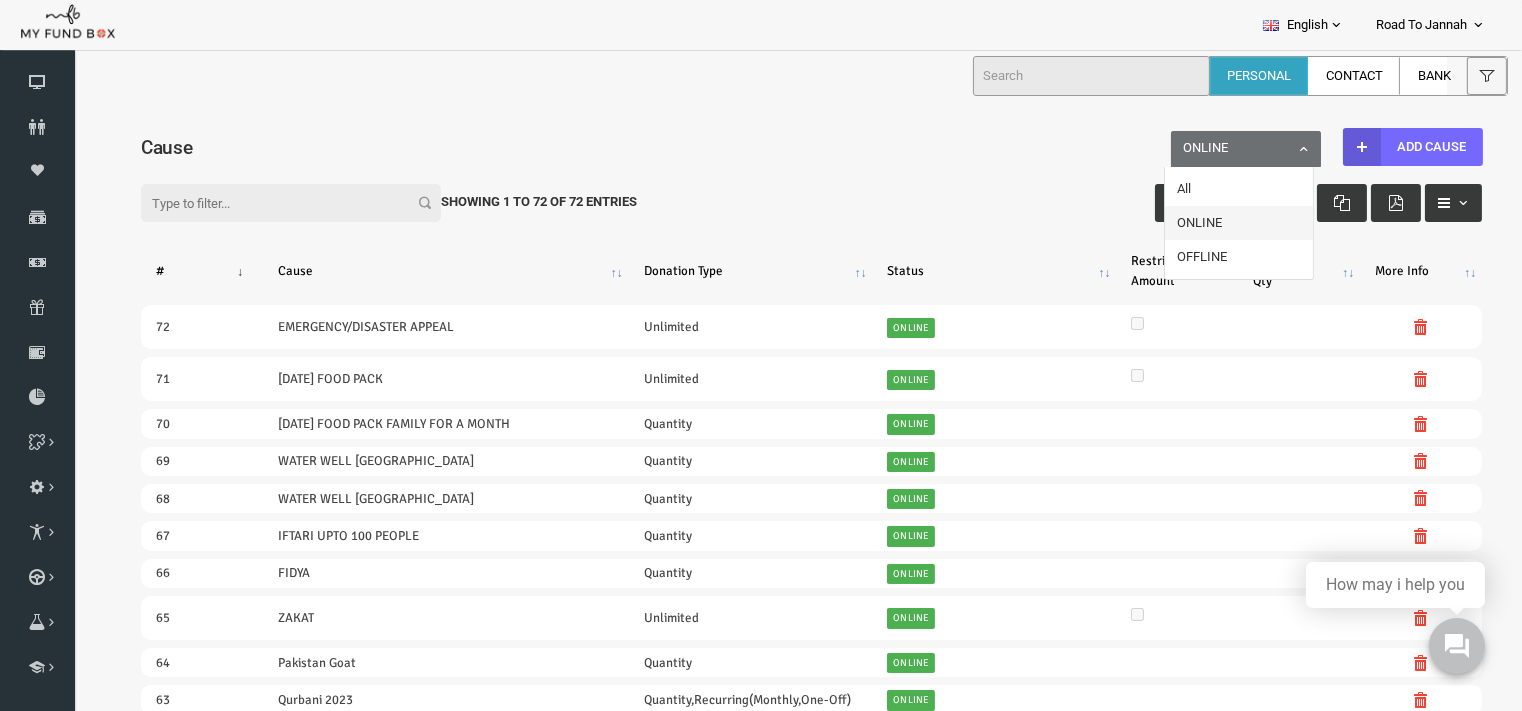 scroll, scrollTop: 8, scrollLeft: 25, axis: both 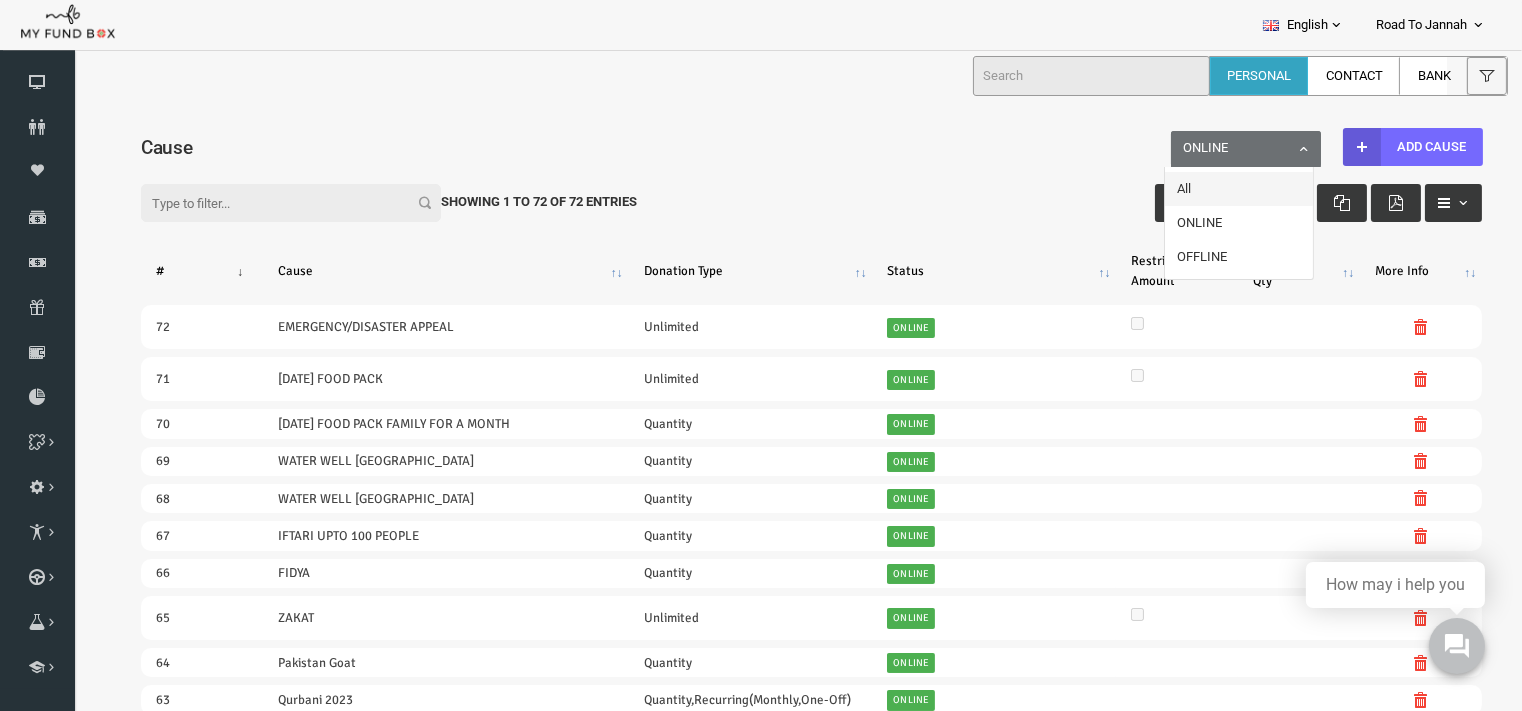 select on "all" 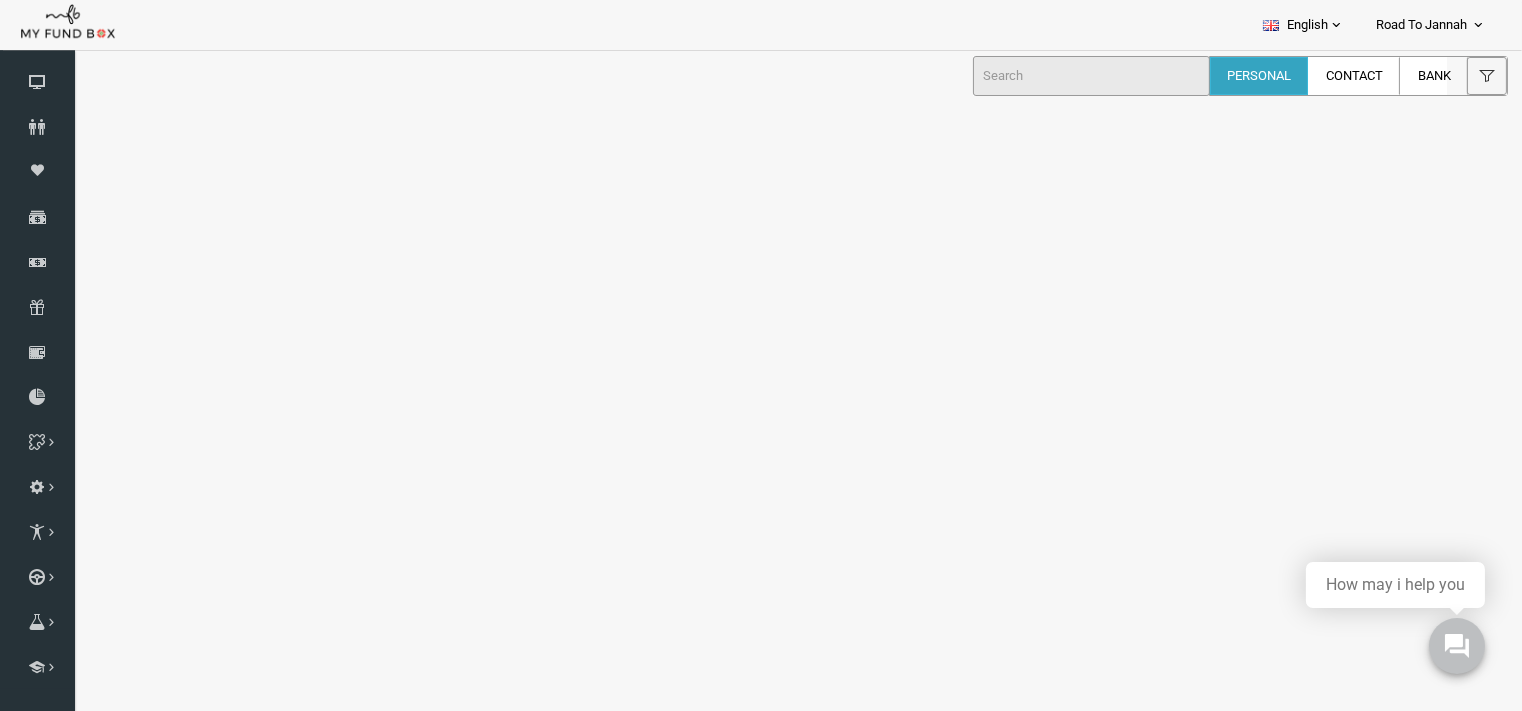 select on "100" 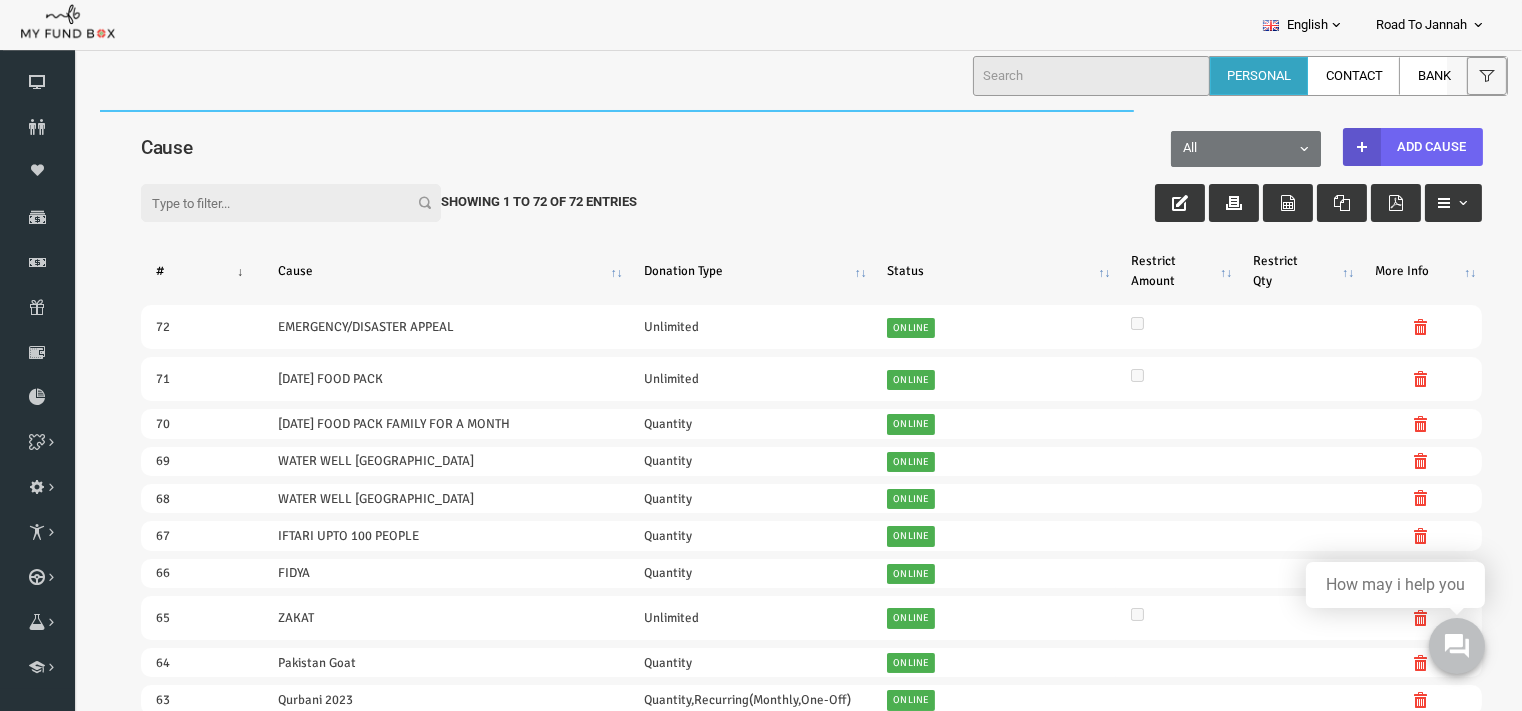scroll, scrollTop: 0, scrollLeft: 0, axis: both 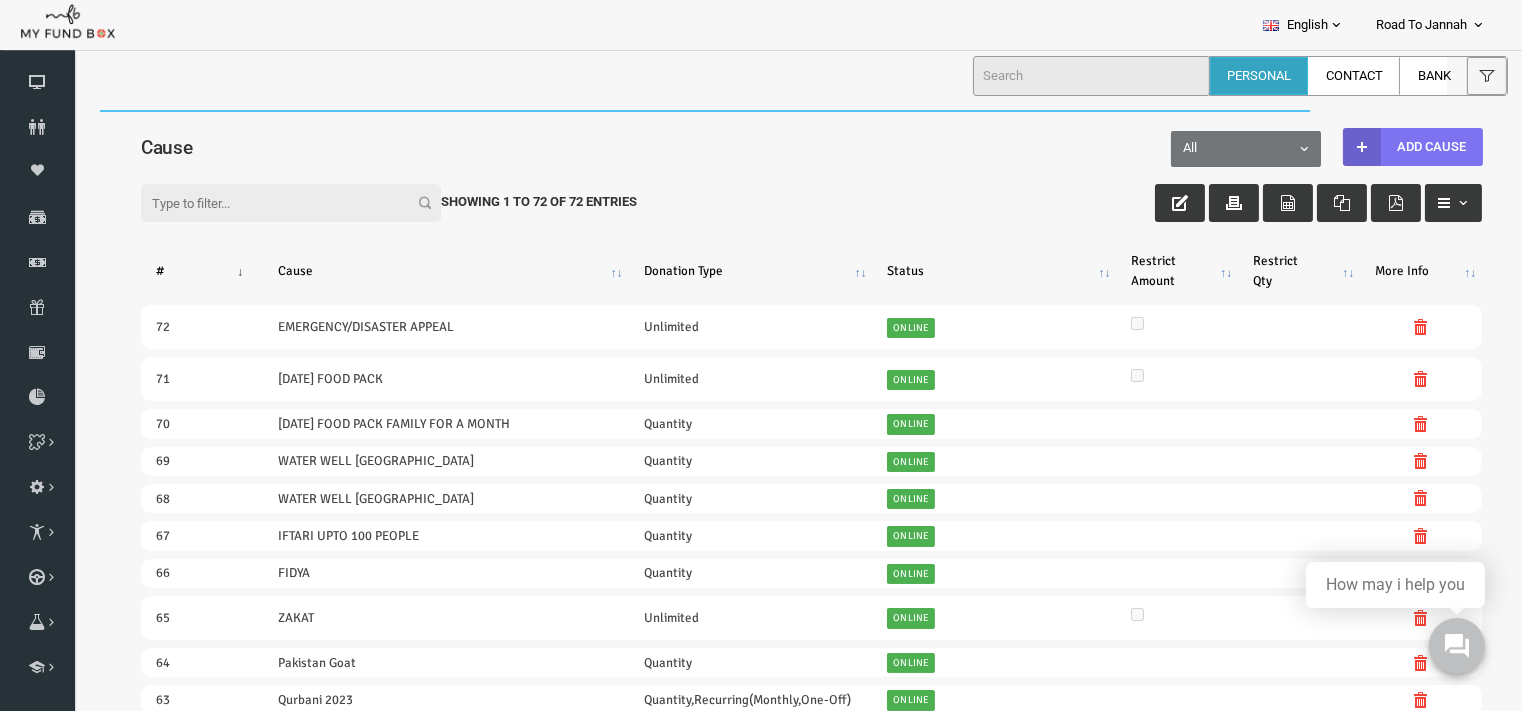 click at bounding box center (1333, 146) 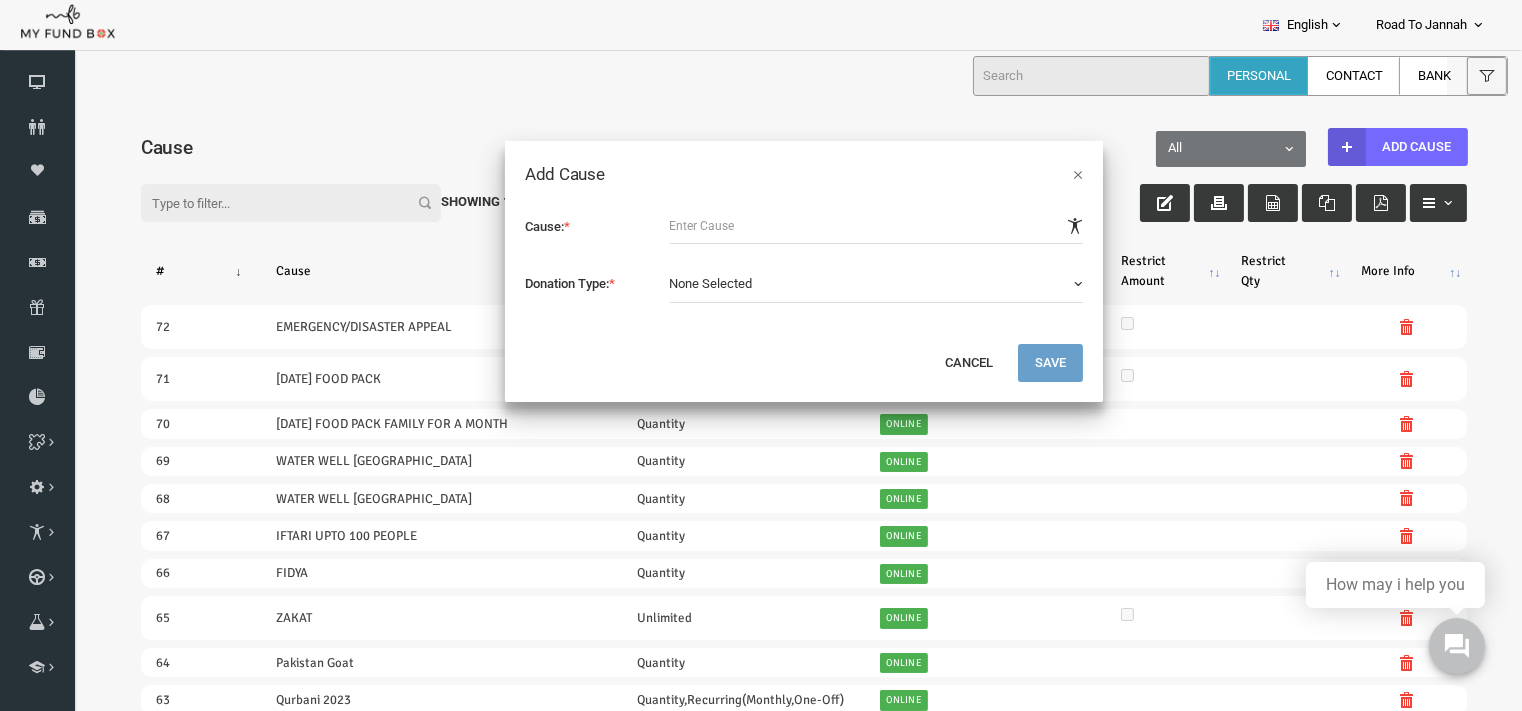 click at bounding box center (848, 225) 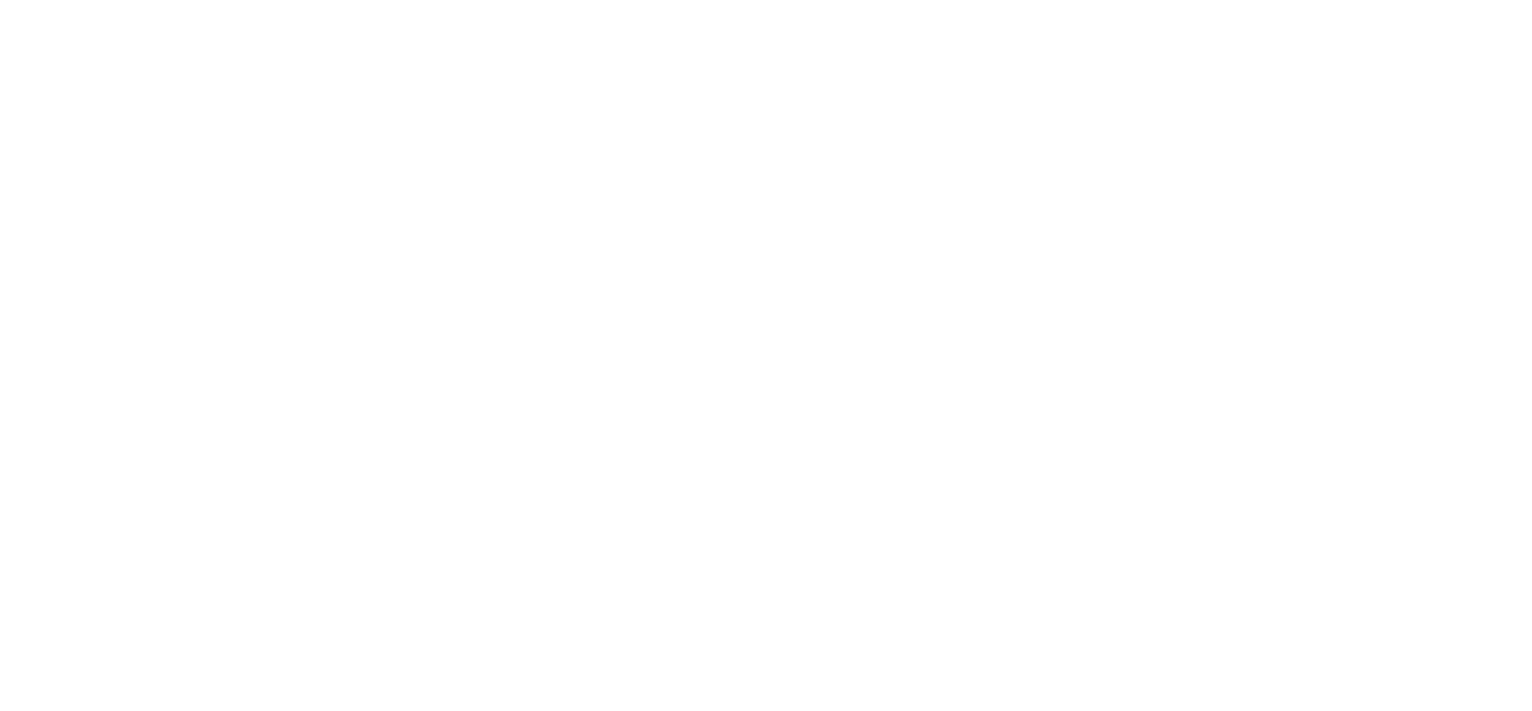 scroll, scrollTop: 0, scrollLeft: 0, axis: both 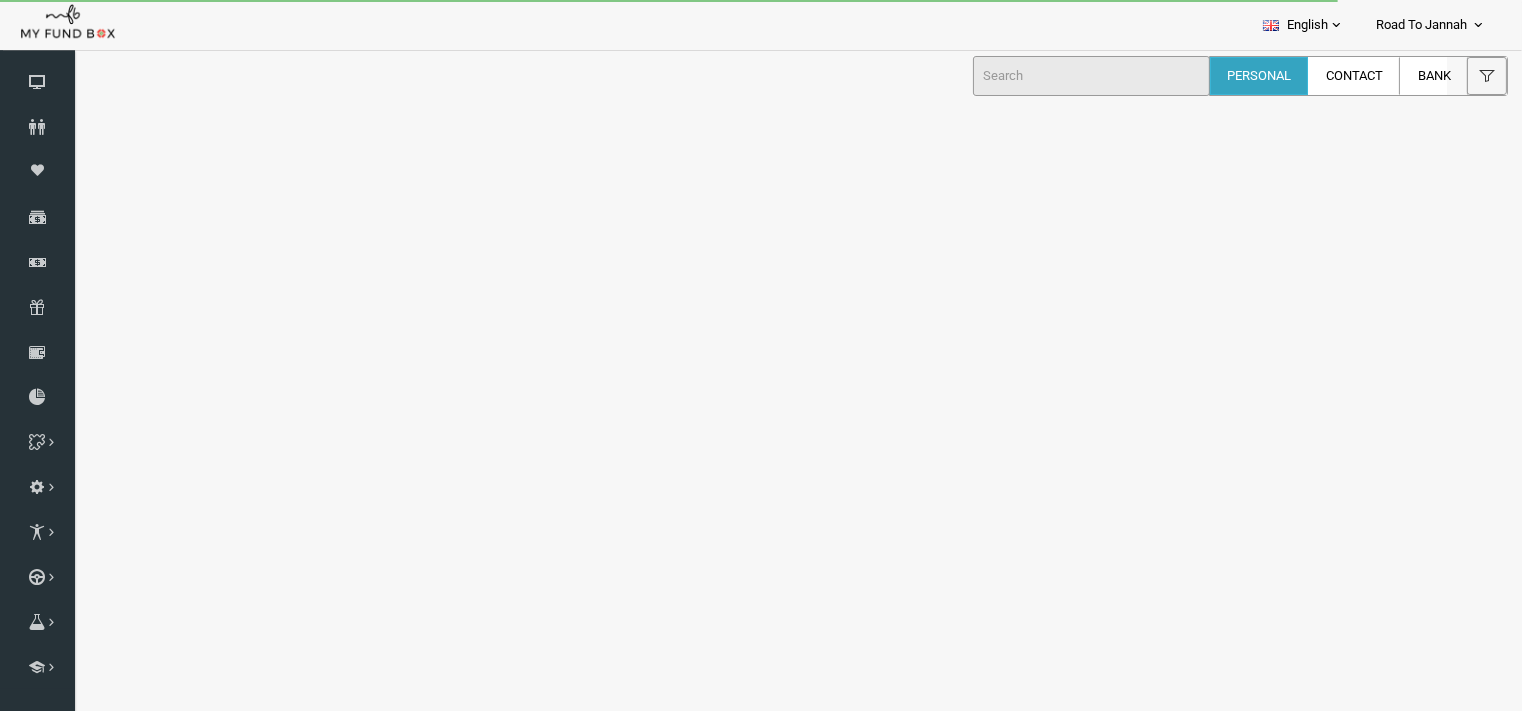 select on "100" 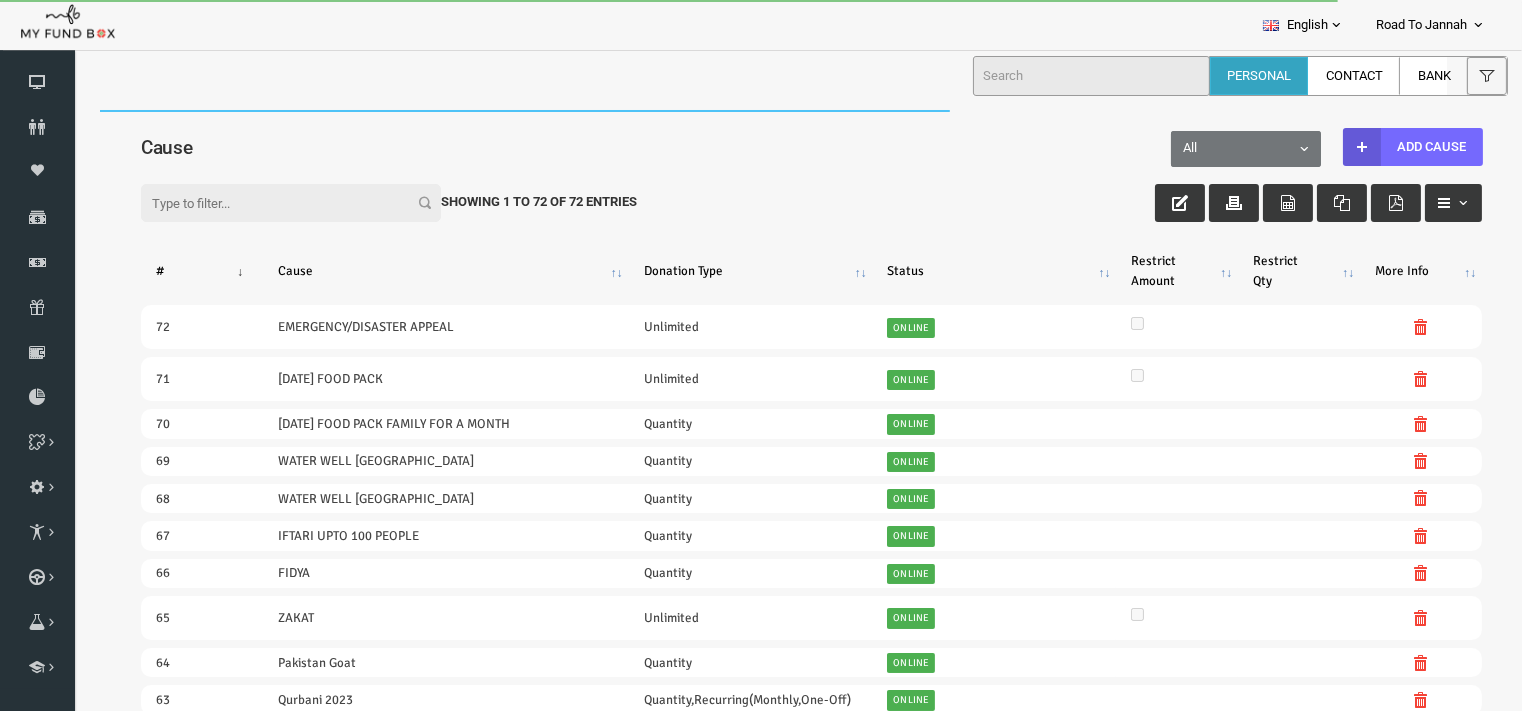 scroll, scrollTop: 0, scrollLeft: 0, axis: both 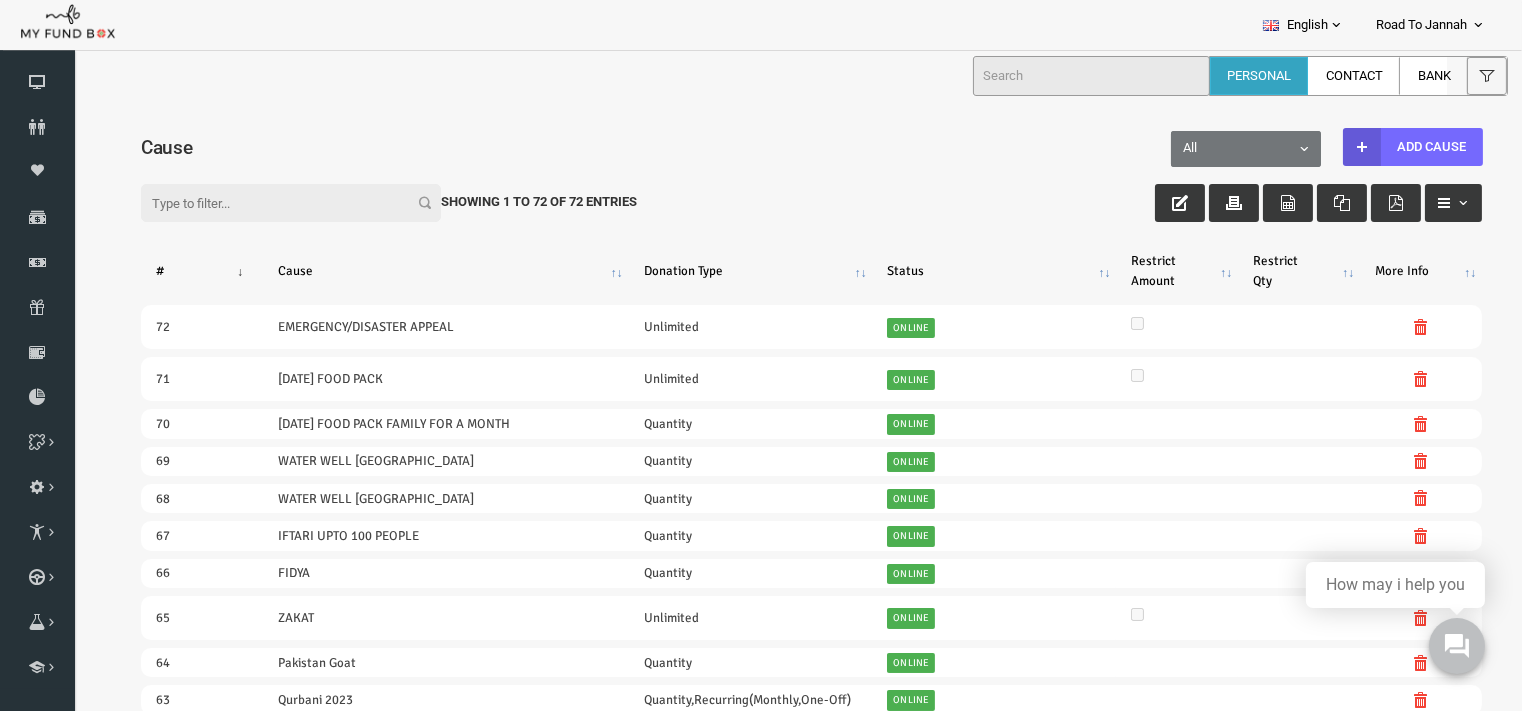click on "How may i help you" at bounding box center [1395, 585] 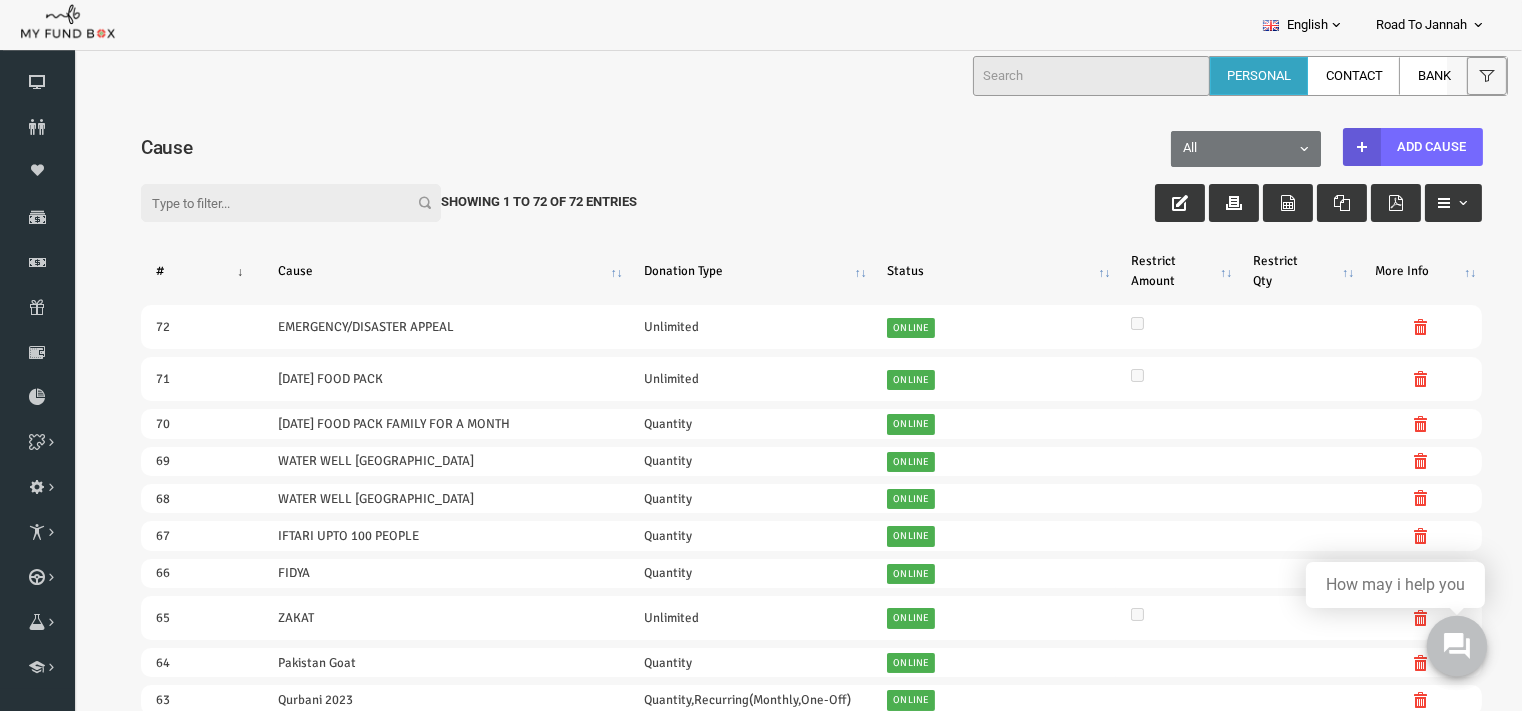 click 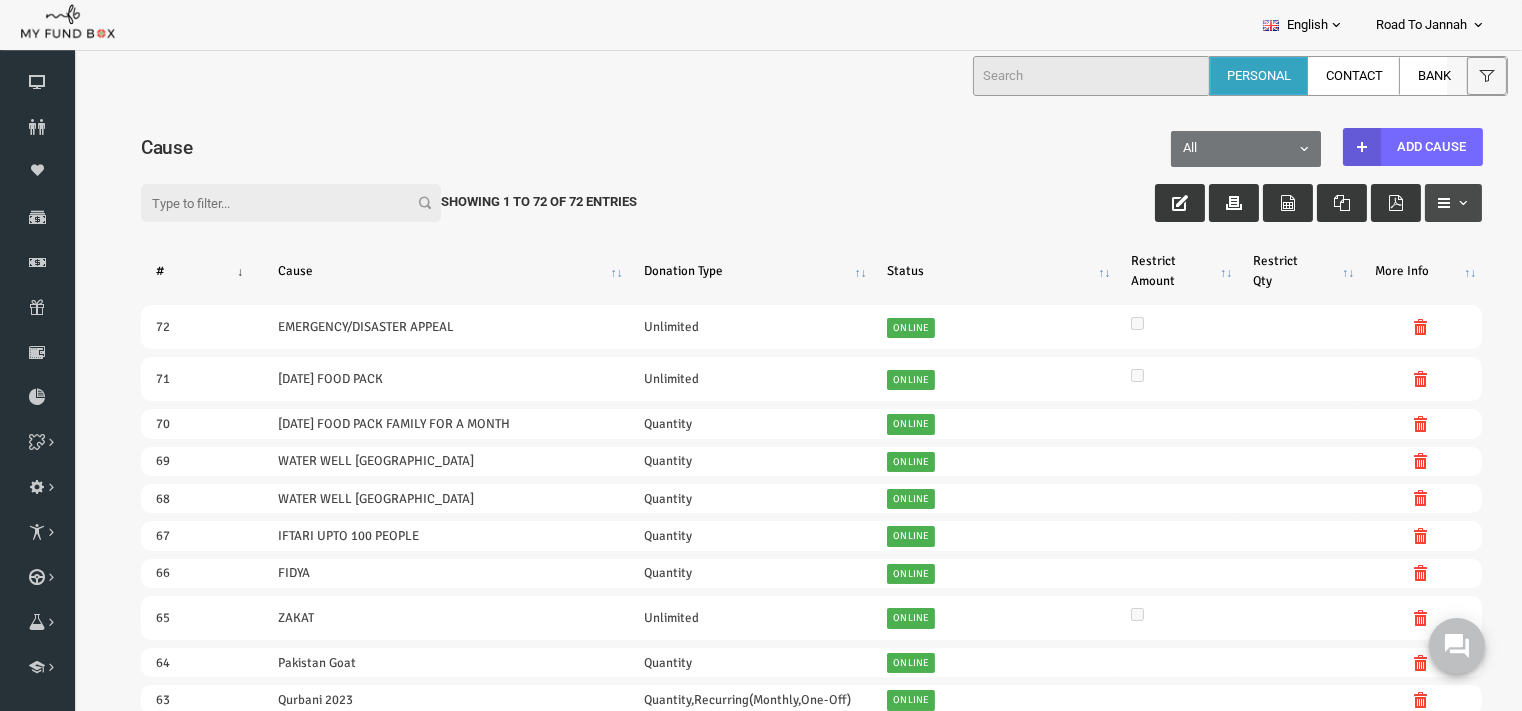 click at bounding box center (1434, 202) 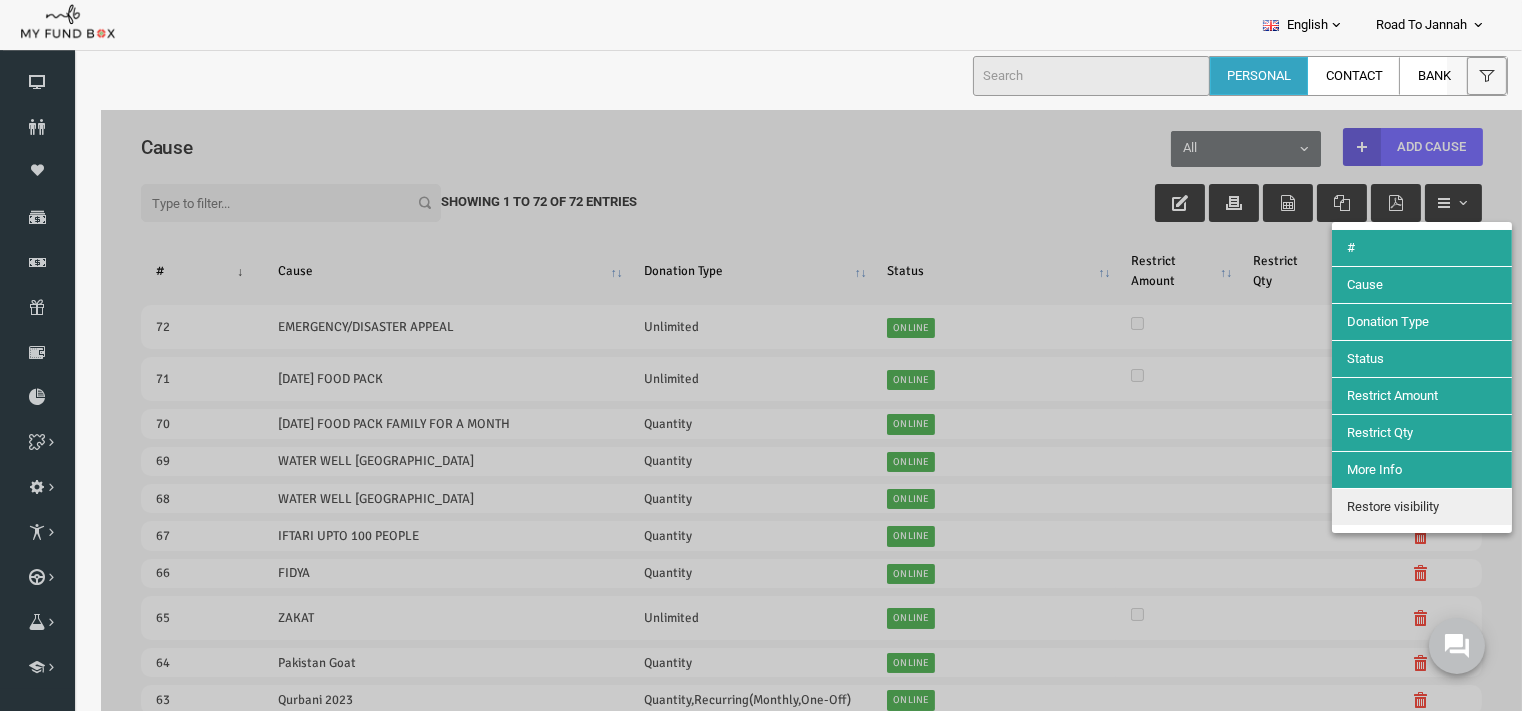 click on "Cause" at bounding box center [1336, 283] 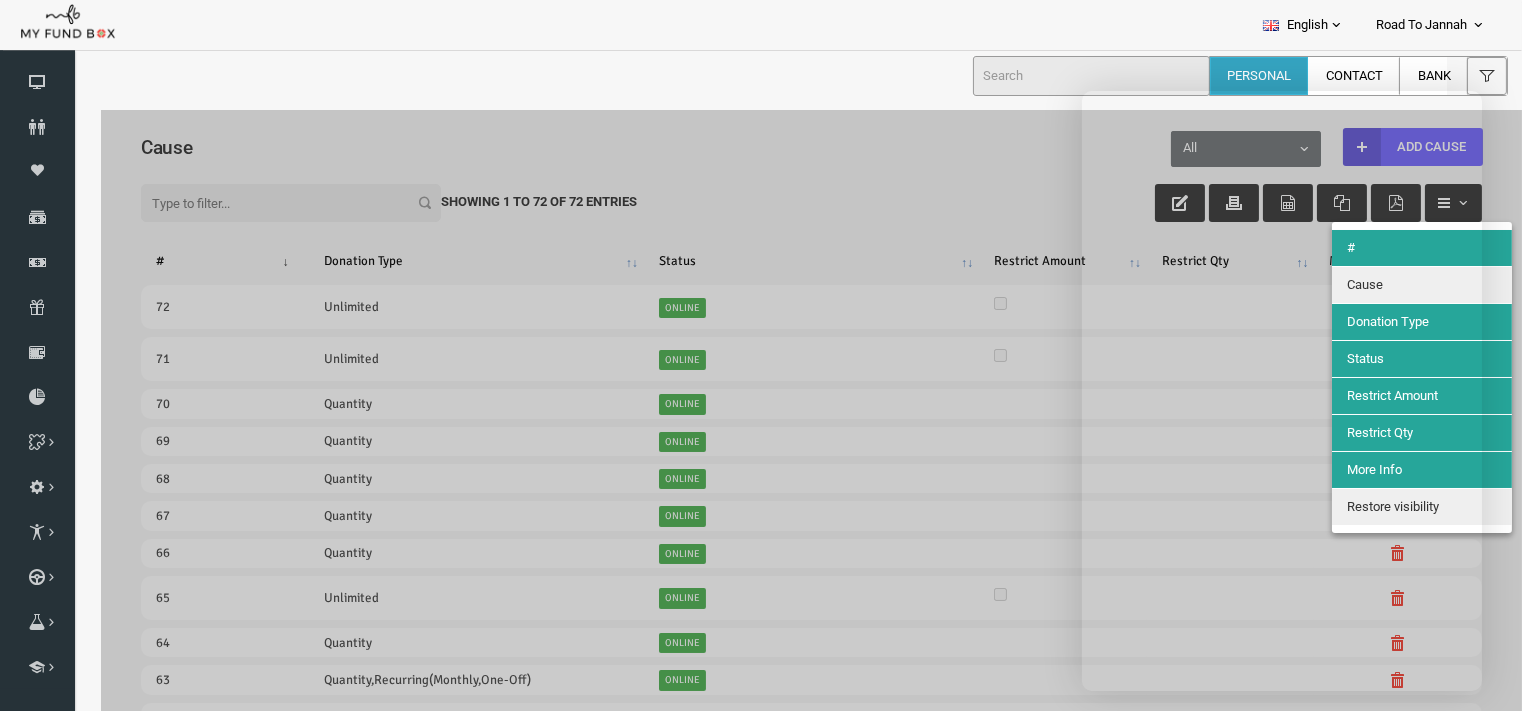 click at bounding box center (782, 1783) 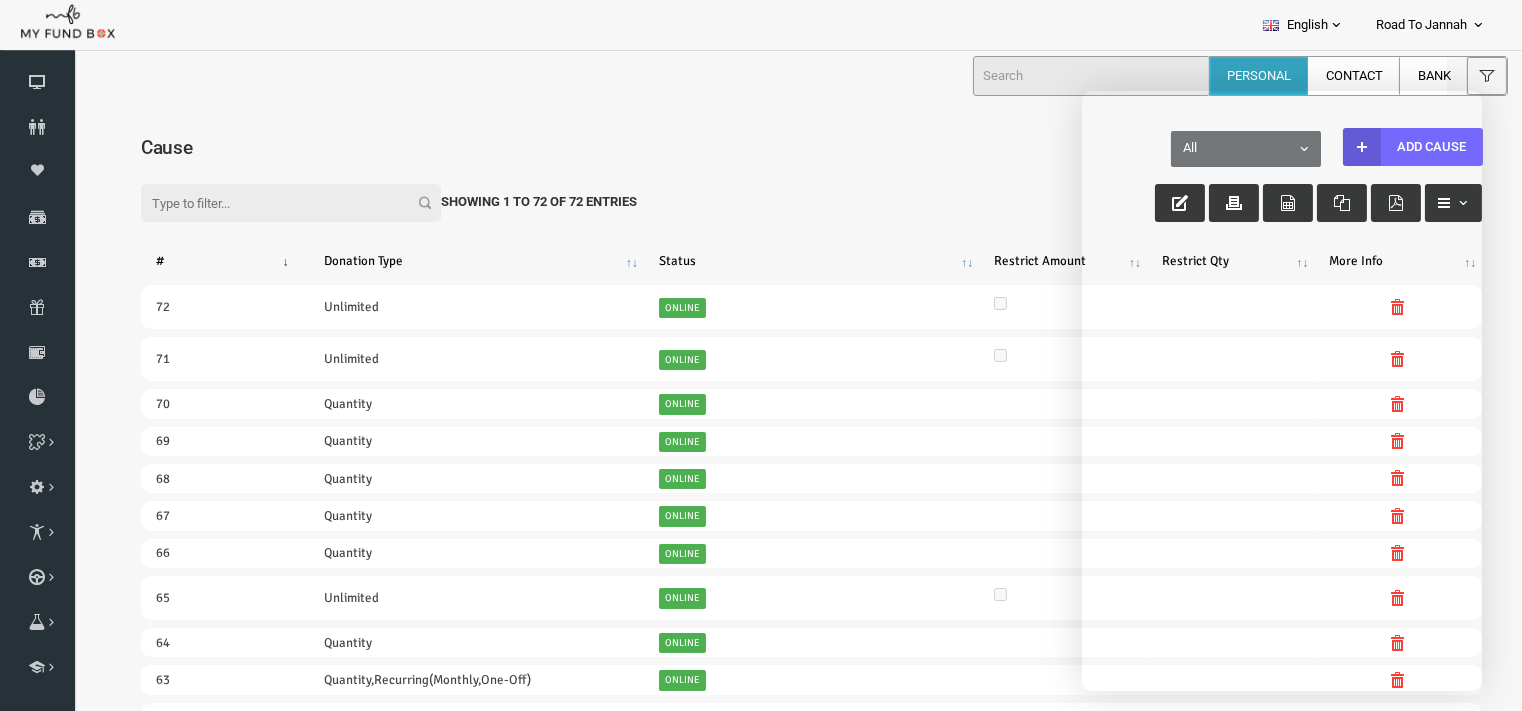click on "Filter:                                                 Showing 1 to 72 of 72 Entries
# Donation Type Status Restrict Amount Restrict Qty More Info" at bounding box center [782, 1812] 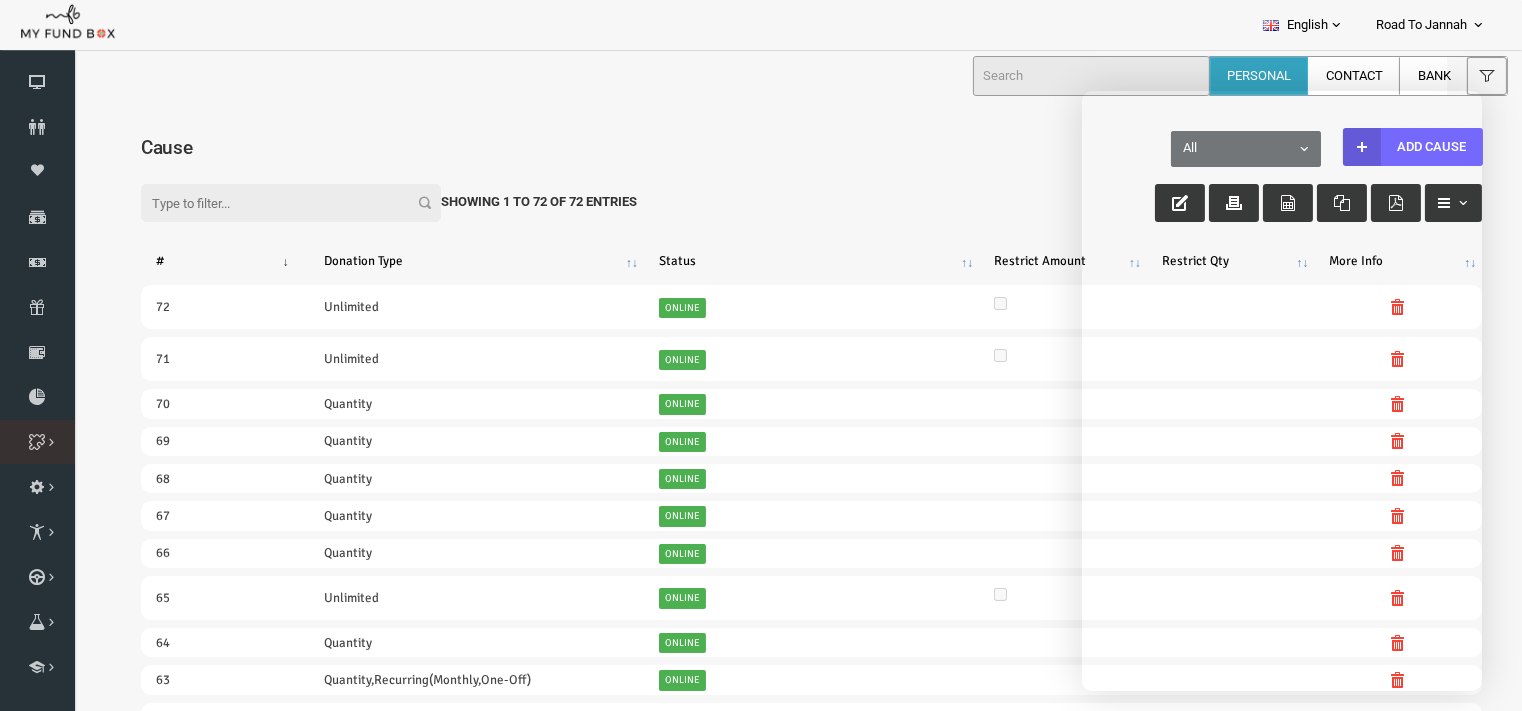 click on "Cause List" at bounding box center (0, 0) 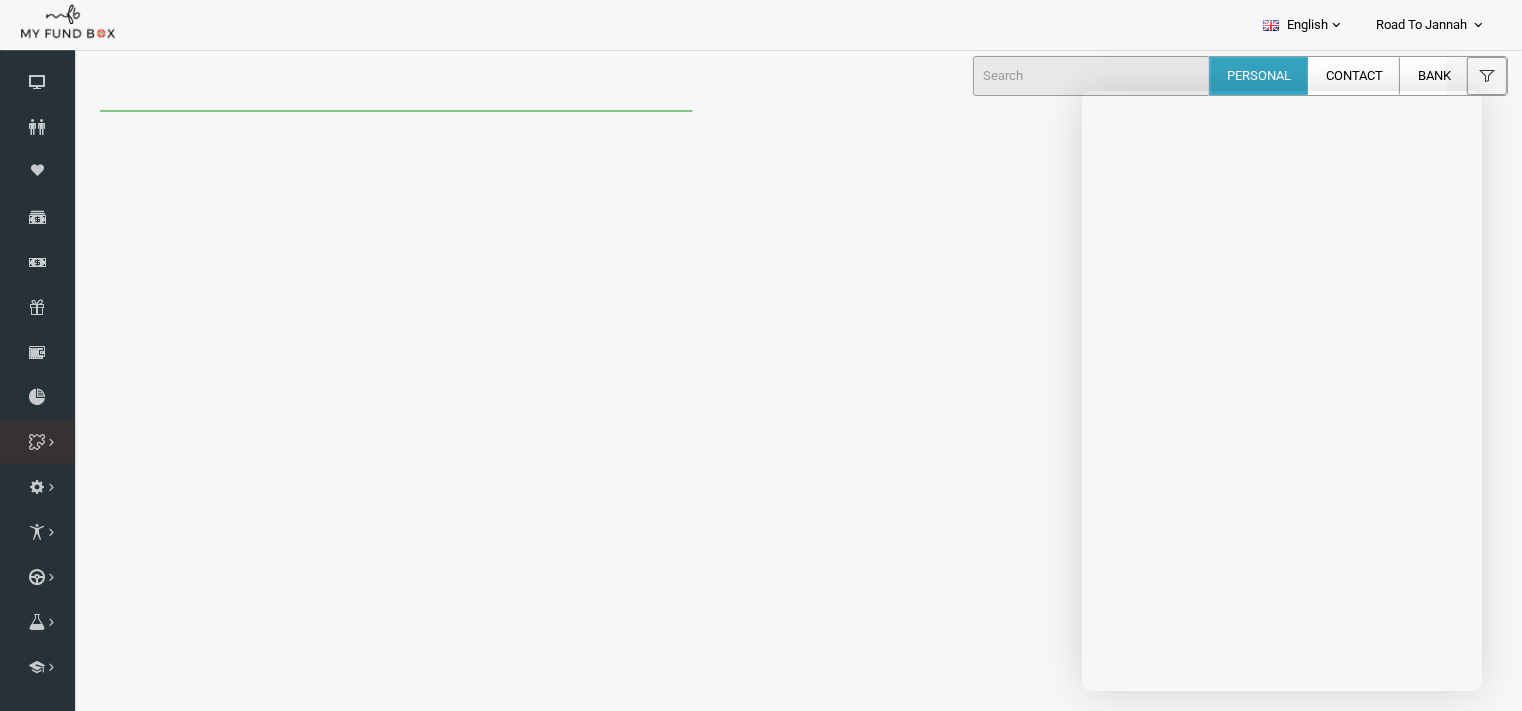 scroll, scrollTop: 0, scrollLeft: 0, axis: both 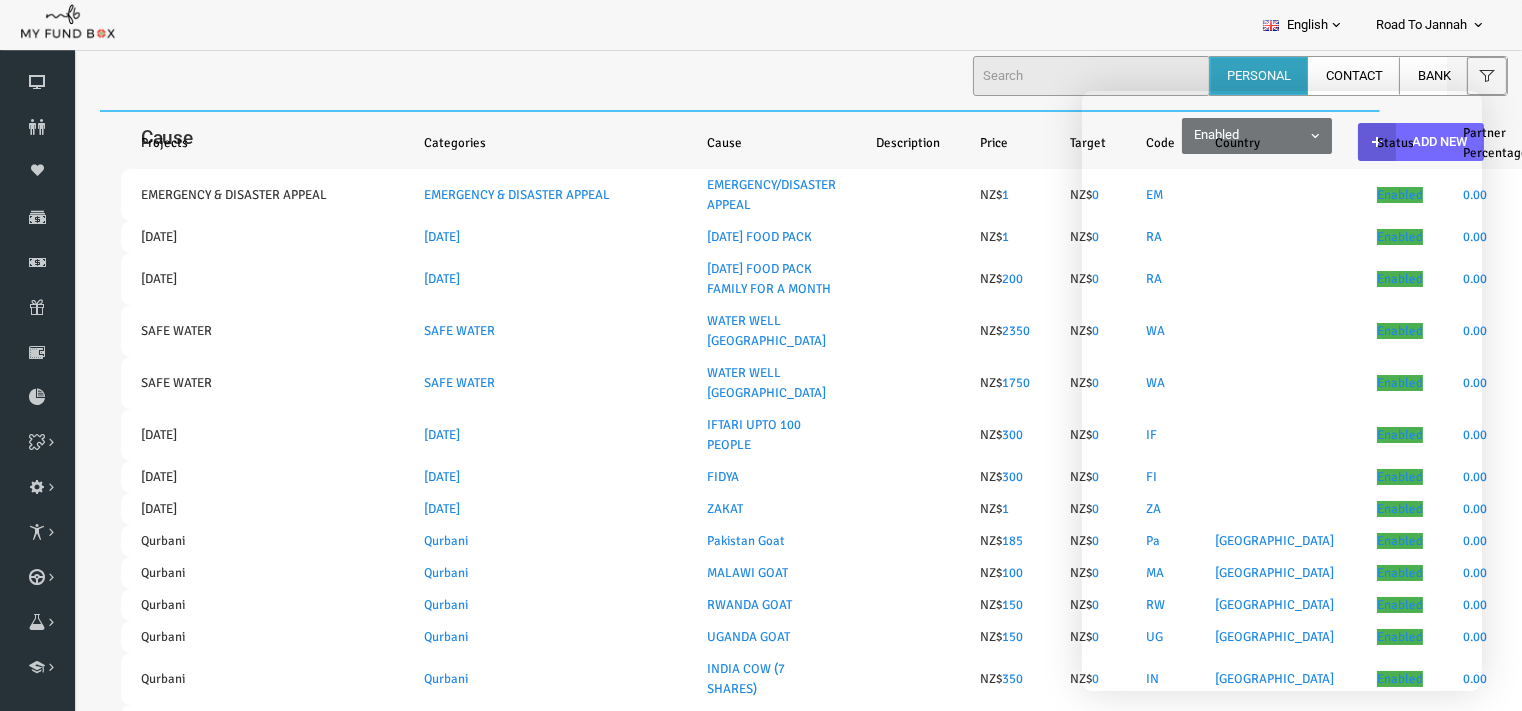 select on "100" 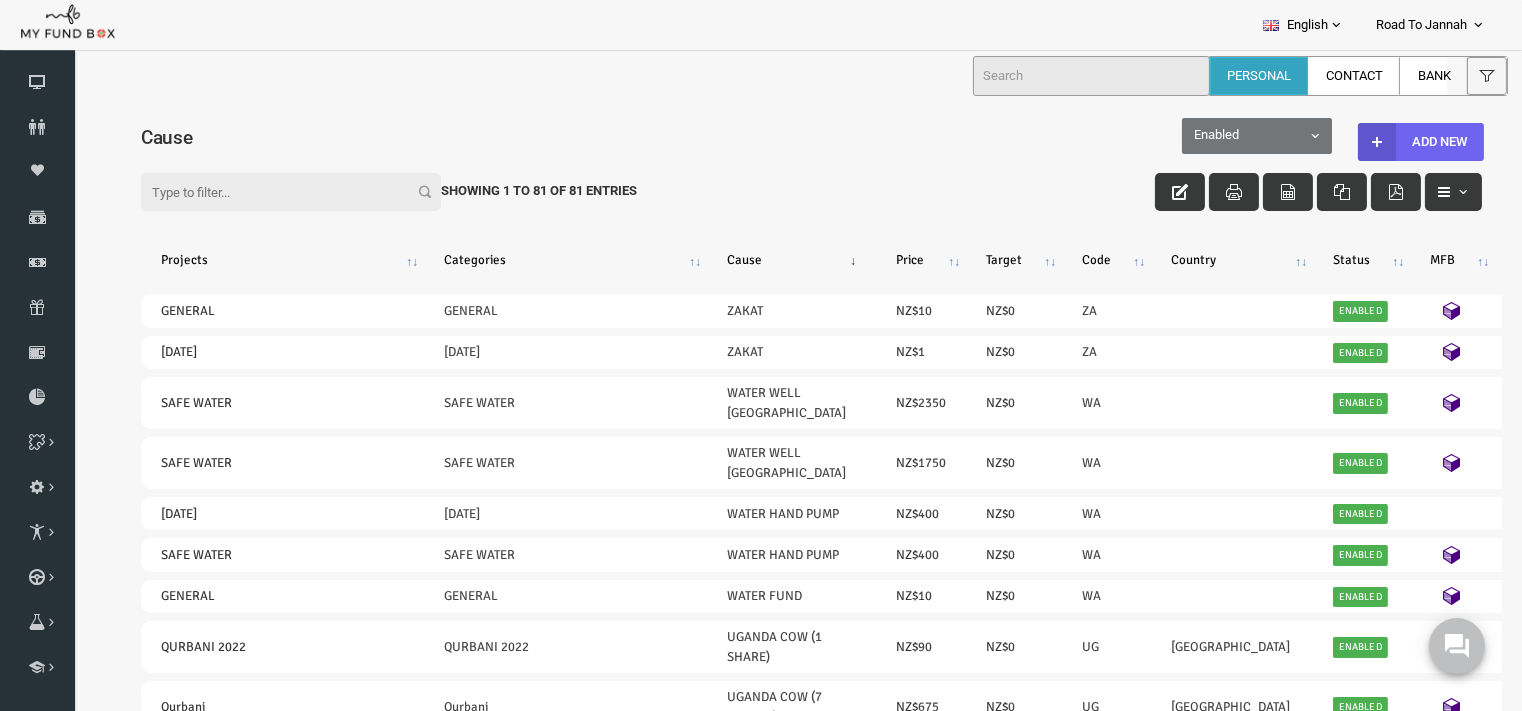 click at bounding box center [1348, 141] 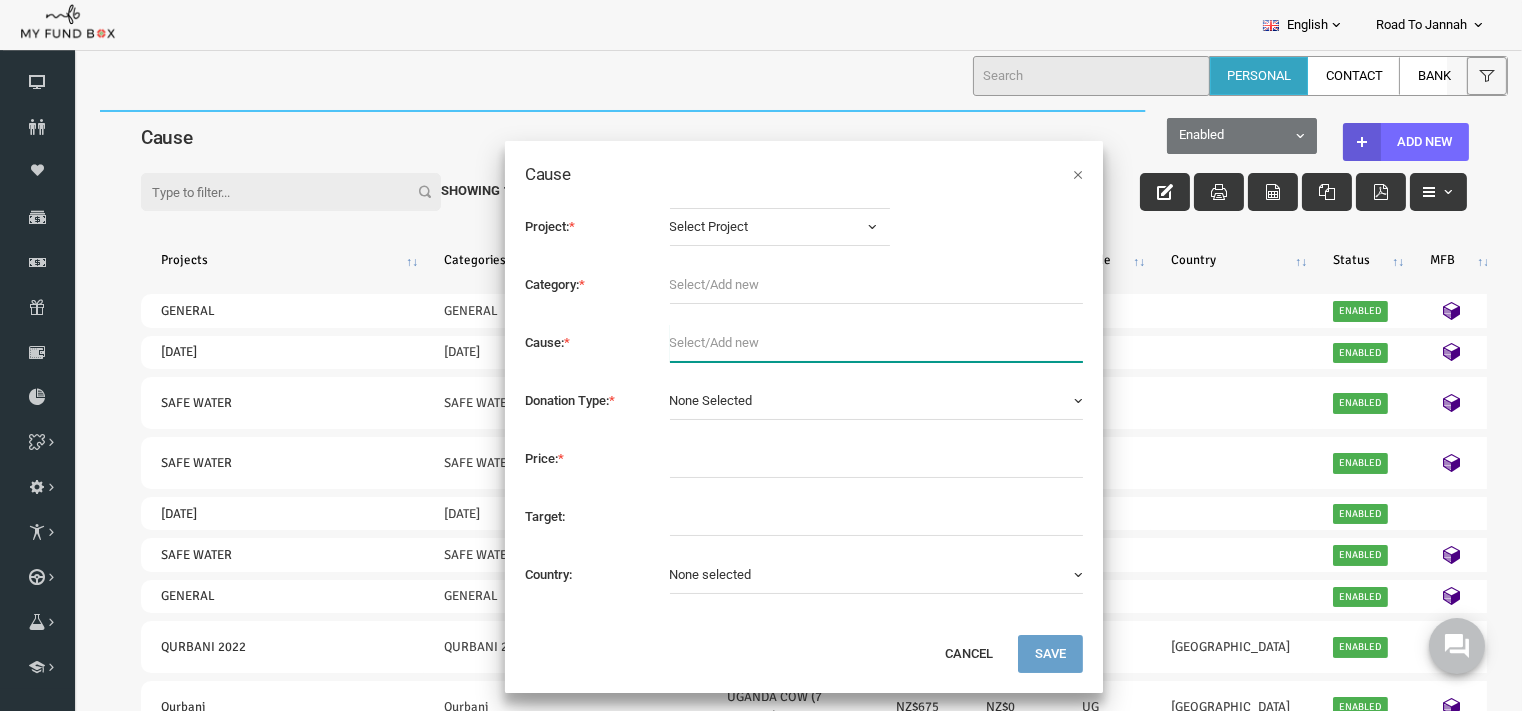 click at bounding box center (848, 342) 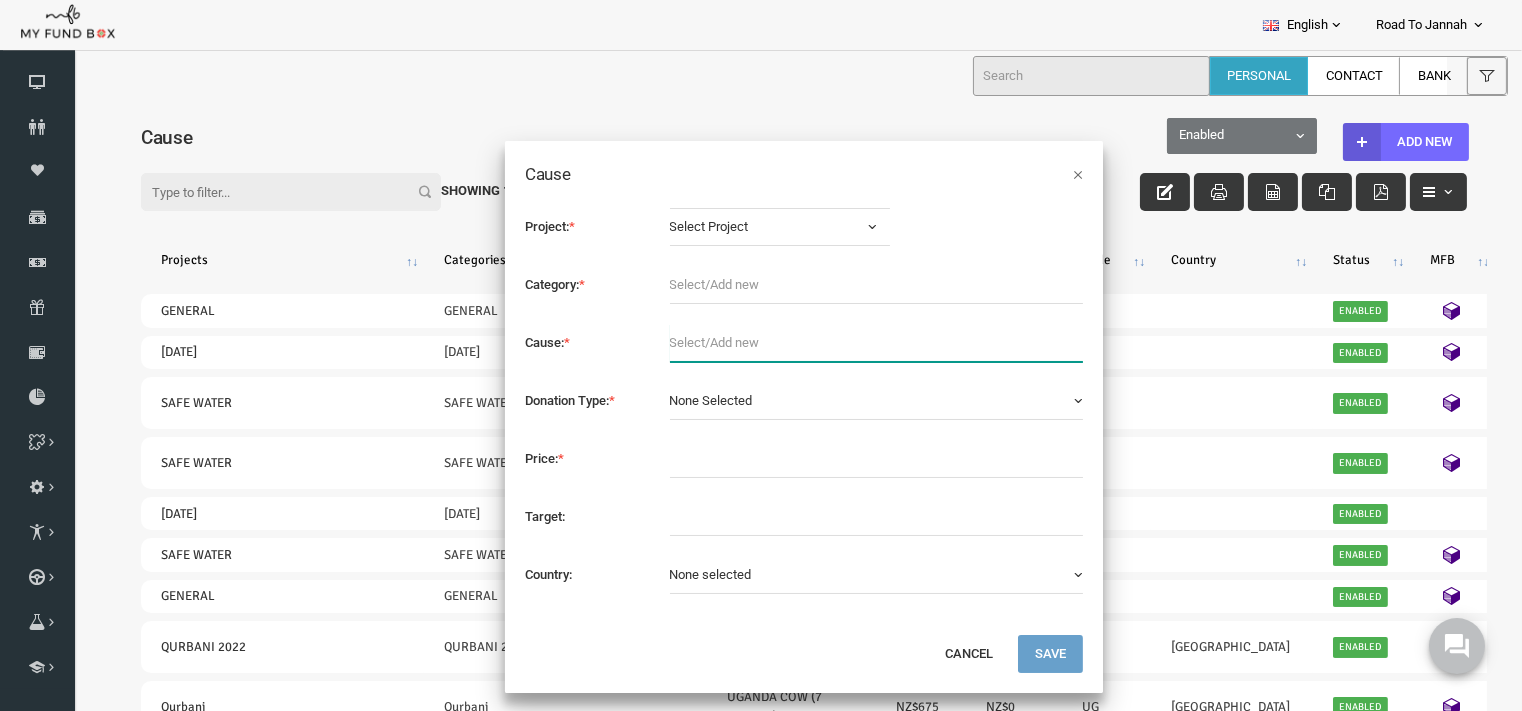 click at bounding box center (848, 342) 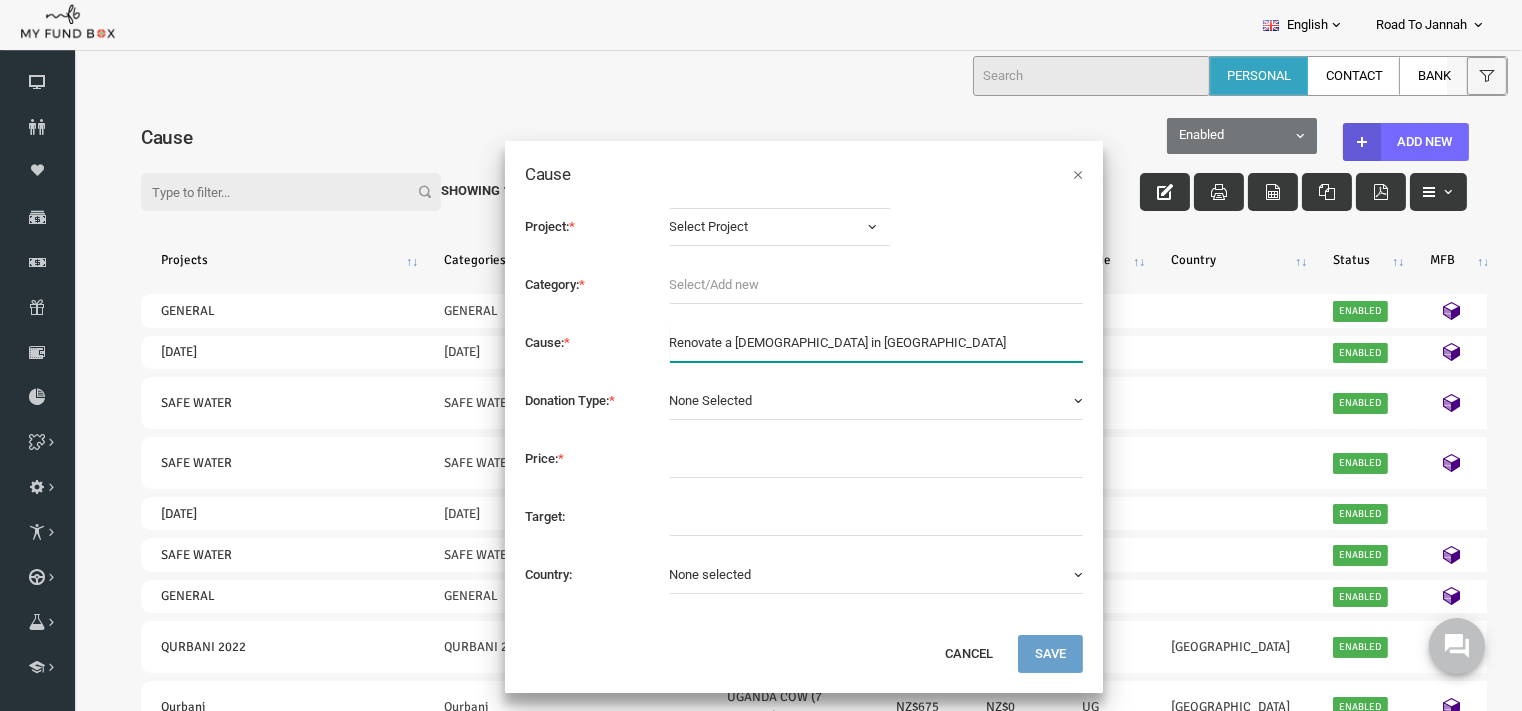 type on "Renovate a Masjid in East africa" 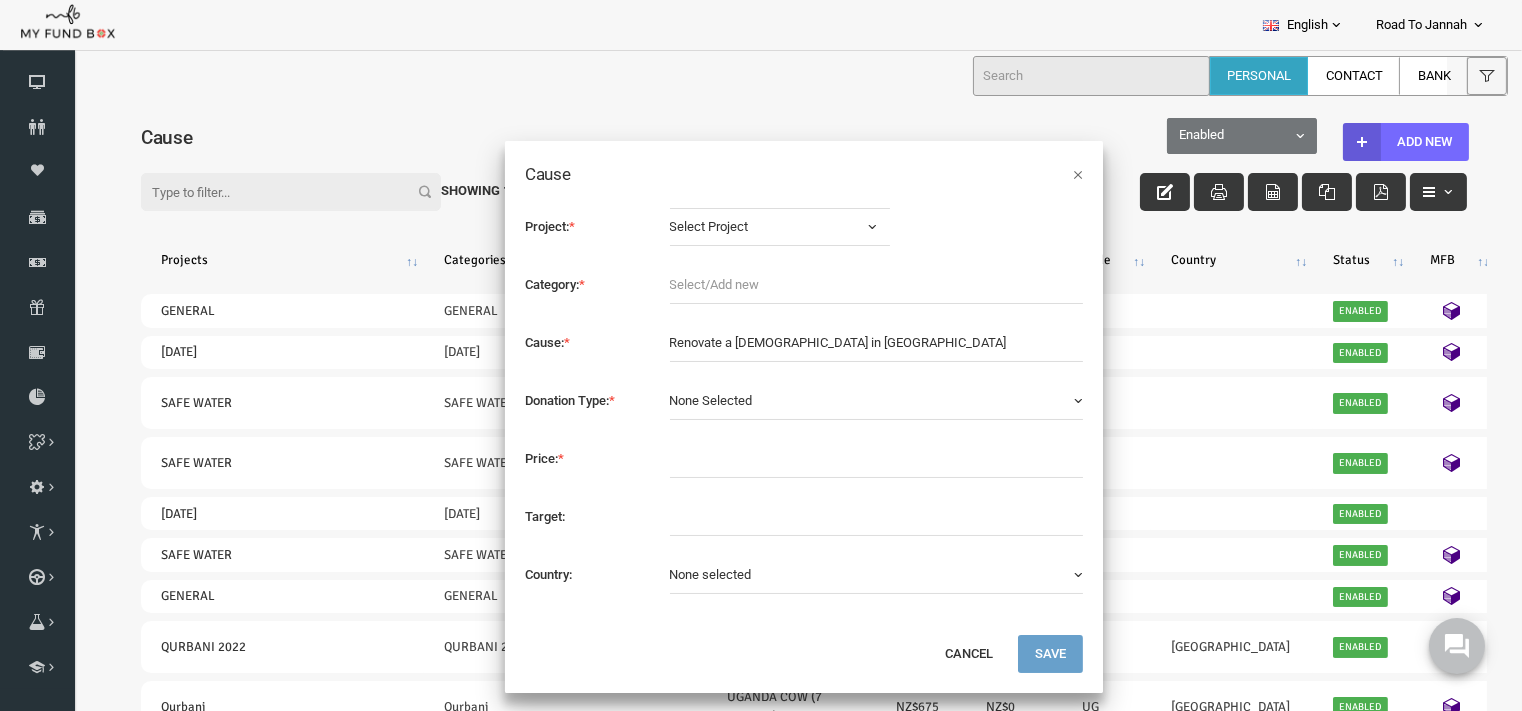 click on "Select Project" at bounding box center (751, 226) 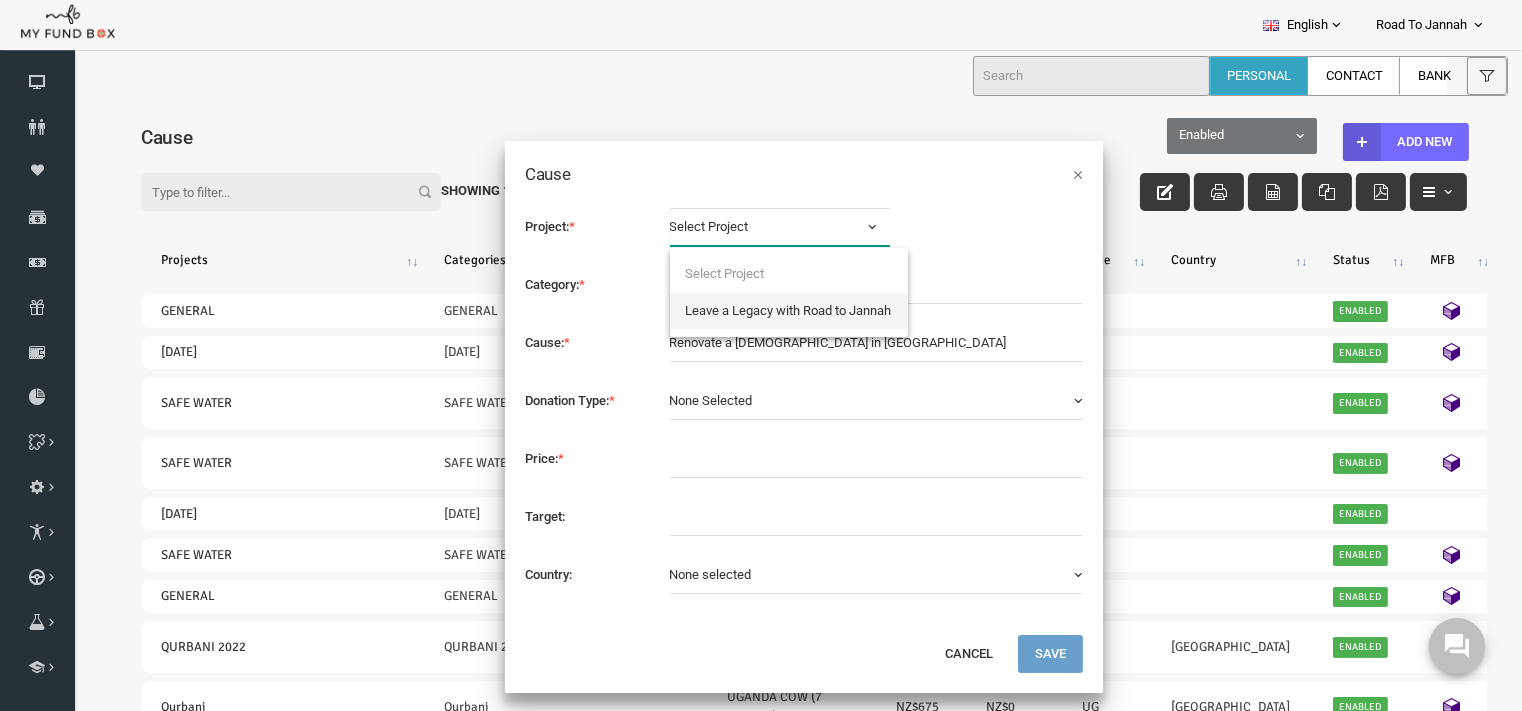 click on "Leave a Legacy with Road to Jannah" at bounding box center (760, 310) 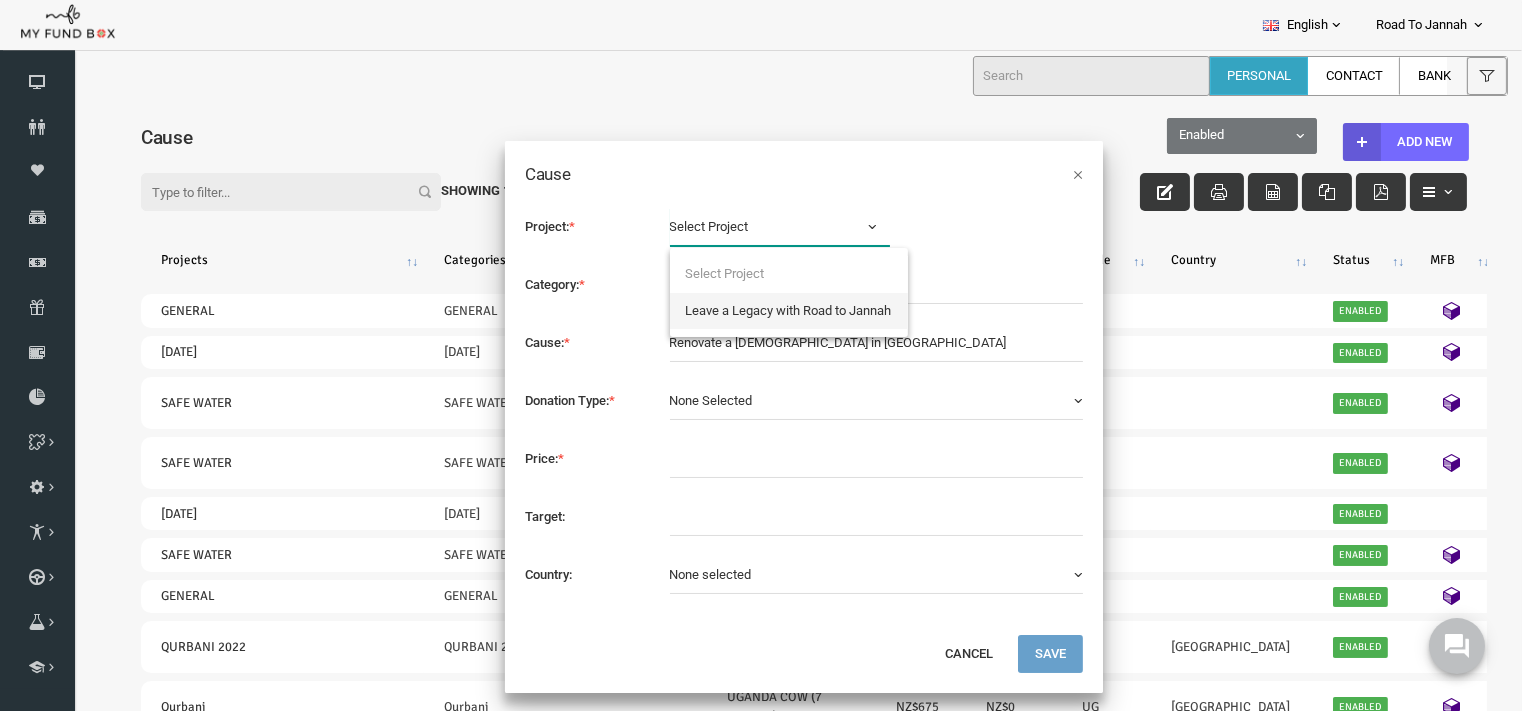 select on "2028" 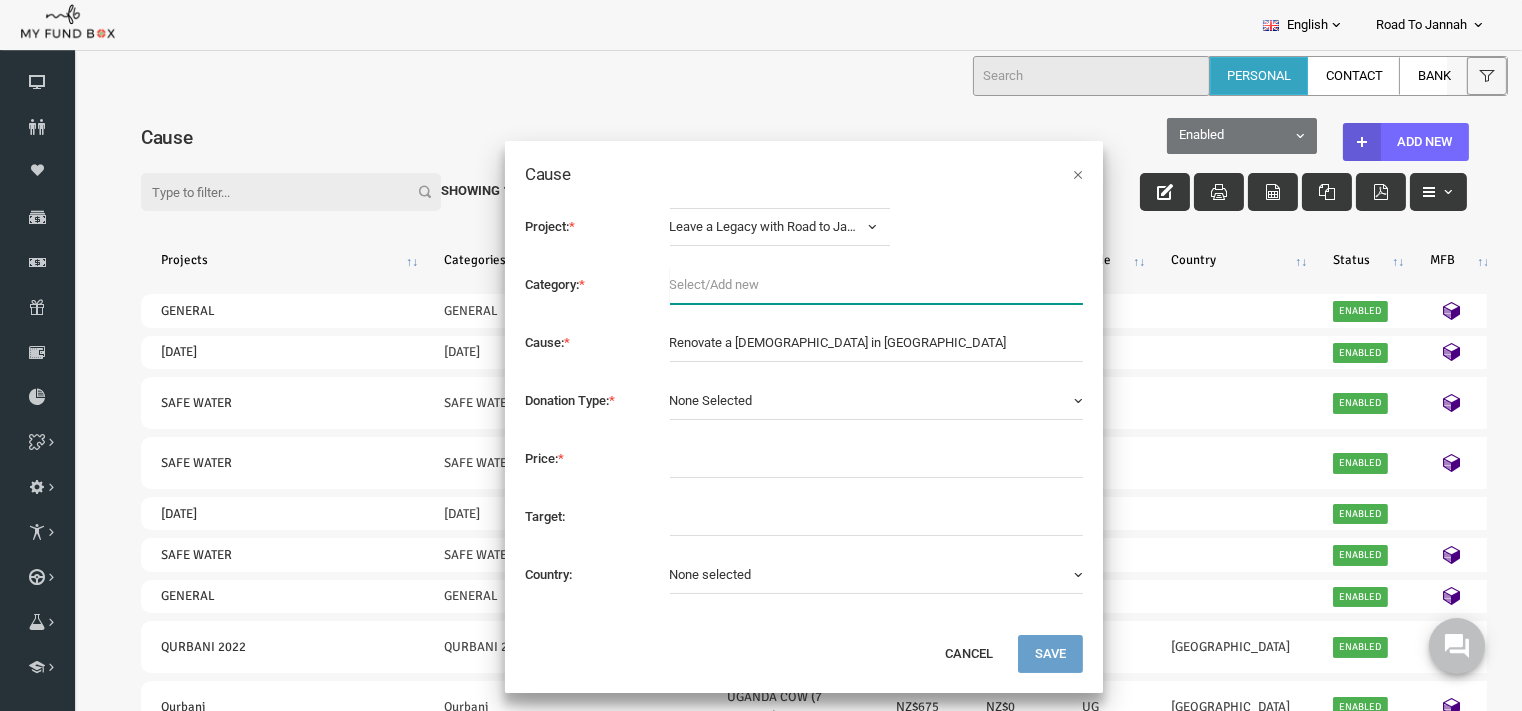 click at bounding box center (848, 284) 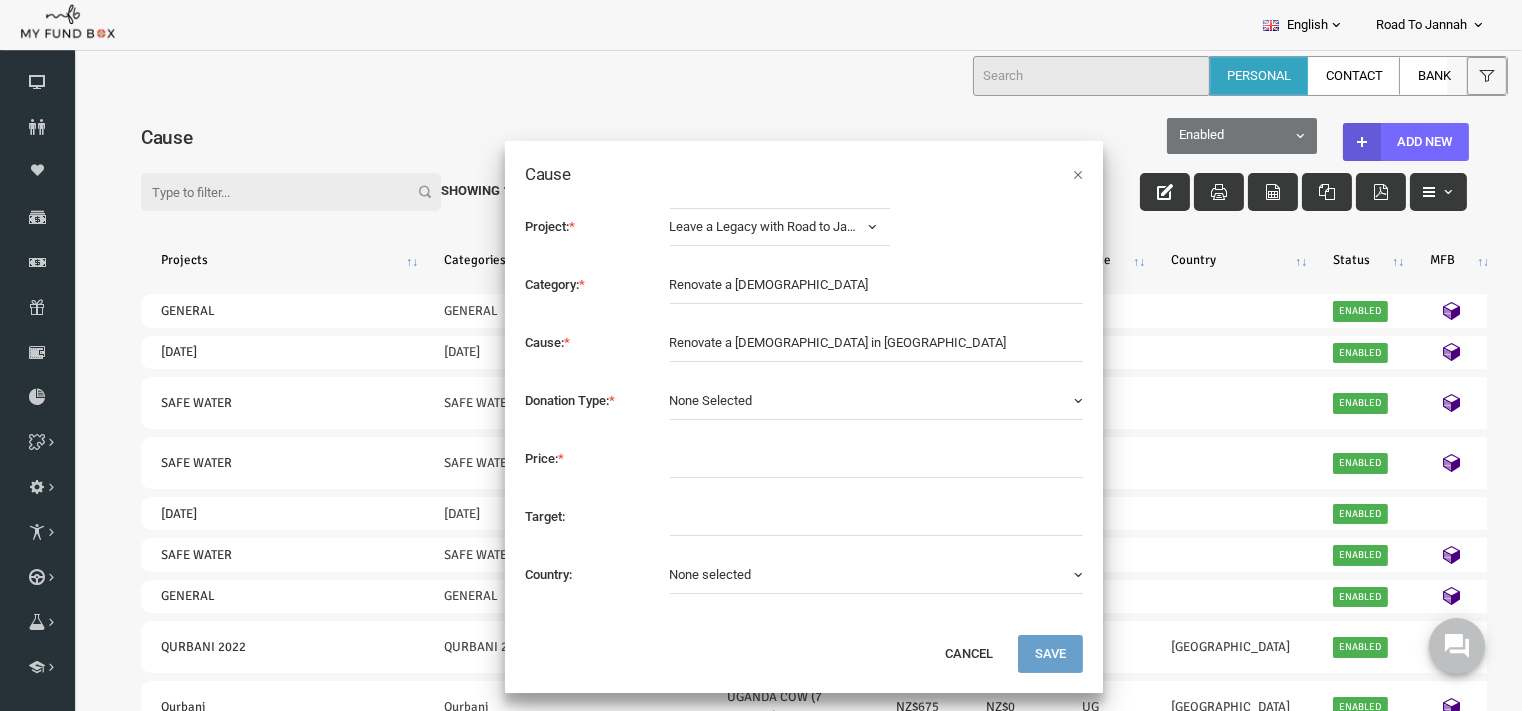 click on "None Selected" at bounding box center [682, 399] 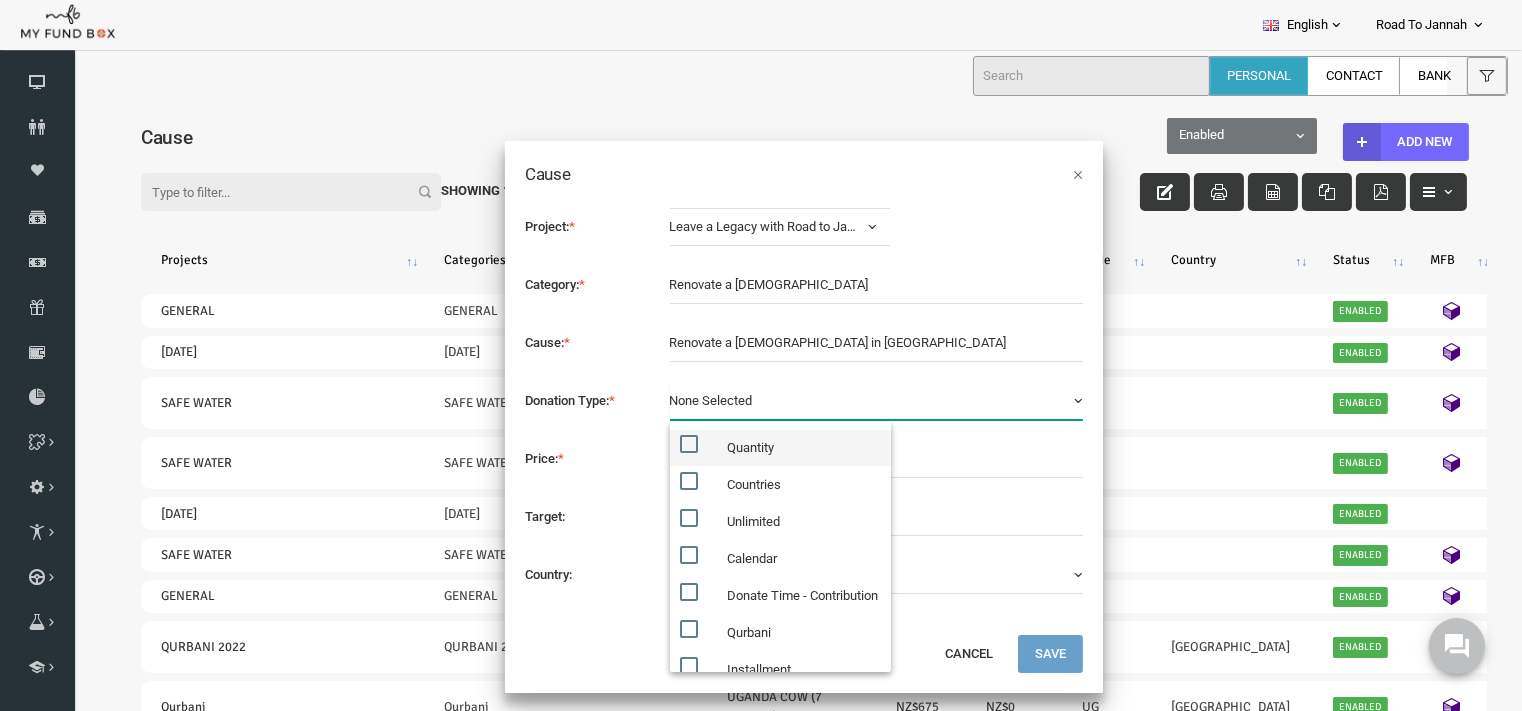 click at bounding box center (660, 443) 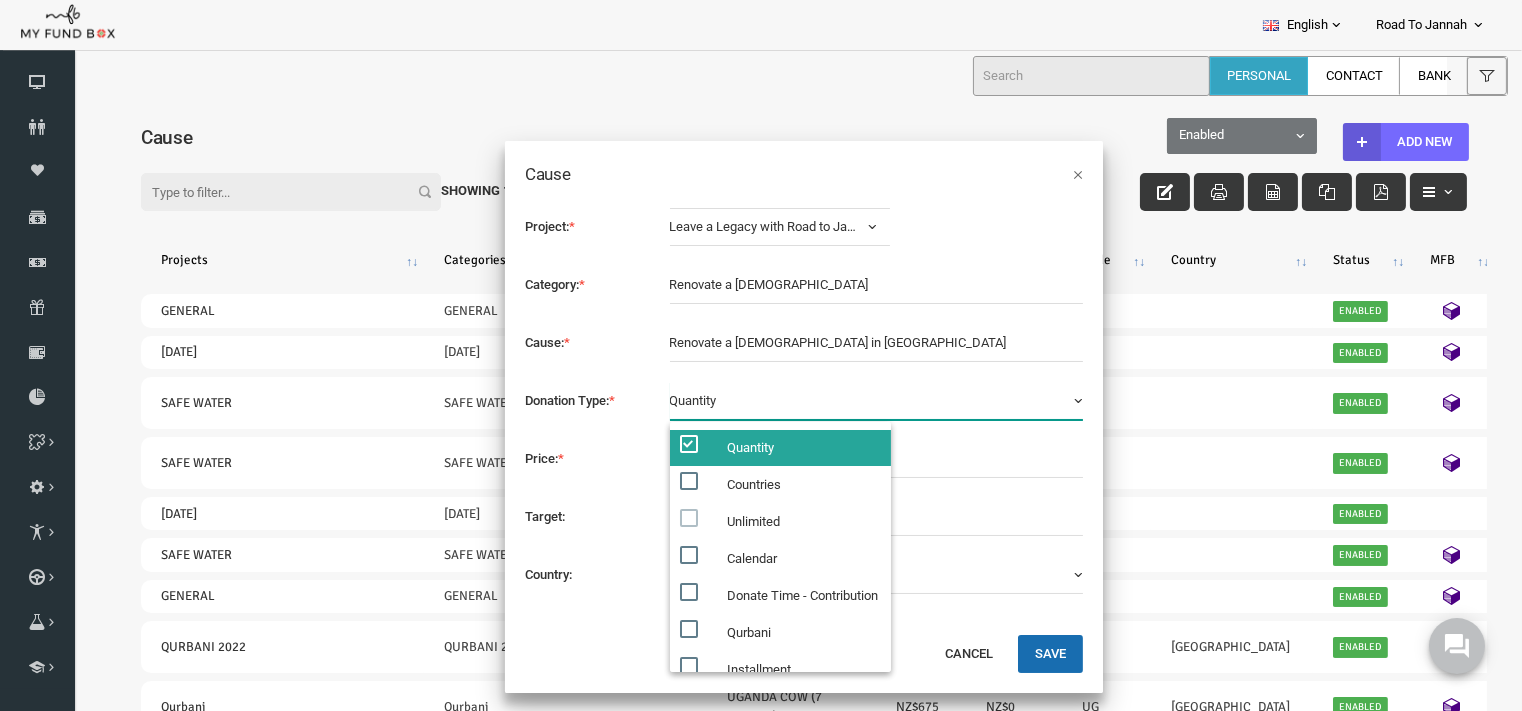 click on "Price:  *" at bounding box center (558, 457) 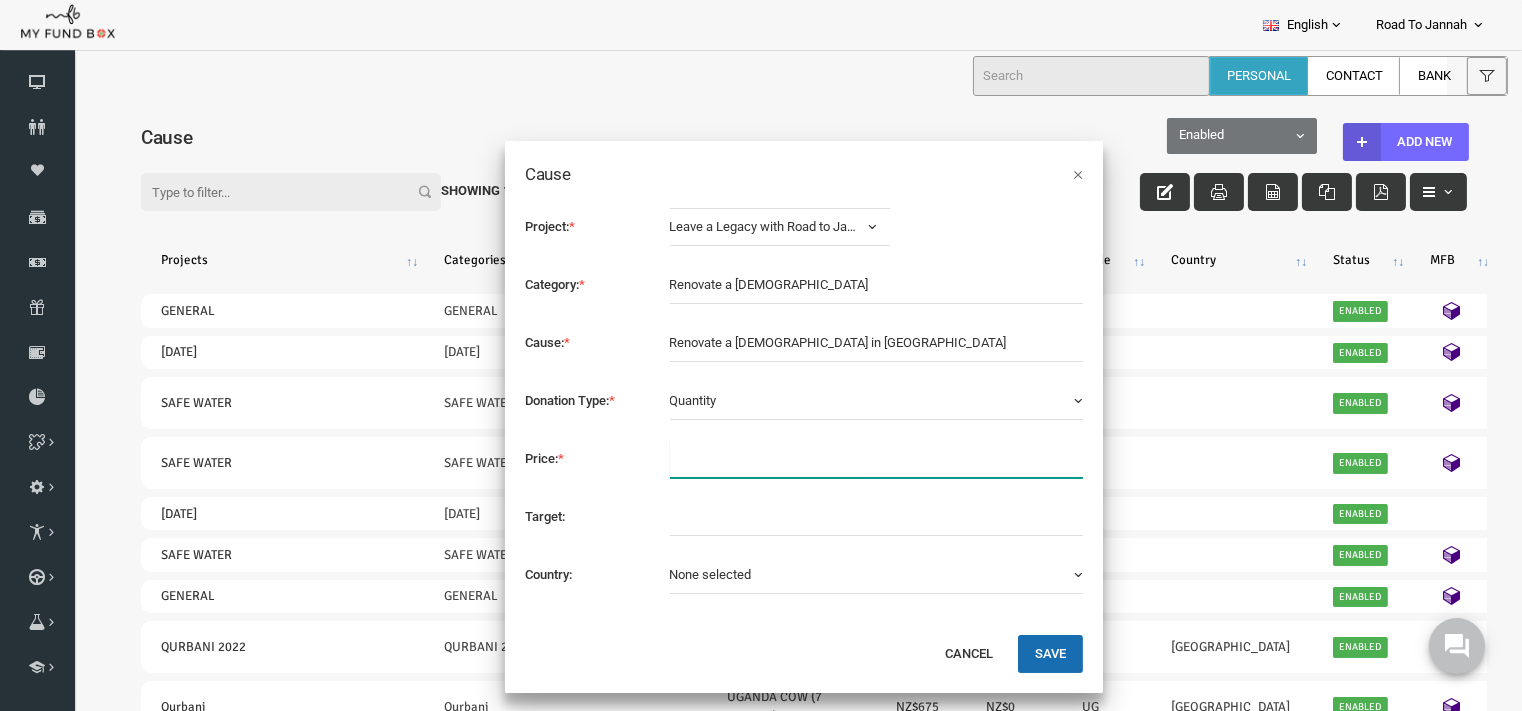 click at bounding box center (848, 458) 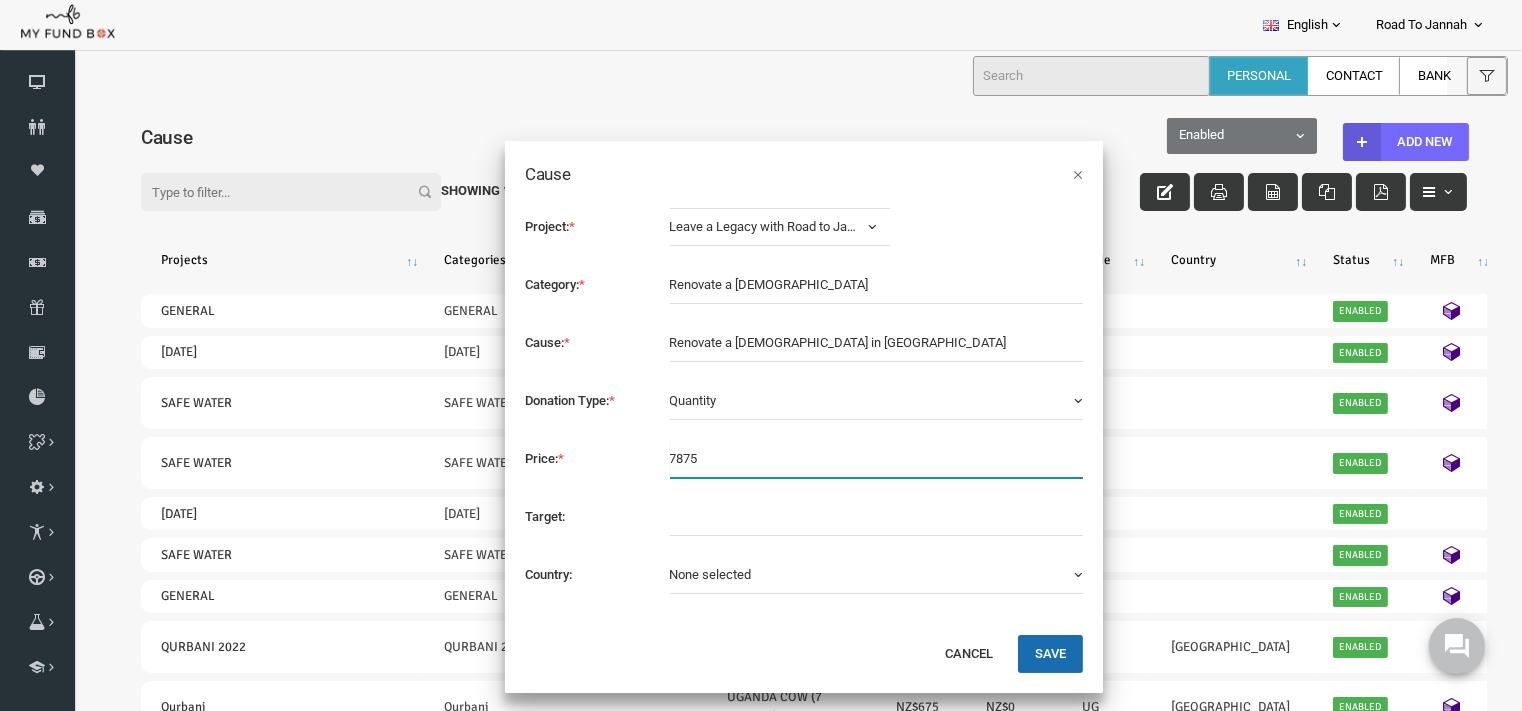 type on "7875" 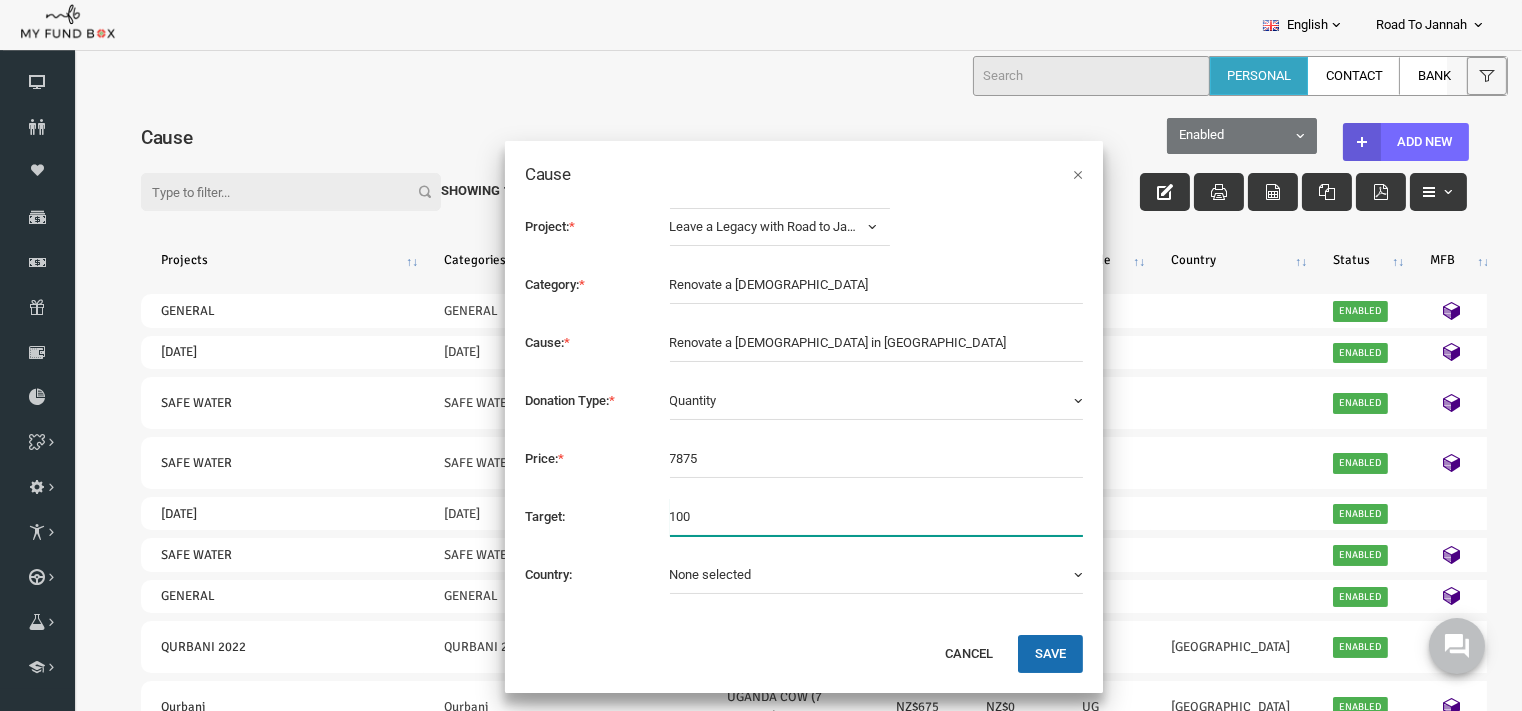type on "100" 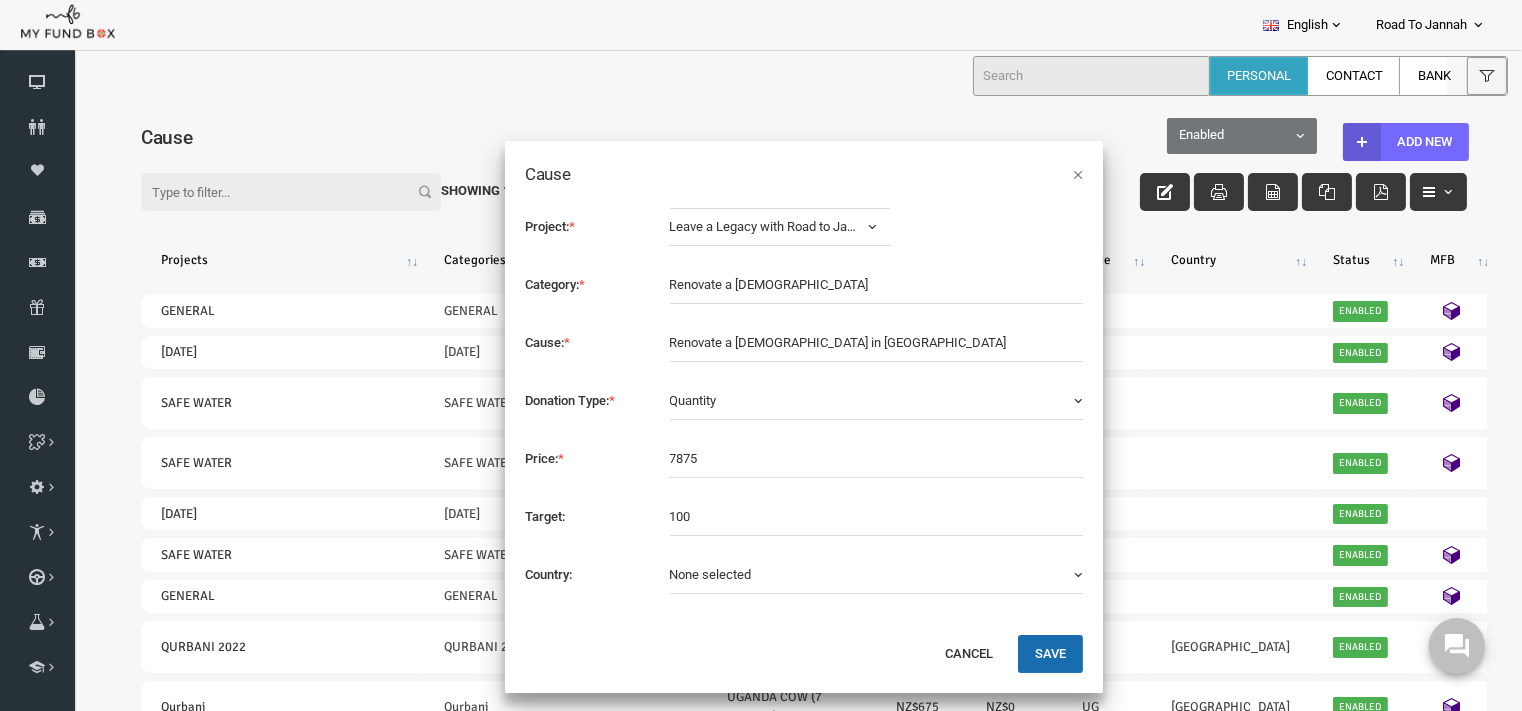 click on "None selected" at bounding box center (682, 573) 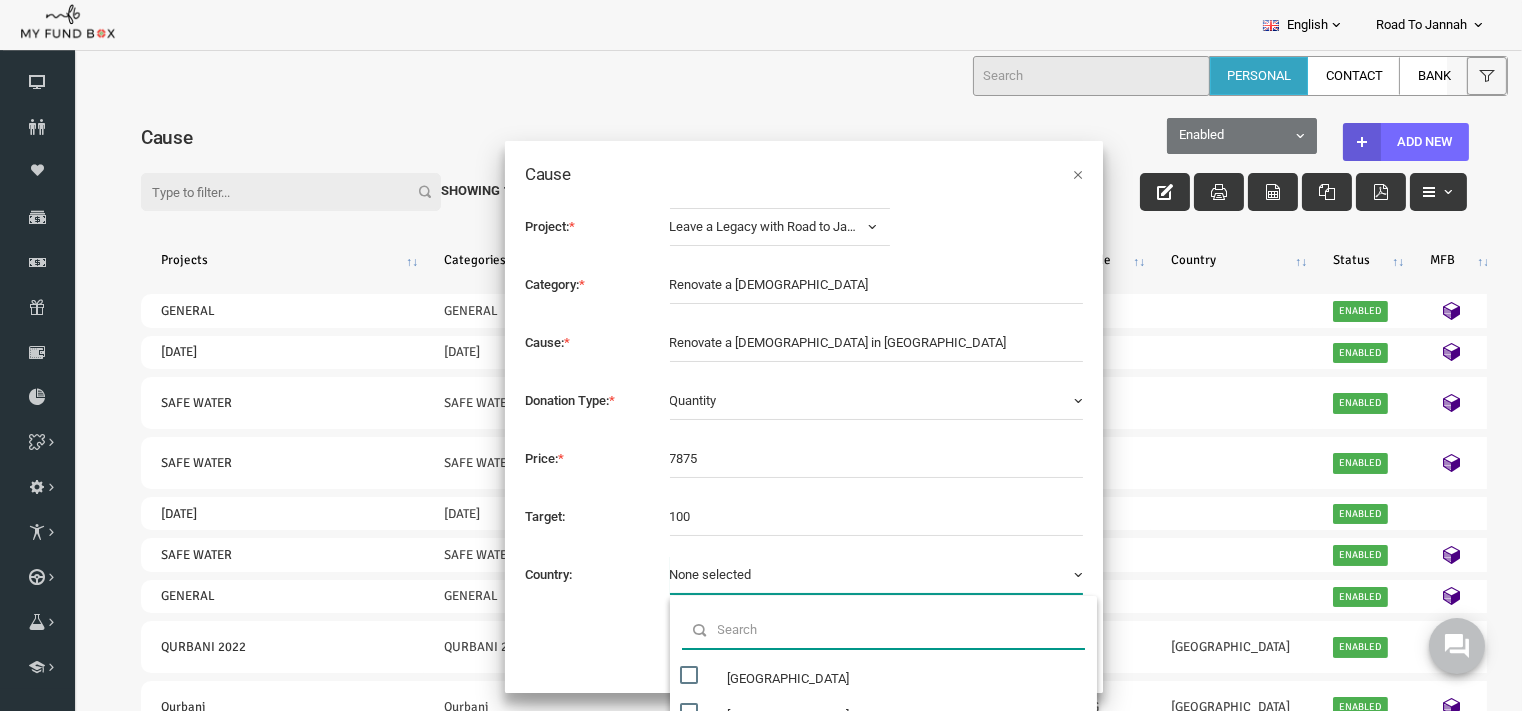 click at bounding box center [854, 629] 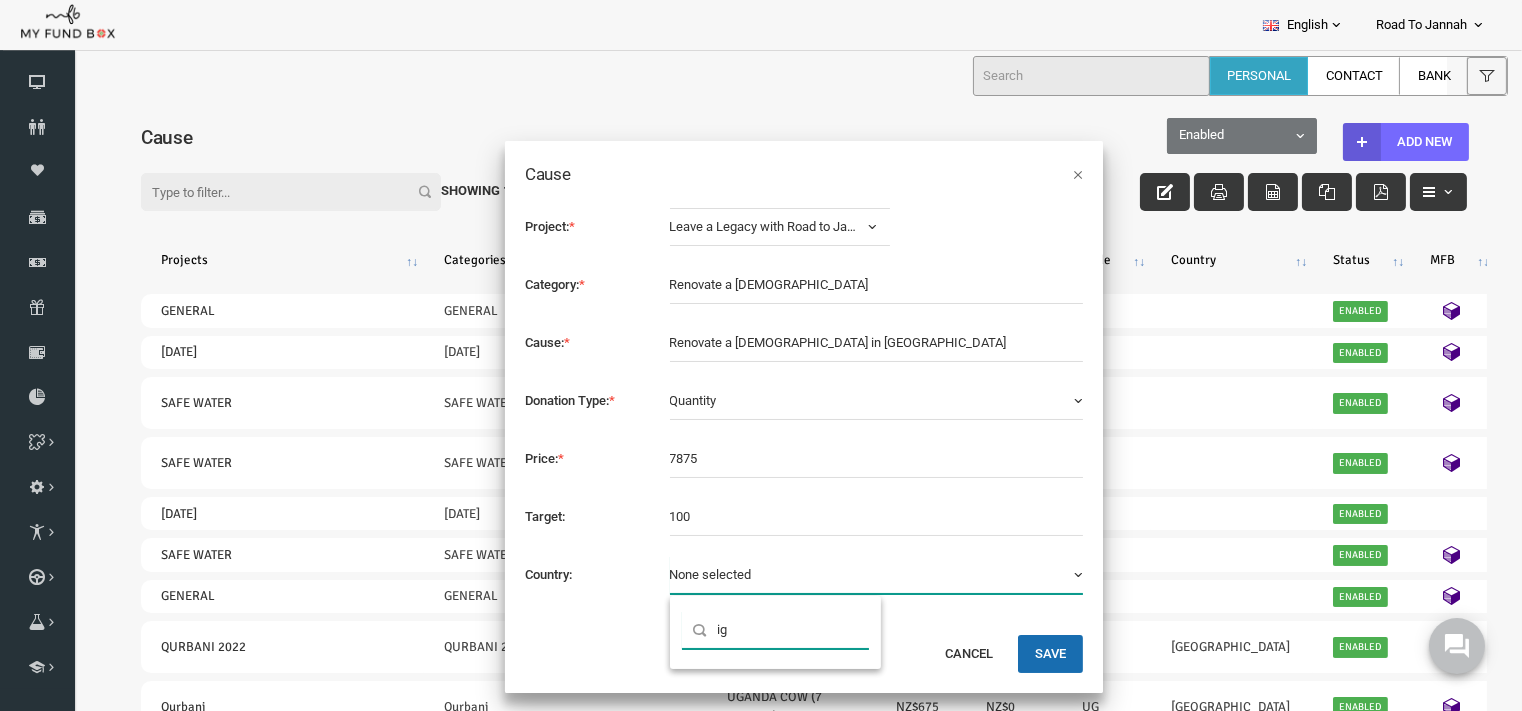 type on "i" 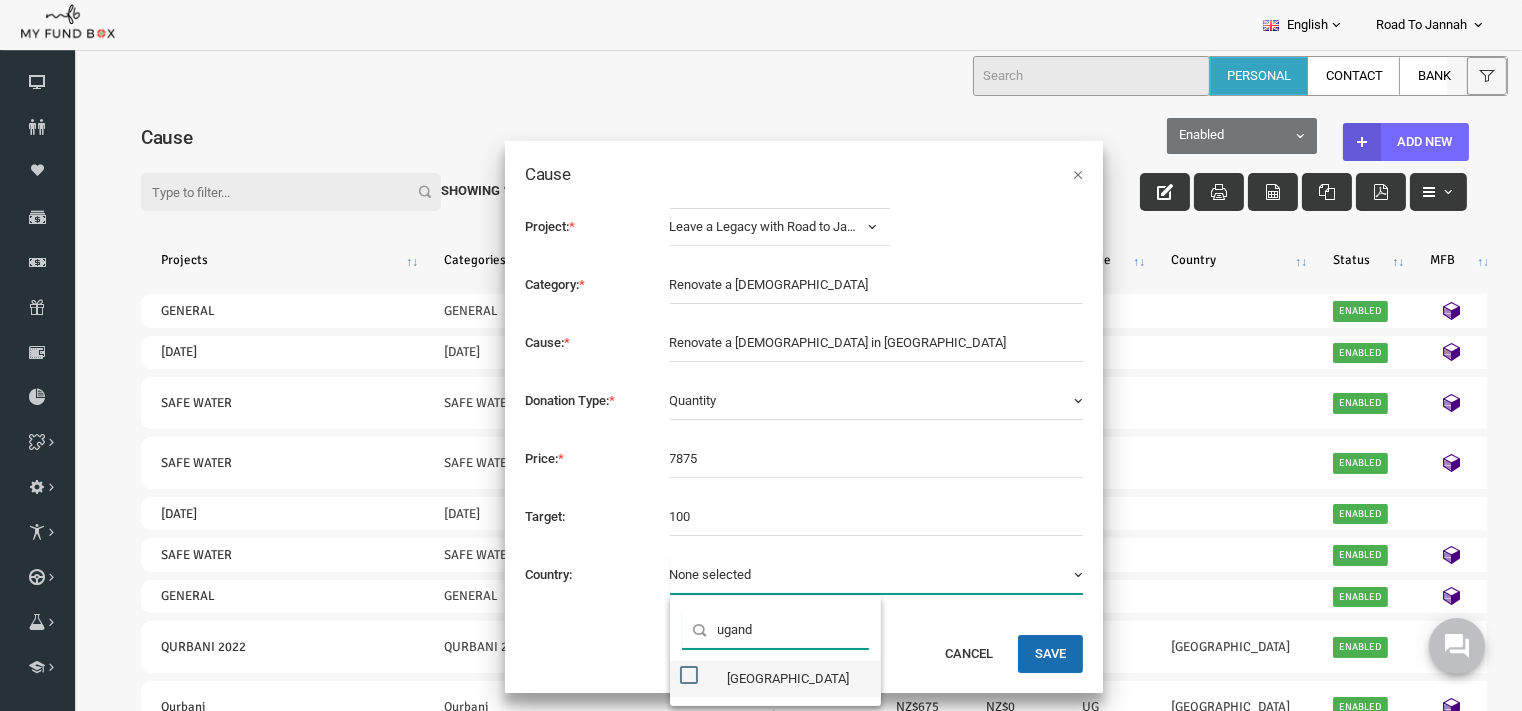 type on "ugand" 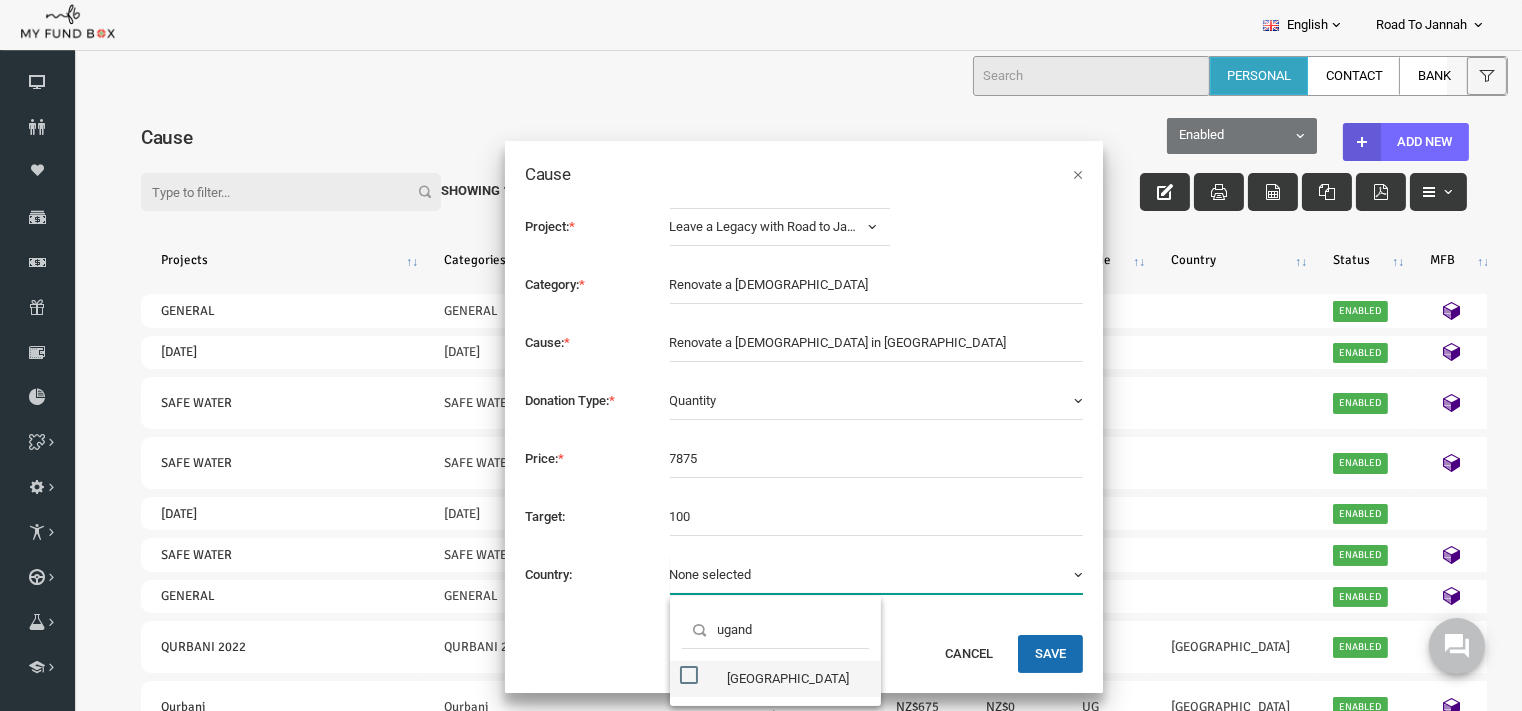 click at bounding box center [660, 674] 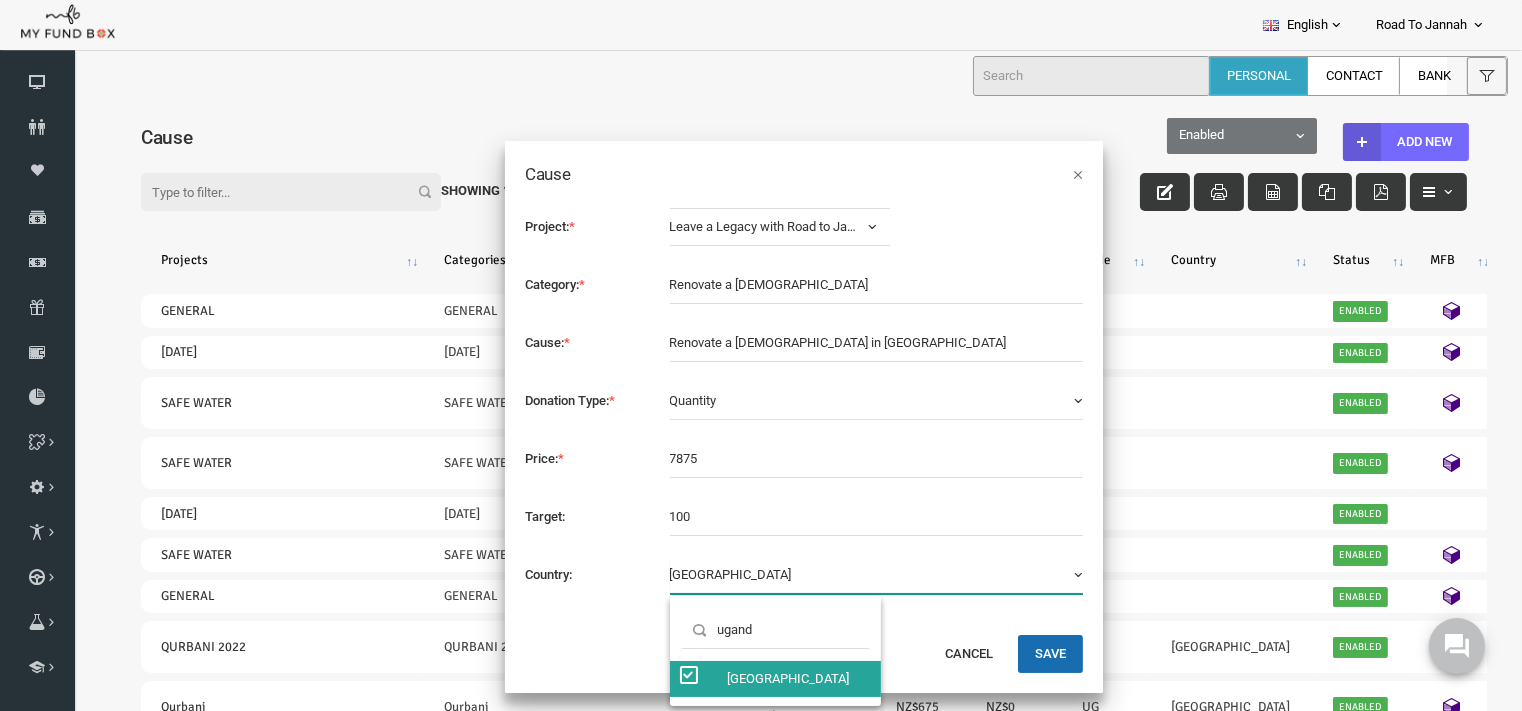 scroll, scrollTop: 7022, scrollLeft: 0, axis: vertical 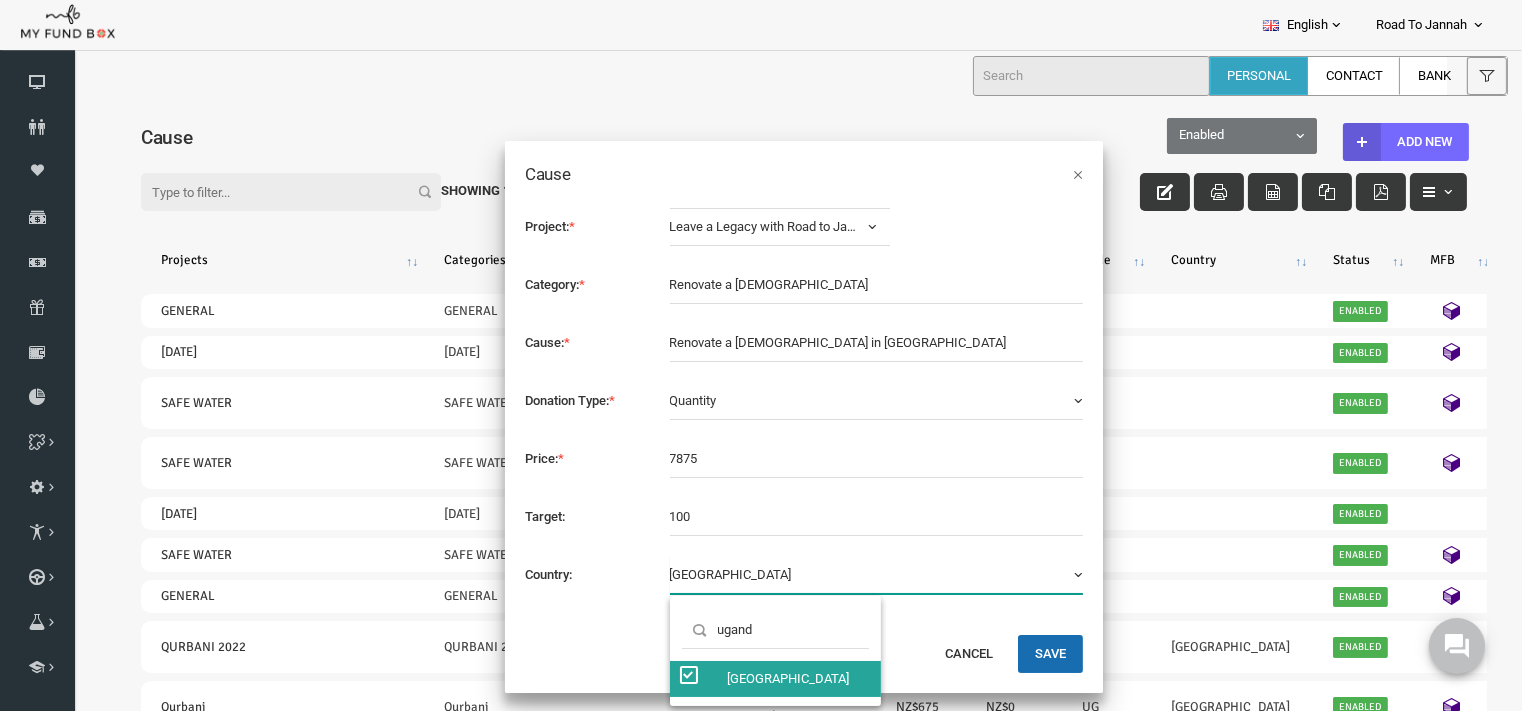 click on "Project:  *
Leave a Legacy with Road to Jannah   Select Project Leave a Legacy with Road to Jannah
Select Project
Leave a Legacy with Road to Jannah
Category:  *
Cause:  *
Renovate a Masjid in East africa" at bounding box center [775, 410] 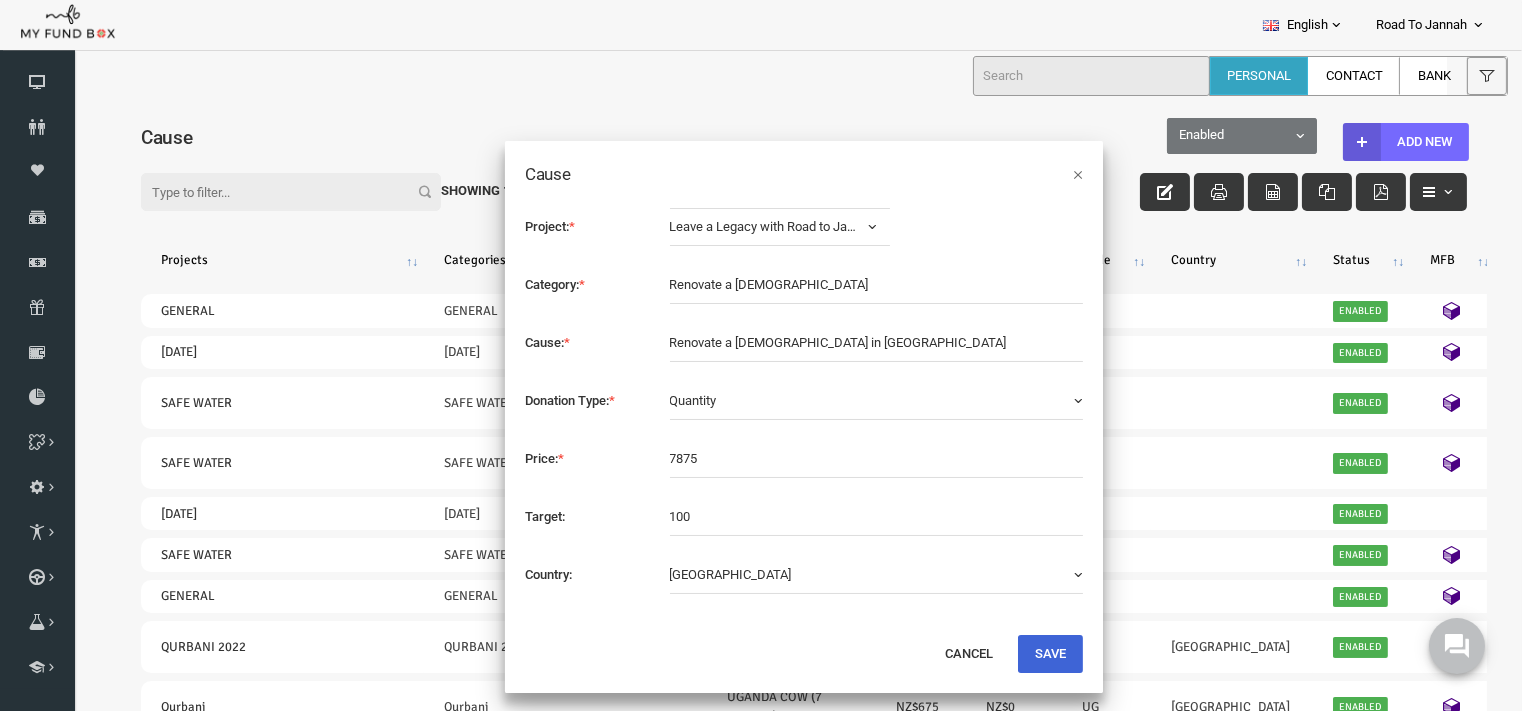 click on "Save" at bounding box center (1021, 653) 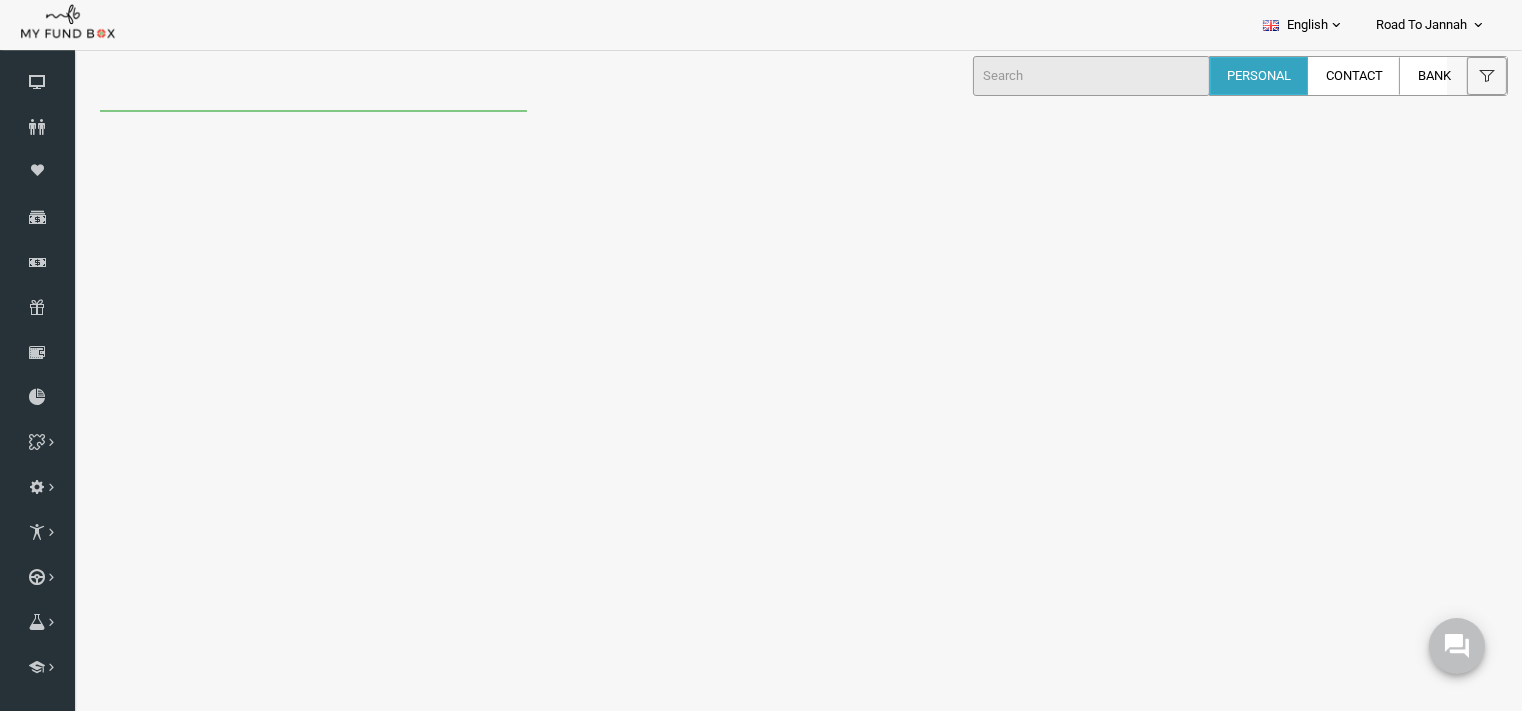 scroll, scrollTop: 0, scrollLeft: 0, axis: both 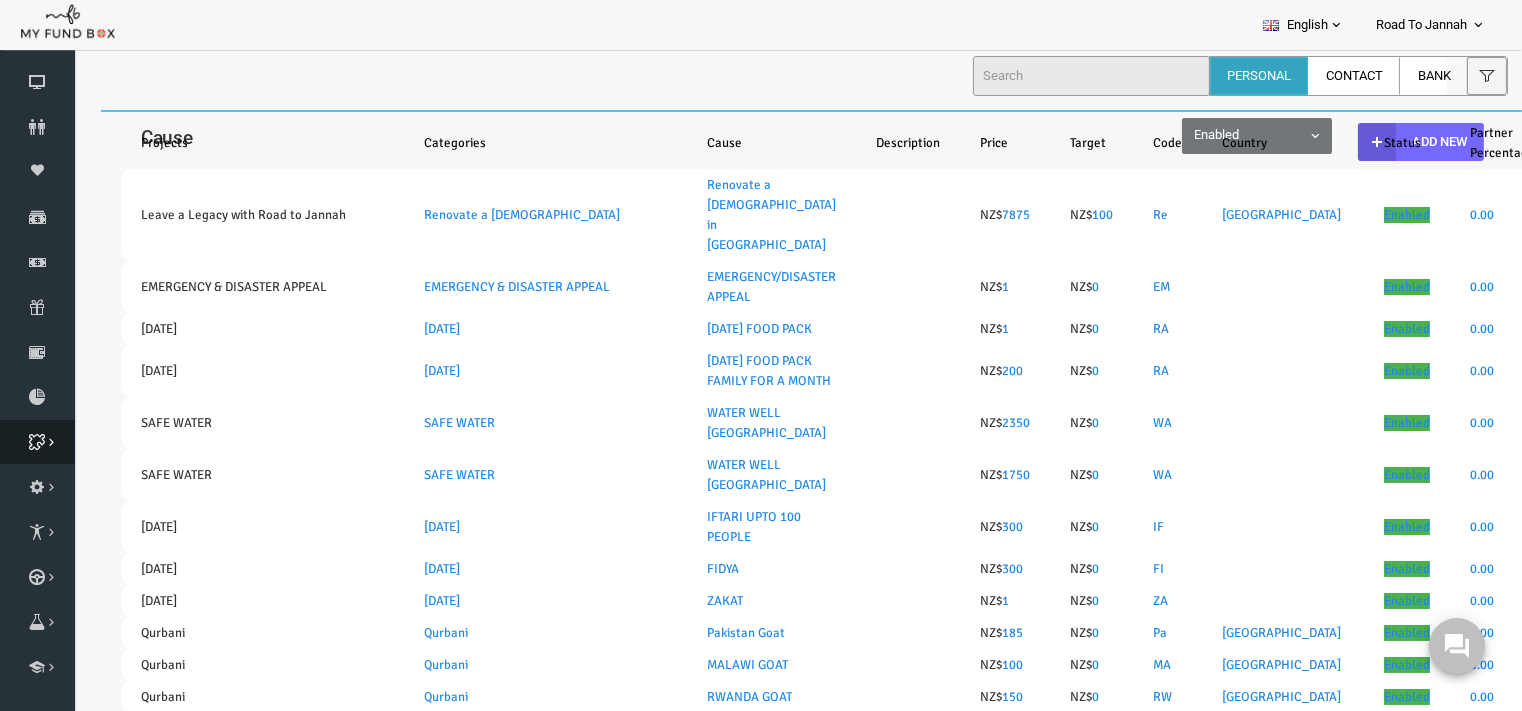 select on "100" 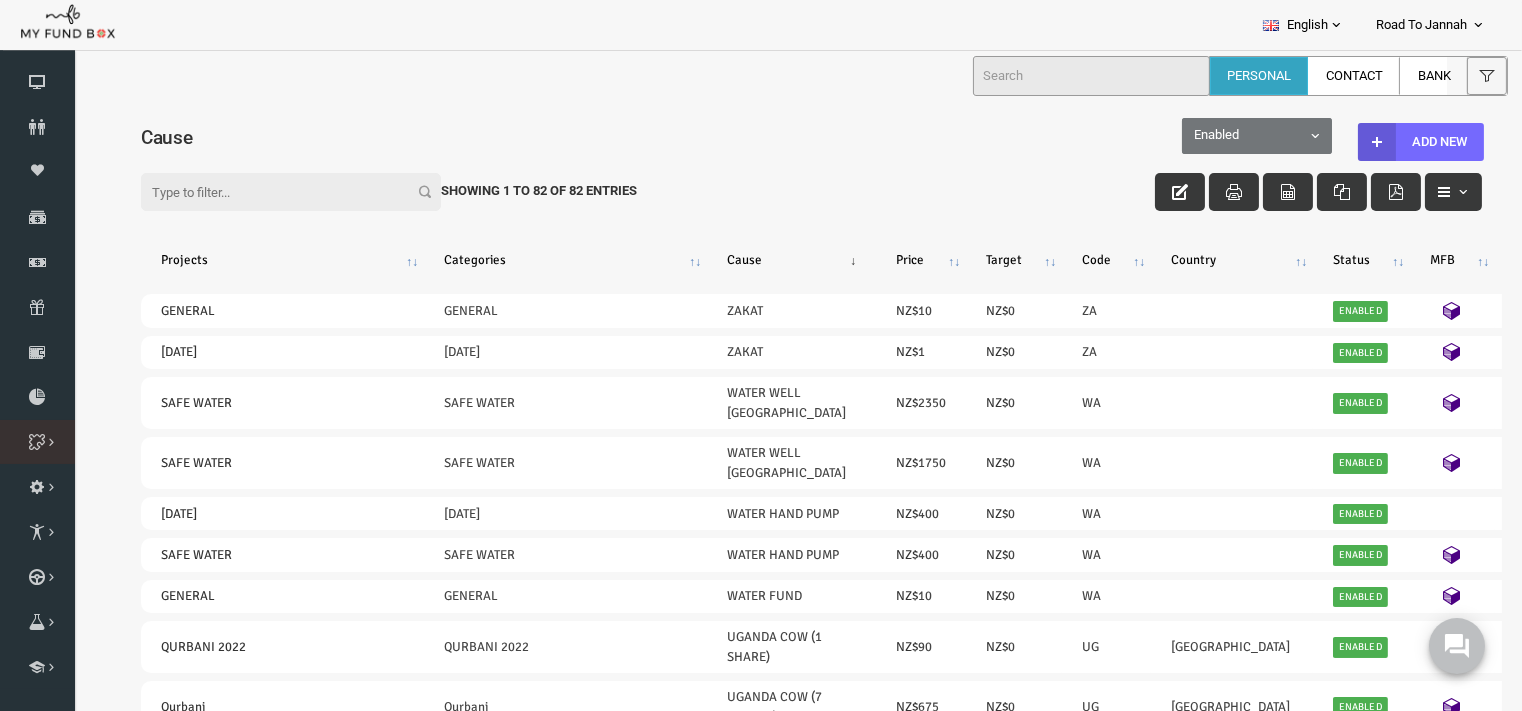 click at bounding box center [0, 0] 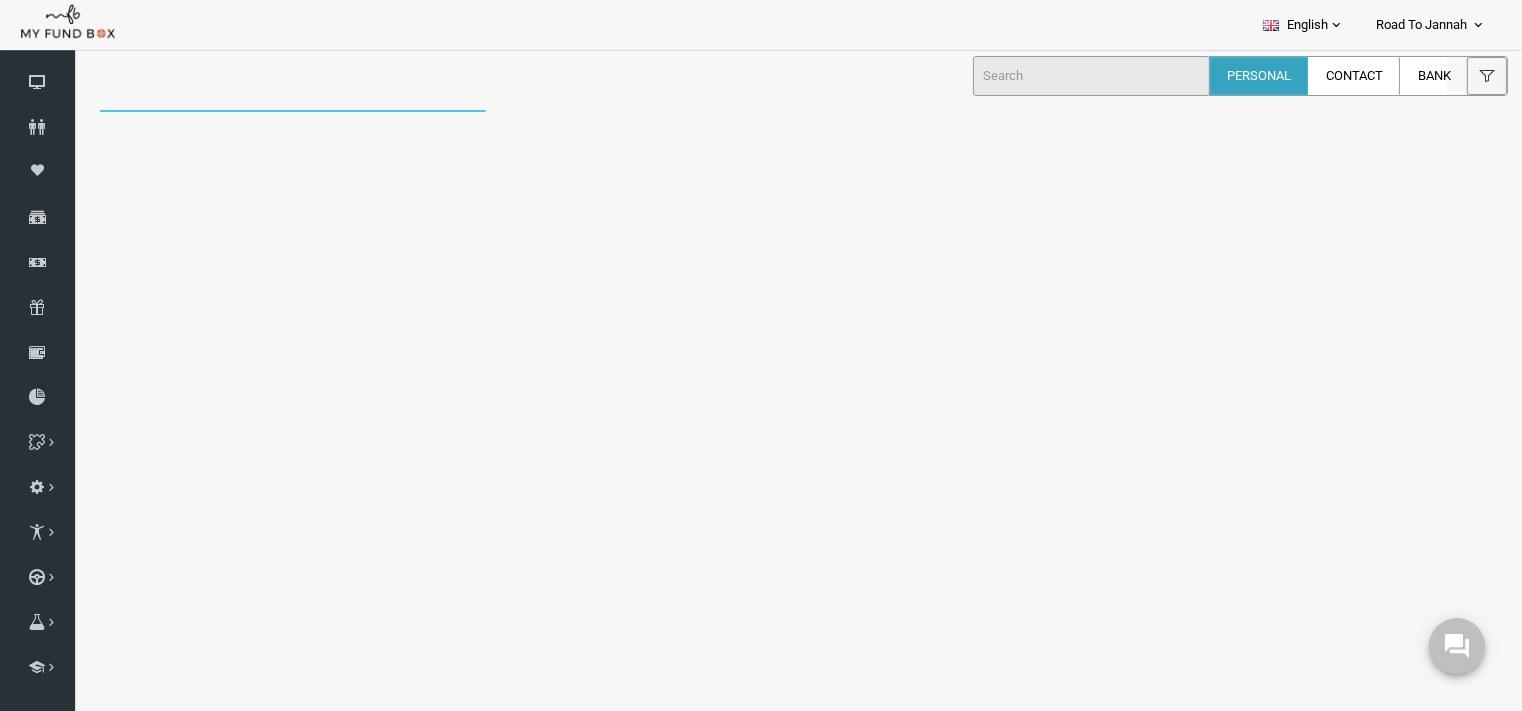 scroll, scrollTop: 0, scrollLeft: 0, axis: both 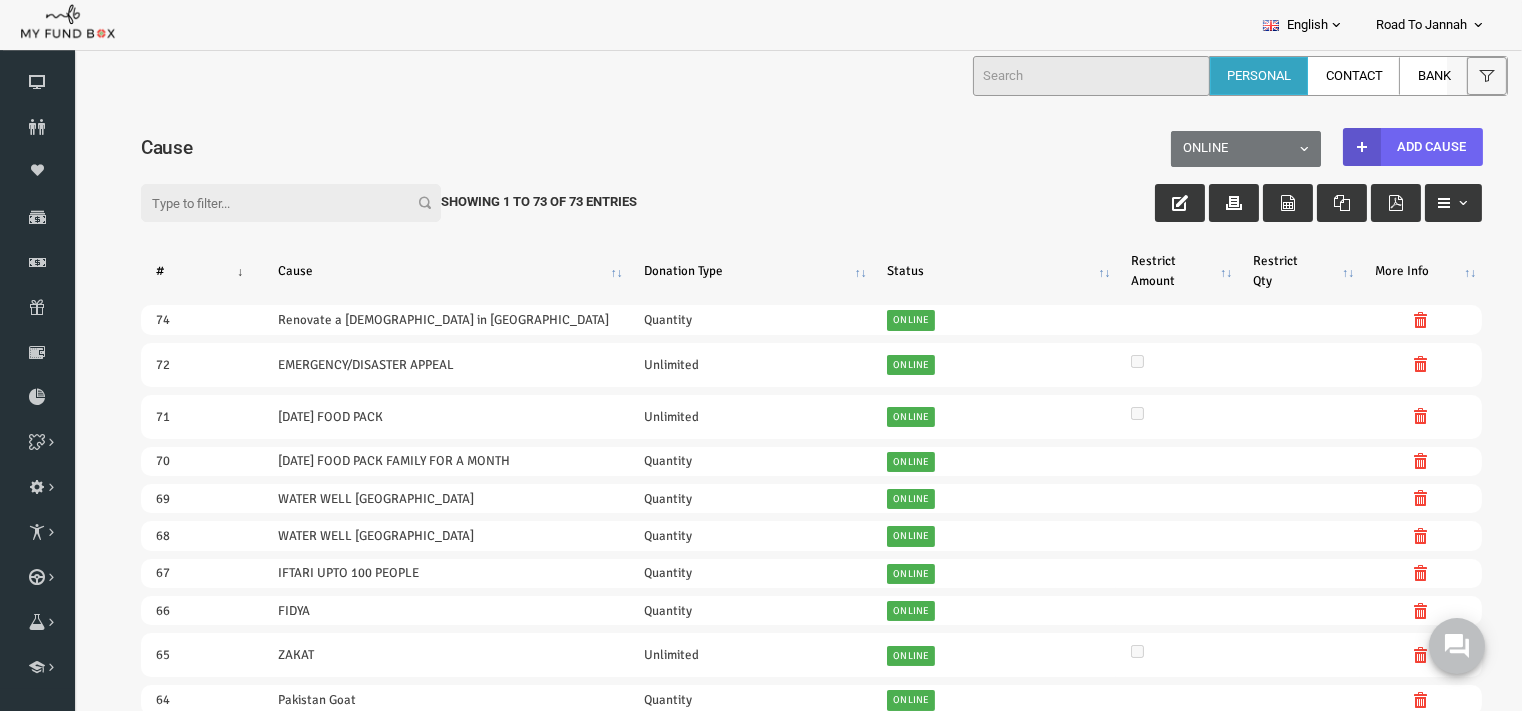 click at bounding box center [1333, 146] 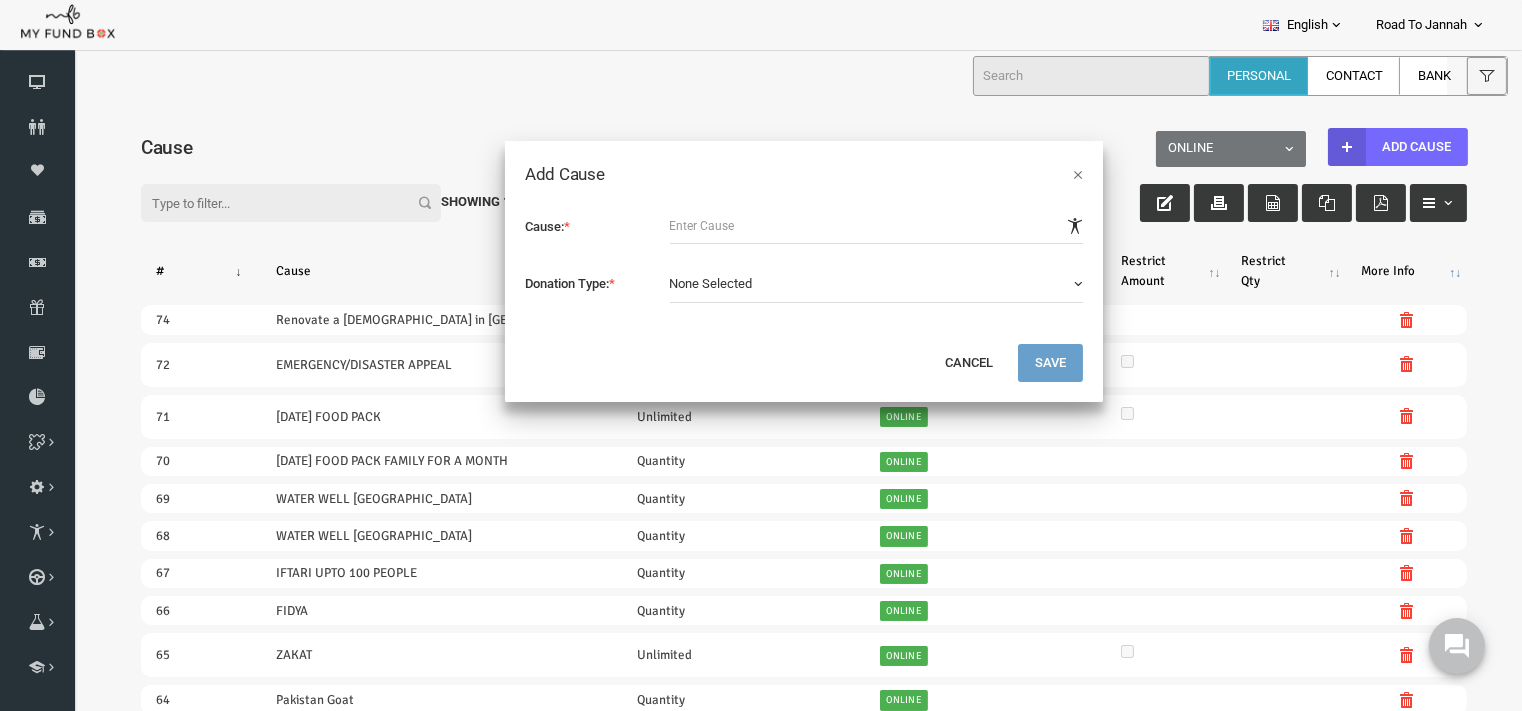 click on "×
Add Cause" at bounding box center [775, 163] 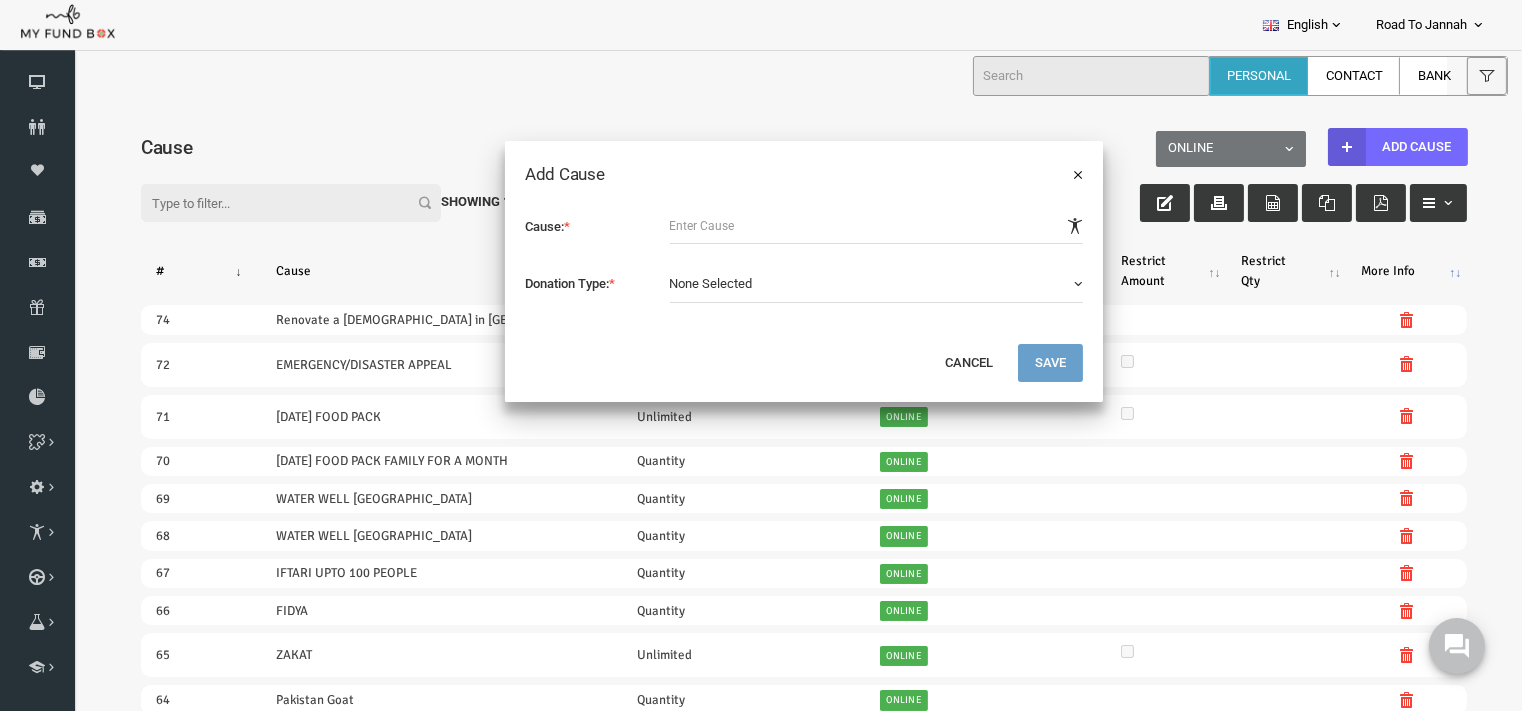 click on "×" at bounding box center [1049, 173] 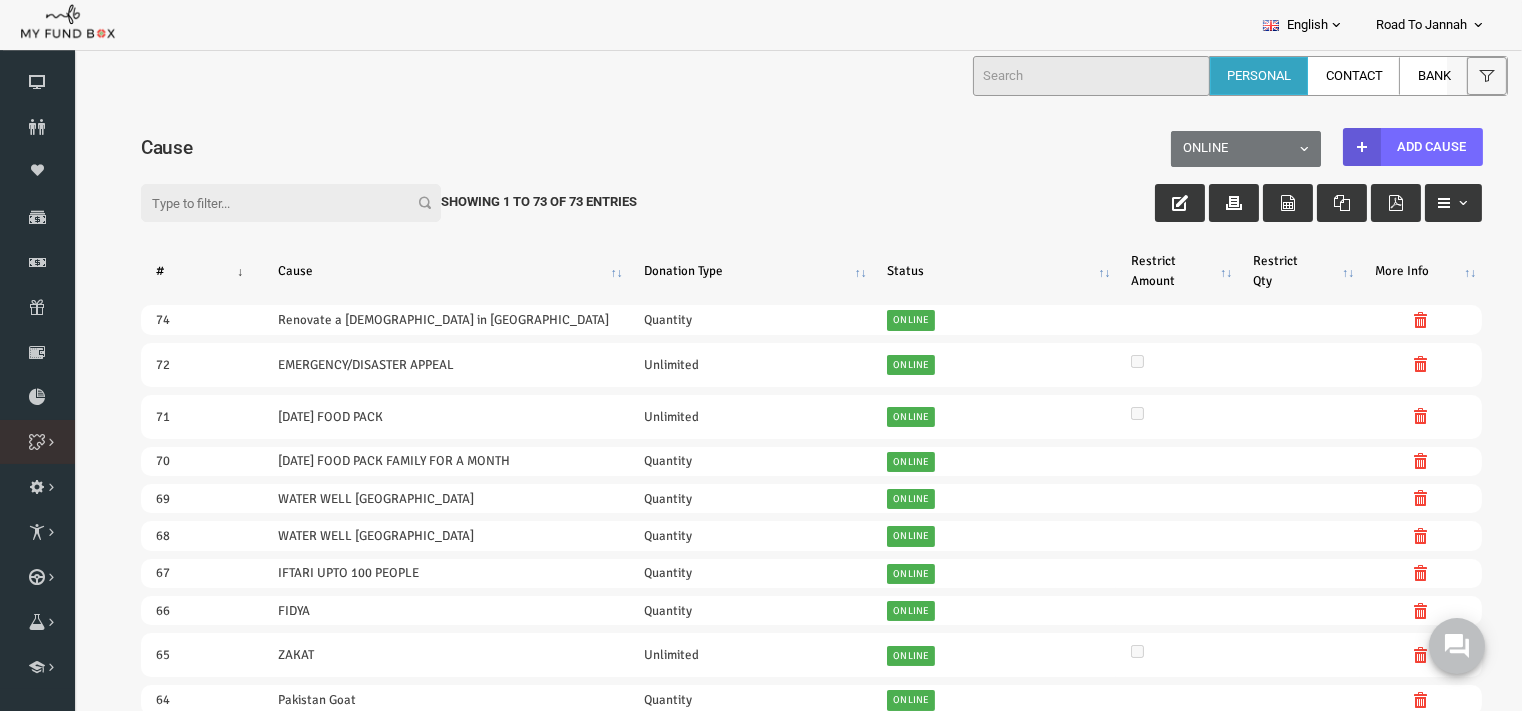 click at bounding box center [0, 0] 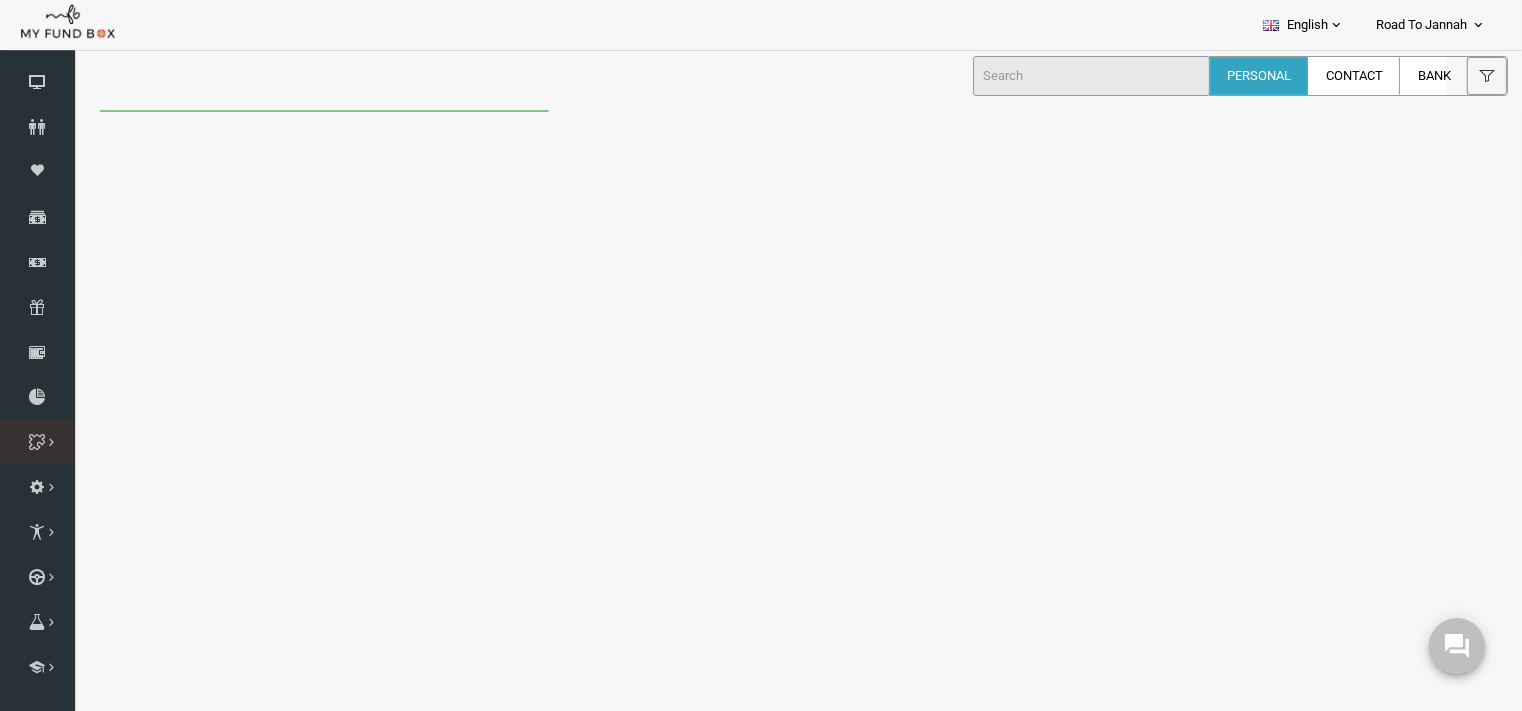 scroll, scrollTop: 0, scrollLeft: 0, axis: both 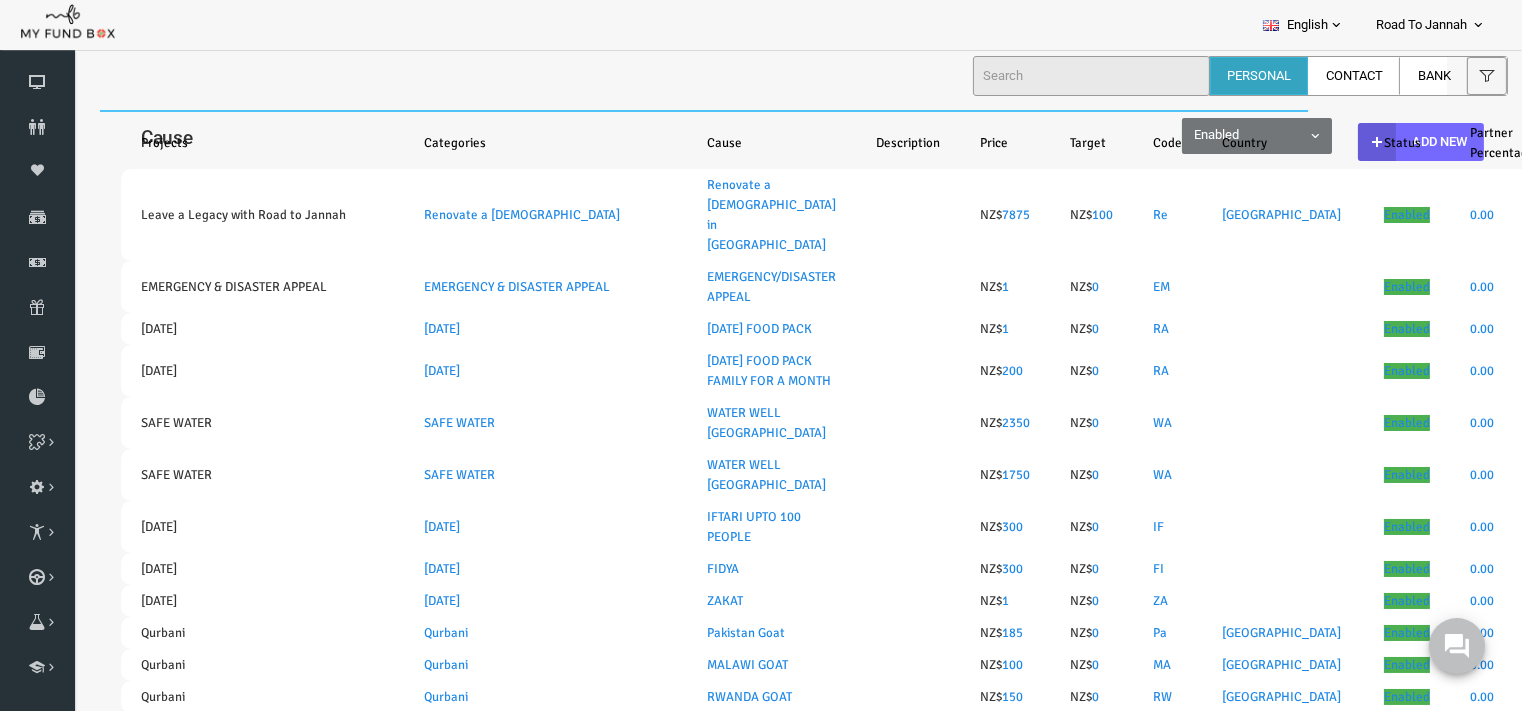 select on "100" 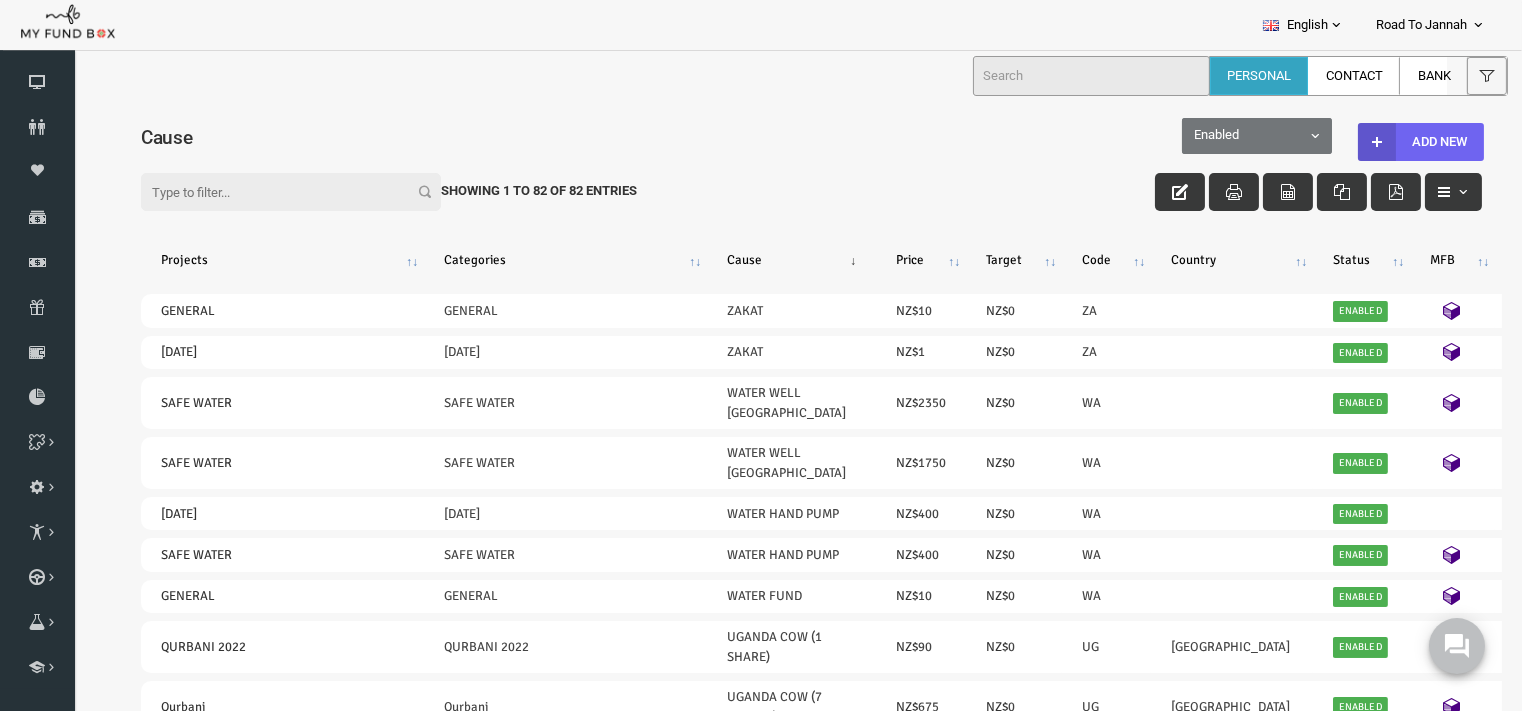 click at bounding box center [1348, 141] 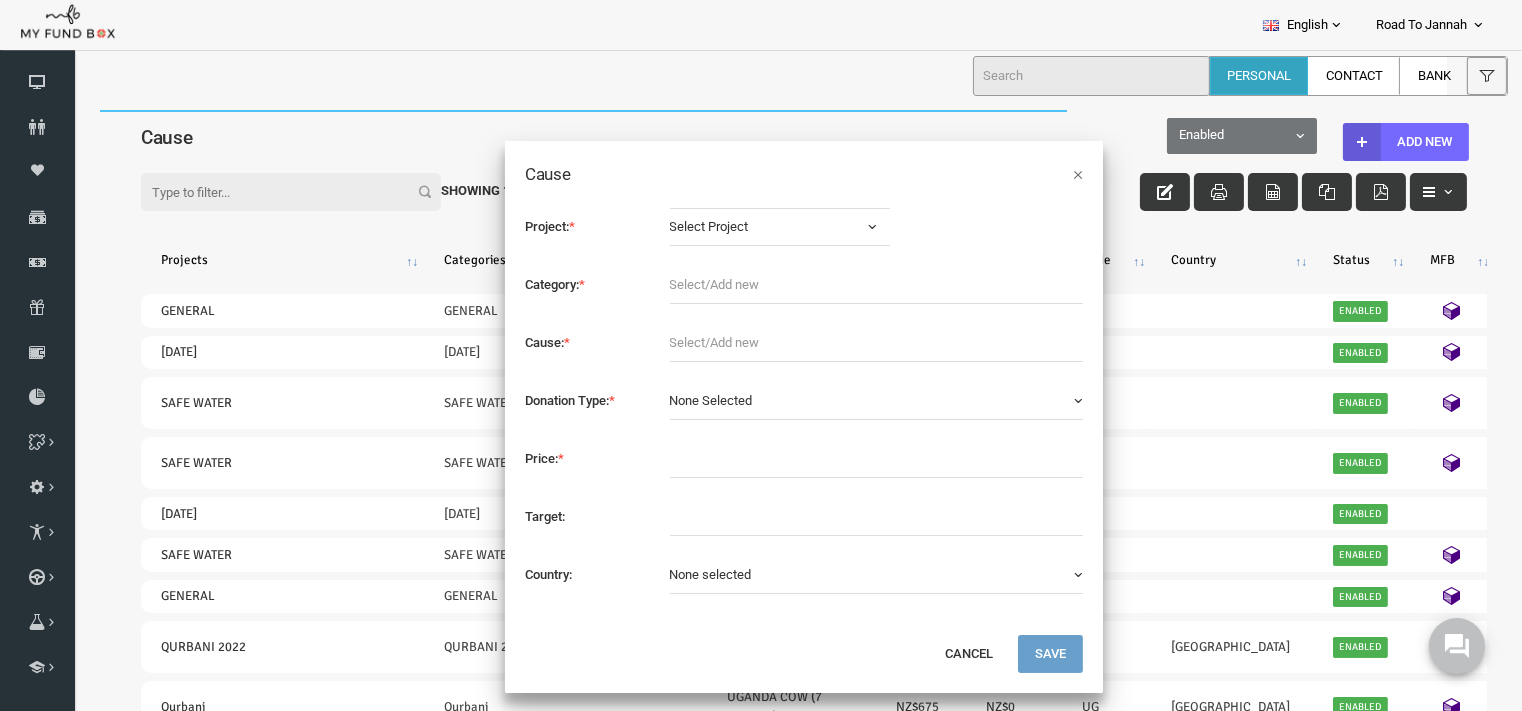 click on "Select Project" at bounding box center (736, 226) 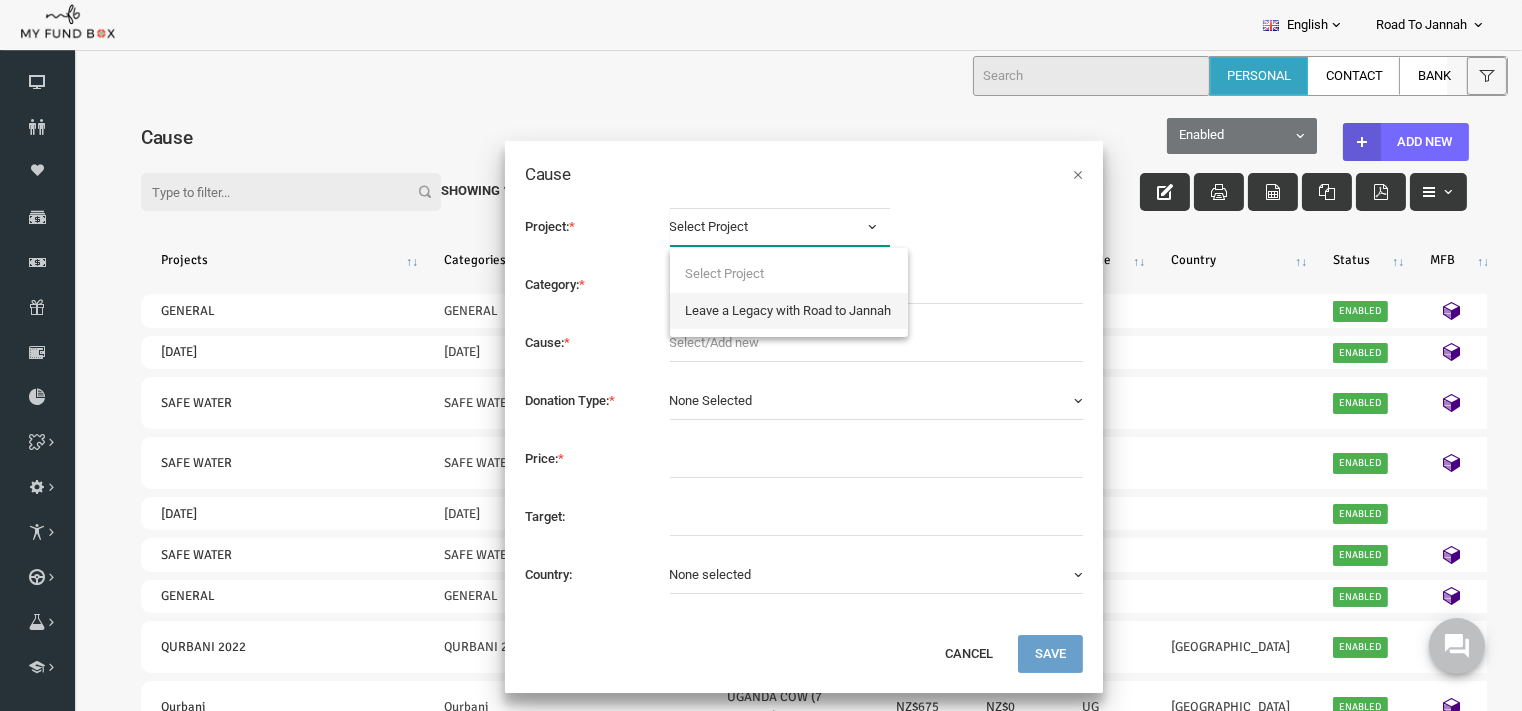 click on "Leave a Legacy with Road to Jannah" at bounding box center [760, 310] 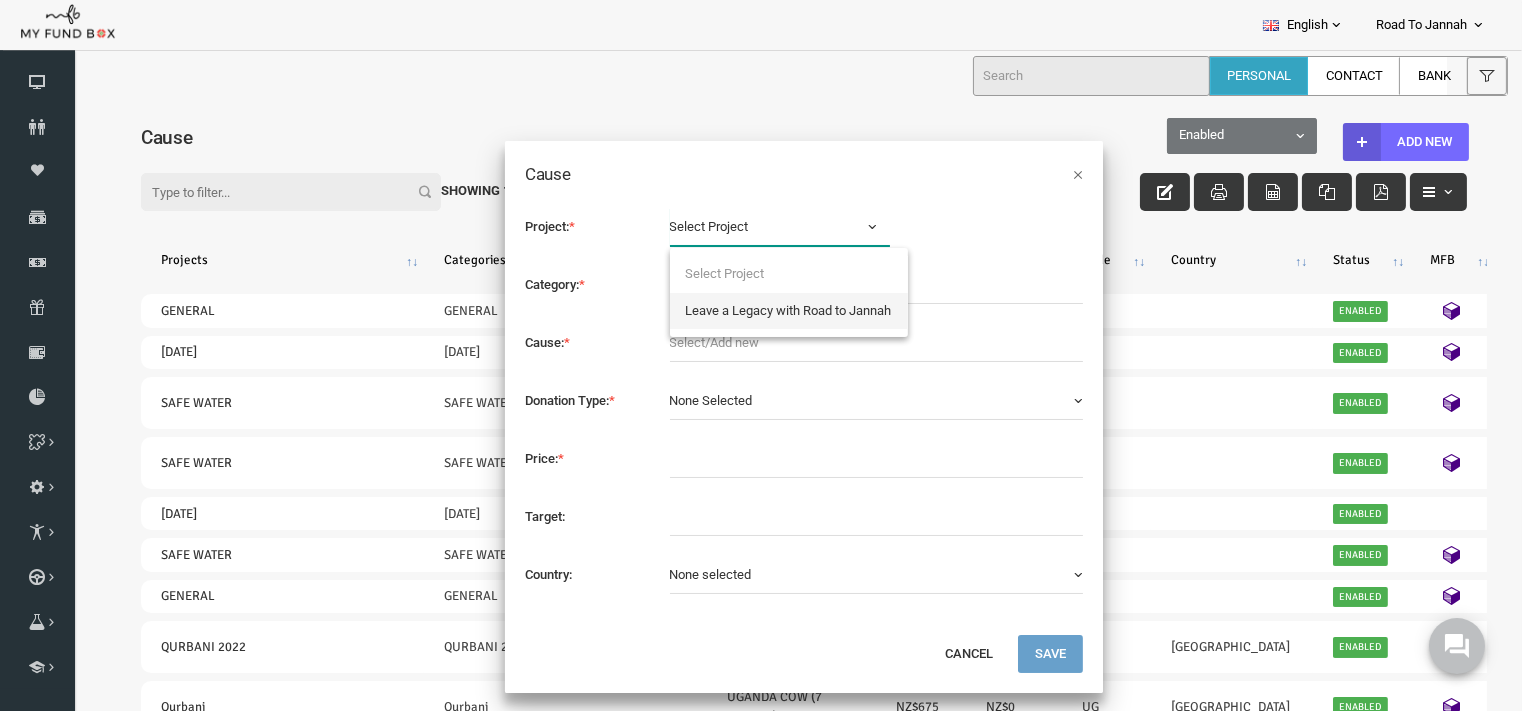 select on "2028" 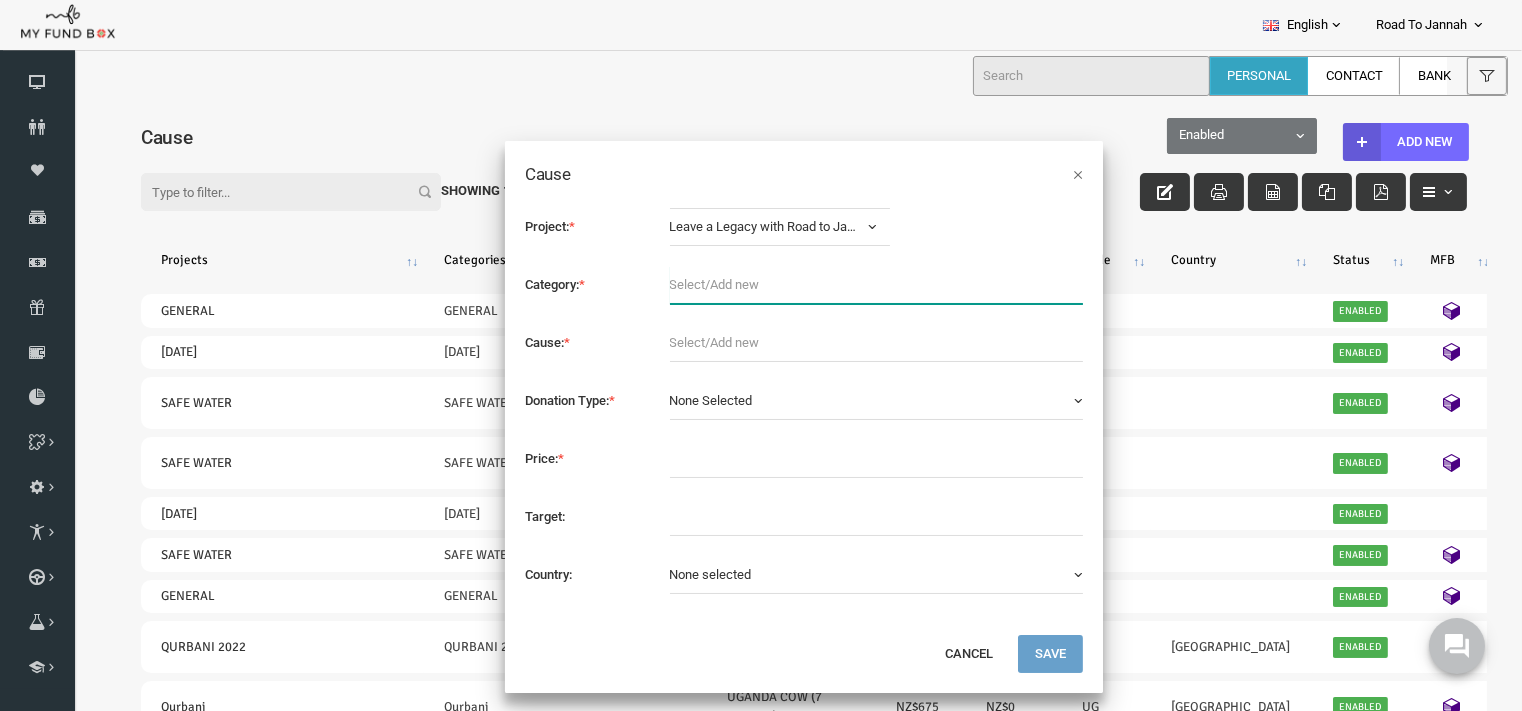click at bounding box center (848, 284) 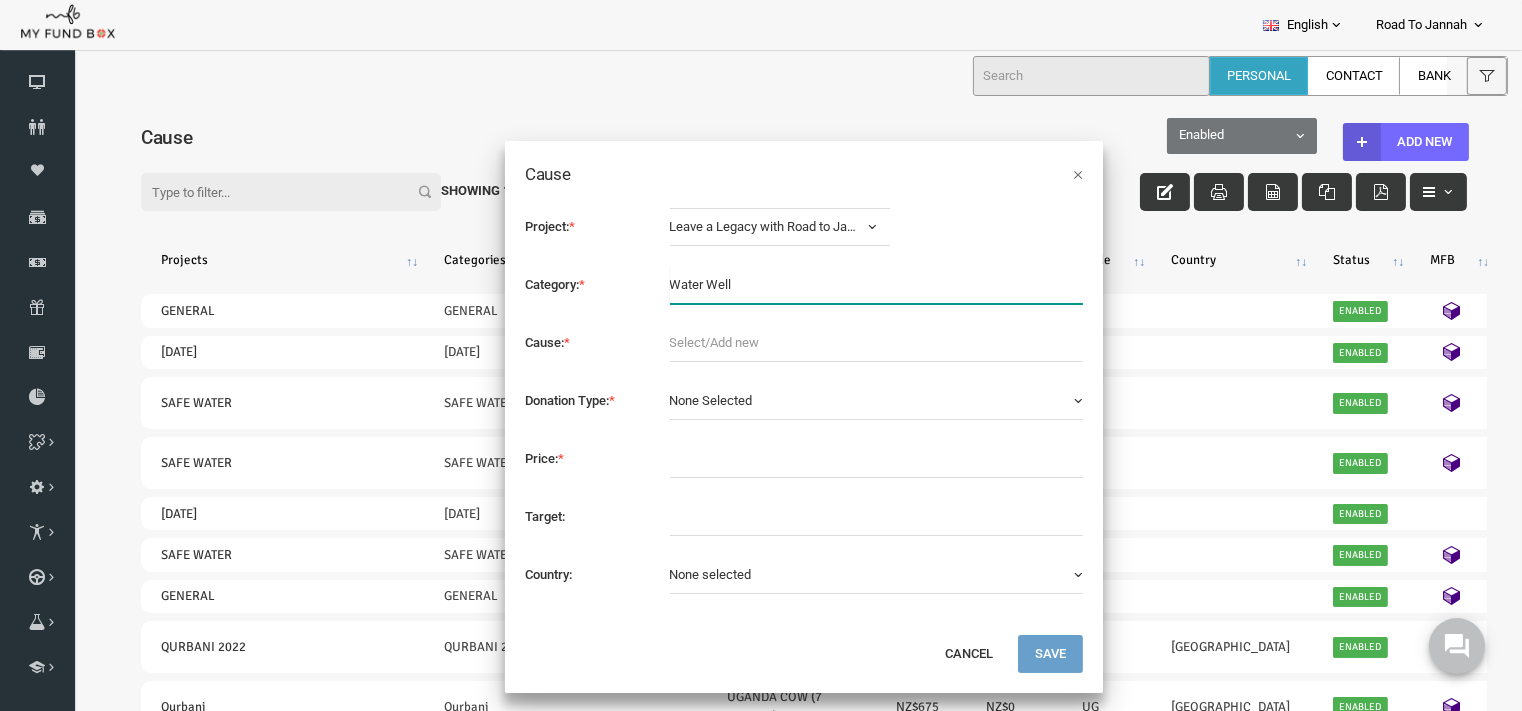 type on "Water Well" 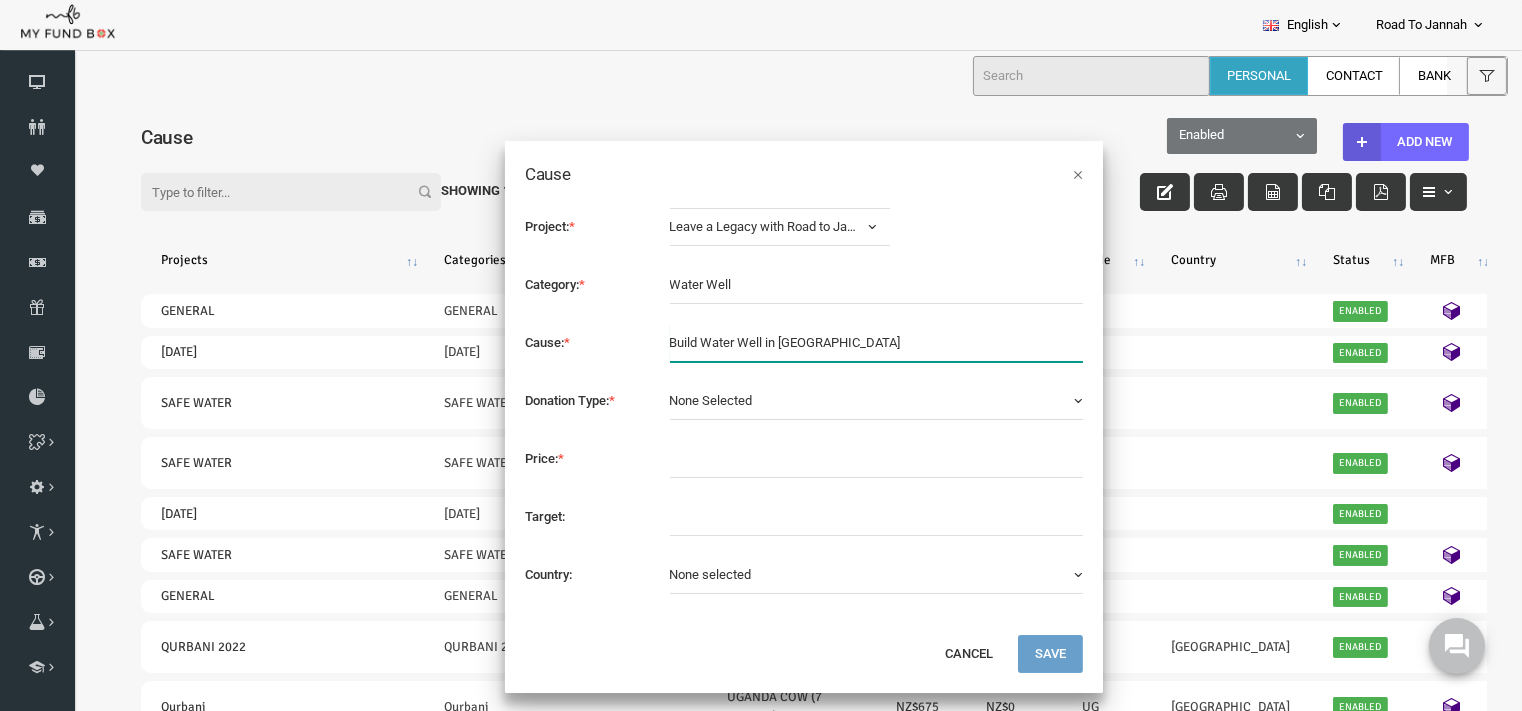 type on "Build Water Well in East Africa" 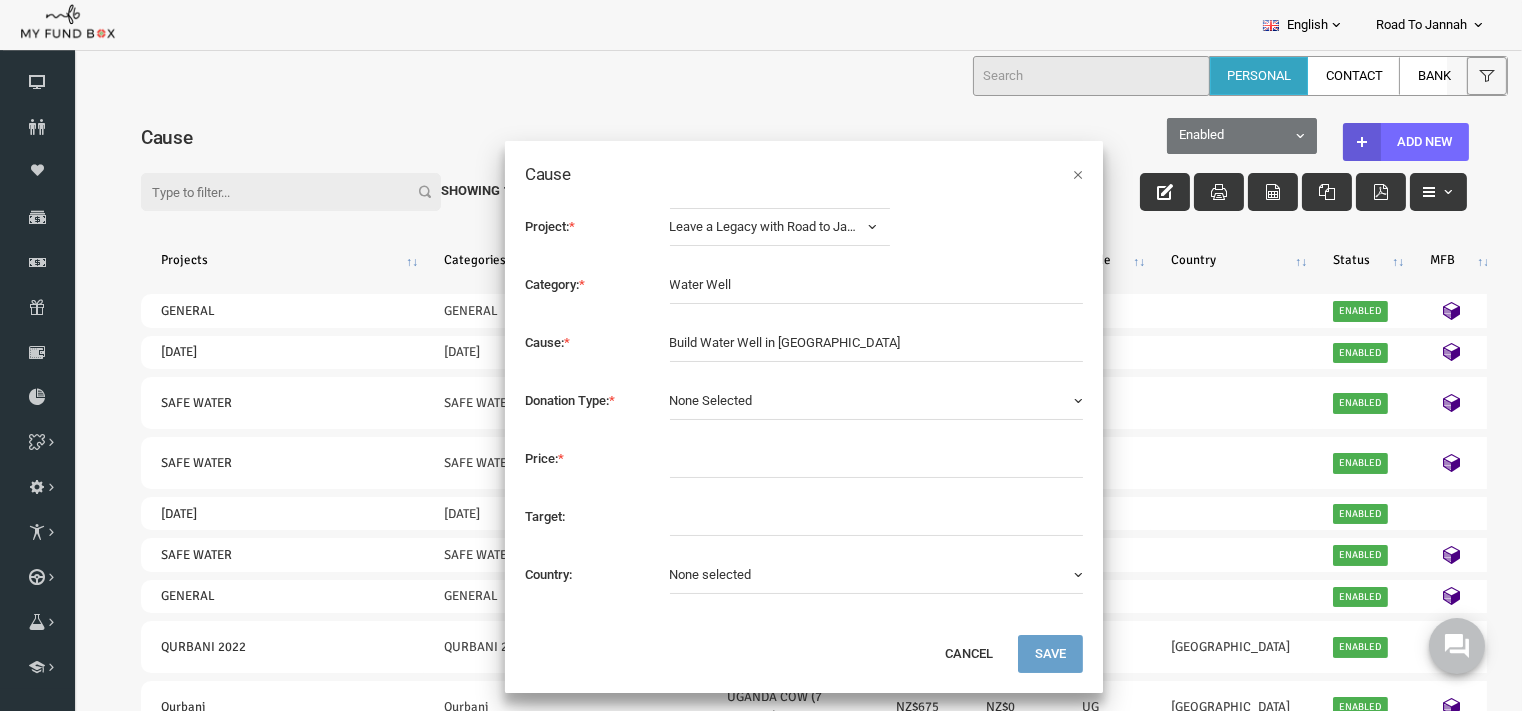 click on "None Selected" at bounding box center (848, 400) 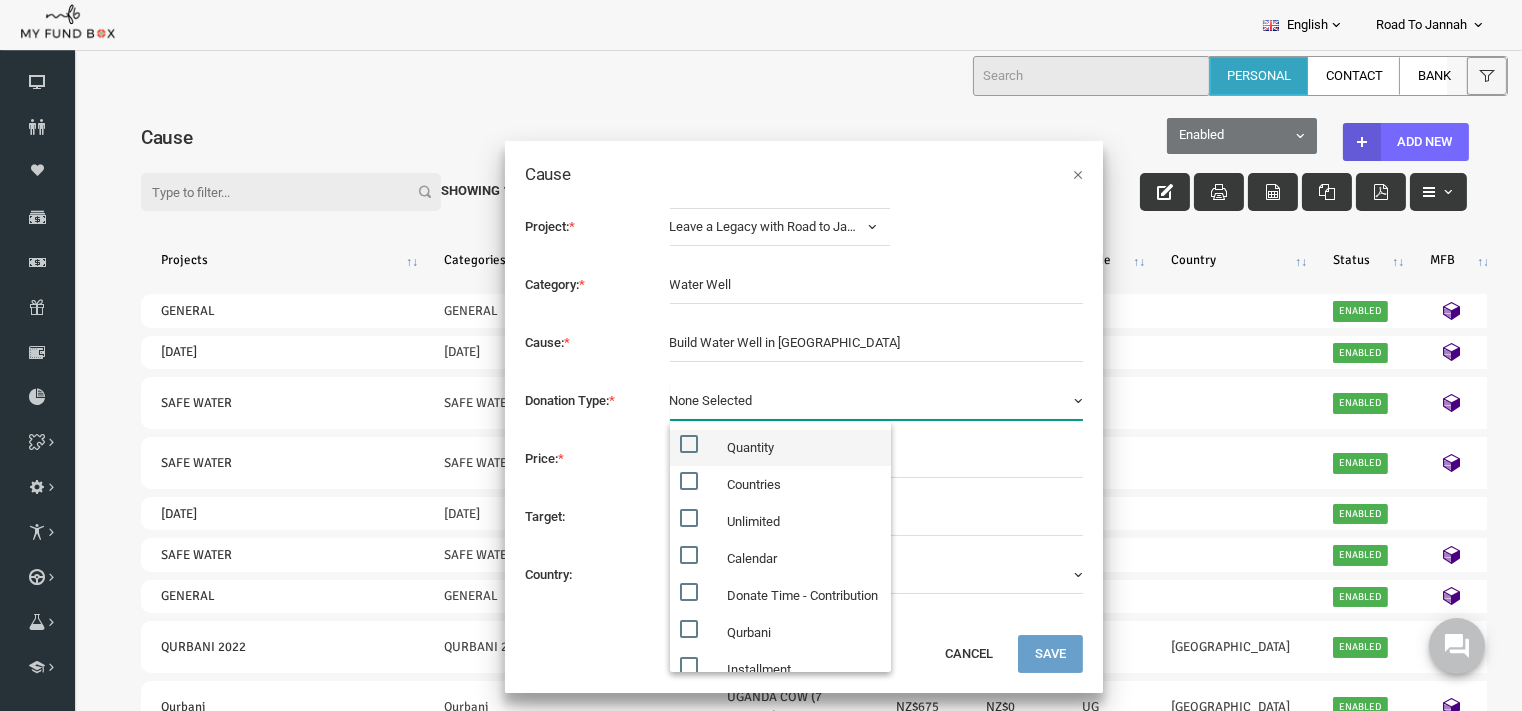 click on "Quantity" at bounding box center (677, 443) 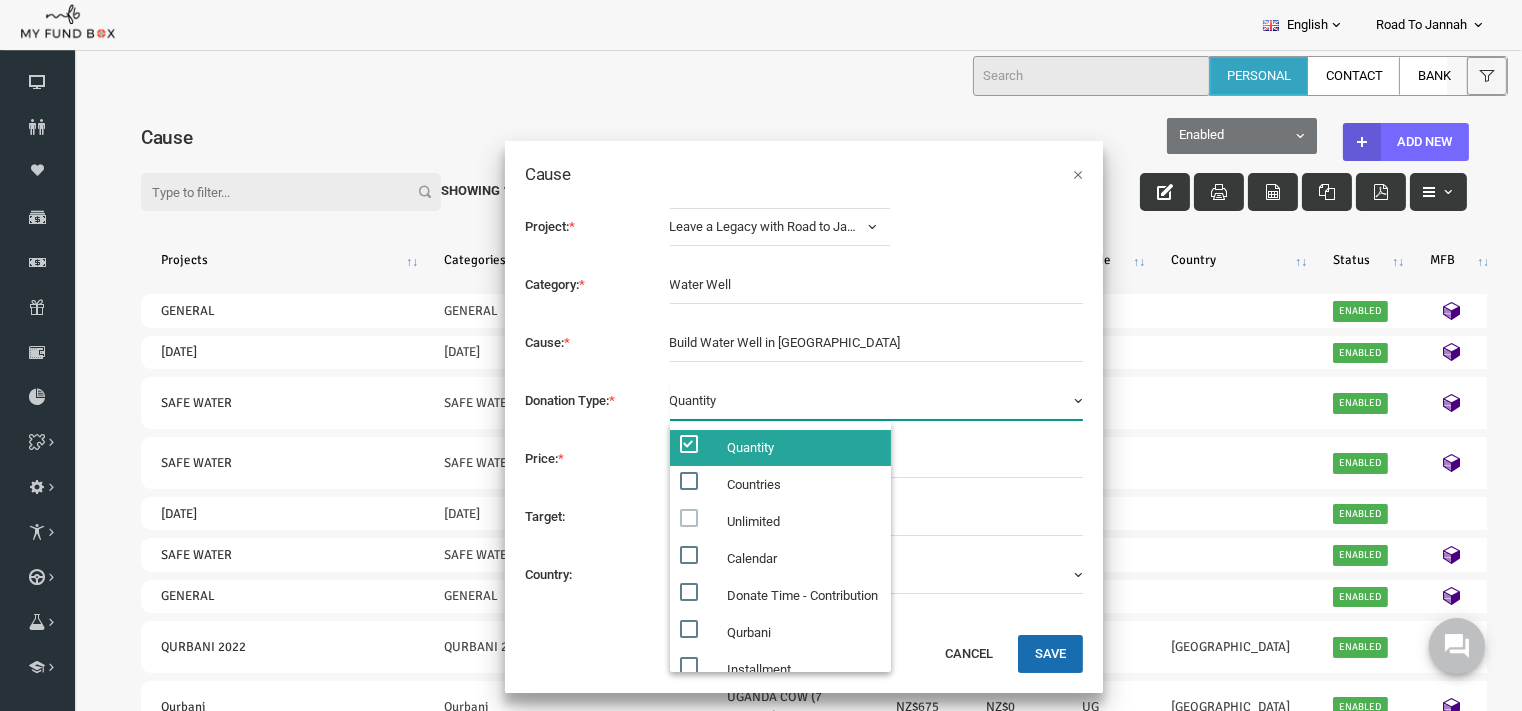 click on "Price:  *" at bounding box center (558, 457) 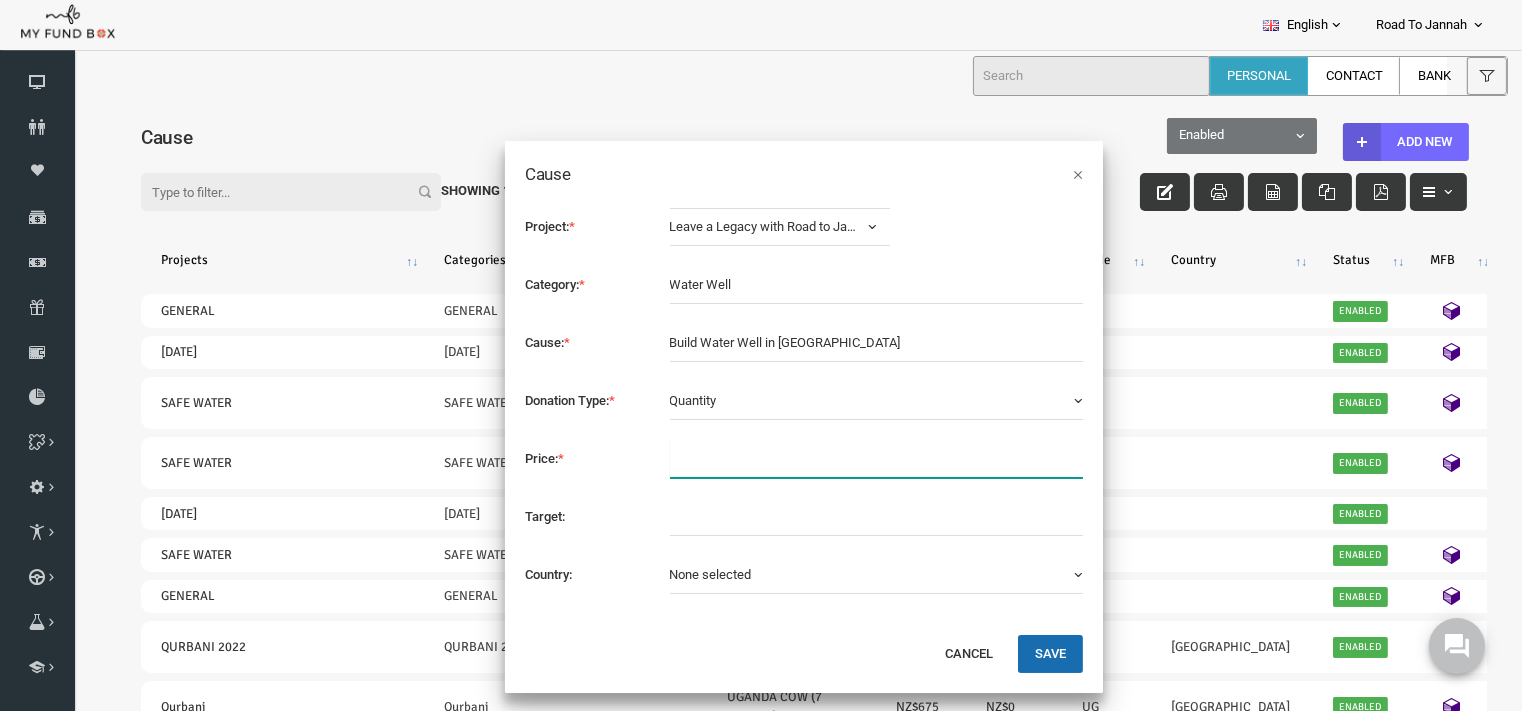 click at bounding box center [848, 458] 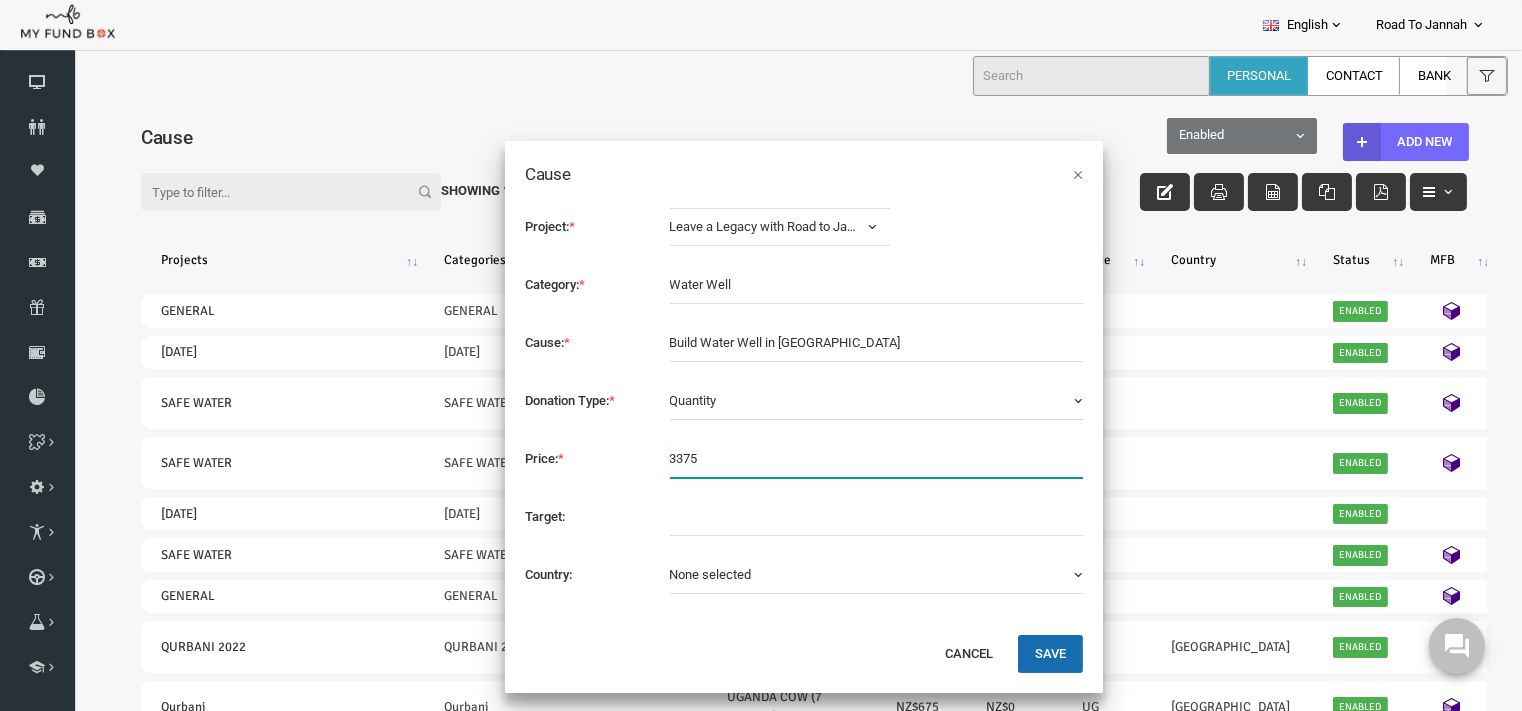 type on "3375" 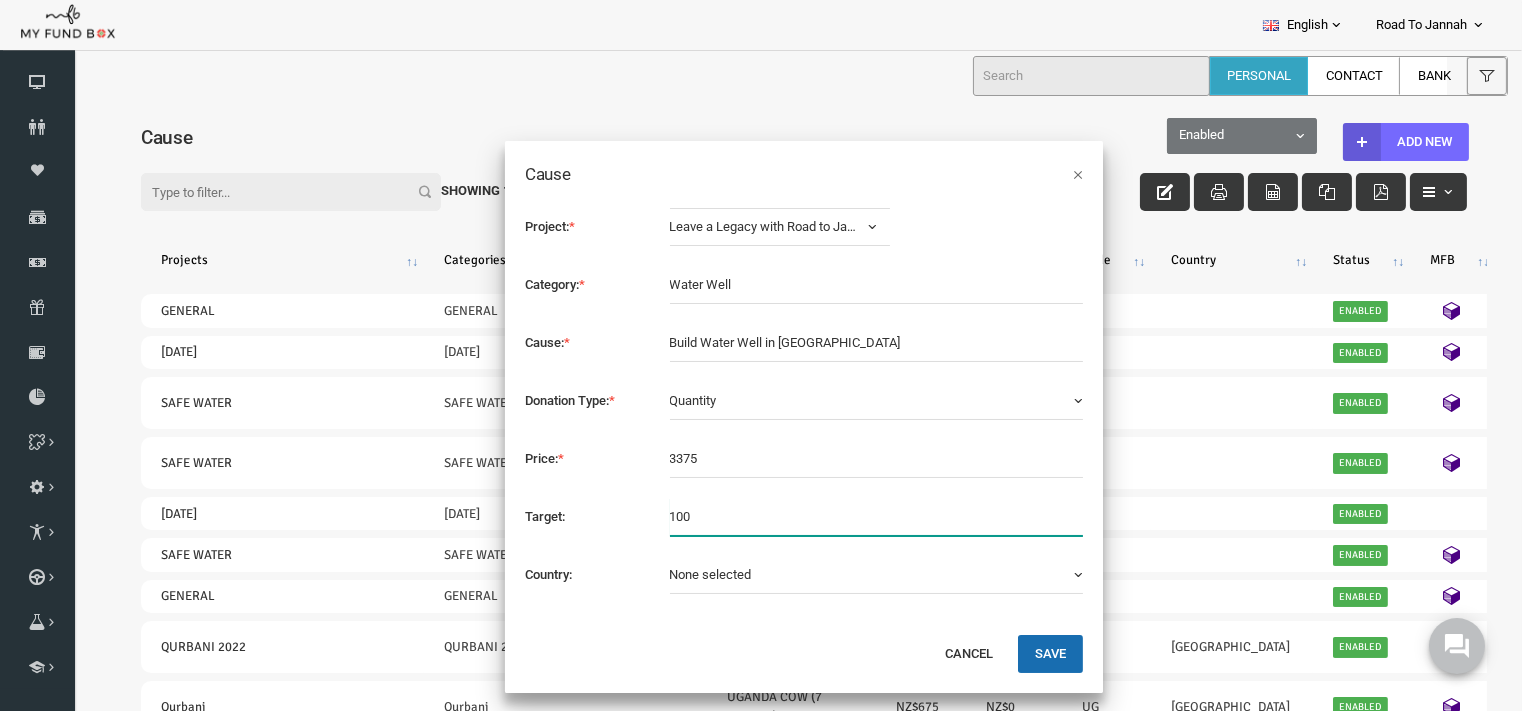 type on "100" 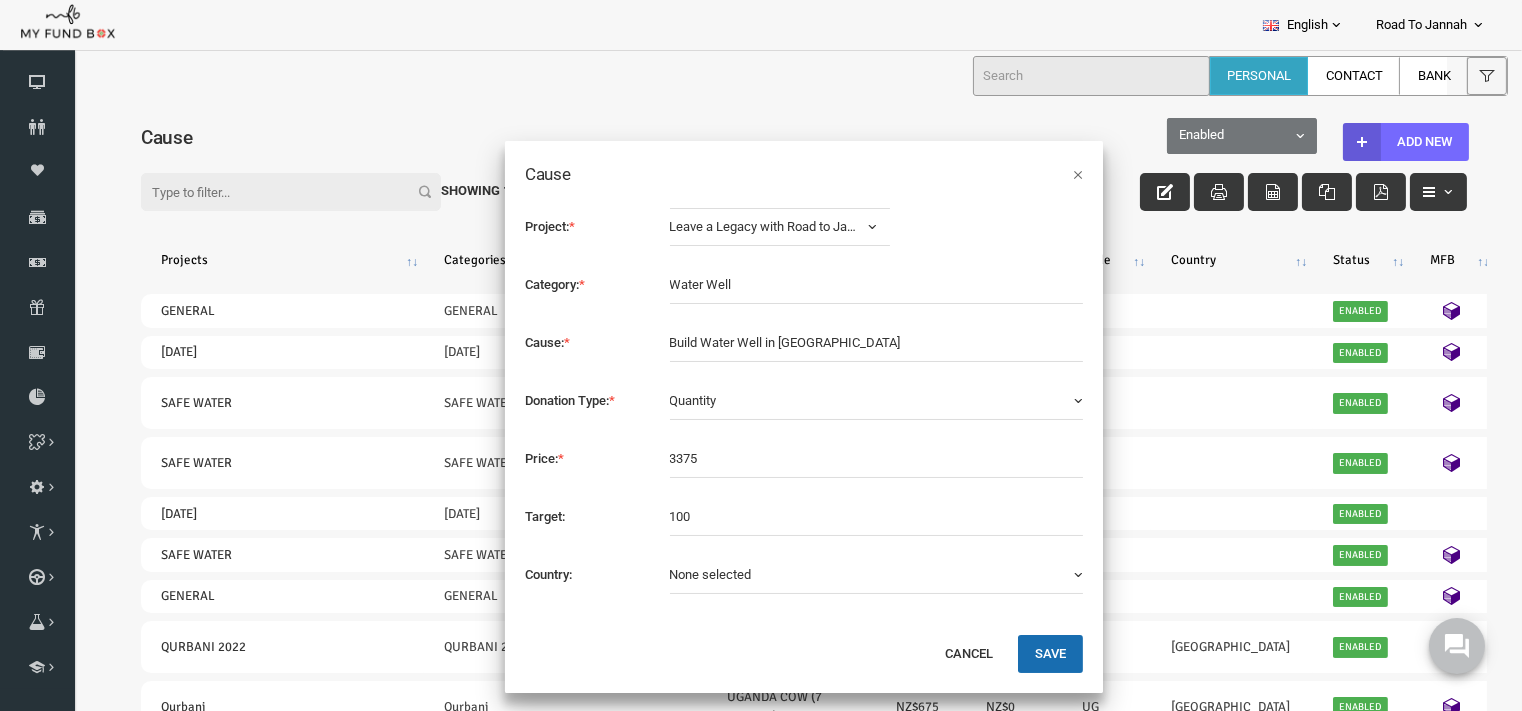 click on "None selected" at bounding box center [682, 573] 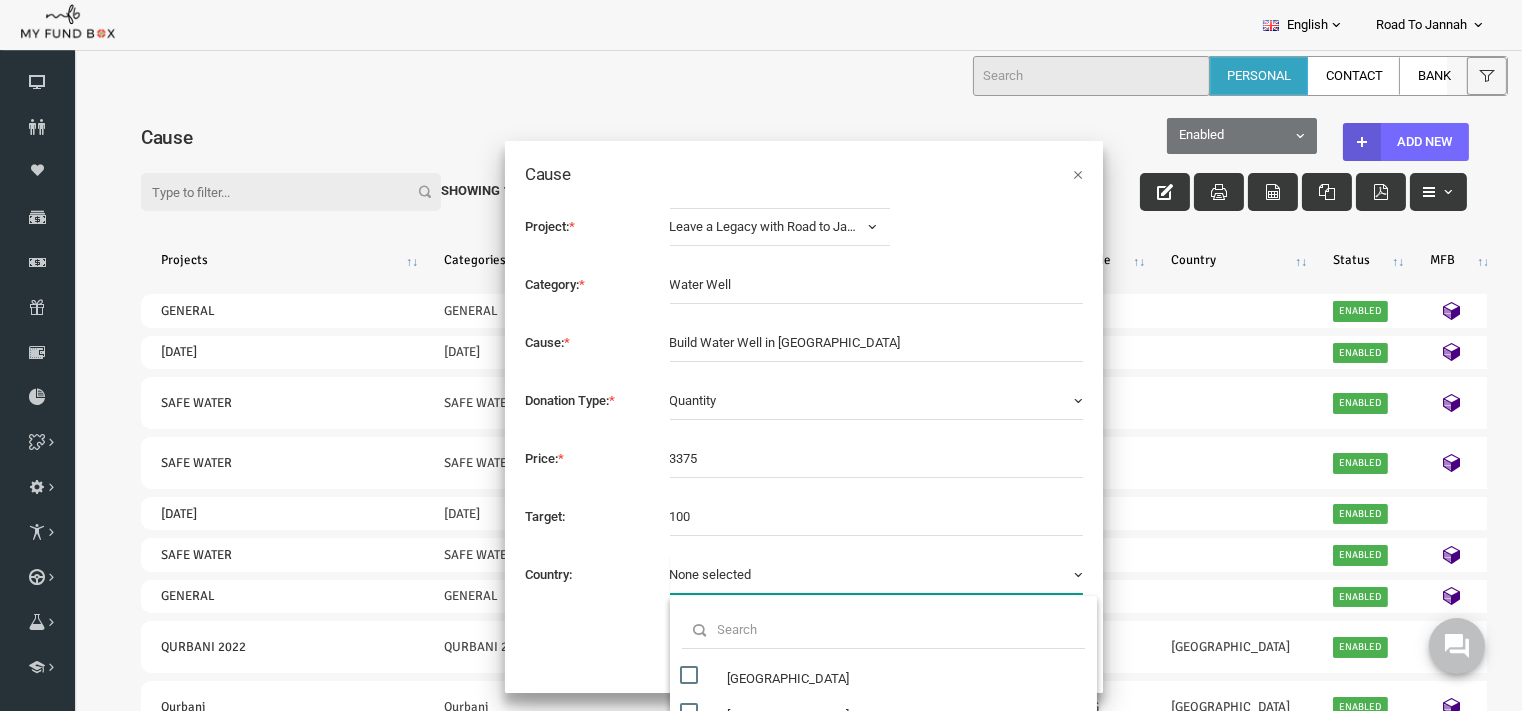 click at bounding box center [671, 629] 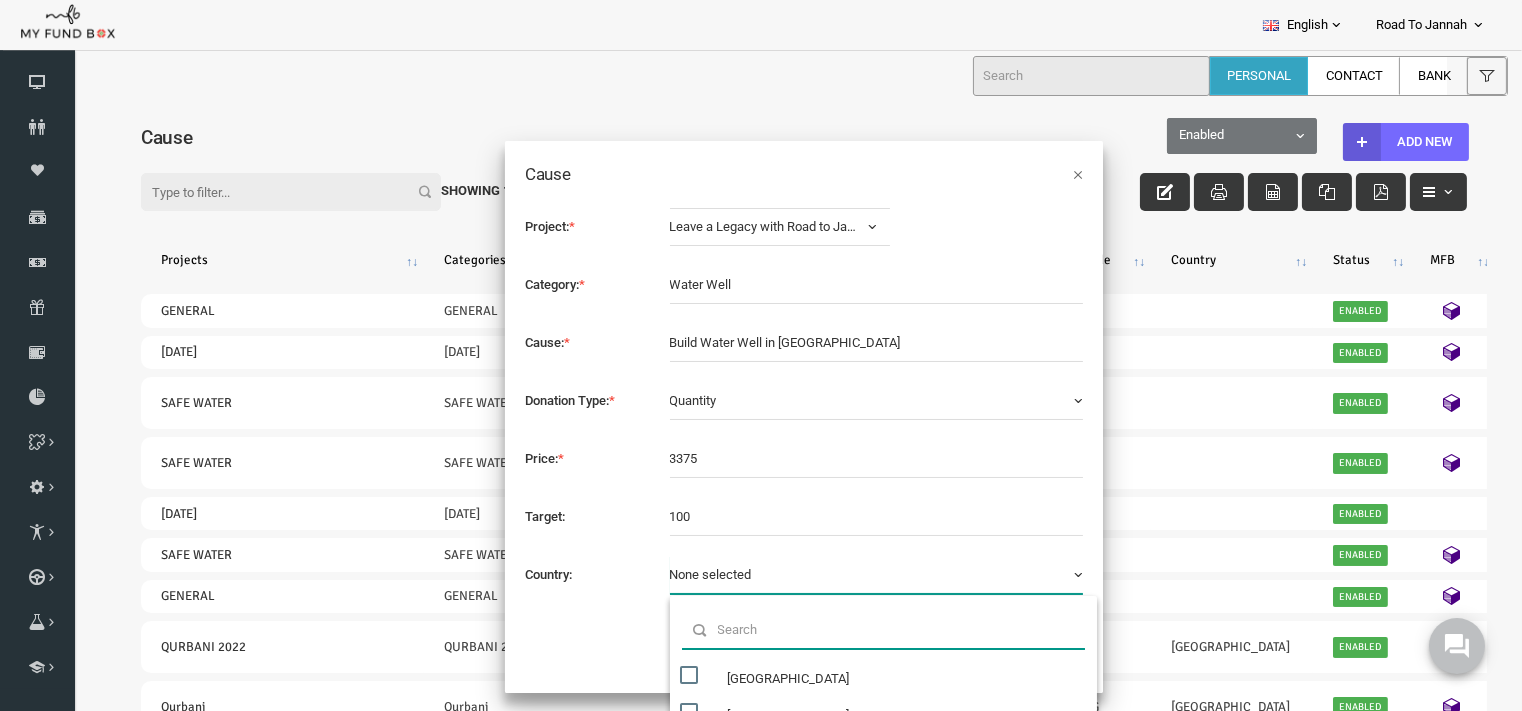 click at bounding box center (854, 629) 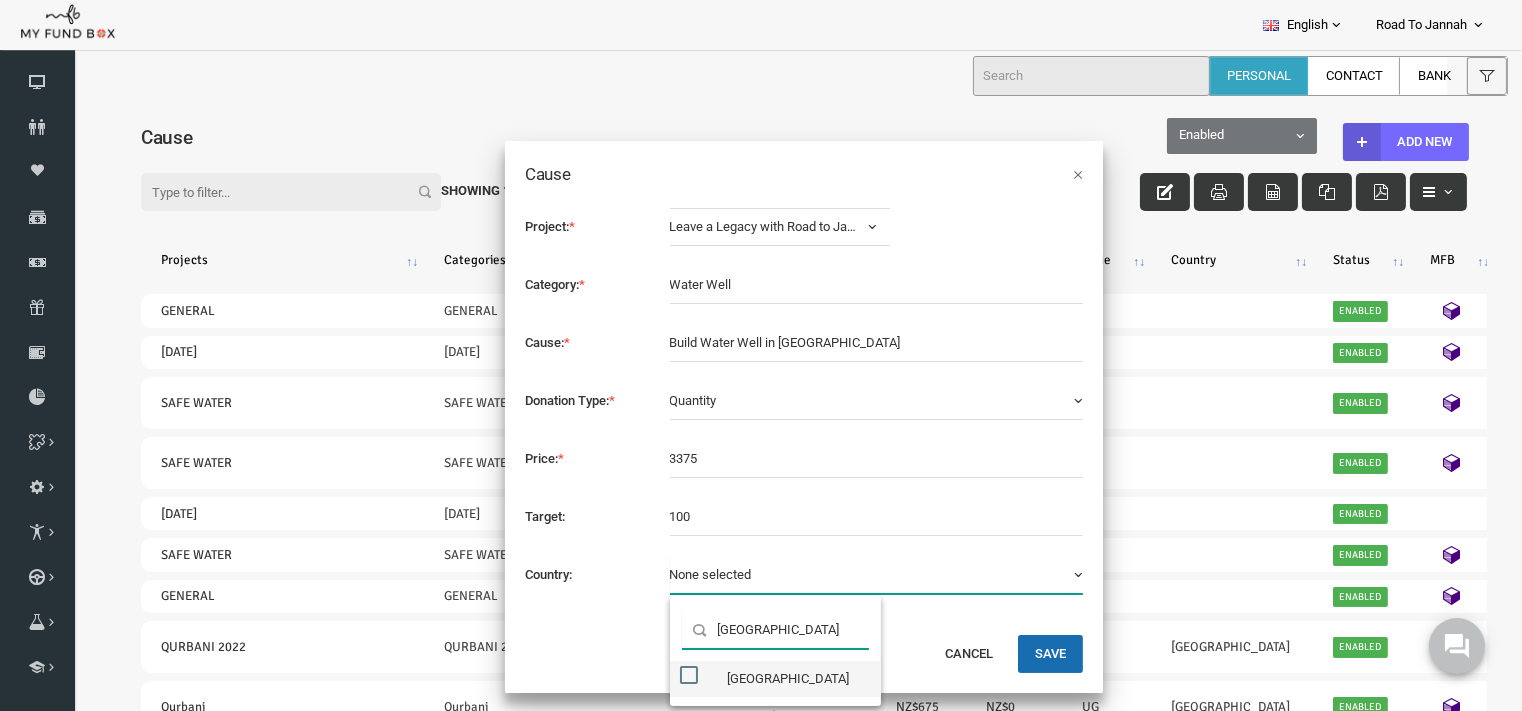 type on "uganda" 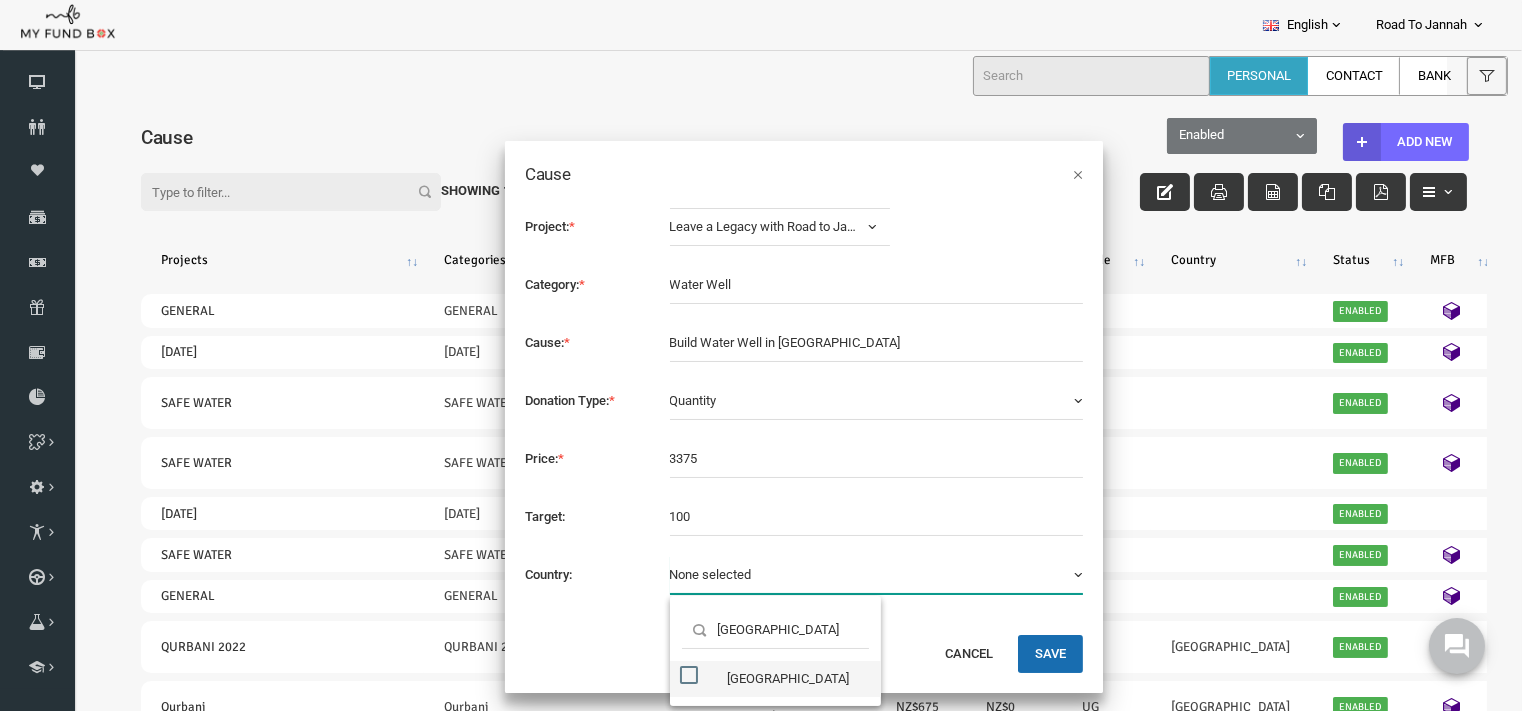 click at bounding box center [660, 674] 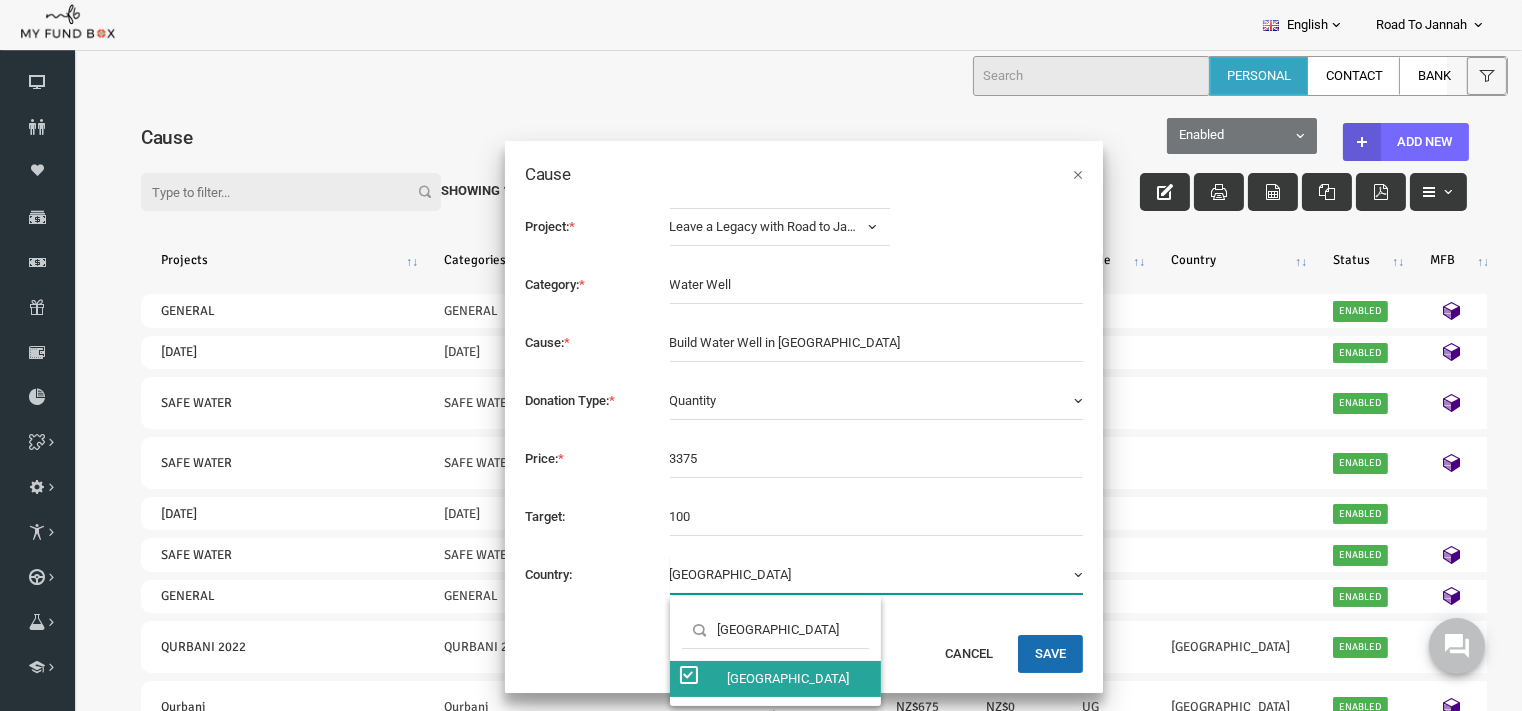 scroll, scrollTop: 7022, scrollLeft: 0, axis: vertical 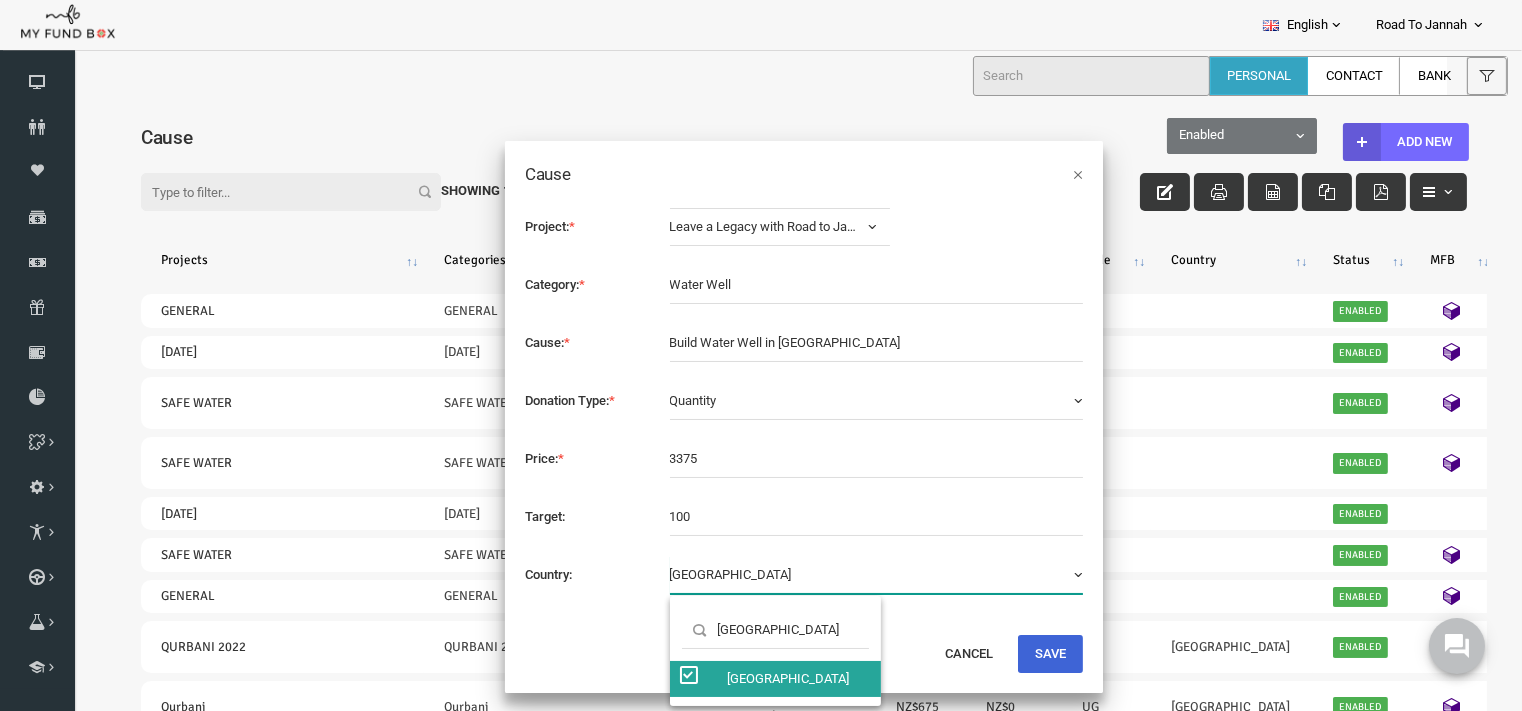 click on "Save" at bounding box center (1021, 653) 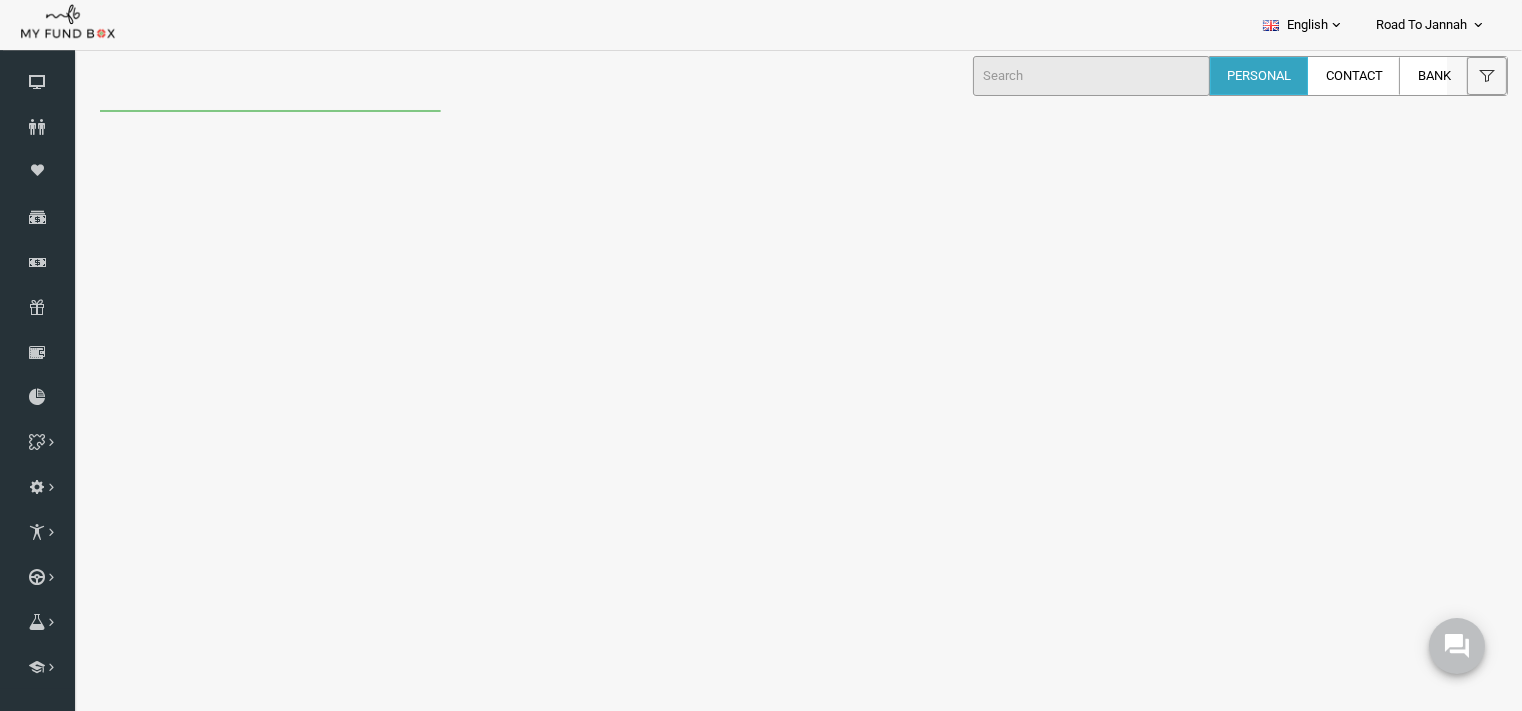 scroll, scrollTop: 0, scrollLeft: 0, axis: both 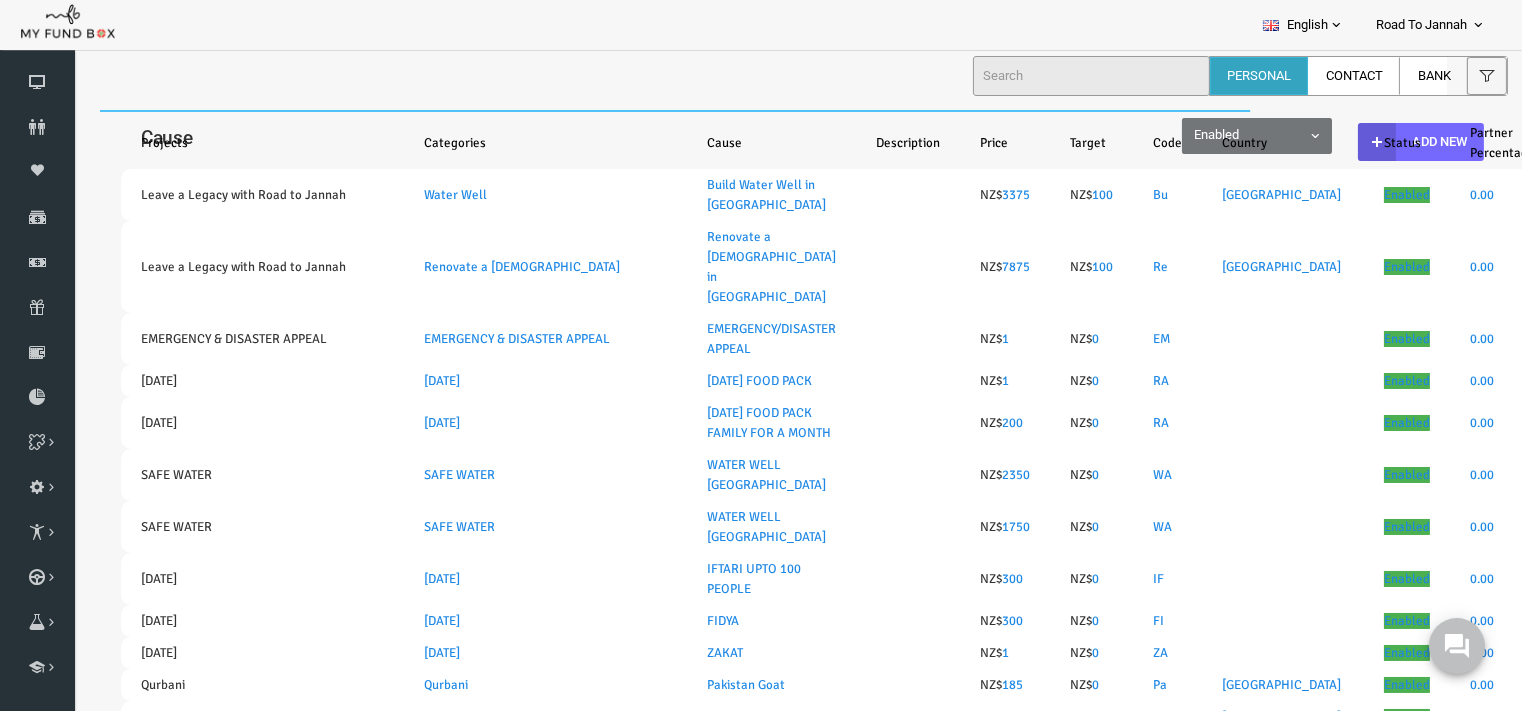 select on "100" 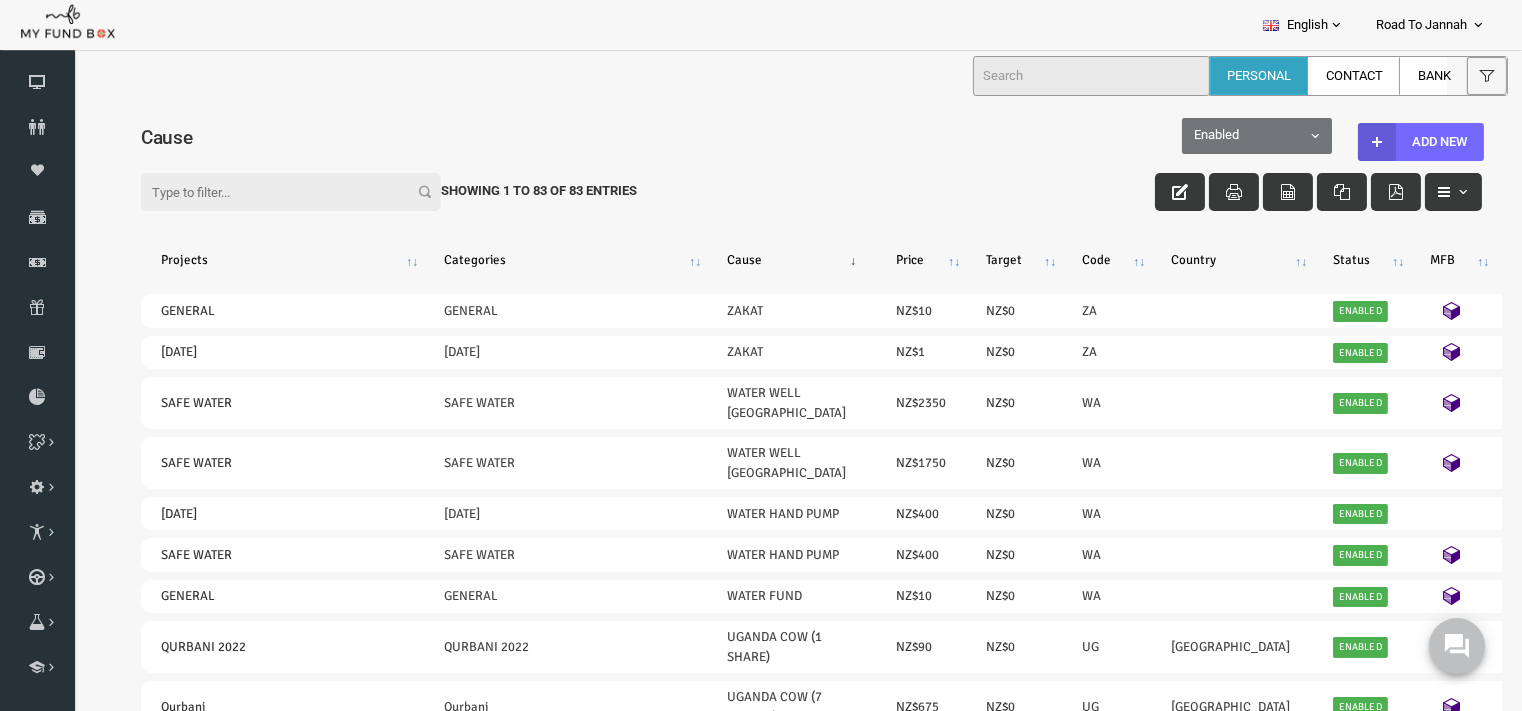 click on "Filter:                                                 Showing 1 to 83 of 83 Entries" at bounding box center [782, 172] 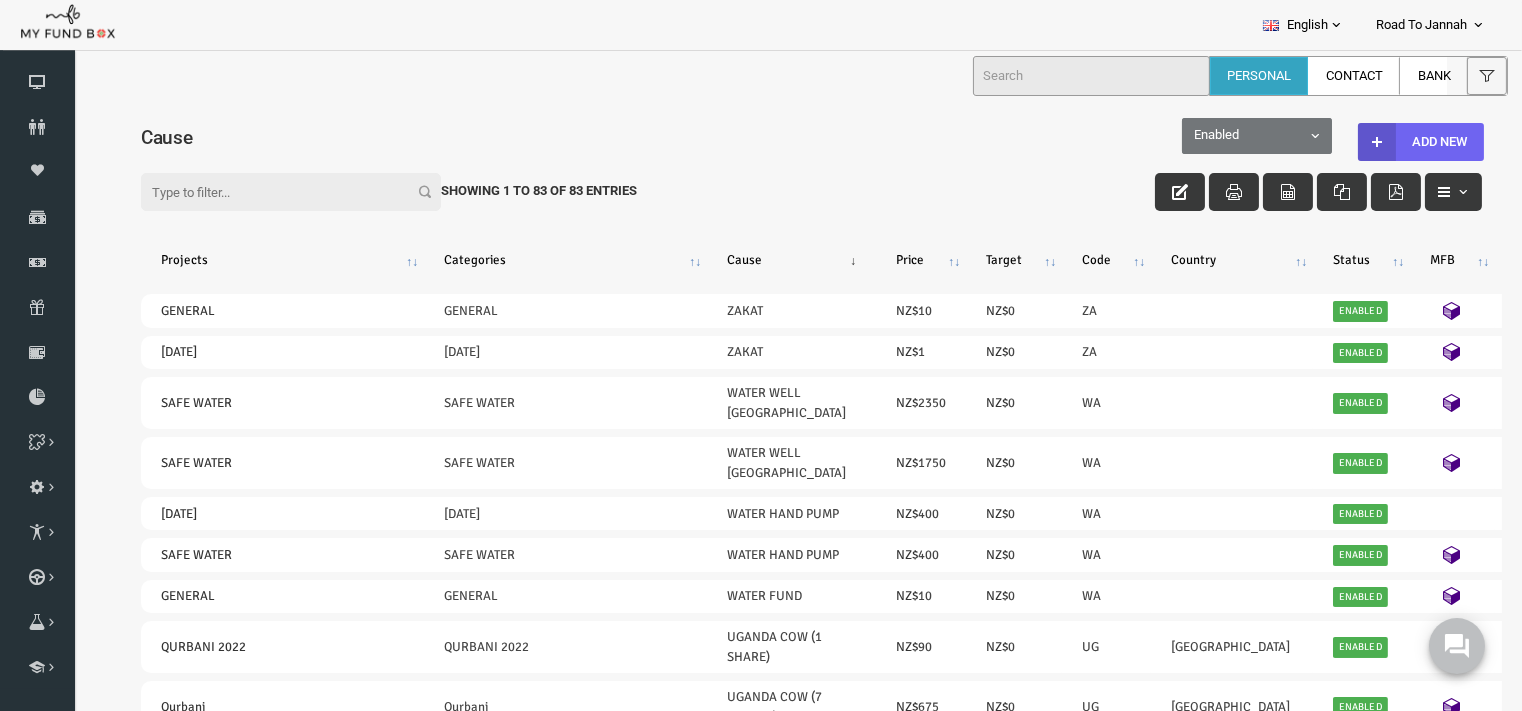 click at bounding box center (1348, 141) 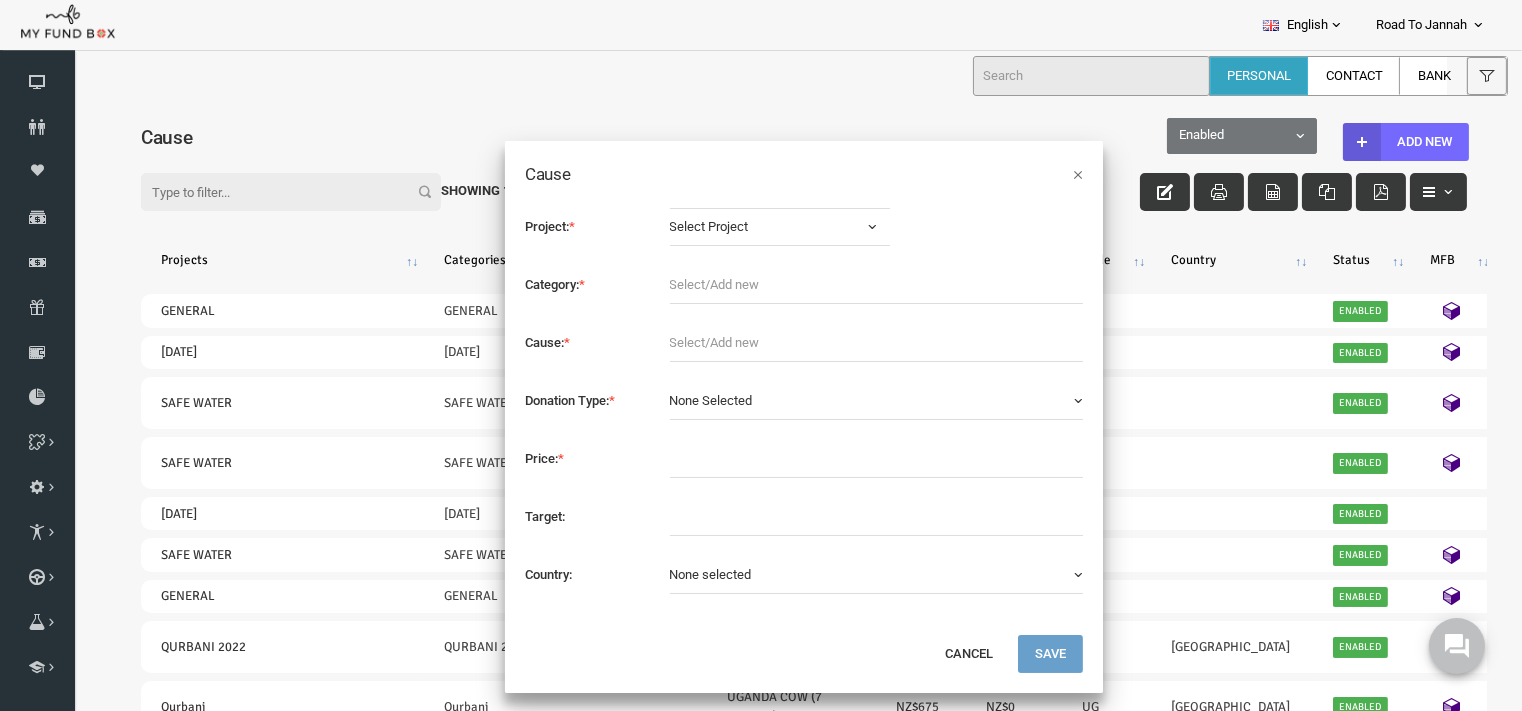 click at bounding box center (841, 226) 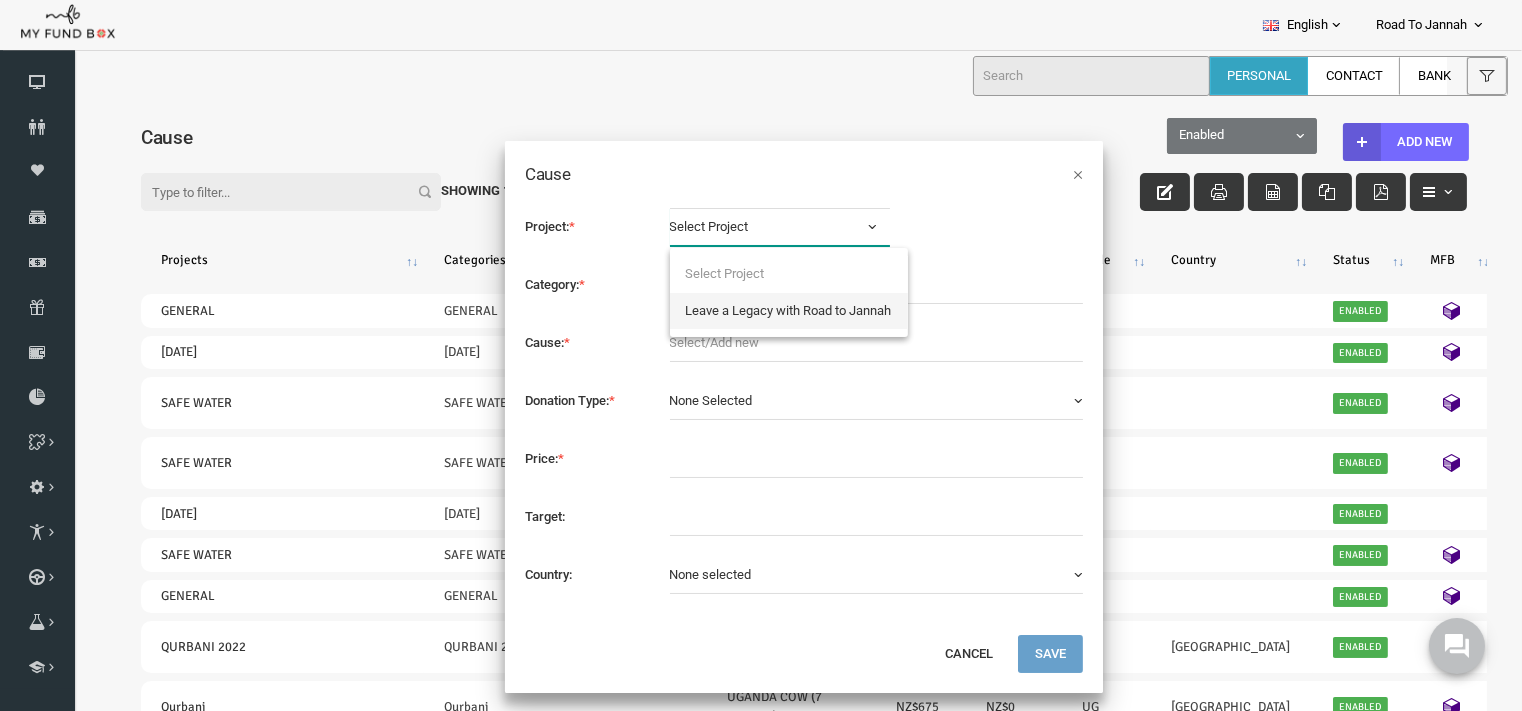 click on "Leave a Legacy with Road to Jannah" at bounding box center [760, 310] 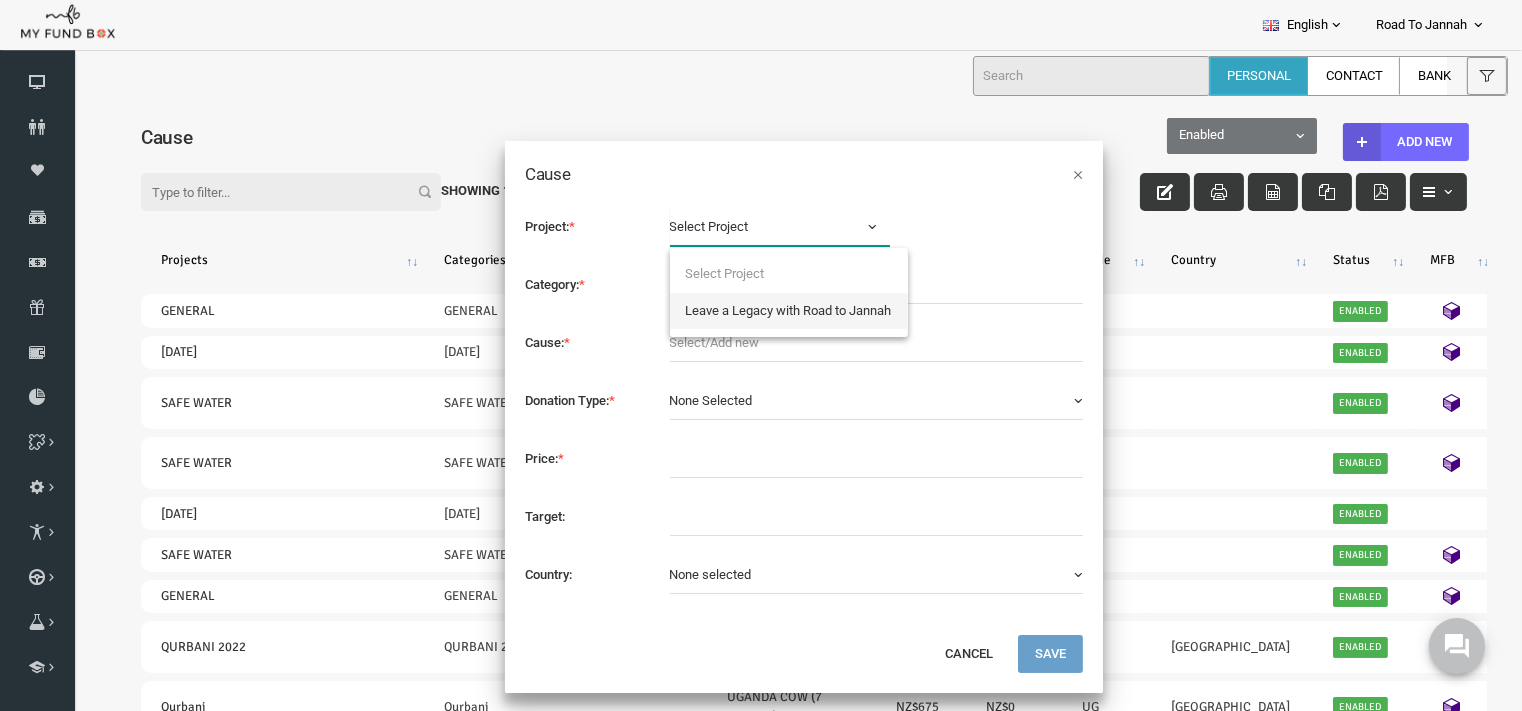select on "2028" 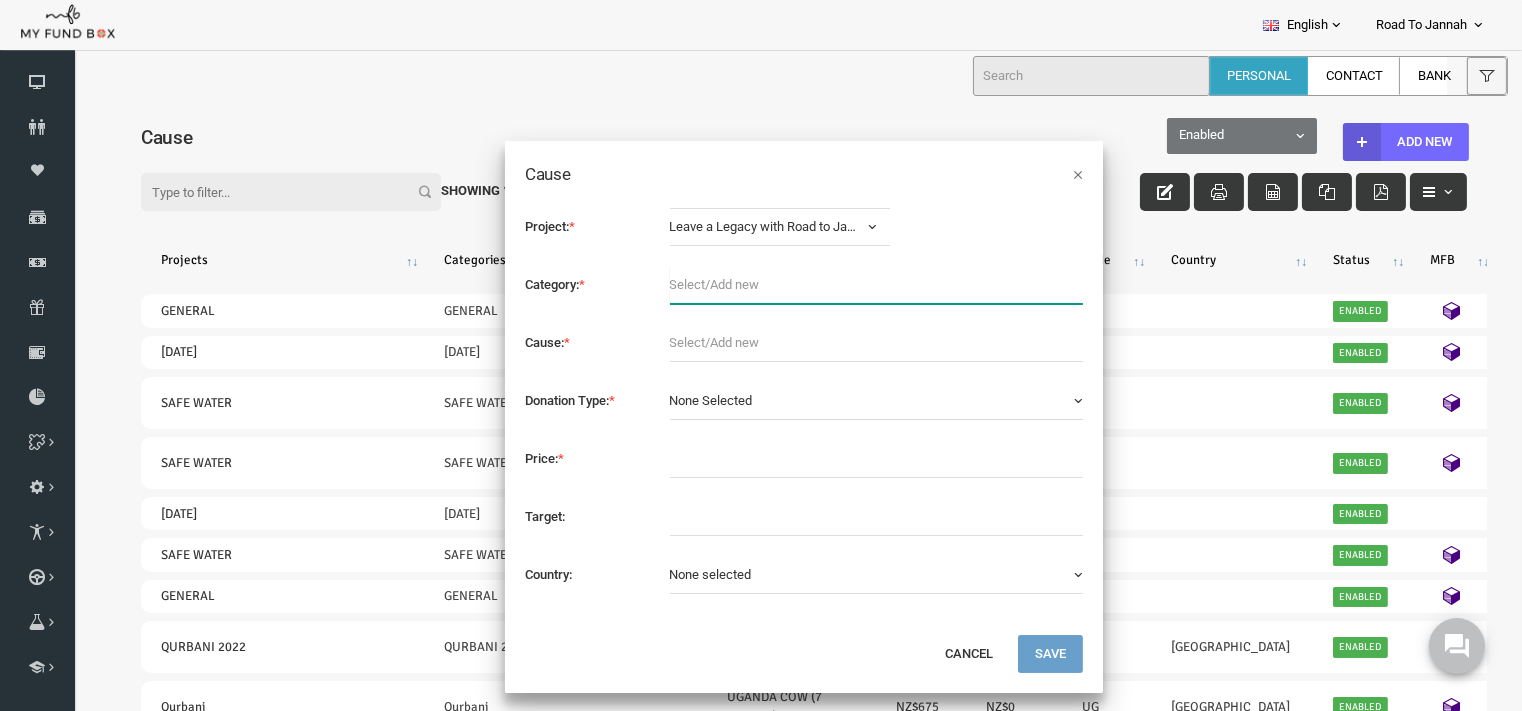 click at bounding box center [848, 284] 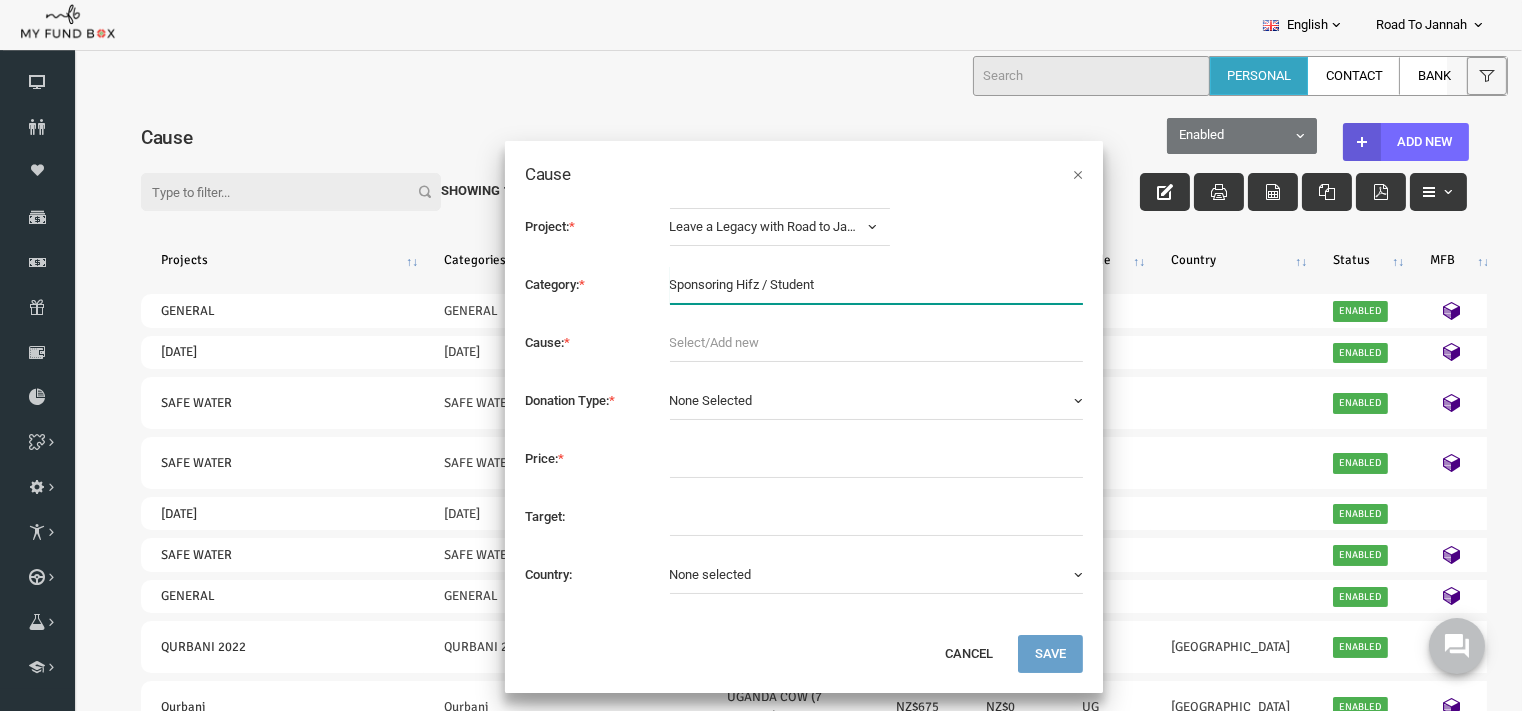 type on "Sponsoring Hifz / Student" 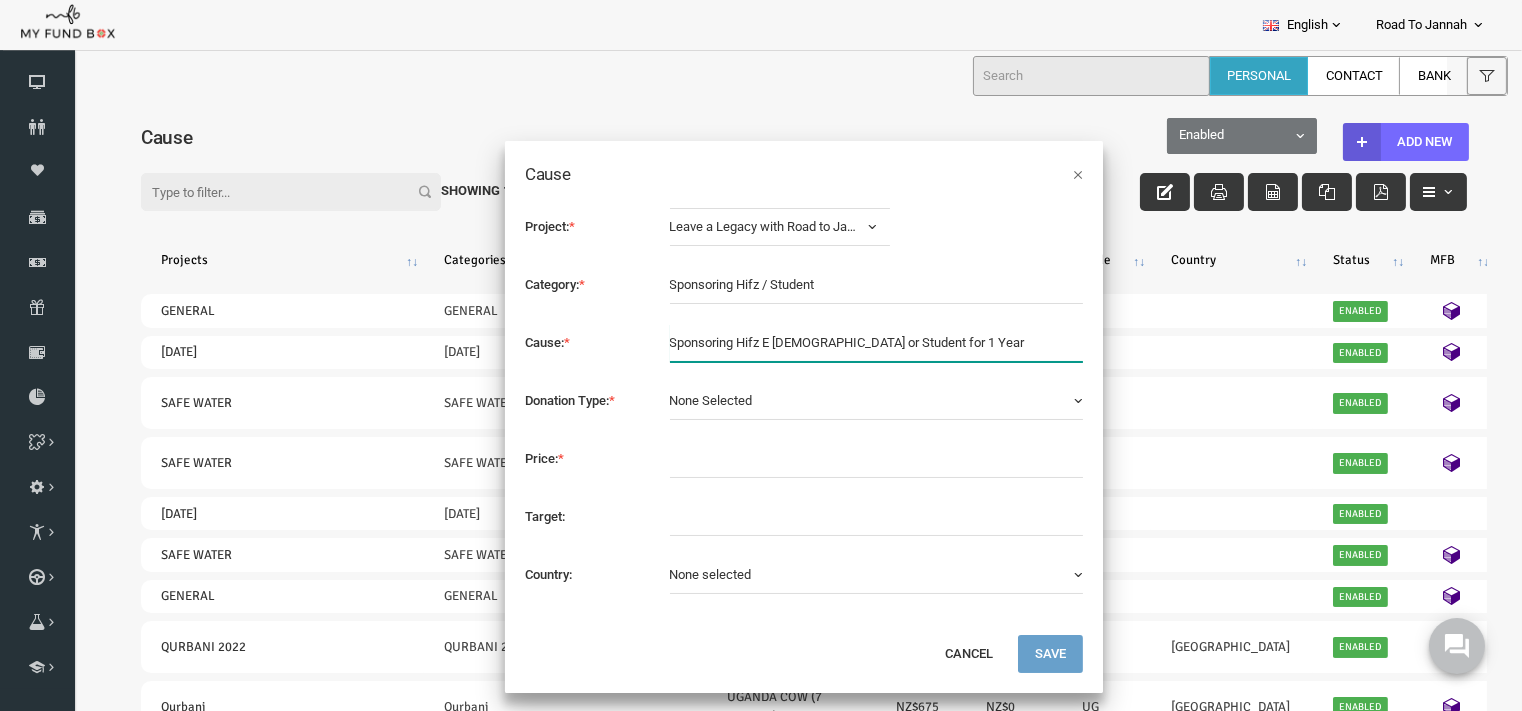 type on "Sponsoring Hifz E Quran or Student for 1 Year" 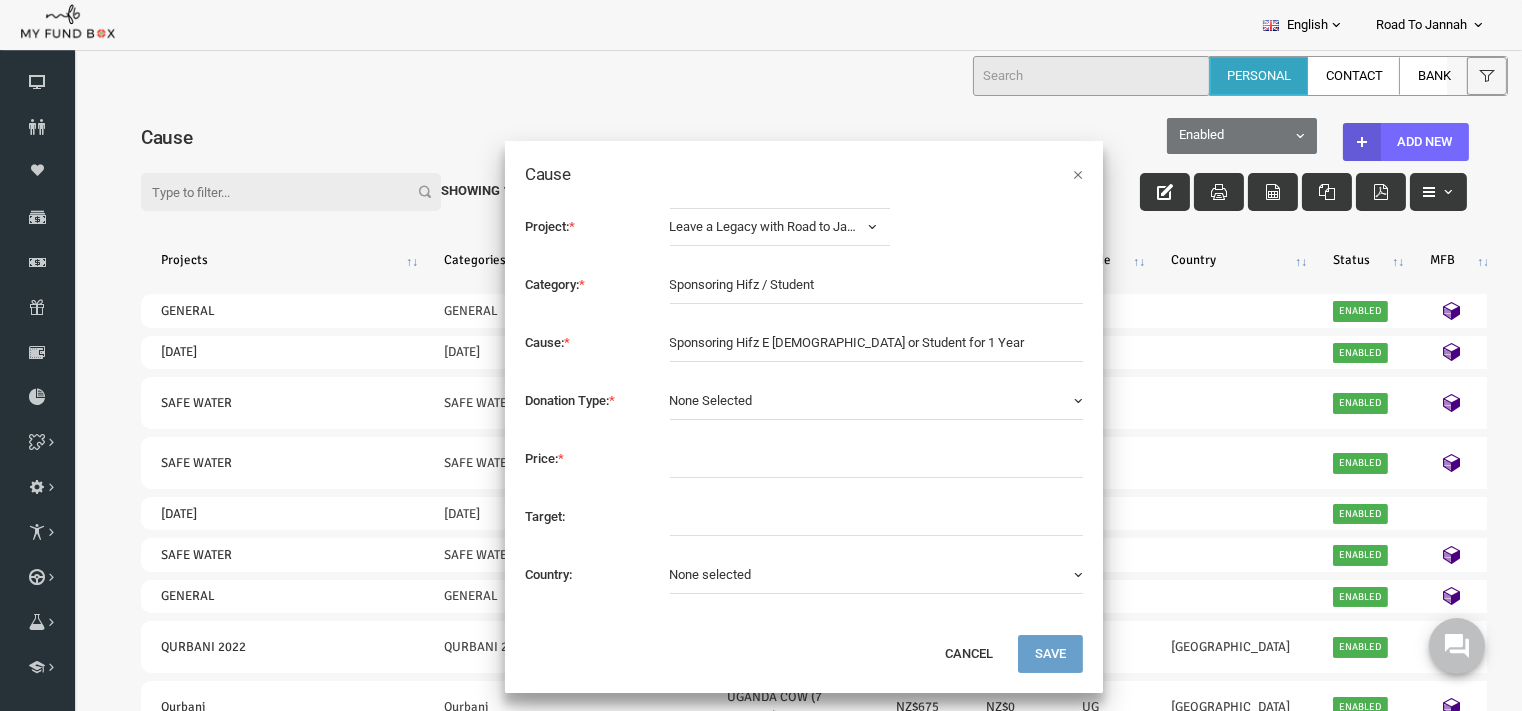 click on "None Selected" at bounding box center [848, 400] 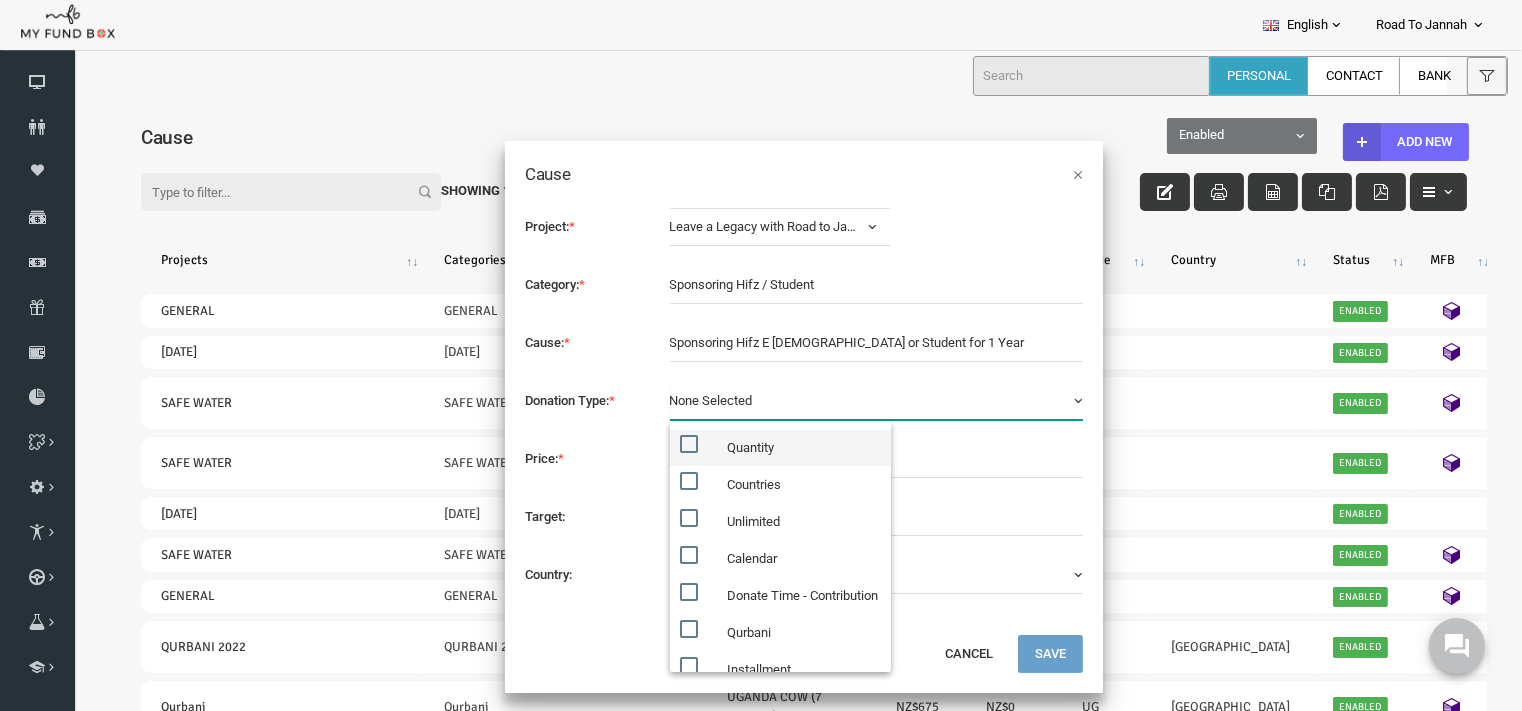 click at bounding box center (660, 443) 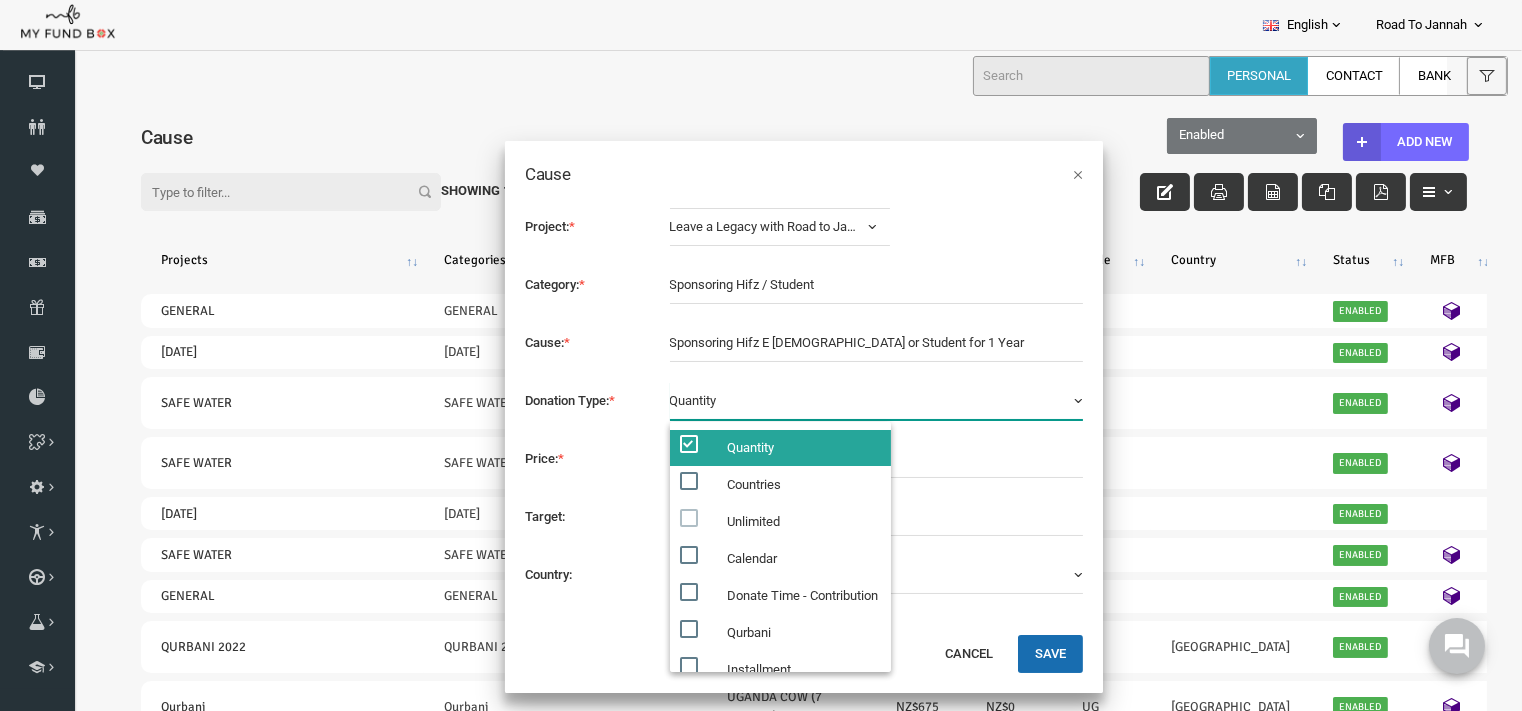 click on "Price:  *" at bounding box center (558, 457) 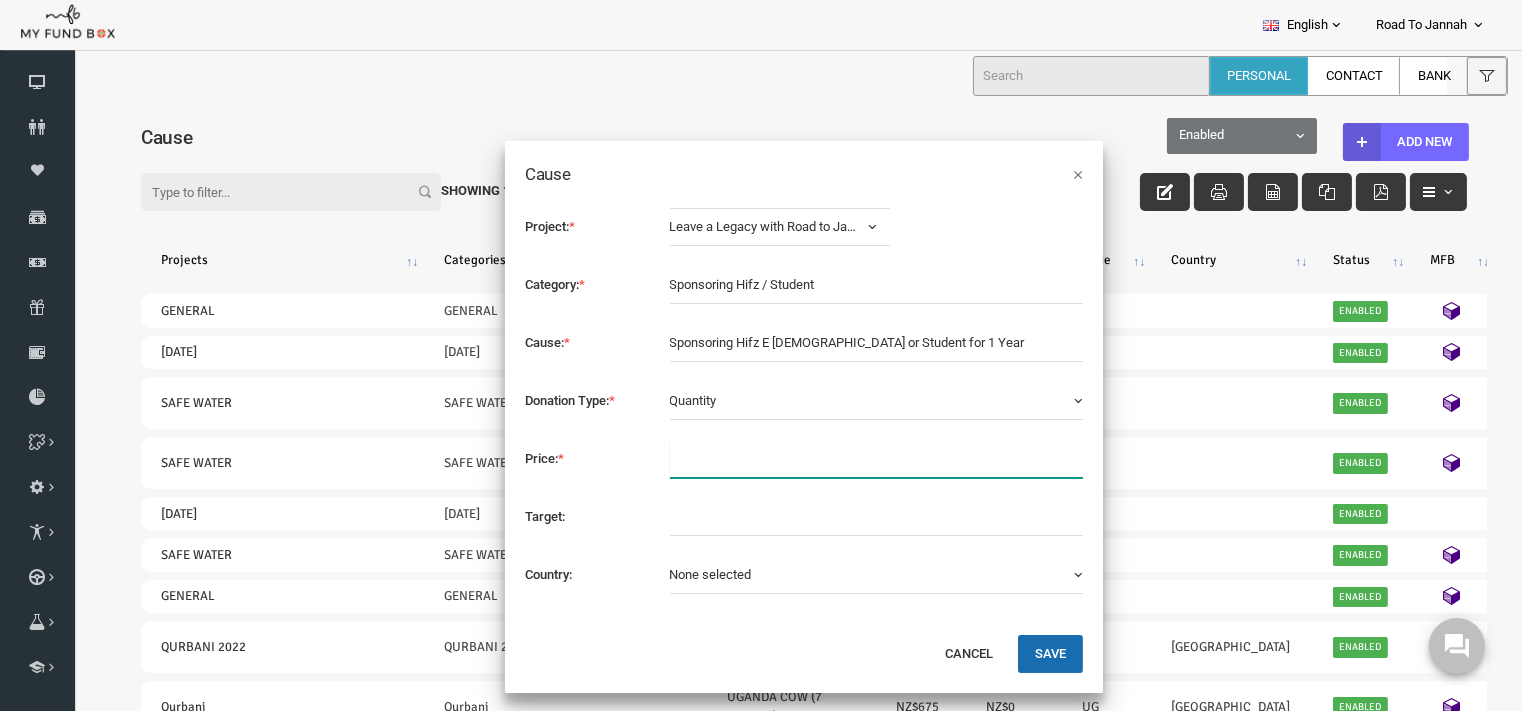 click at bounding box center (848, 458) 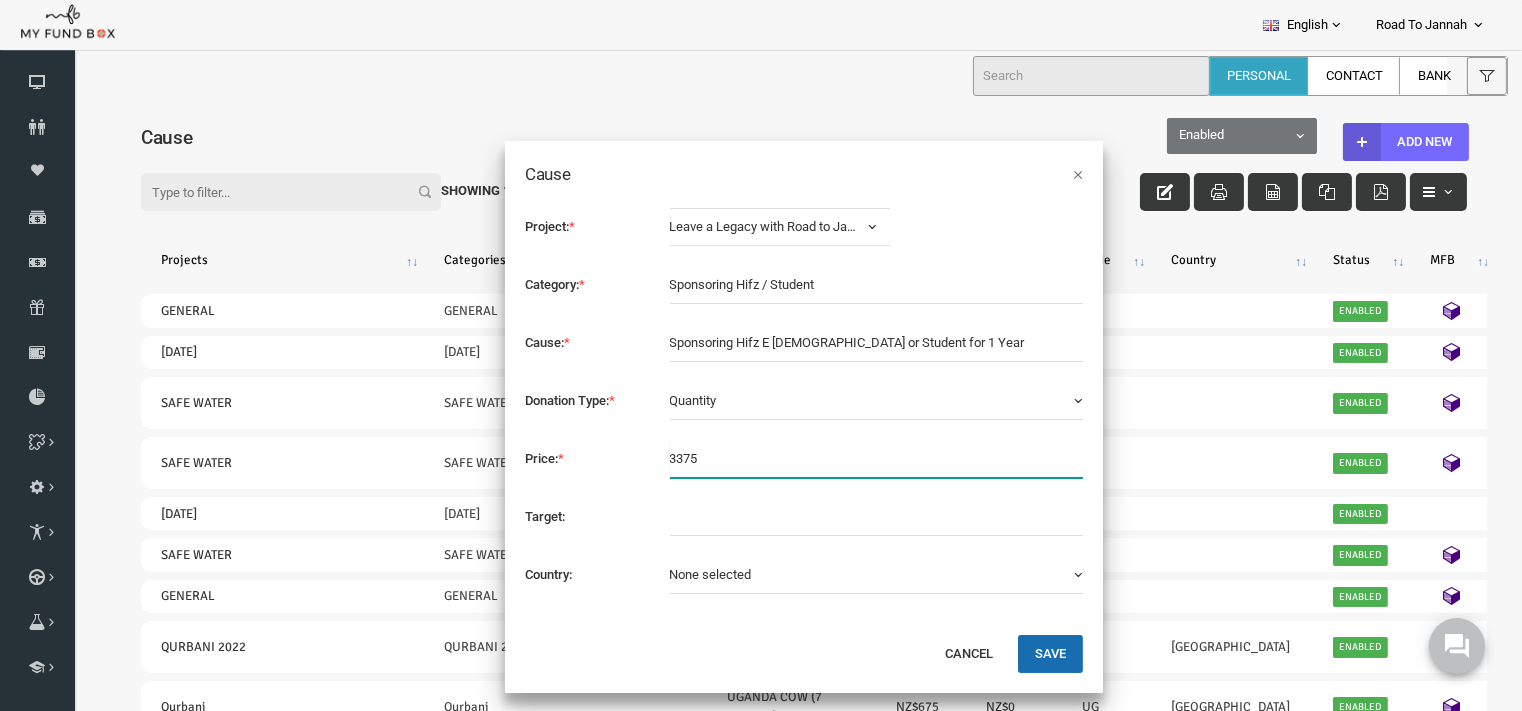 type on "3375" 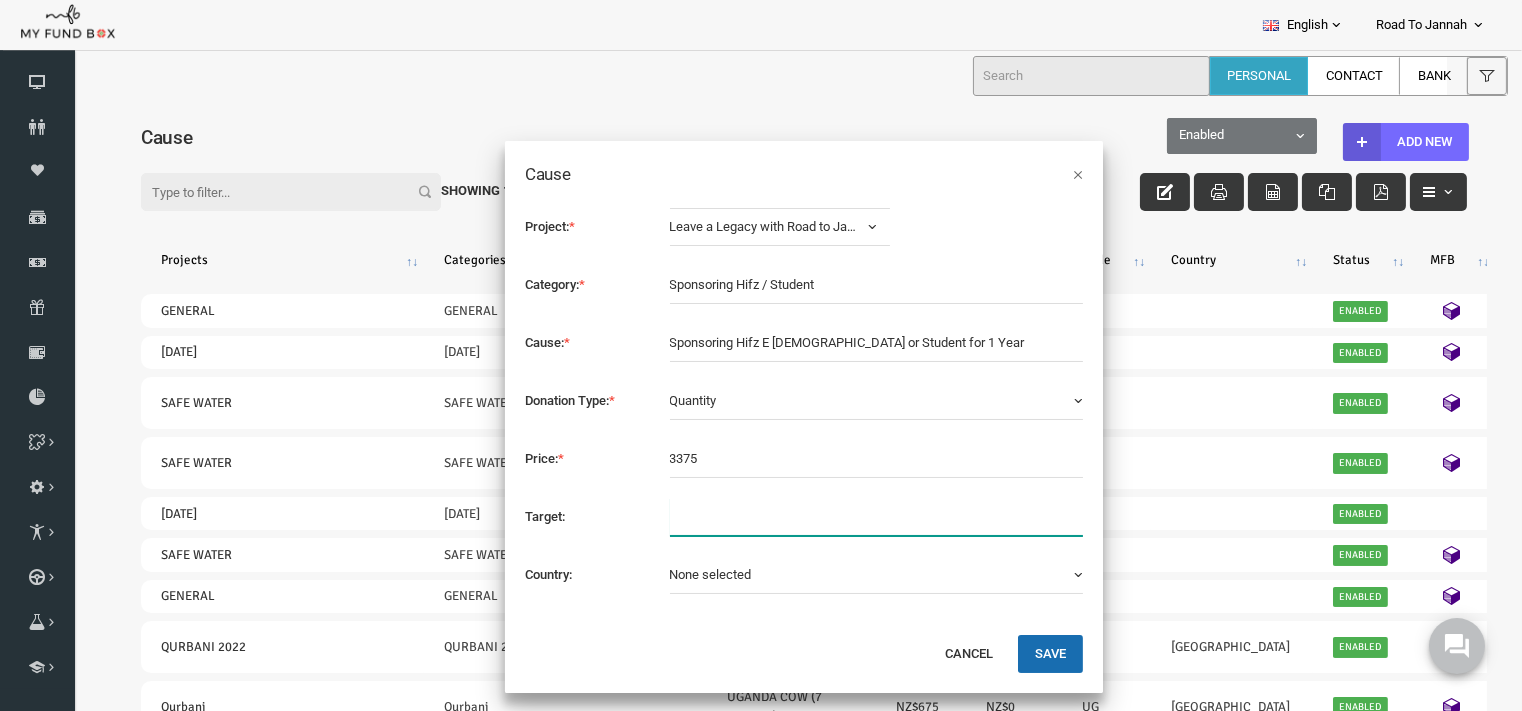 click at bounding box center [848, 516] 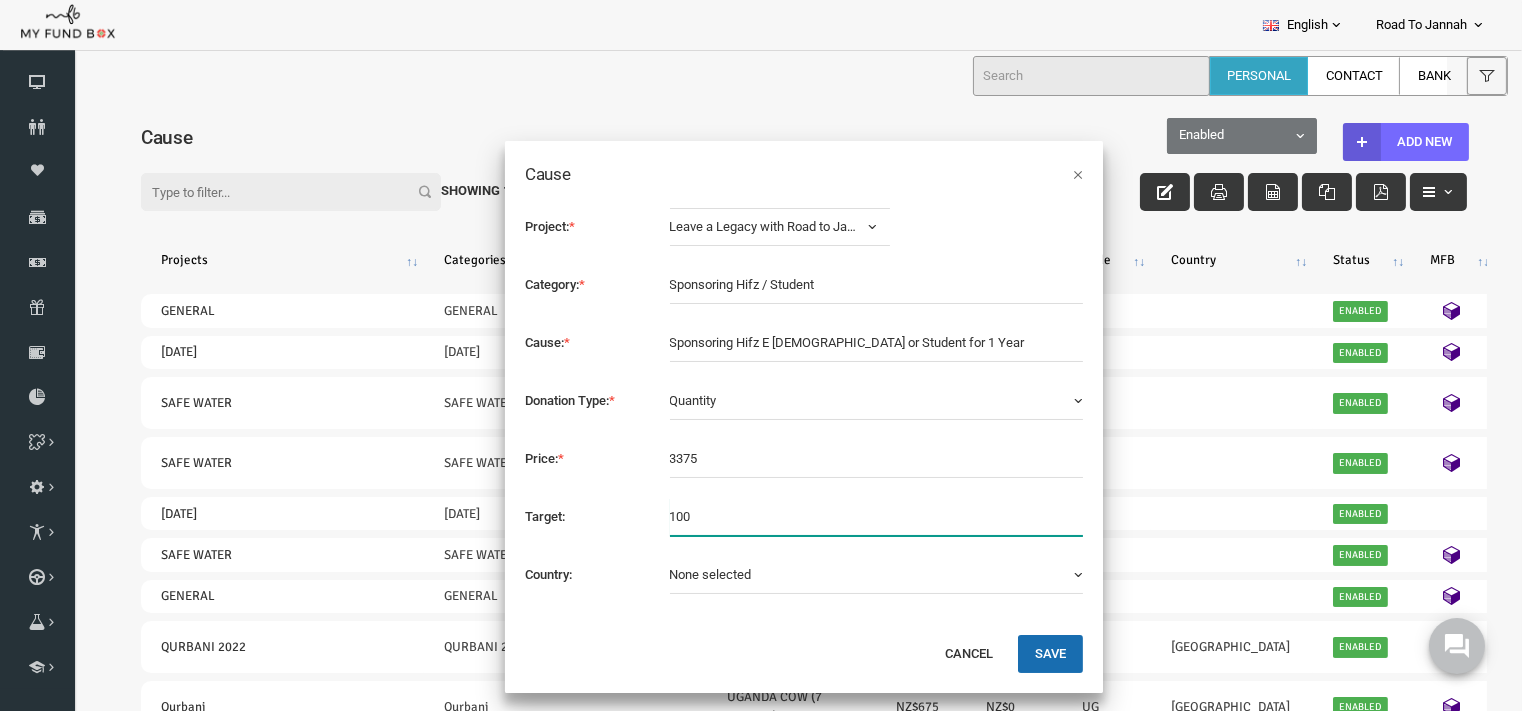 click on "100" at bounding box center (848, 516) 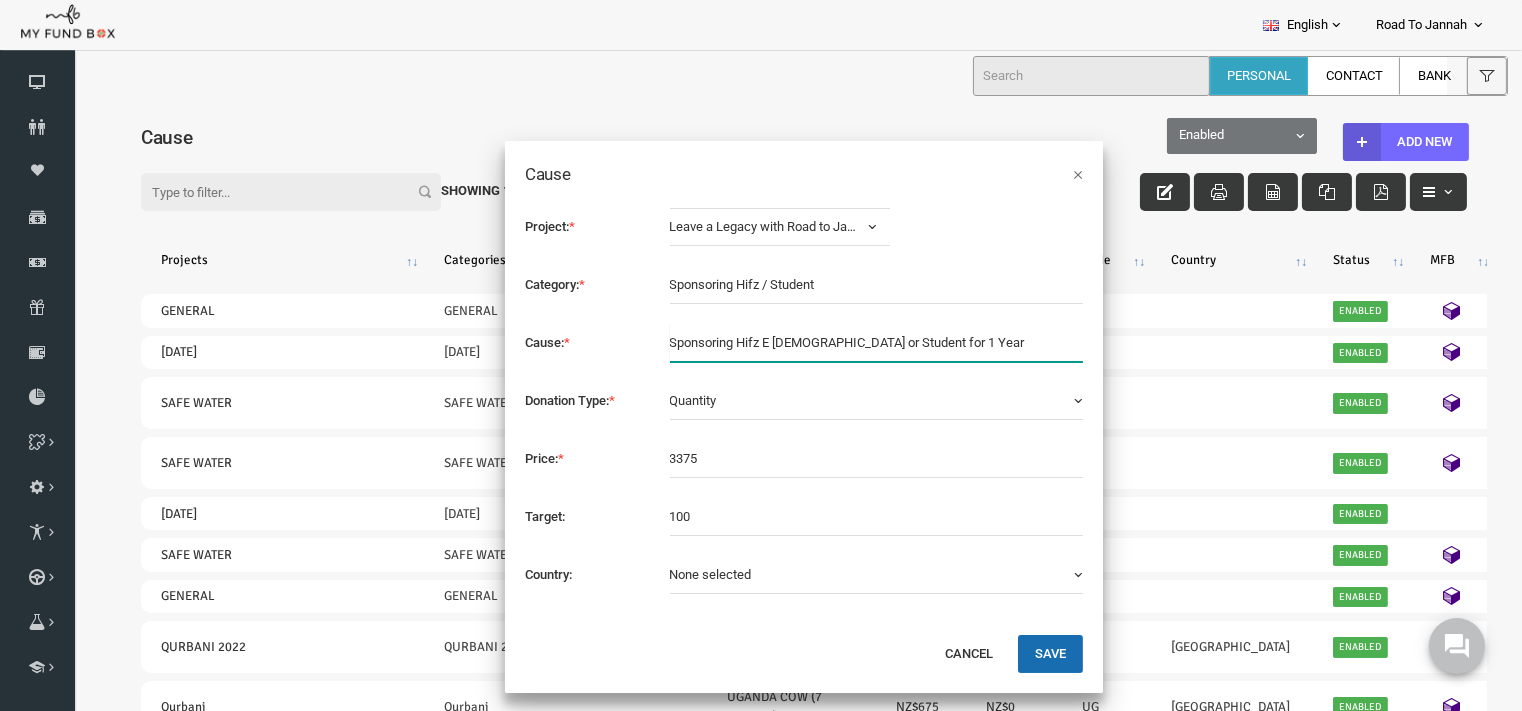 click on "Sponsoring Hifz E Quran or Student for 1 Year" at bounding box center (848, 342) 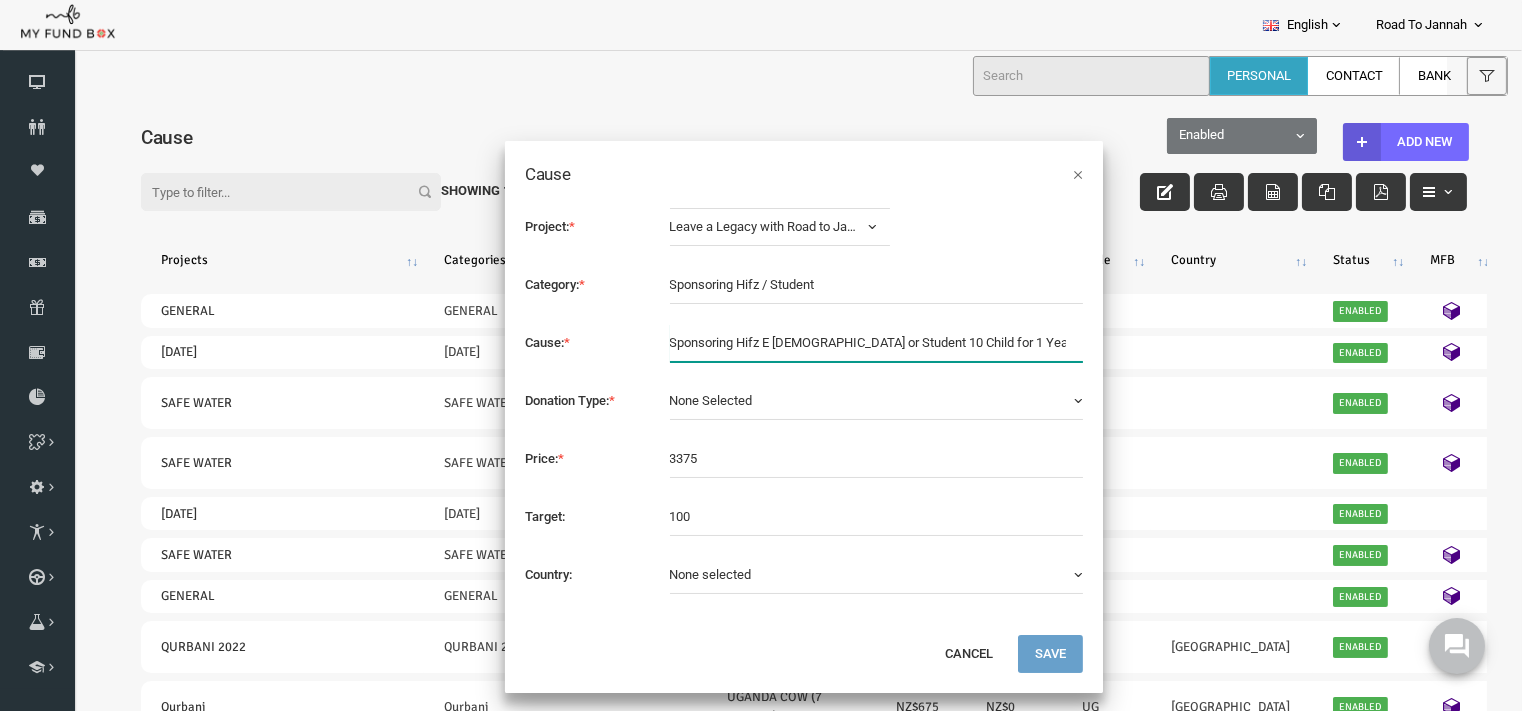 type on "Sponsoring Hifz E Quran or Student 10 Child for 1 Year" 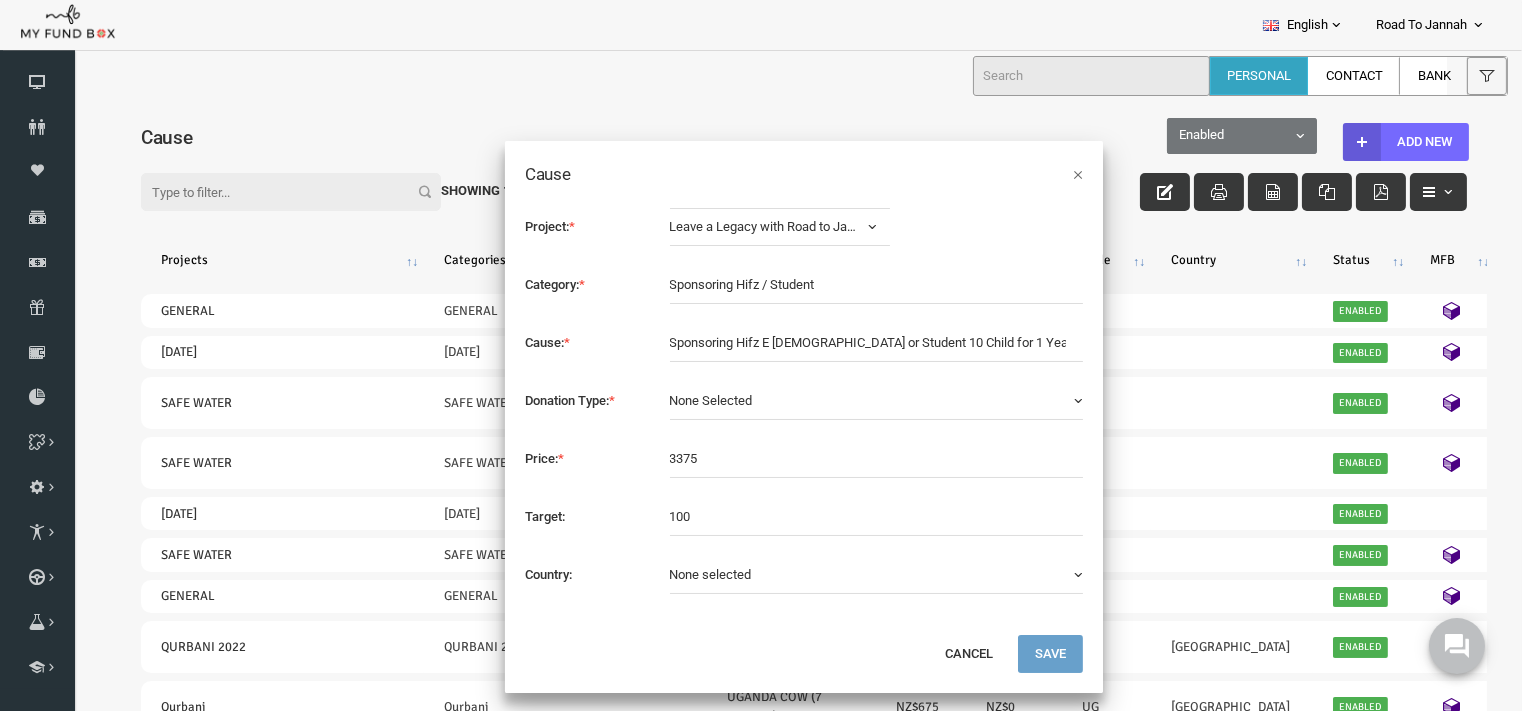 click on "None selected" at bounding box center [848, 574] 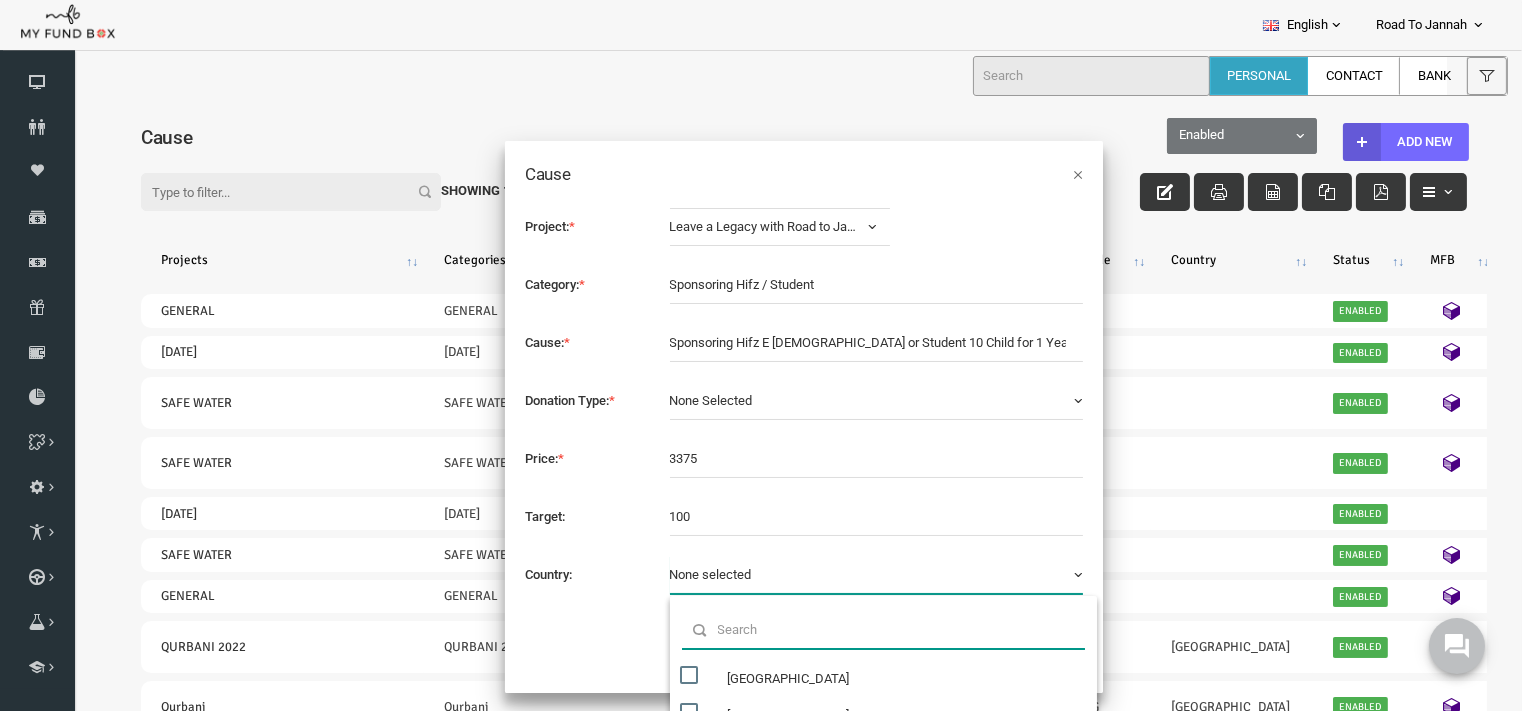click at bounding box center [854, 629] 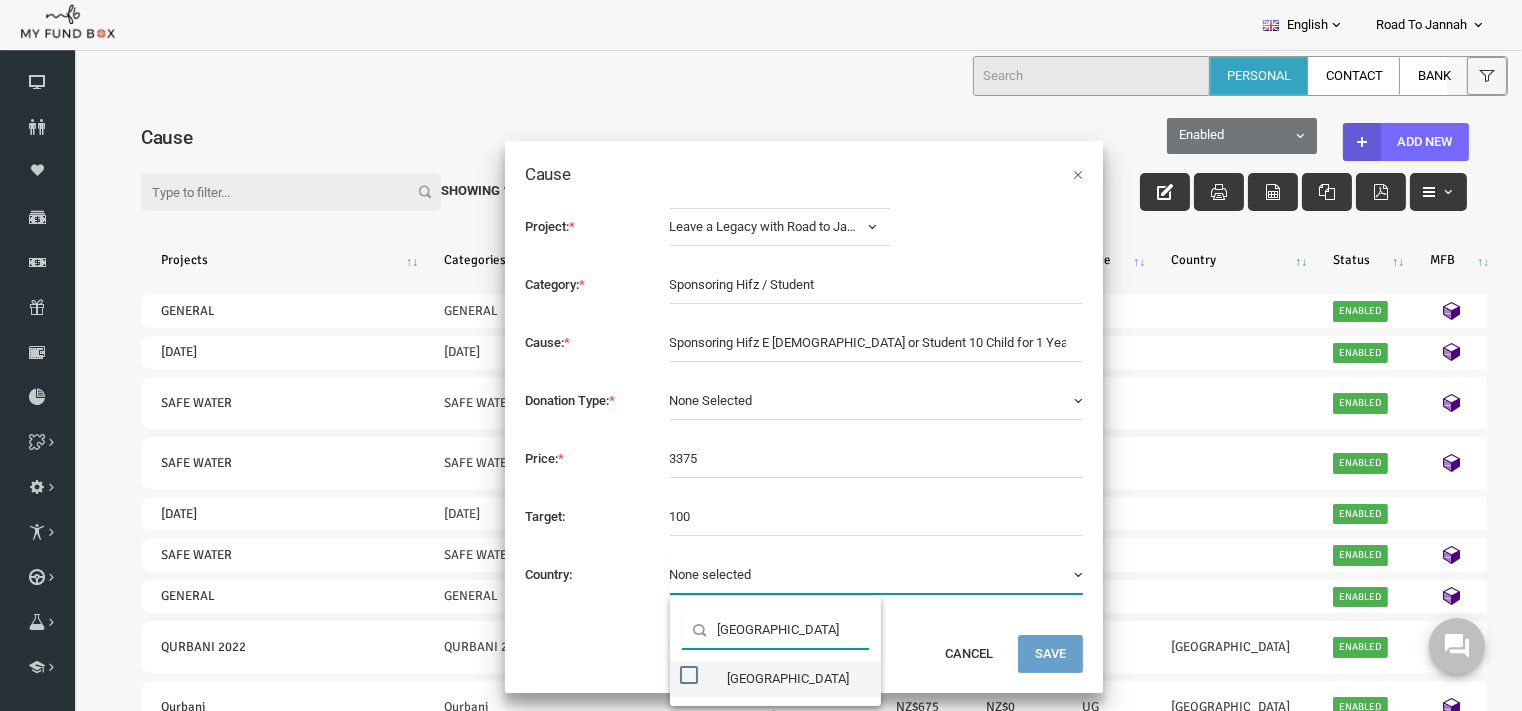 type on "uganda" 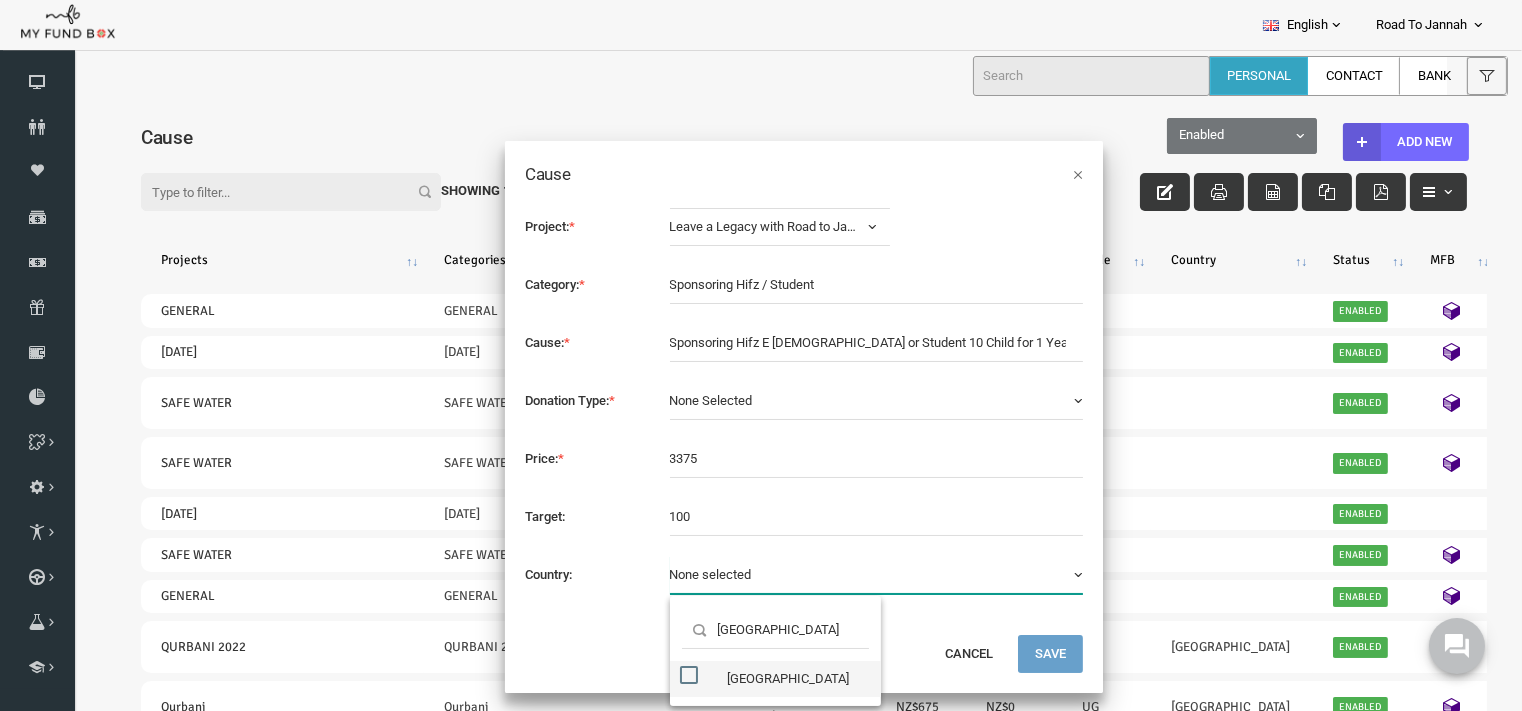 click at bounding box center [660, 674] 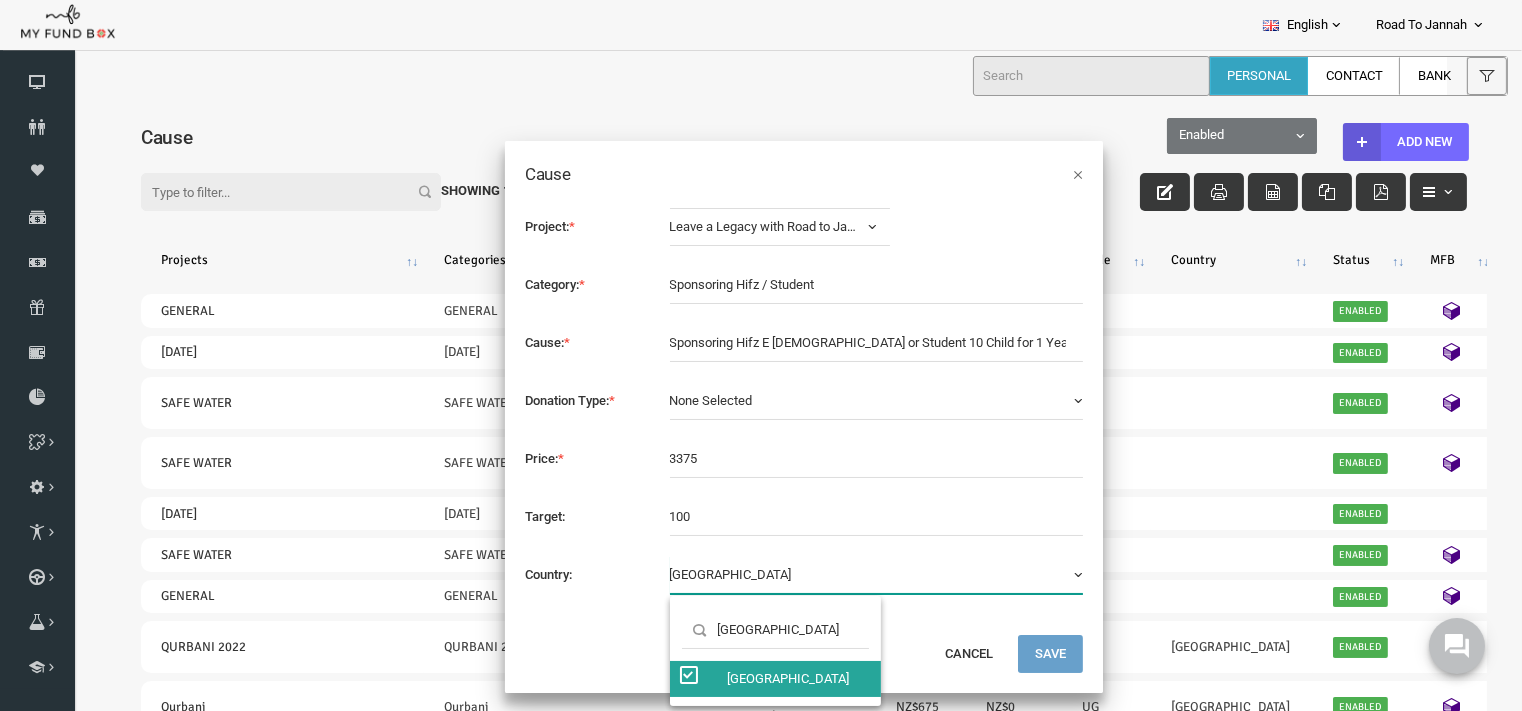 scroll, scrollTop: 7022, scrollLeft: 0, axis: vertical 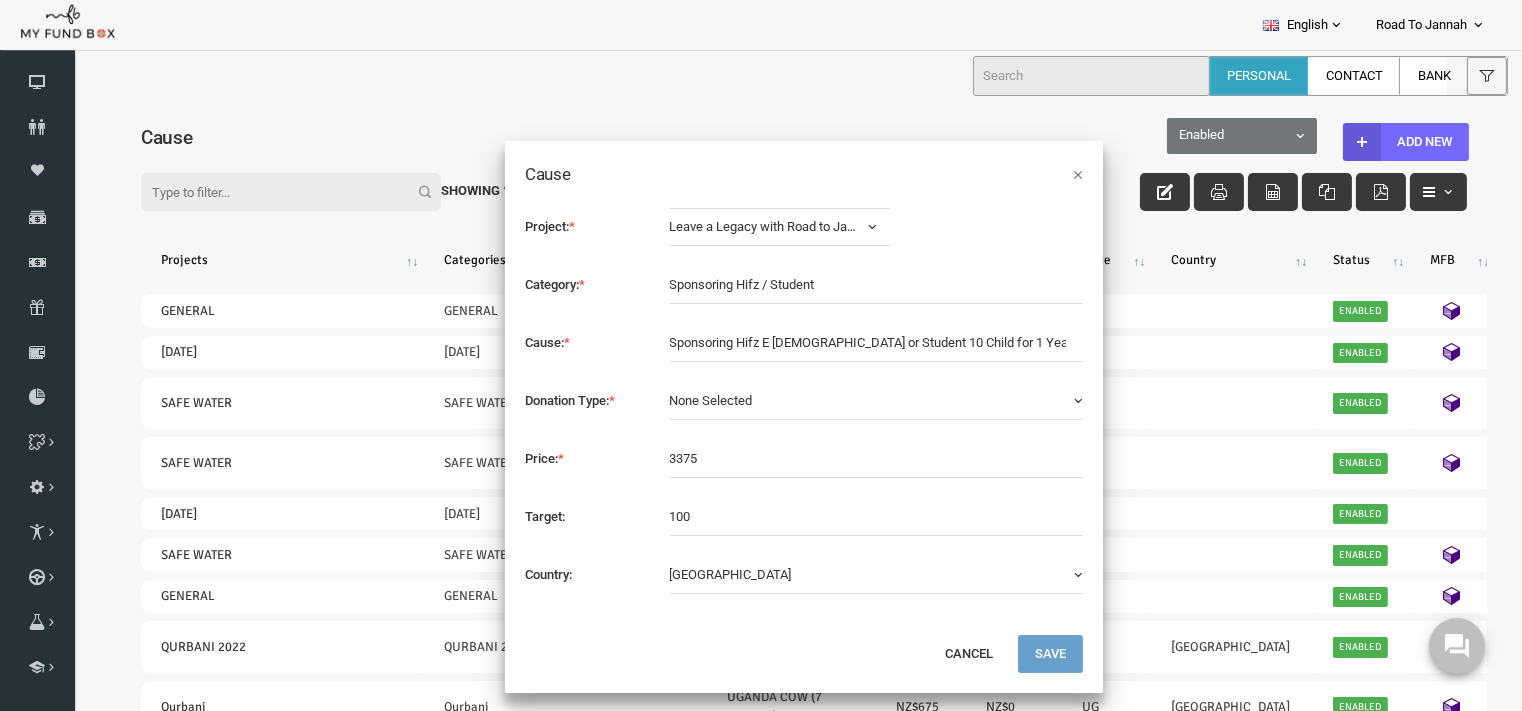 click on "None Selected" at bounding box center [848, 400] 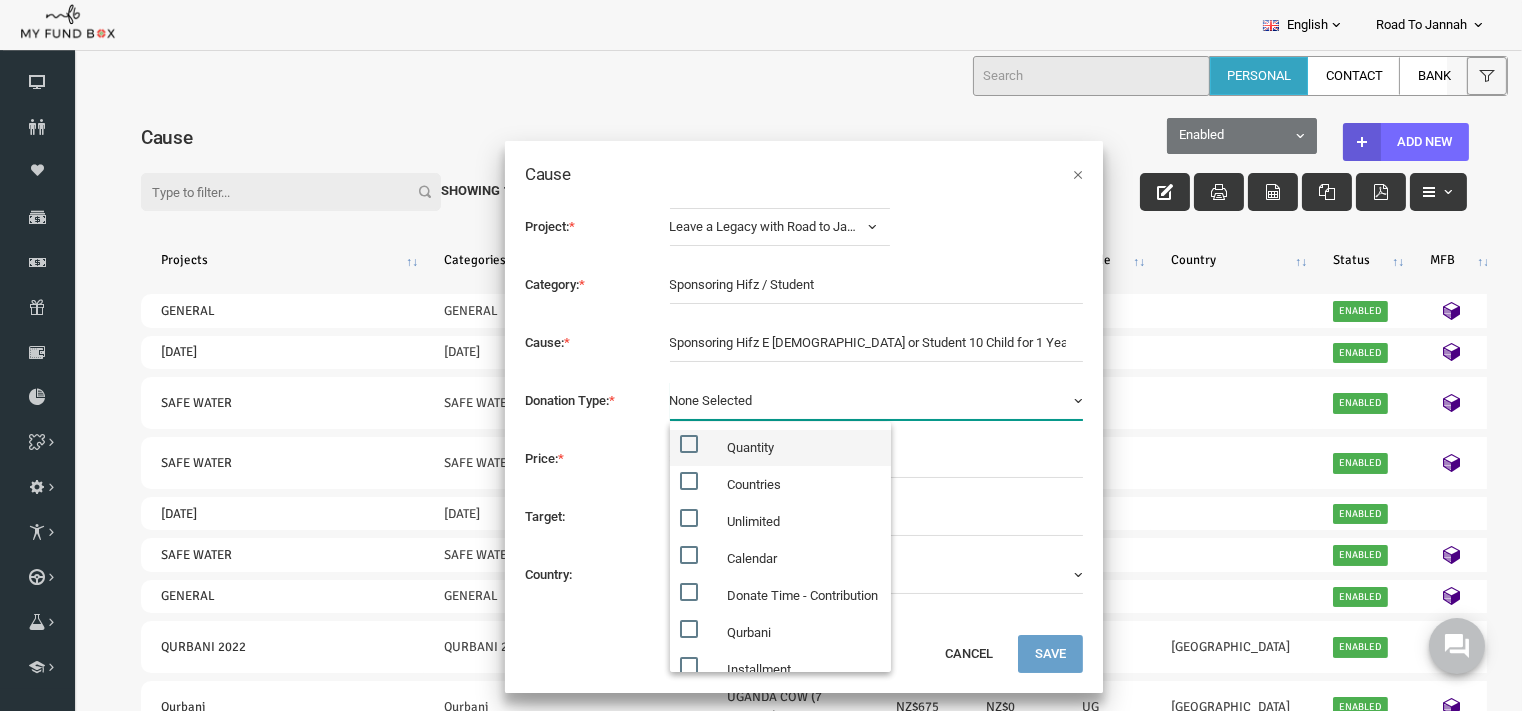 click at bounding box center (660, 443) 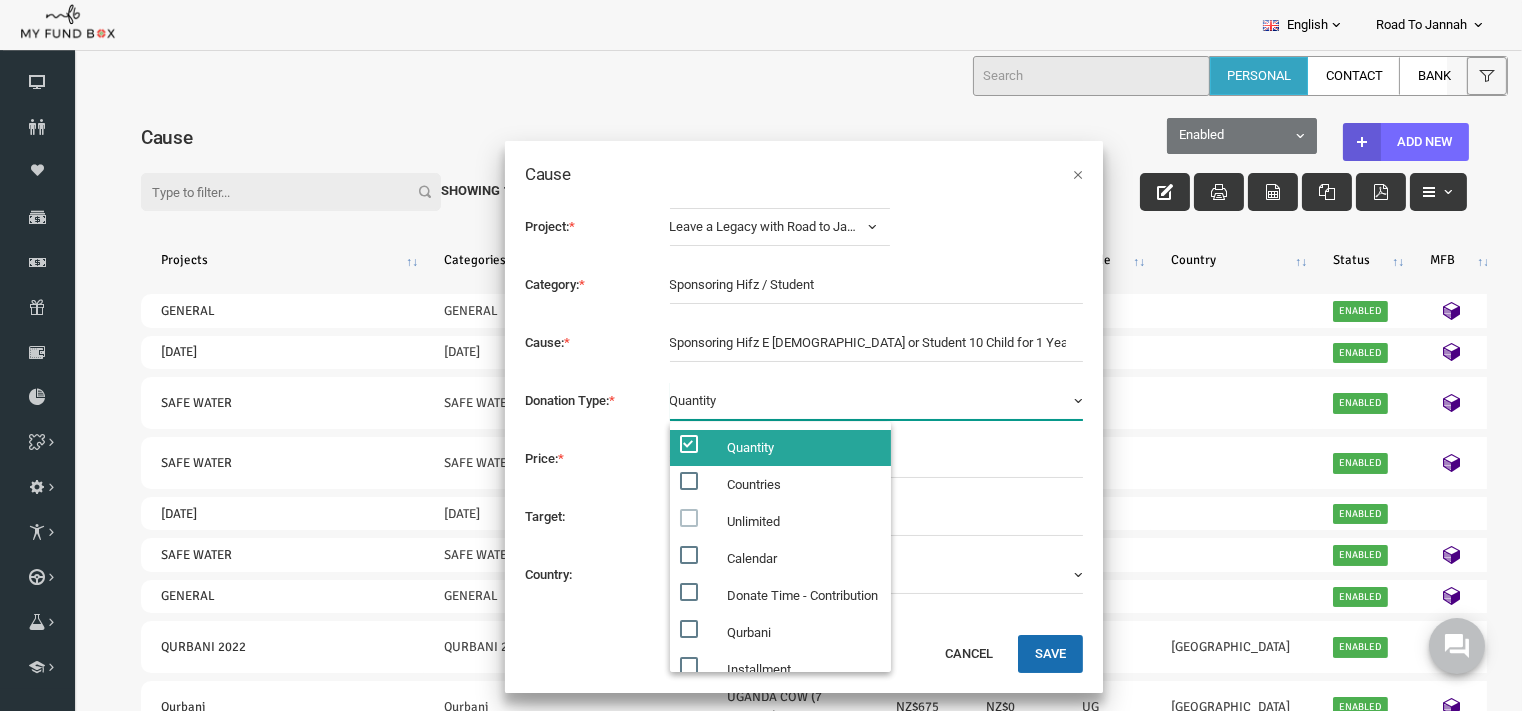 click on "Cancel
Save" at bounding box center [775, 662] 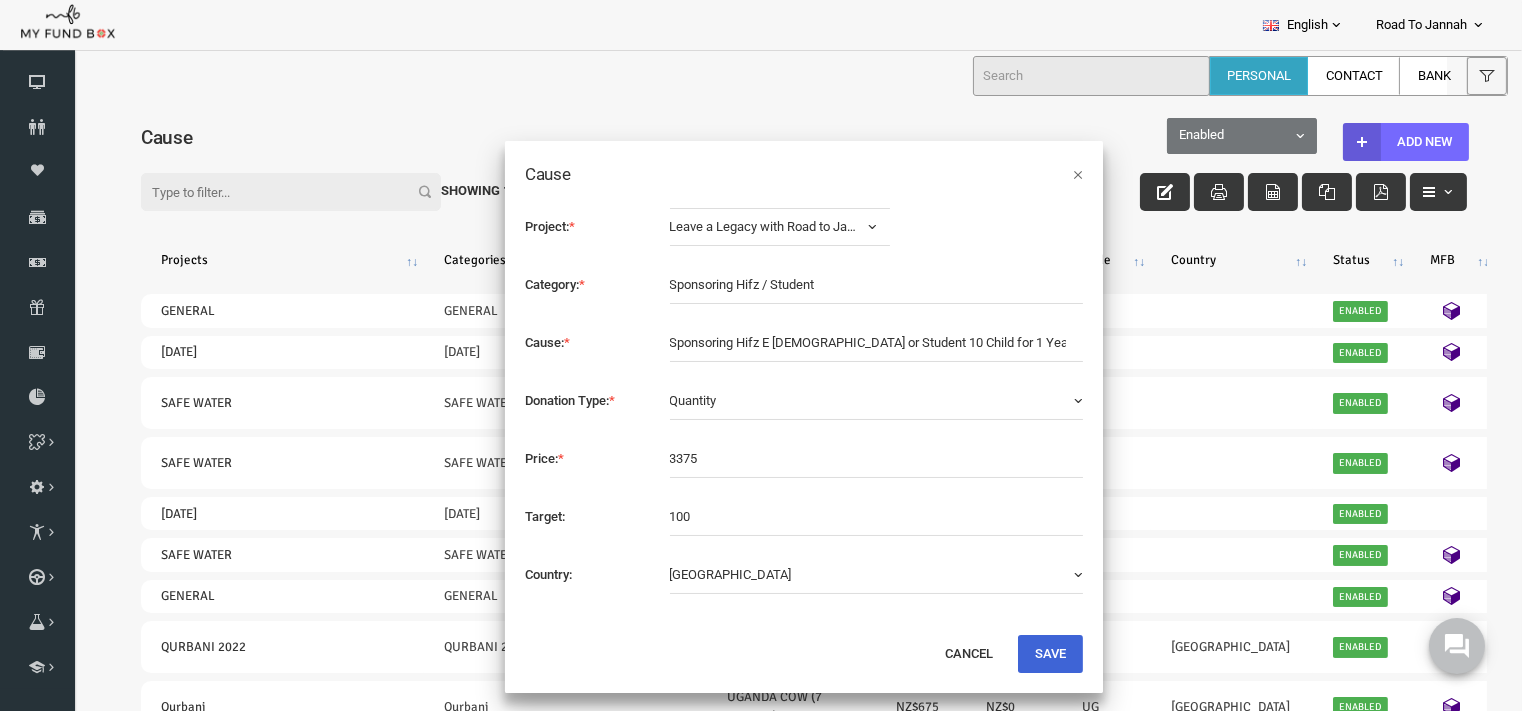 click on "Save" at bounding box center [1021, 653] 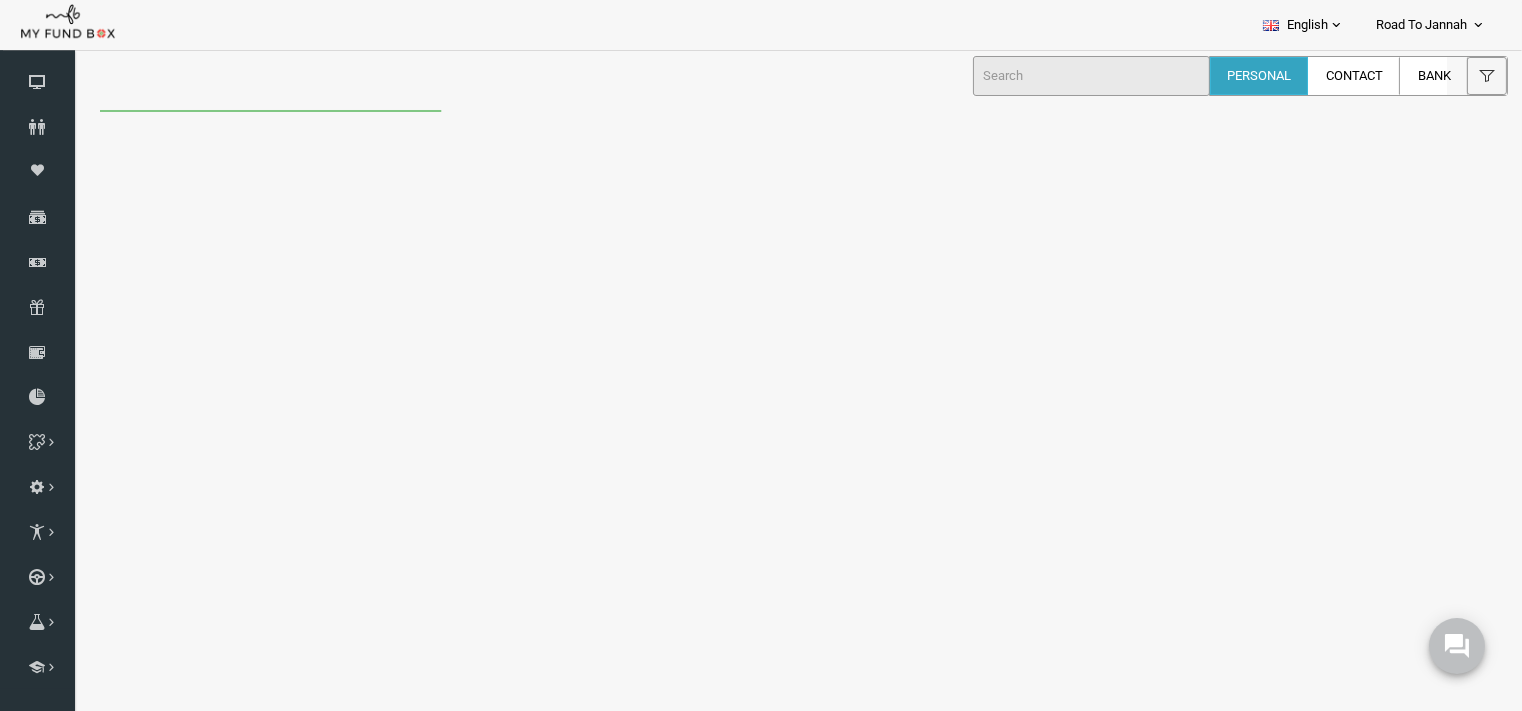 scroll, scrollTop: 0, scrollLeft: 0, axis: both 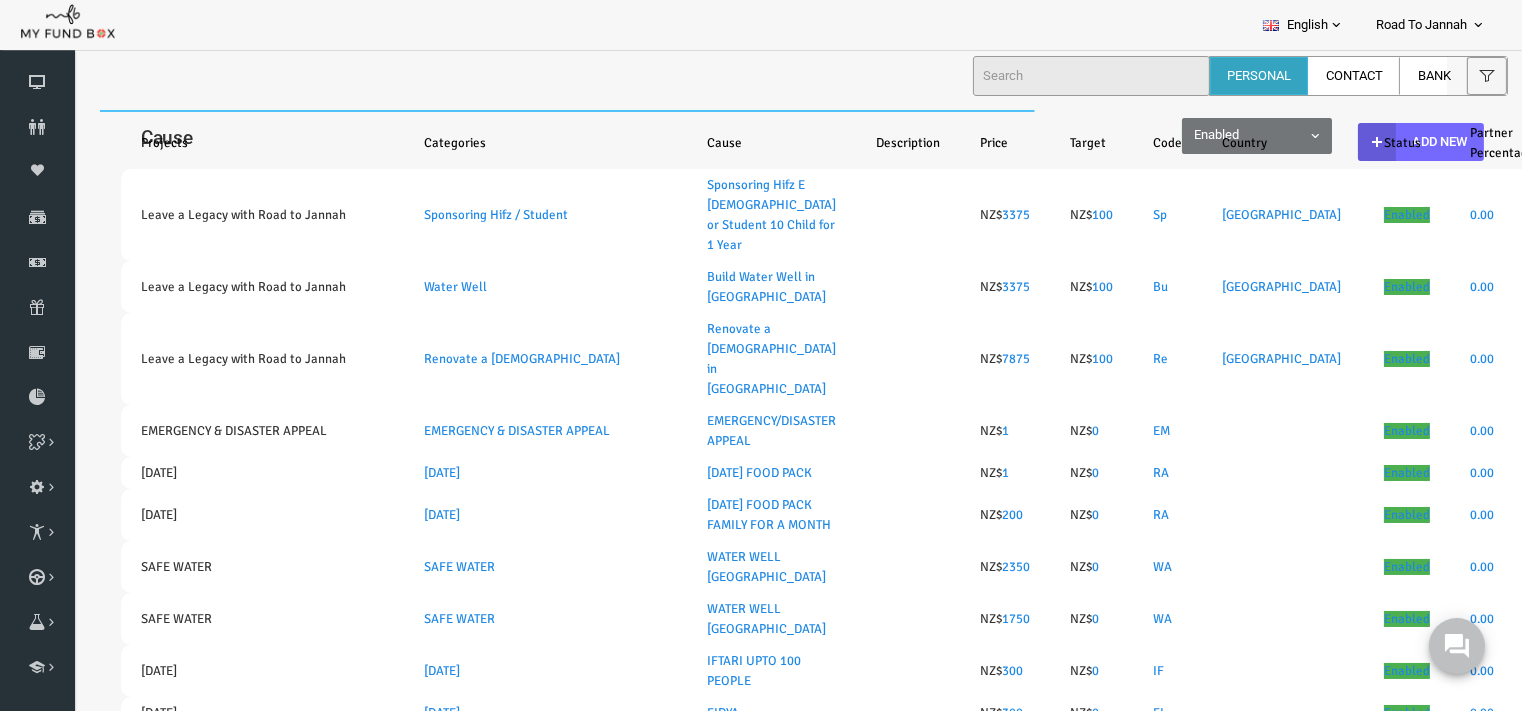 select on "100" 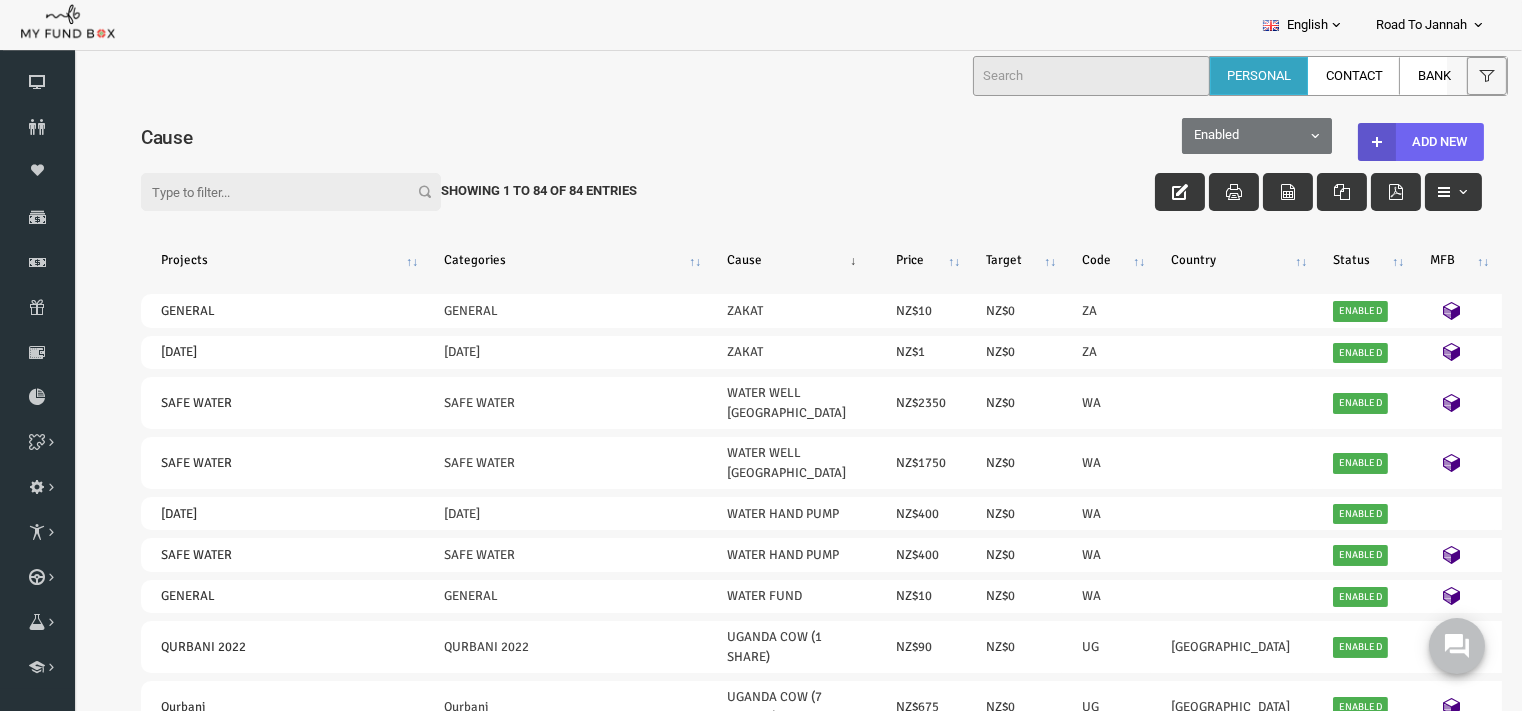 click at bounding box center (1348, 141) 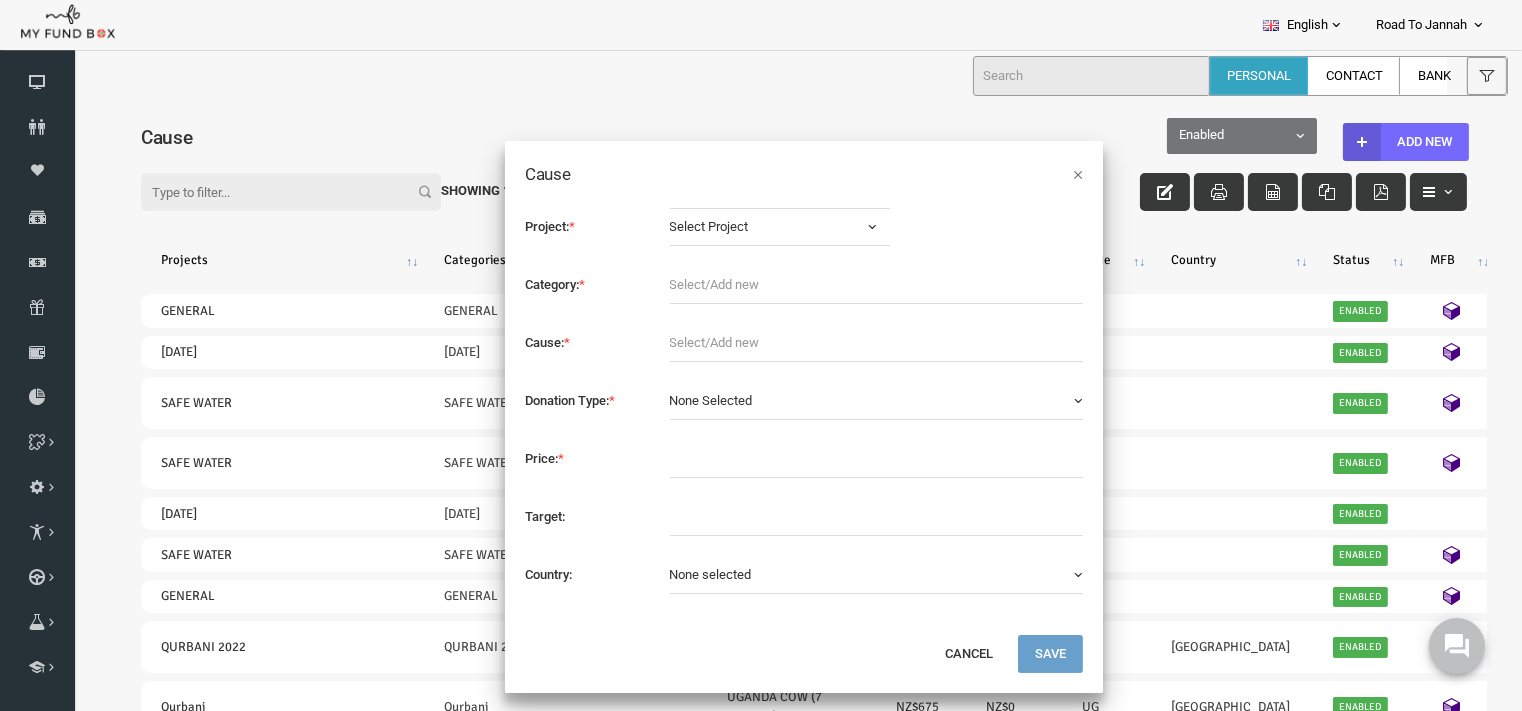 click on "Select Project" at bounding box center (751, 226) 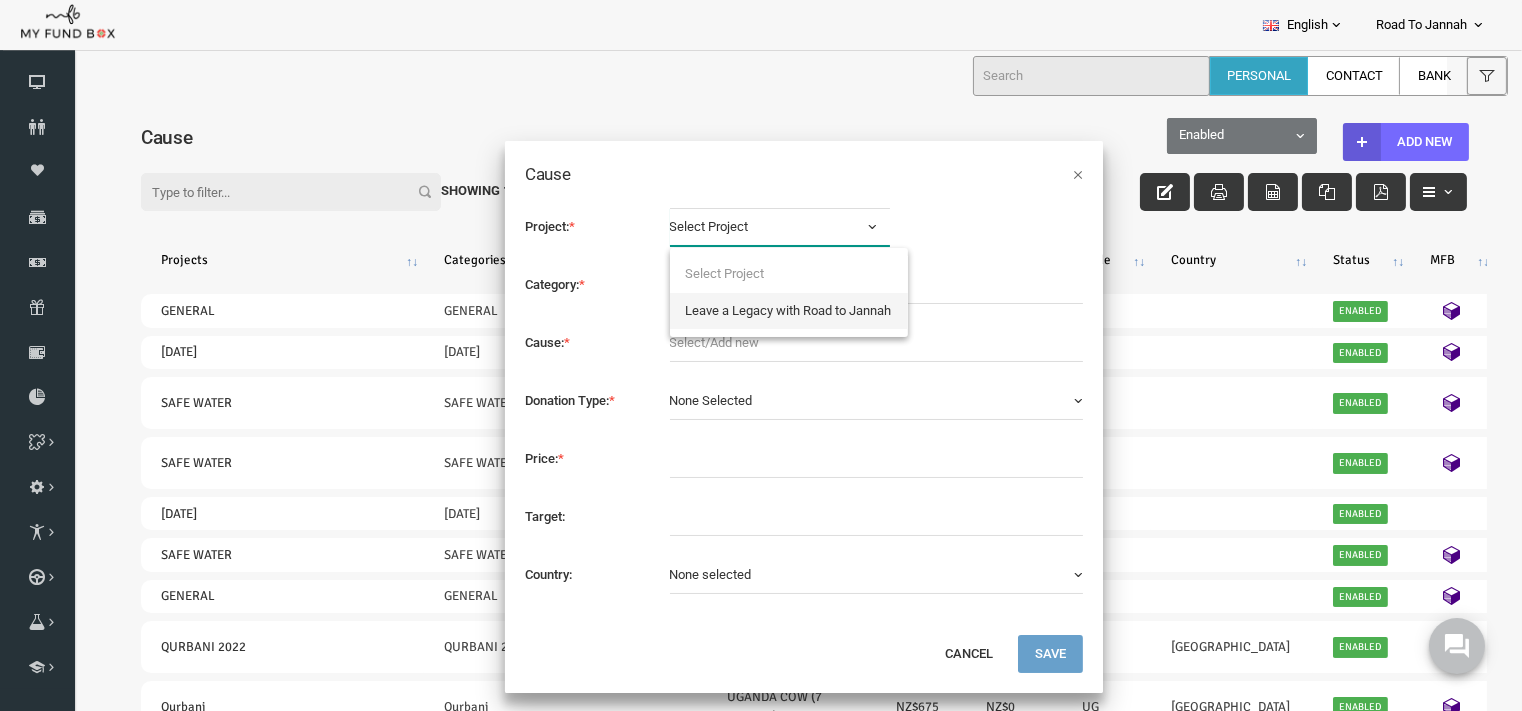 click on "Leave a Legacy with Road to Jannah" at bounding box center [760, 310] 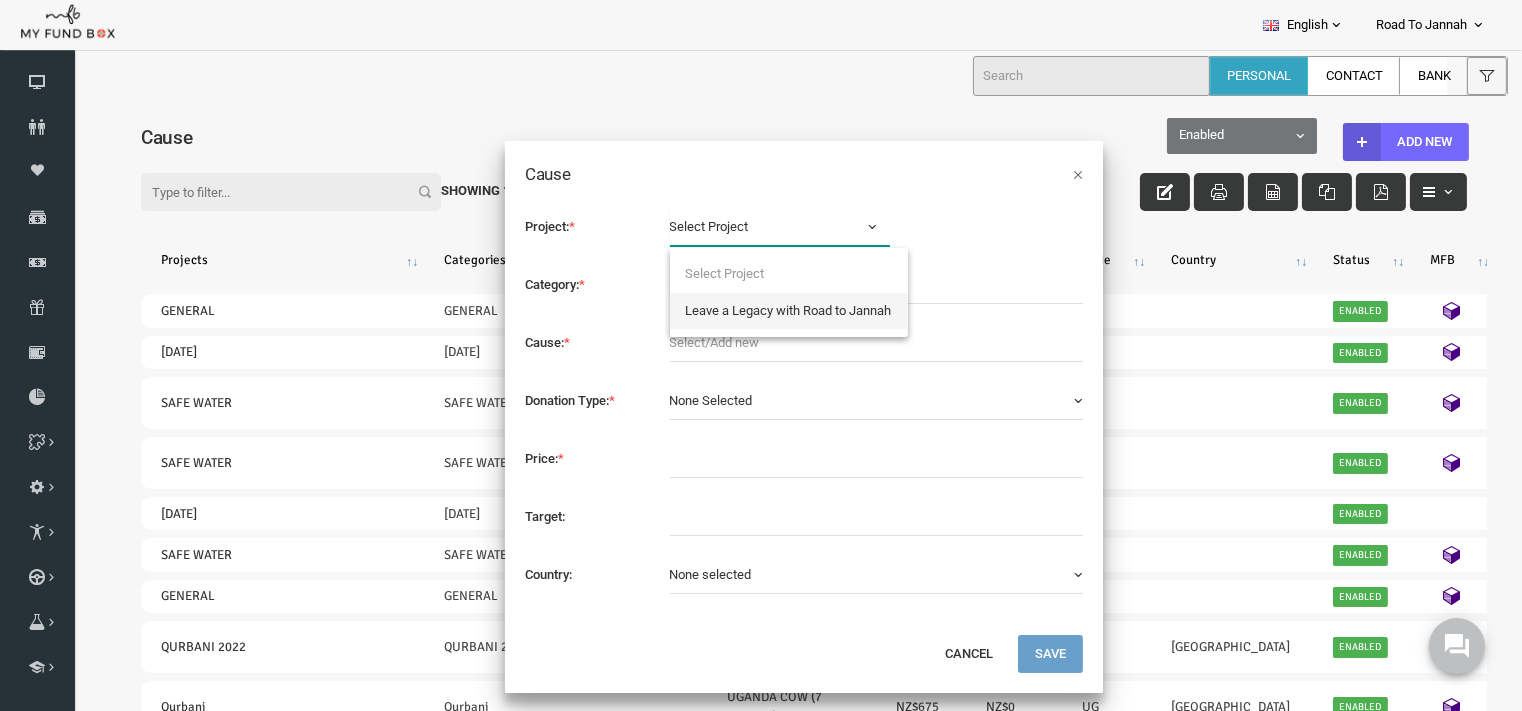 select on "2028" 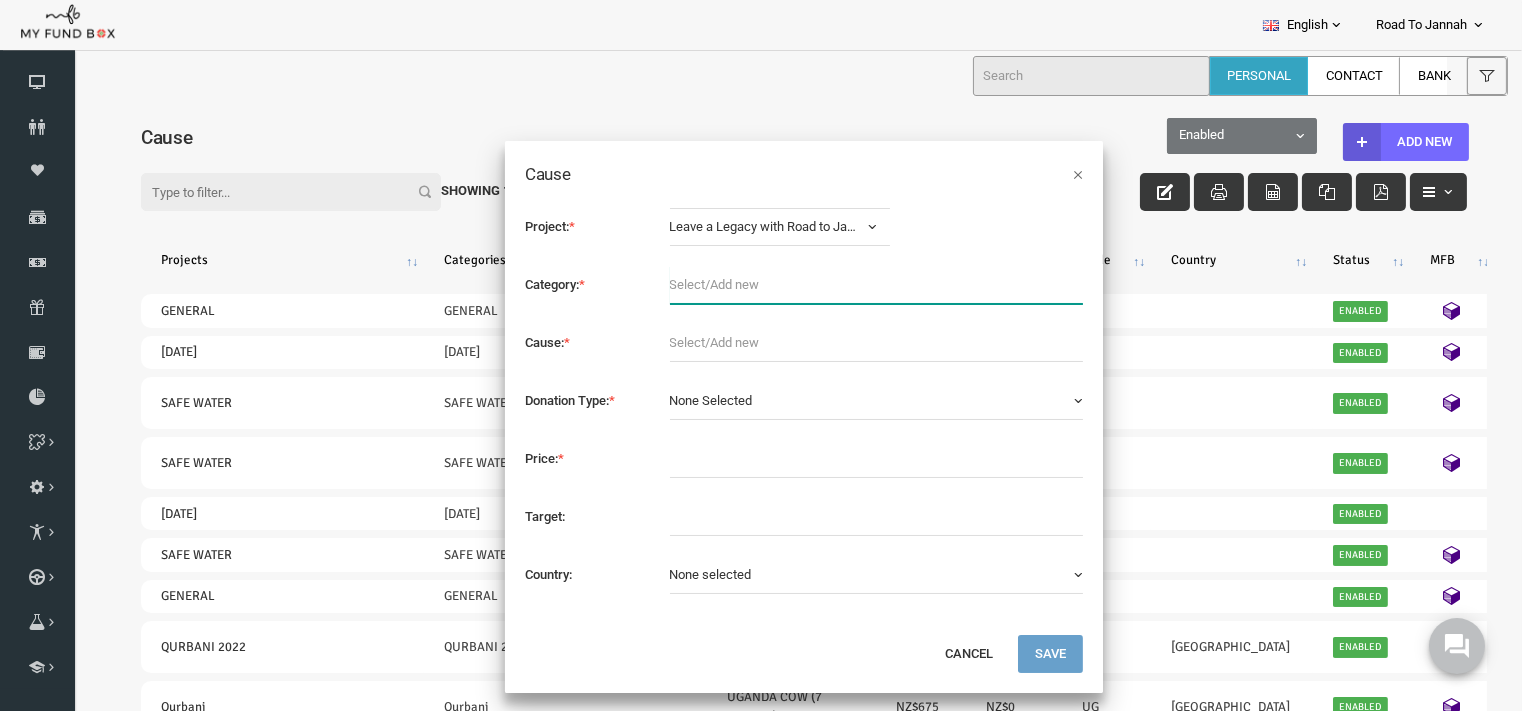 click at bounding box center (848, 284) 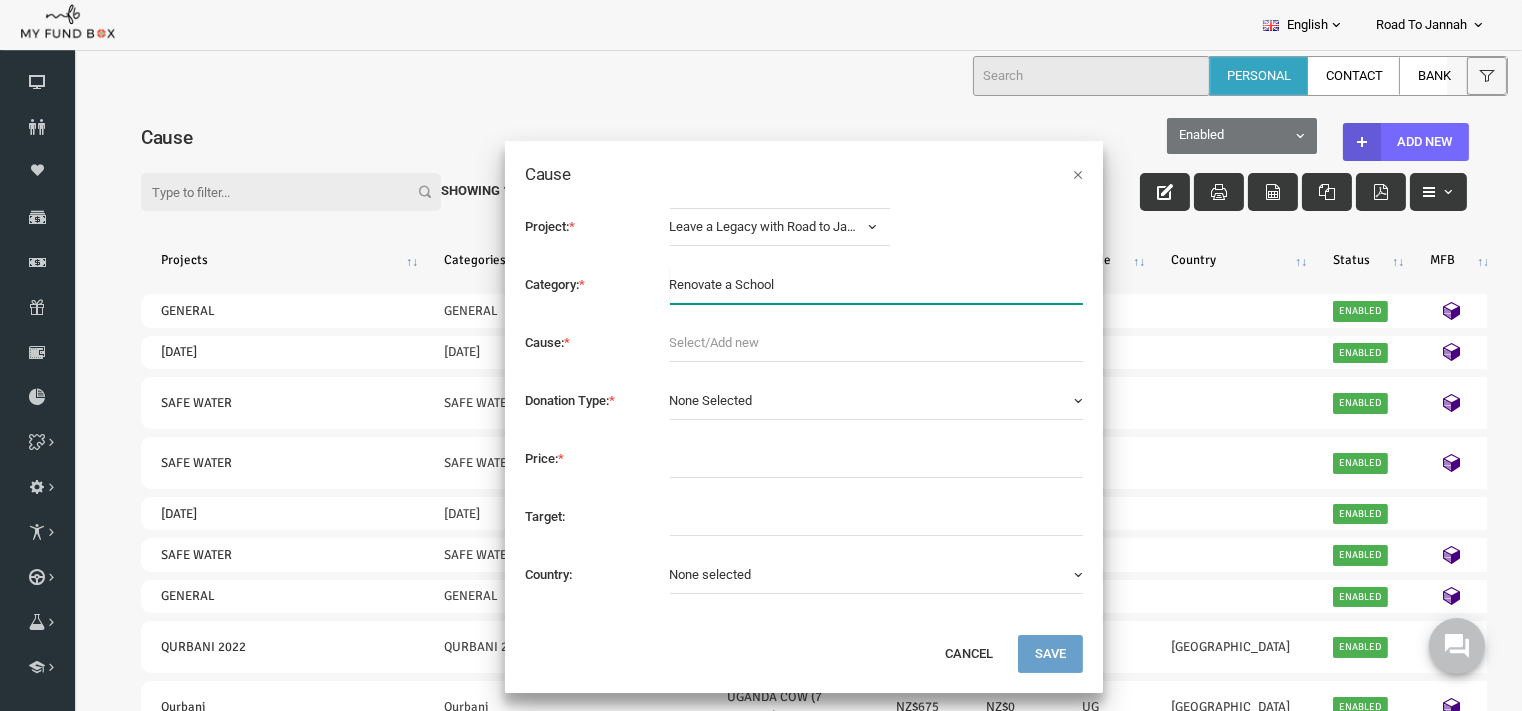 type on "Renovate a School" 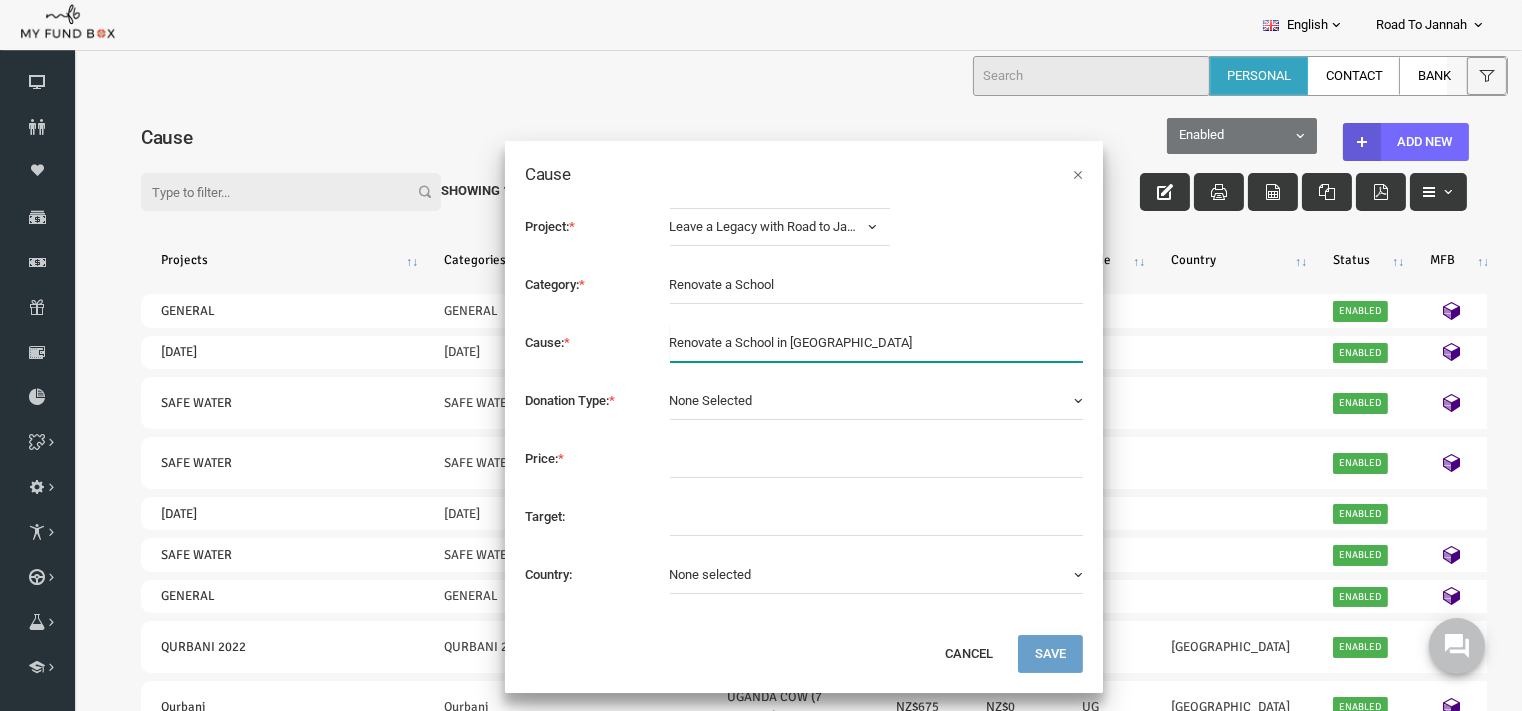type on "Renovate a School in East Africa" 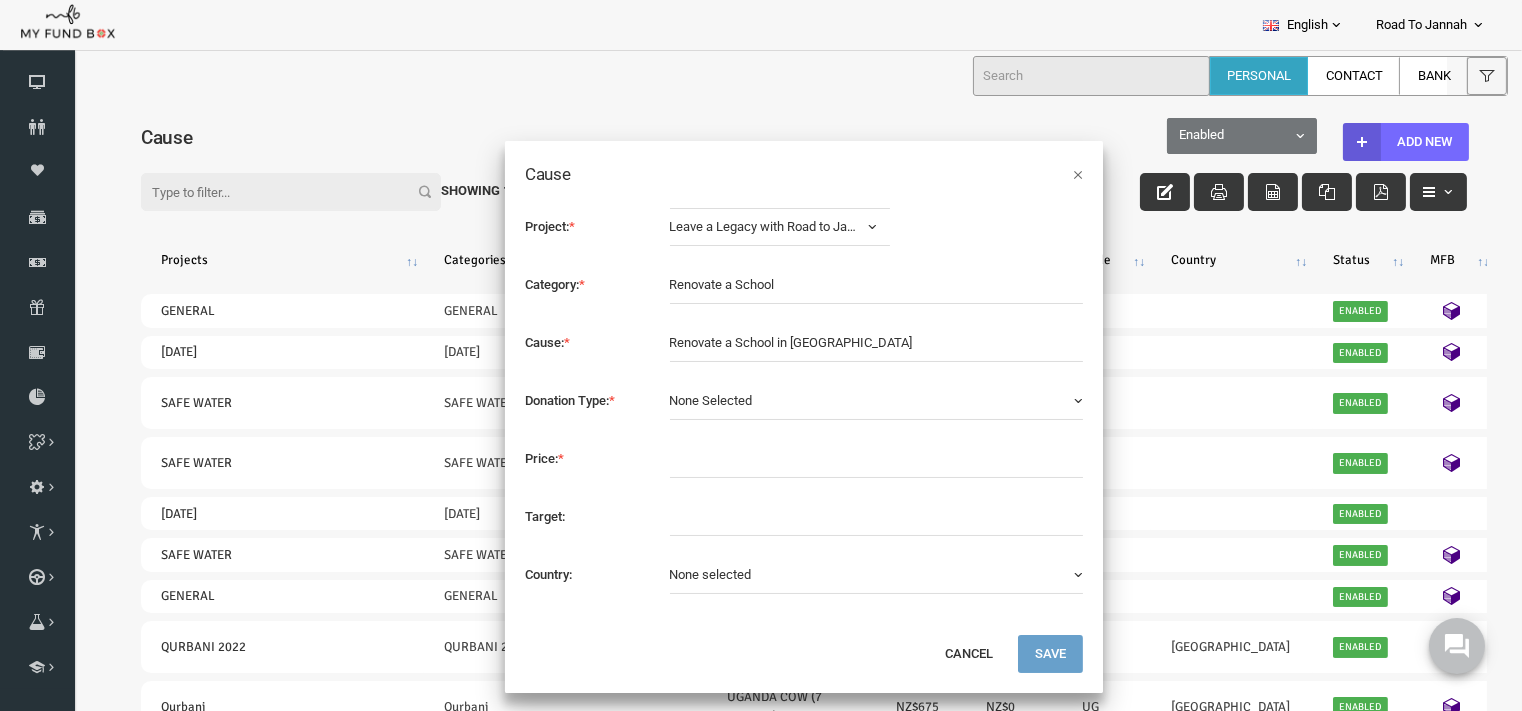 click on "None Selected" at bounding box center [848, 400] 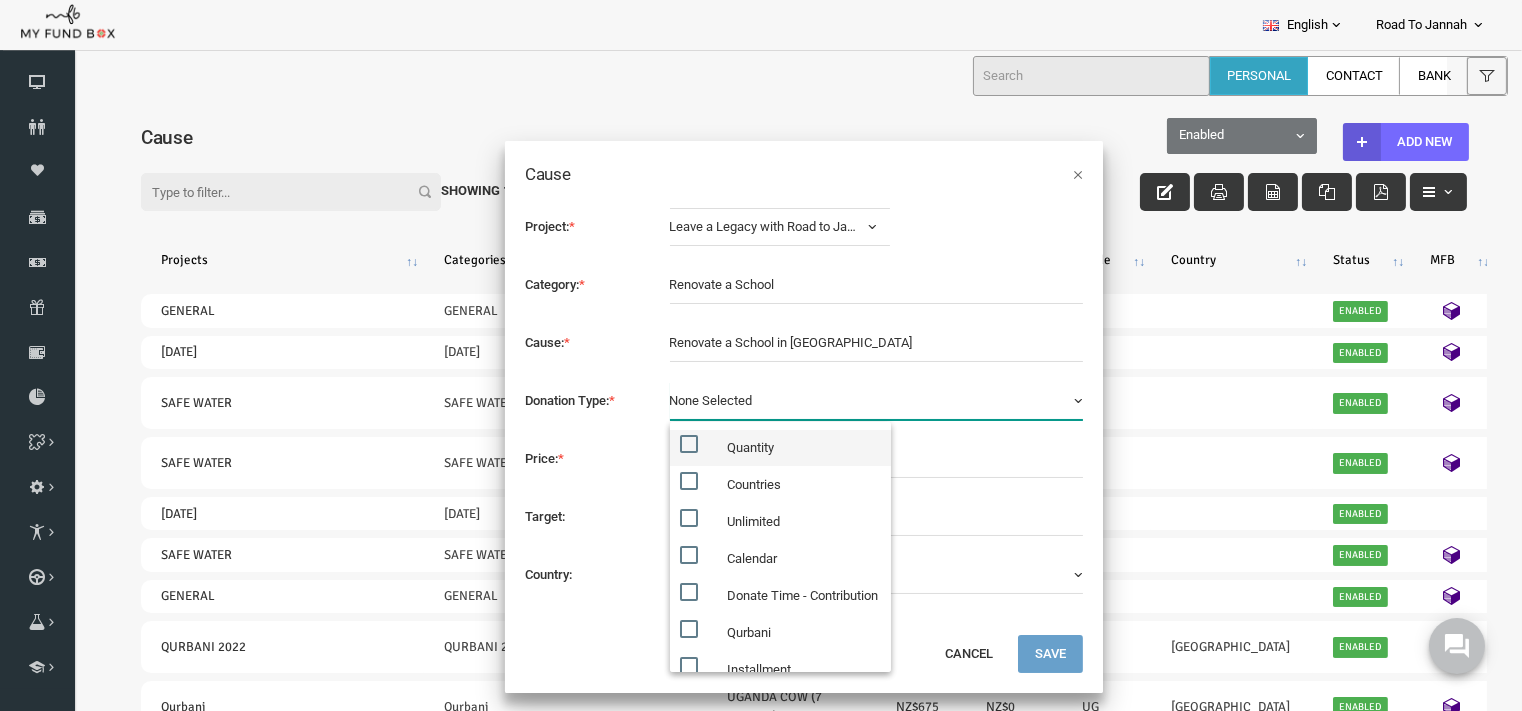 click on "Quantity" at bounding box center [751, 447] 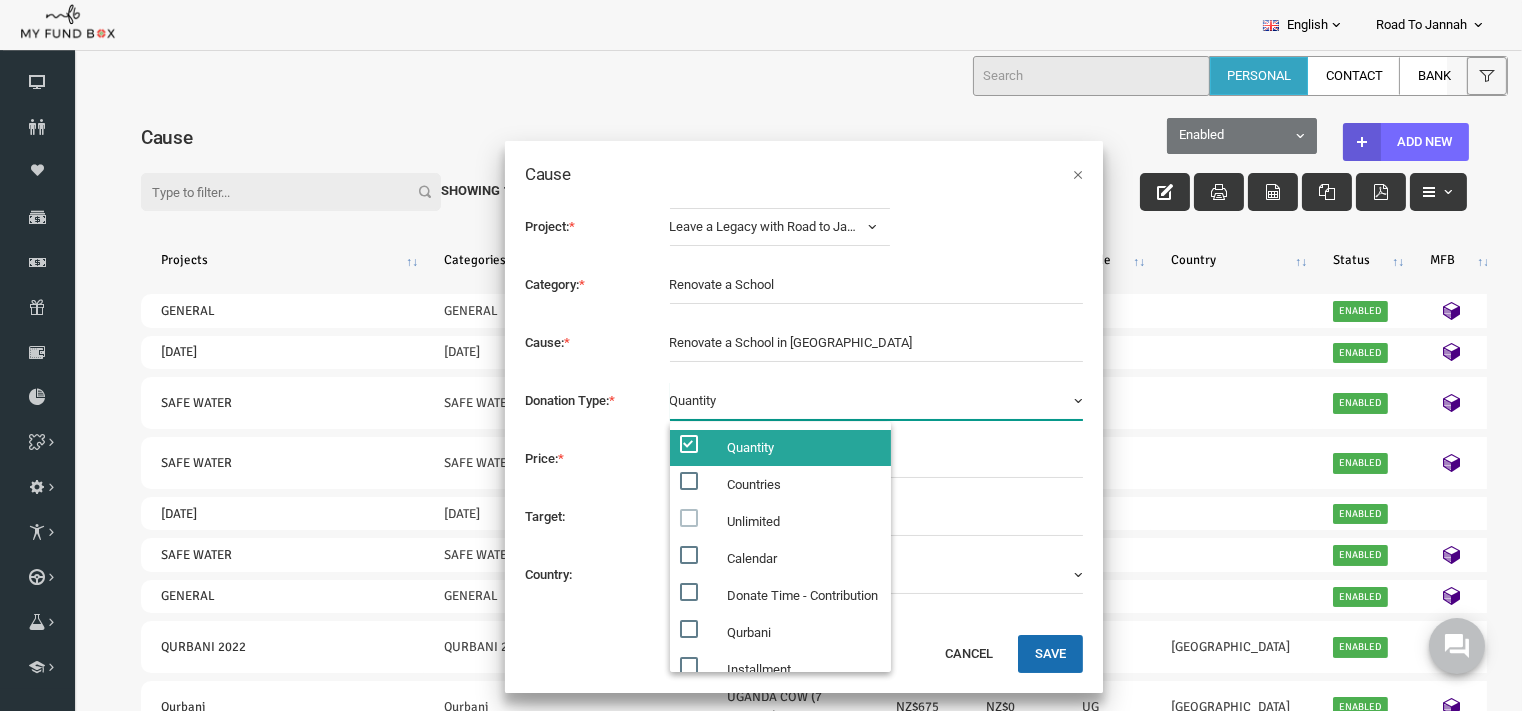 click on "Price:  *" at bounding box center (558, 457) 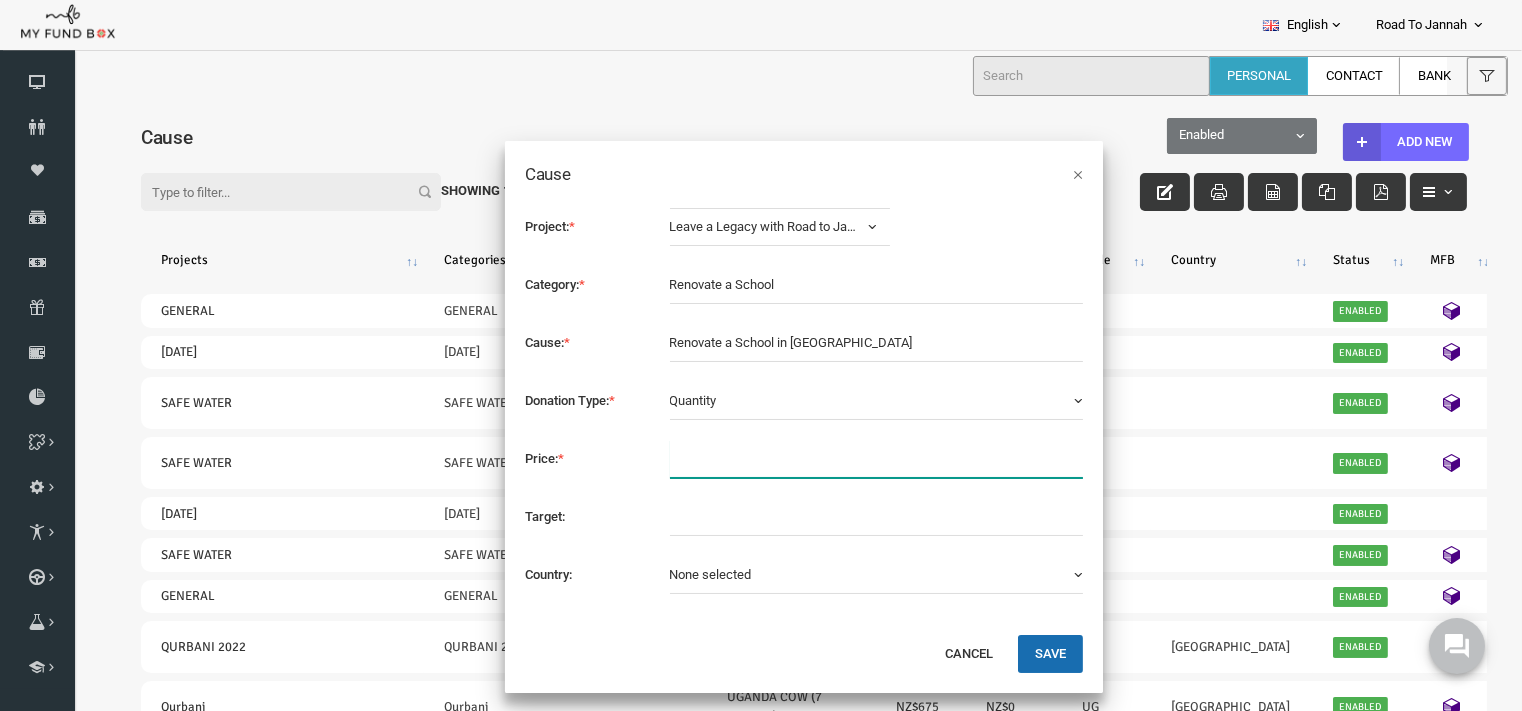 click at bounding box center [848, 458] 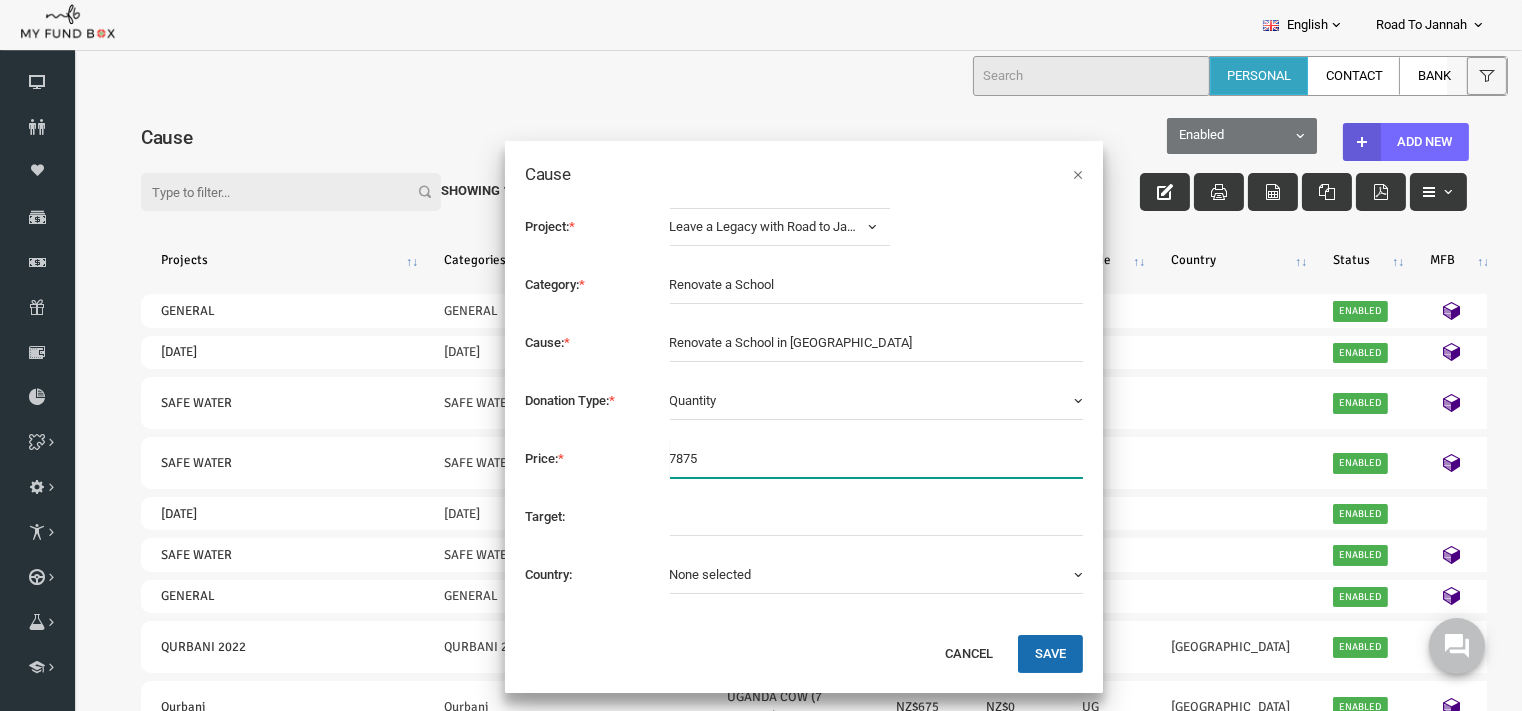 type on "7875" 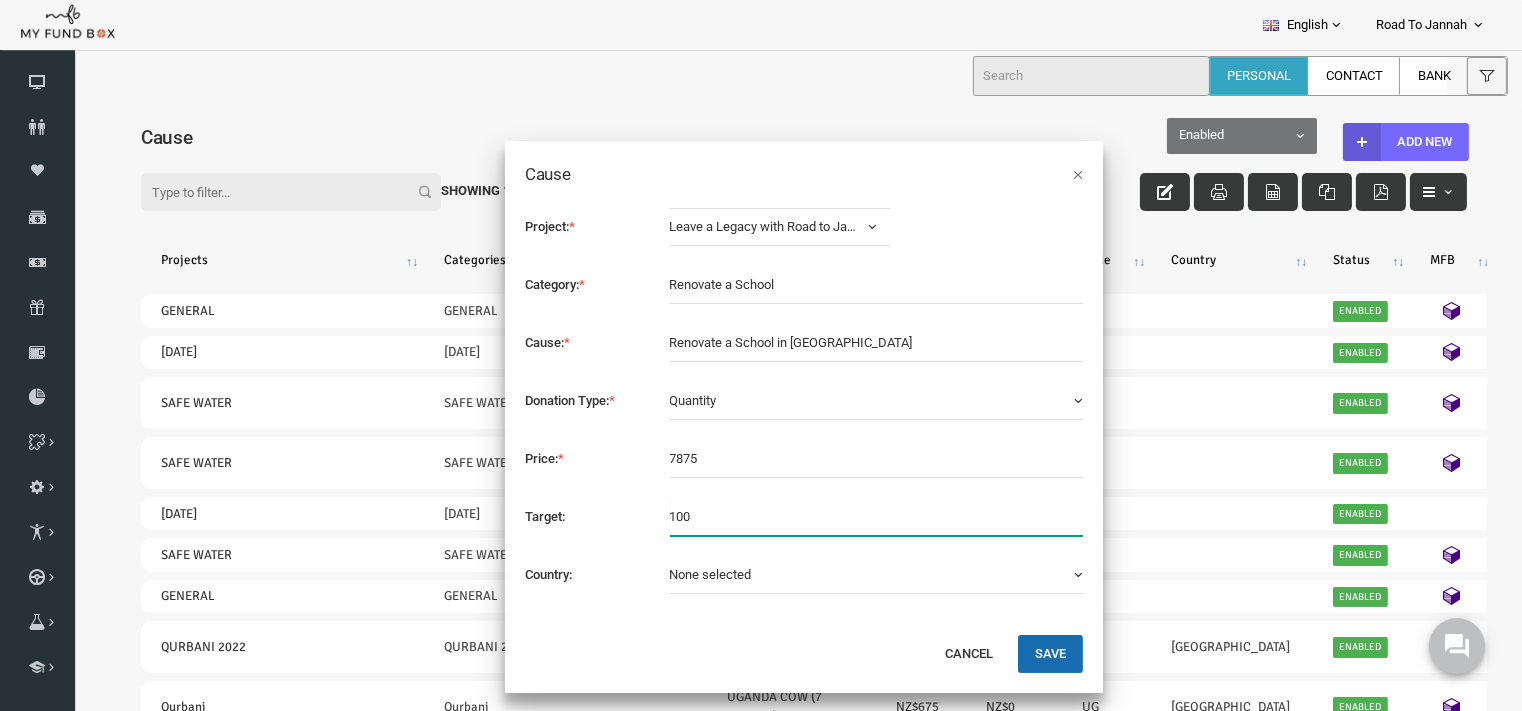 type on "100" 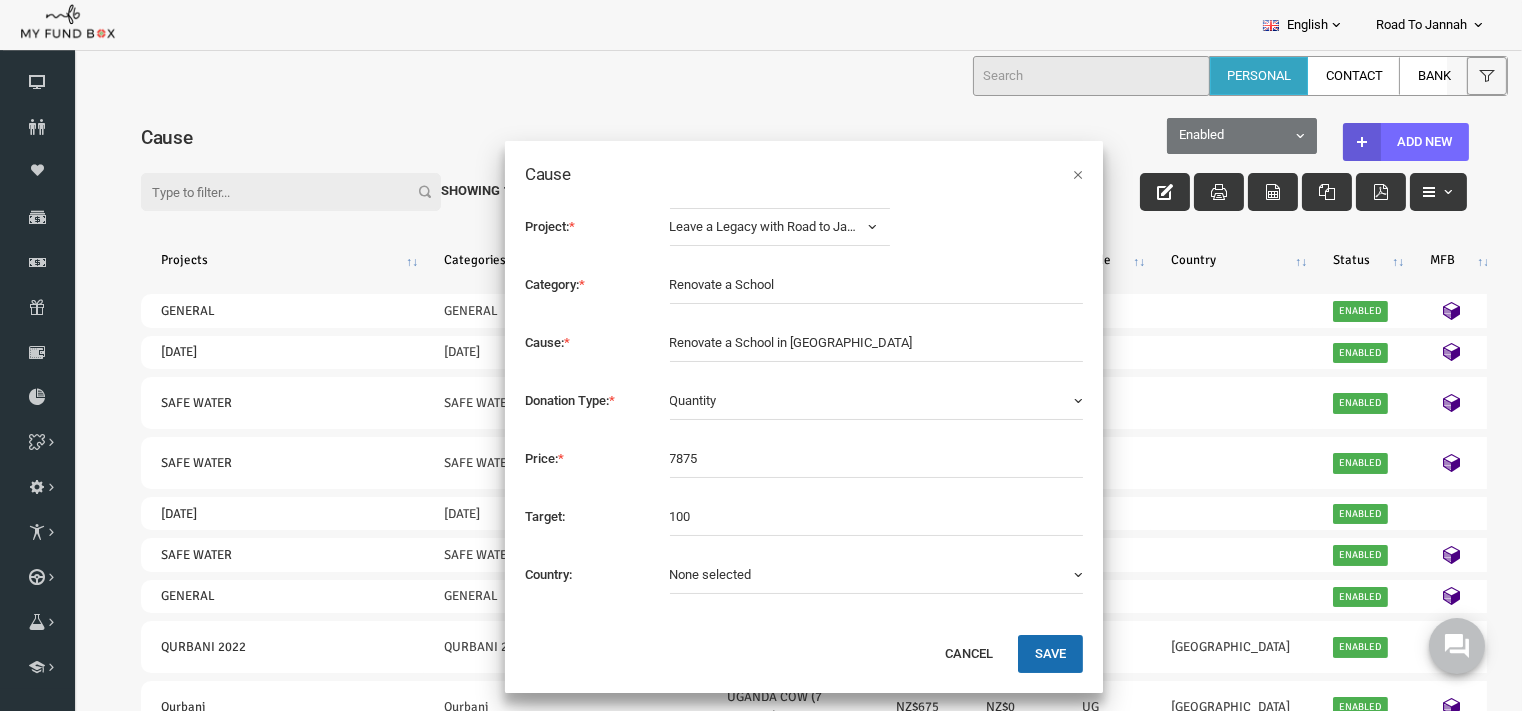 click on "None selected" at bounding box center [682, 573] 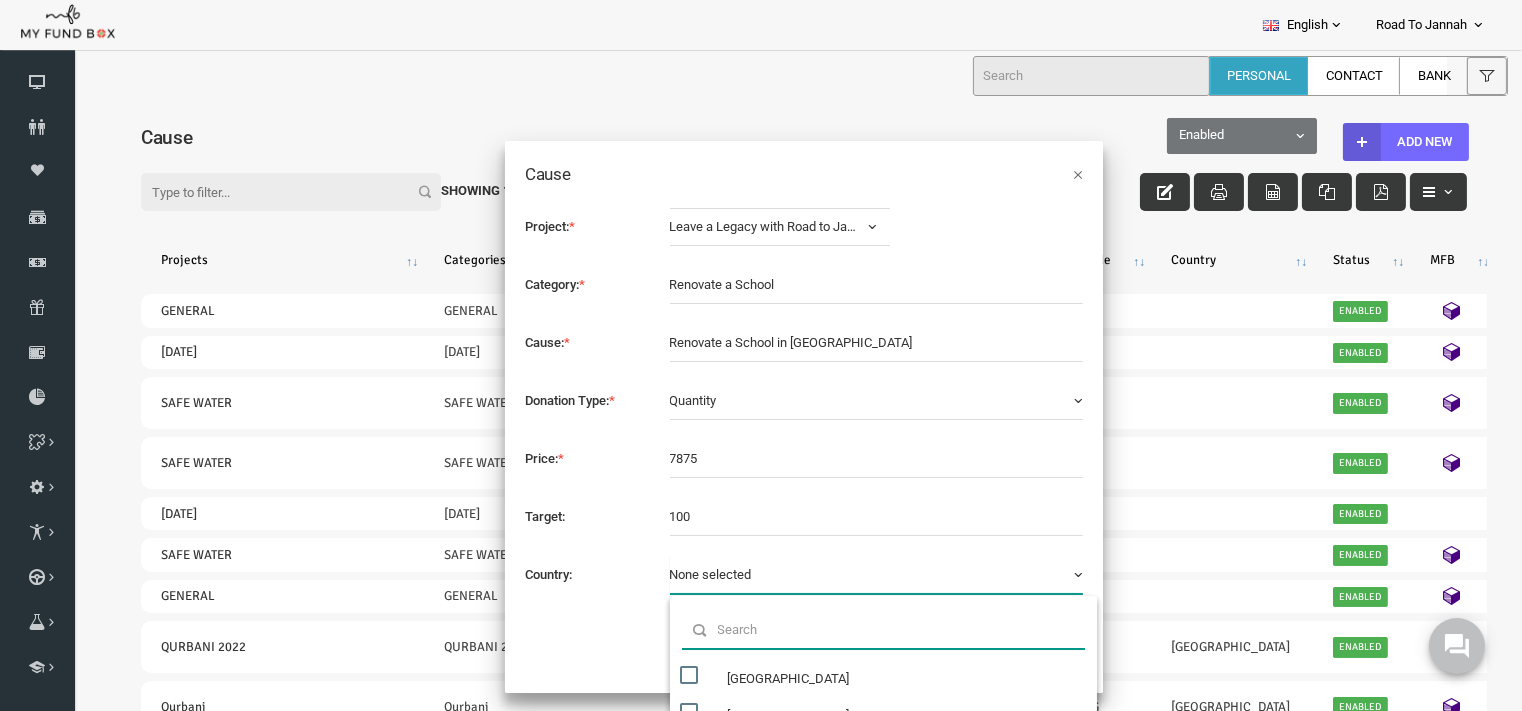 click at bounding box center [854, 629] 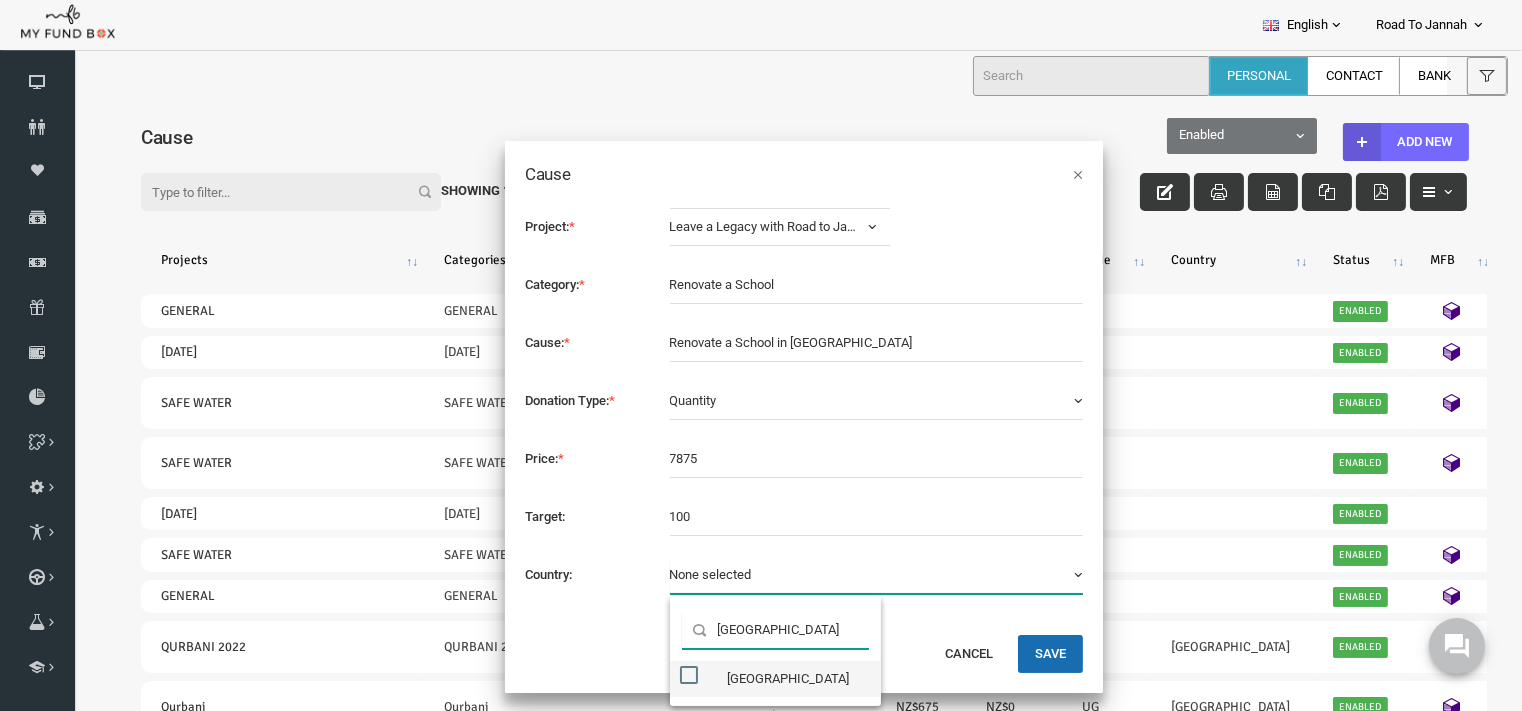type on "uganda" 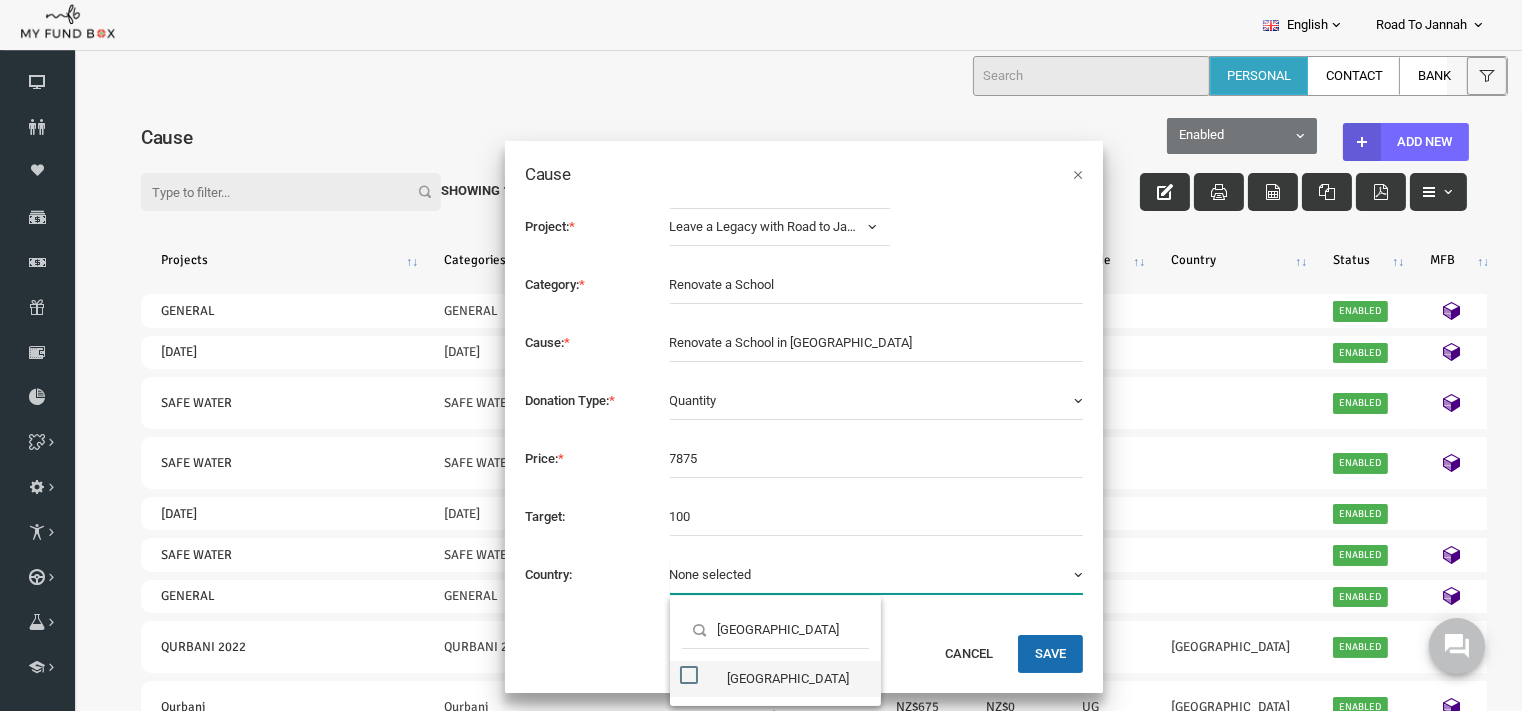 click at bounding box center (660, 674) 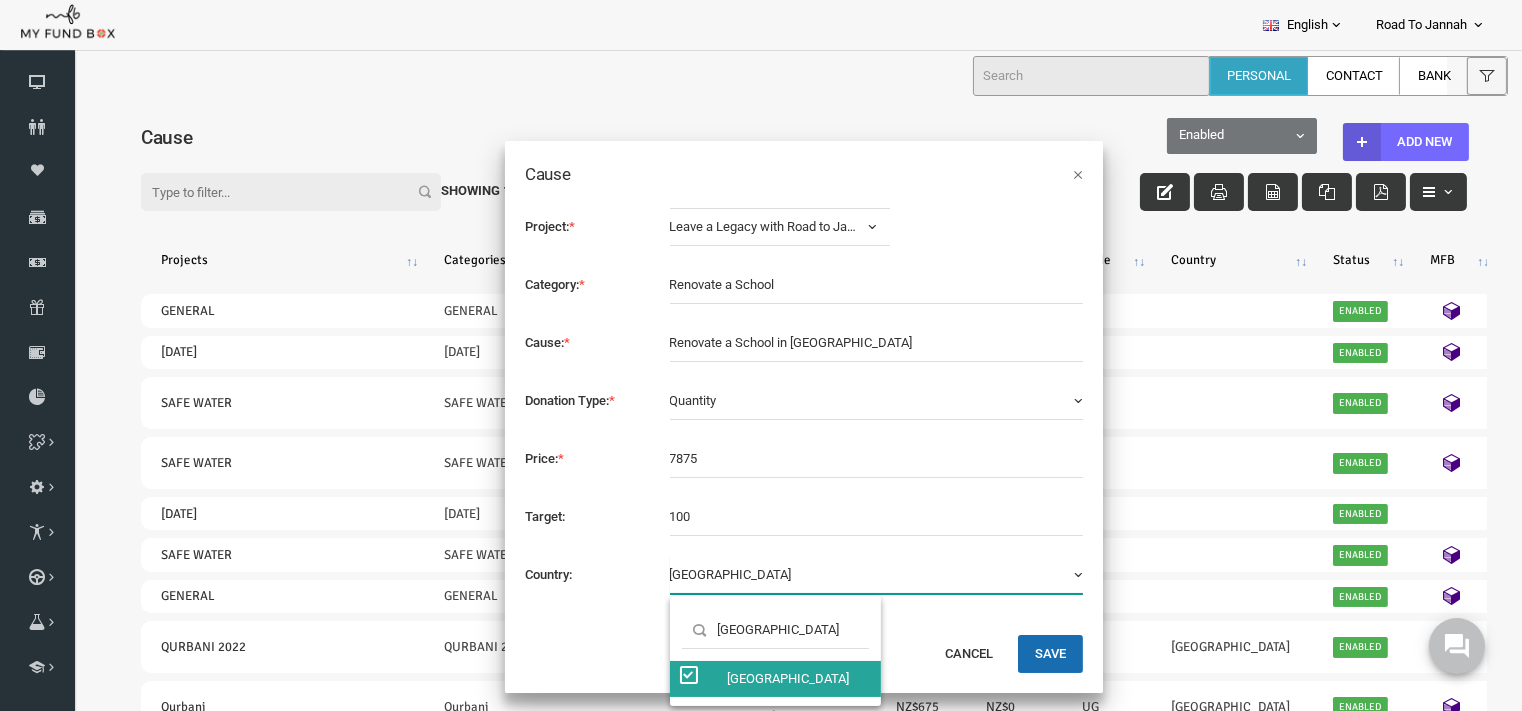scroll, scrollTop: 7022, scrollLeft: 0, axis: vertical 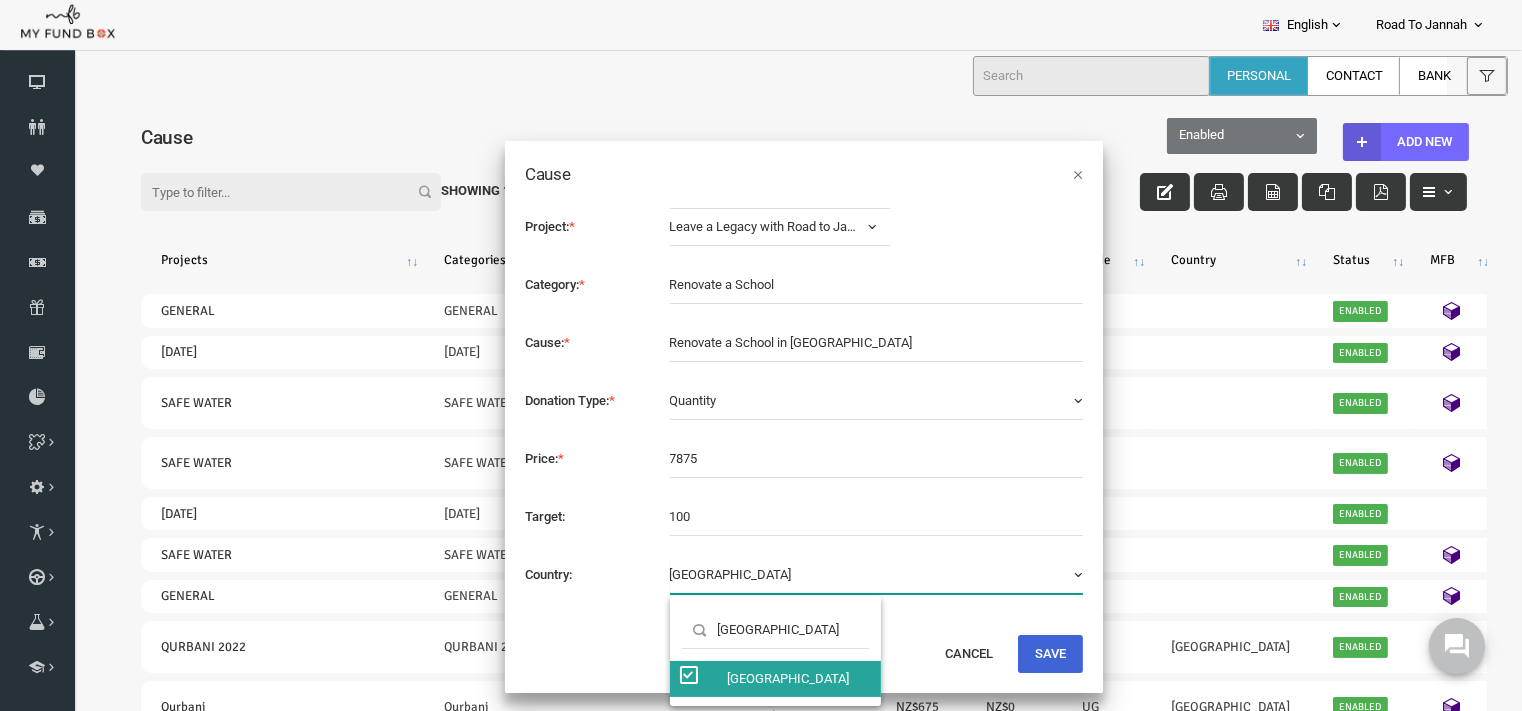 click on "Save" at bounding box center [1021, 653] 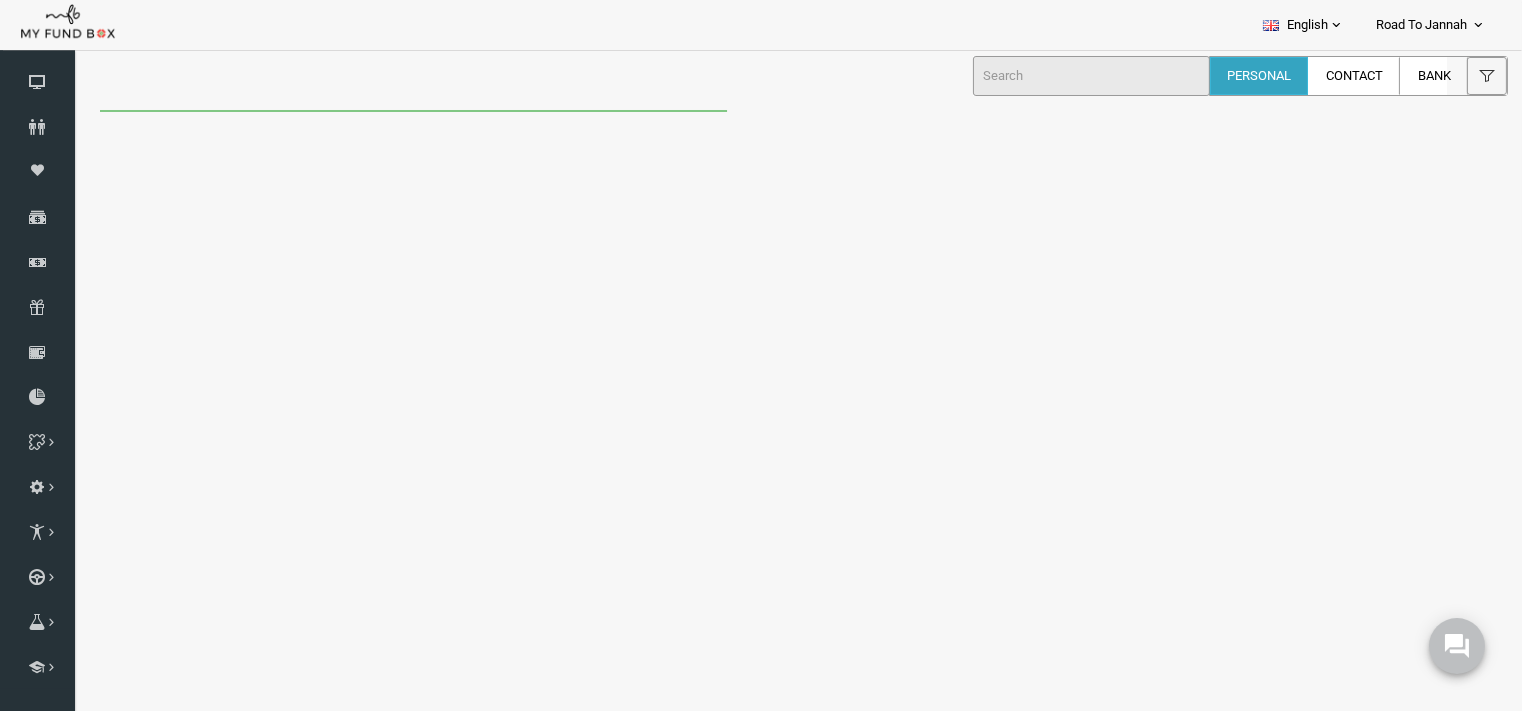 scroll, scrollTop: 0, scrollLeft: 0, axis: both 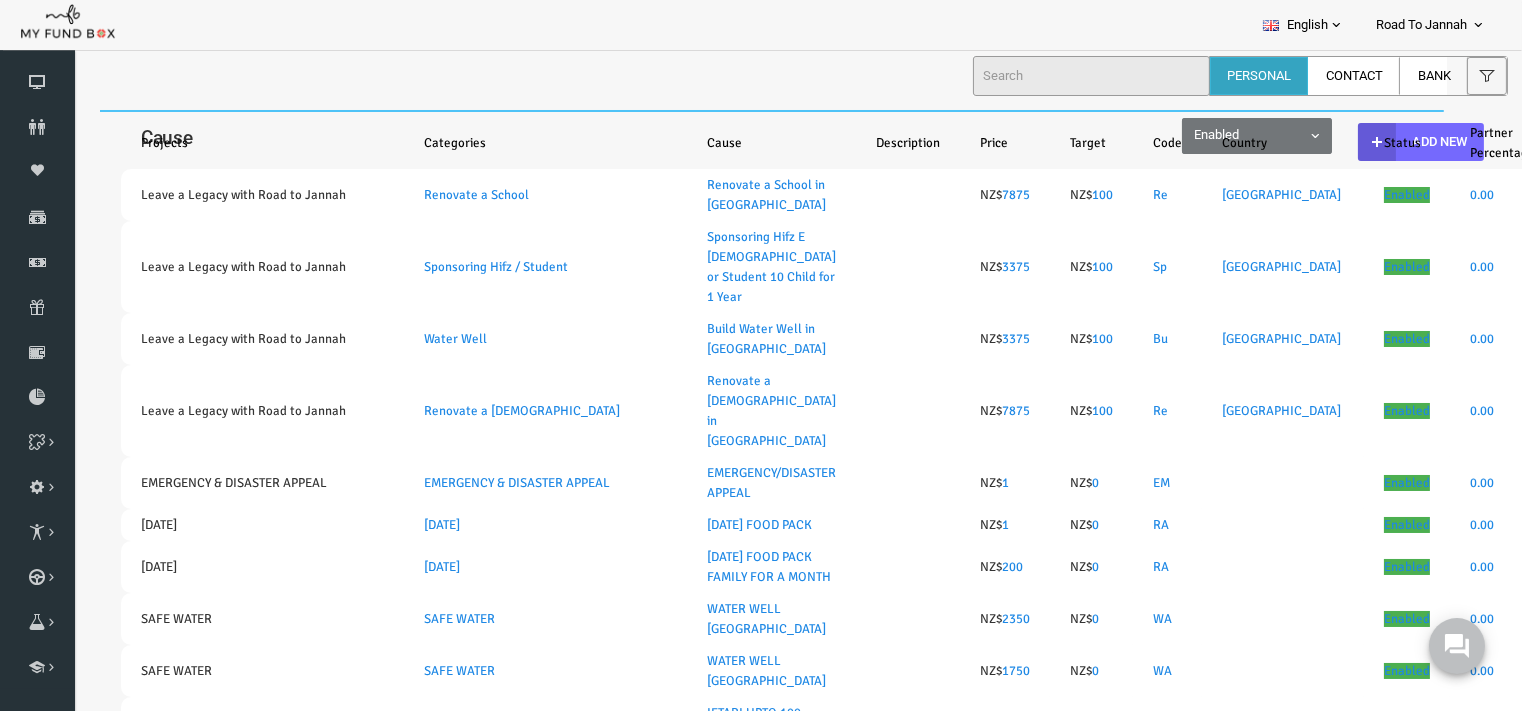 select on "100" 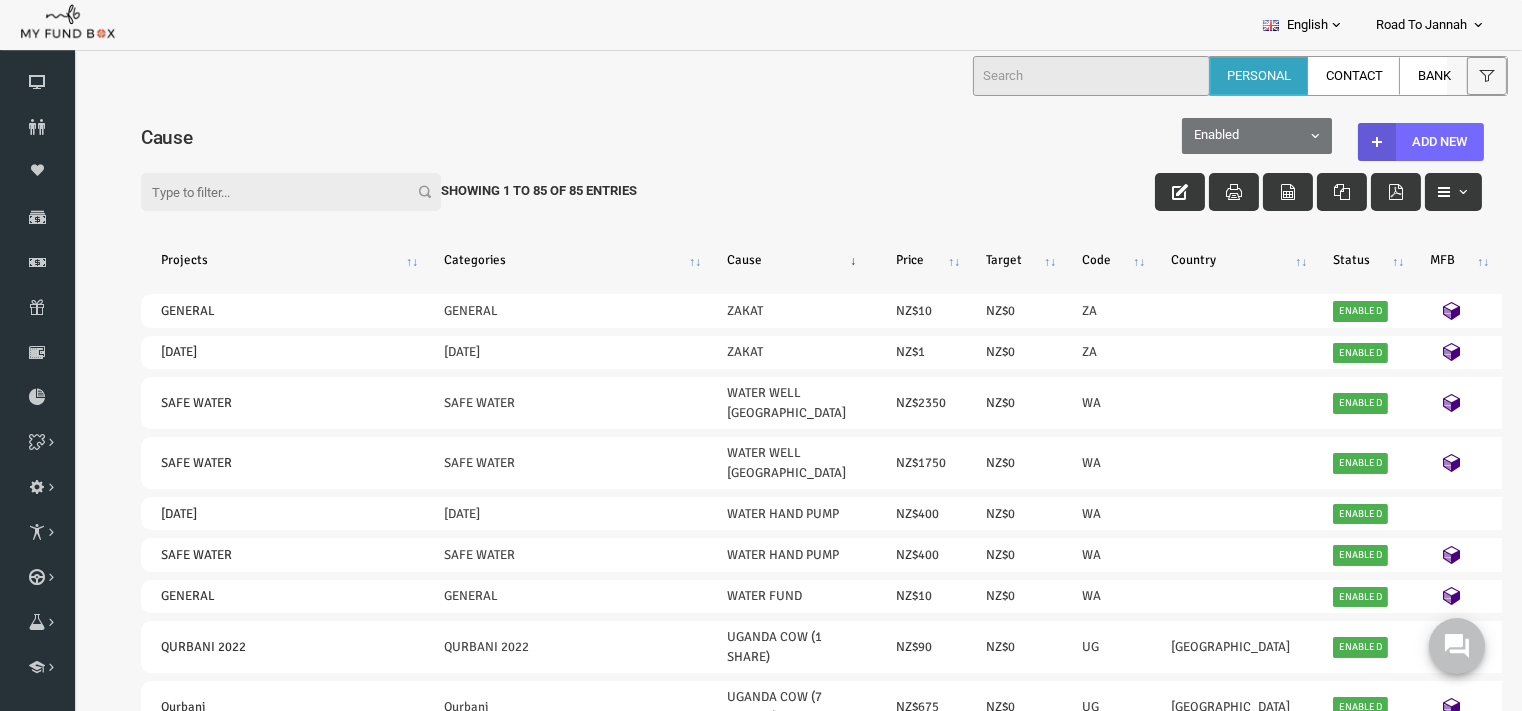 click on "Filter:                                                 Showing 1 to 85 of 85 Entries" at bounding box center [782, 172] 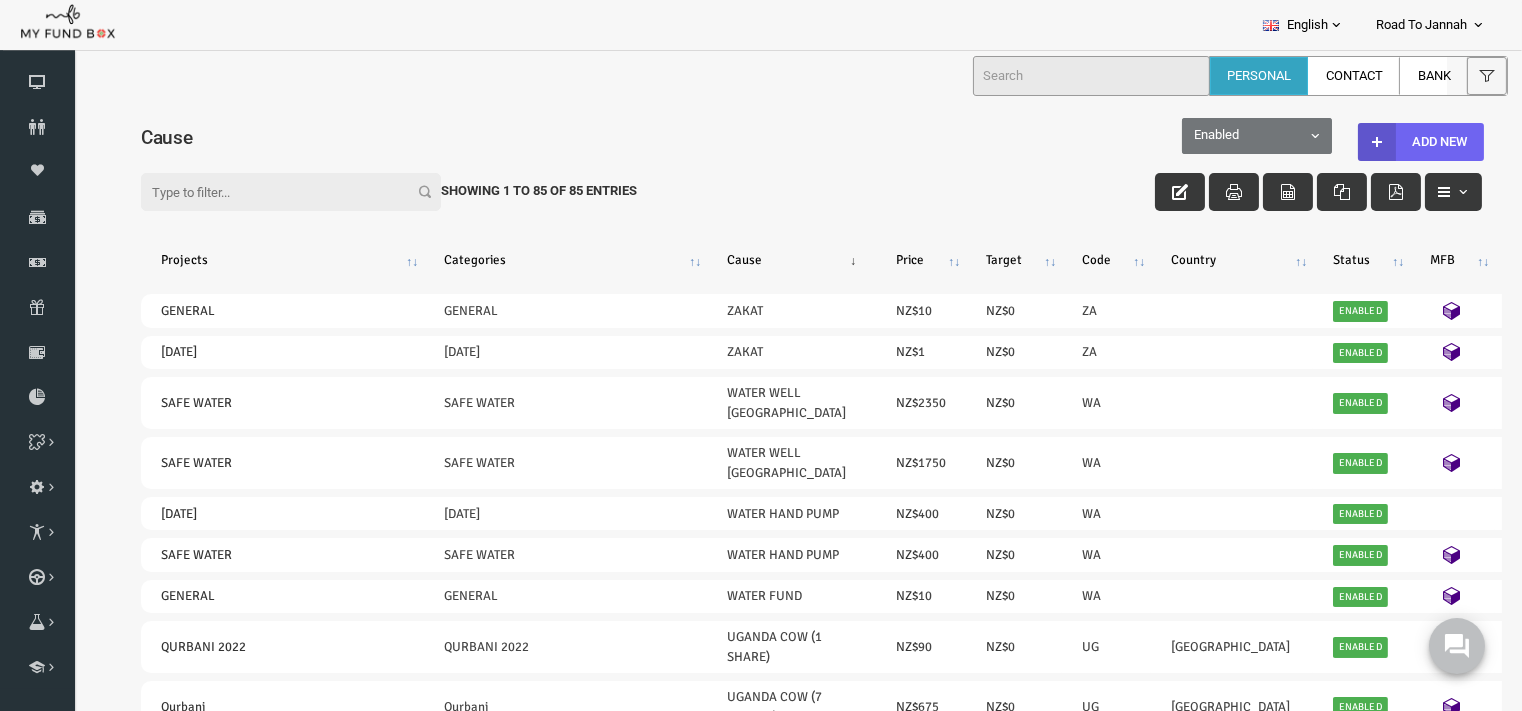 click at bounding box center [1348, 141] 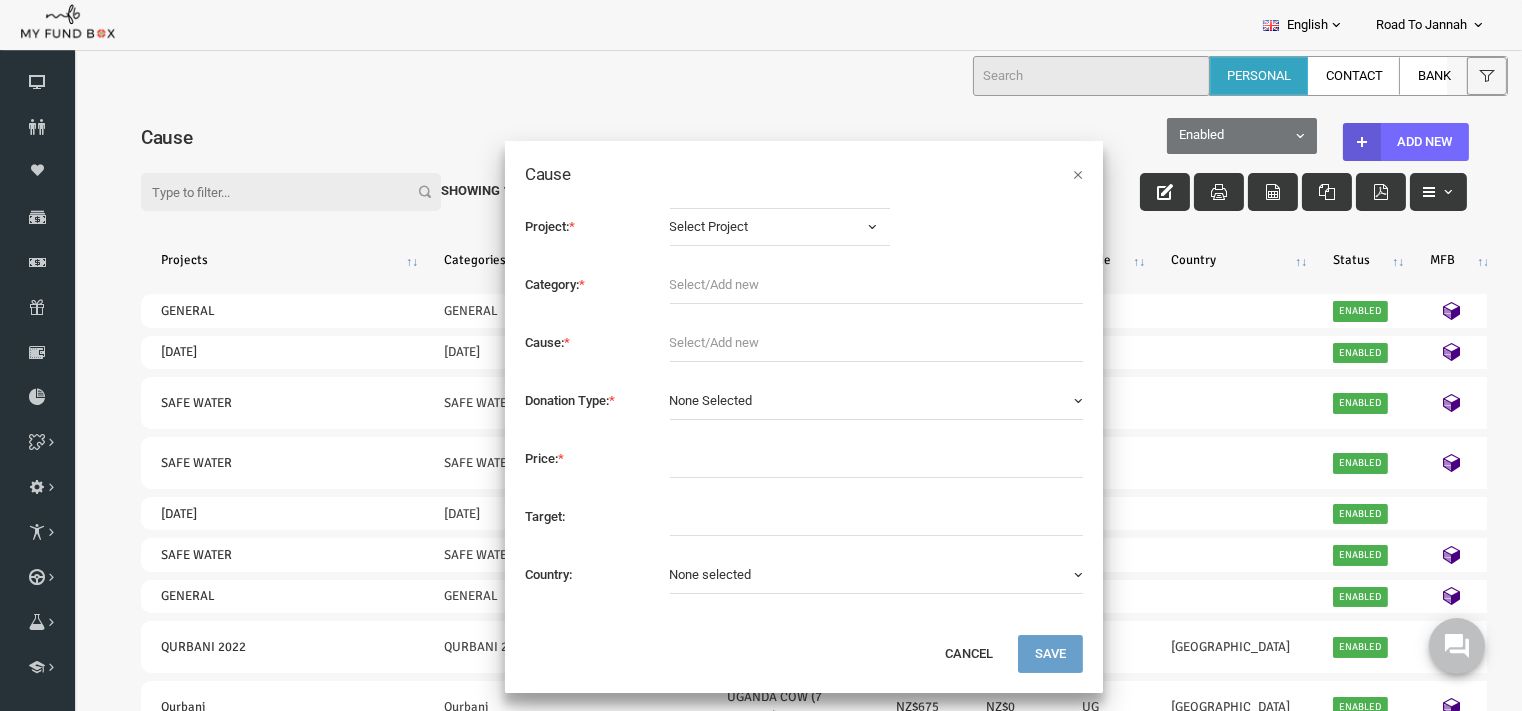 click on "Select Project" at bounding box center [736, 226] 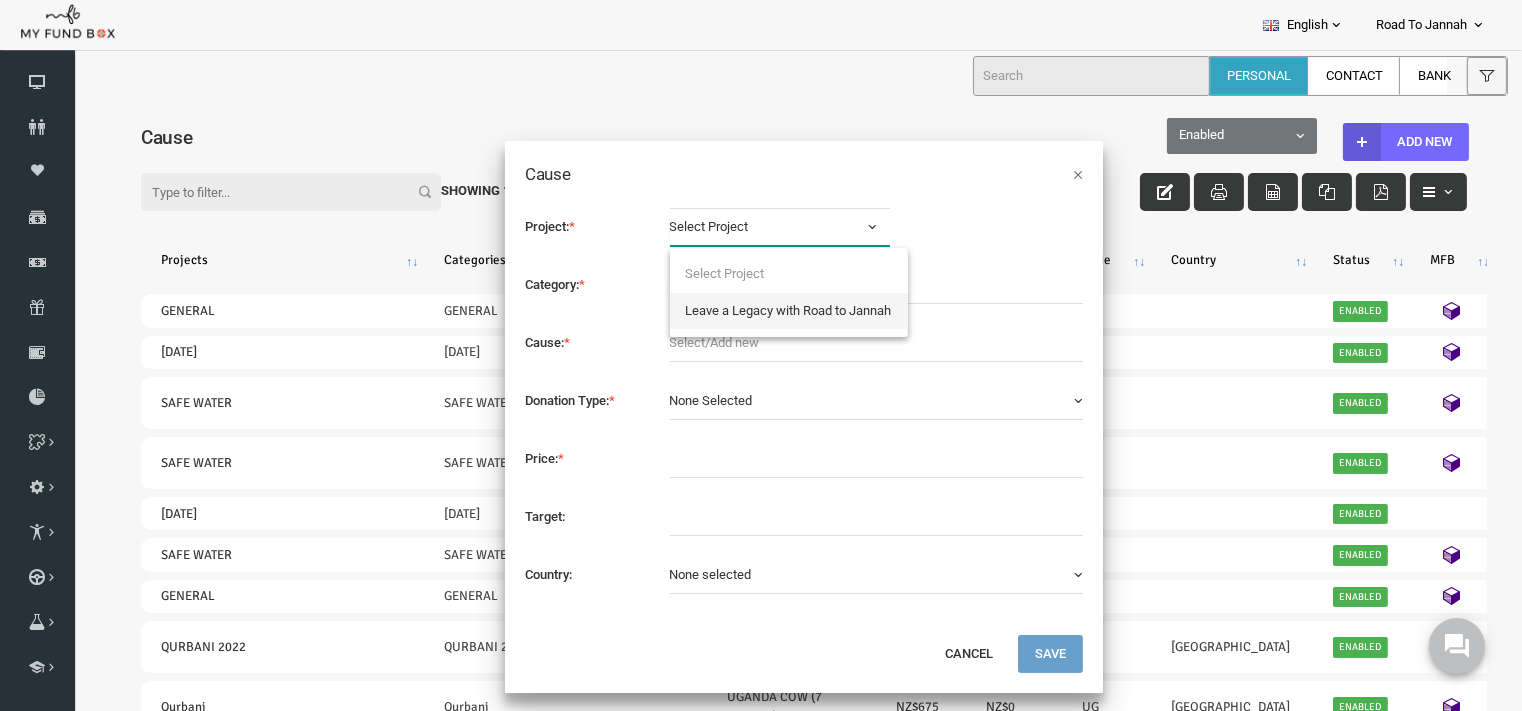 click on "Leave a Legacy with Road to Jannah" at bounding box center [760, 310] 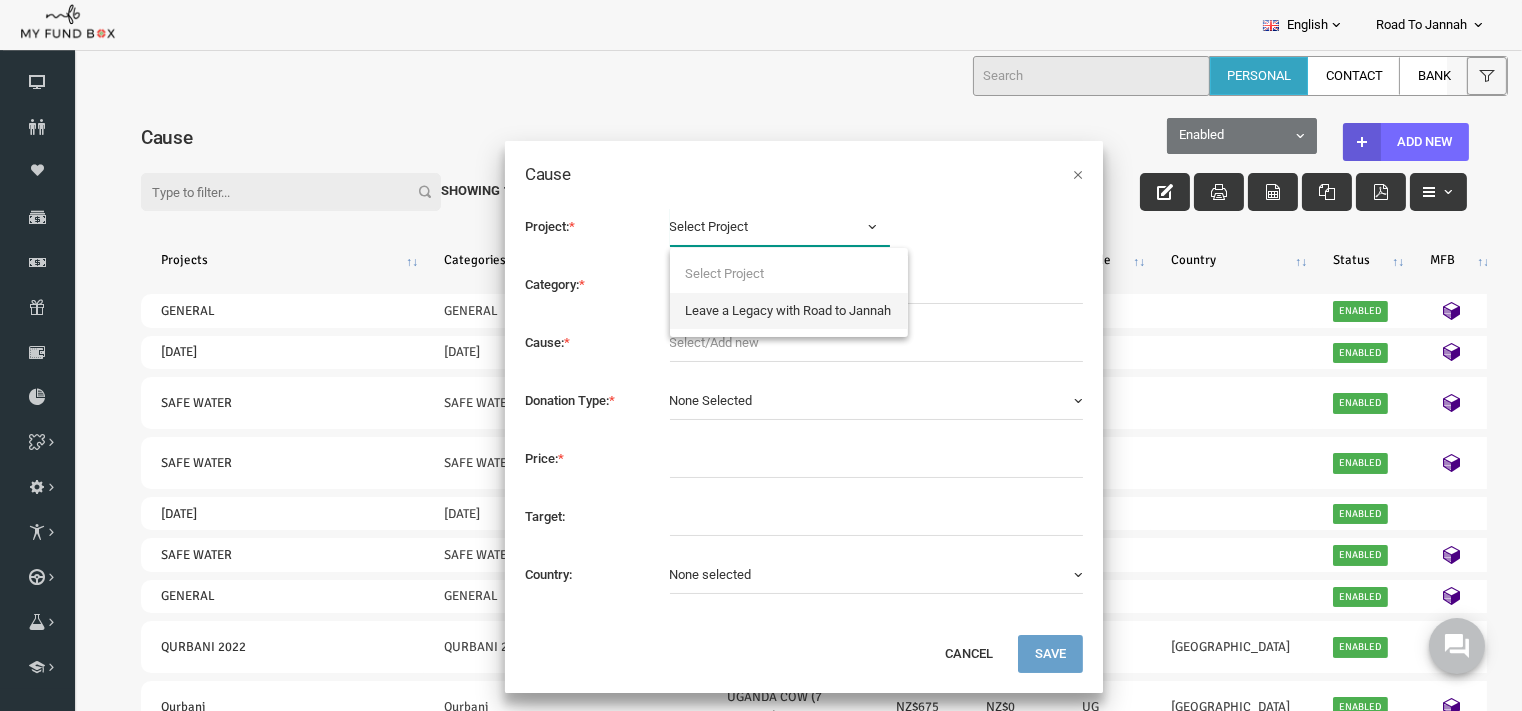 select on "2028" 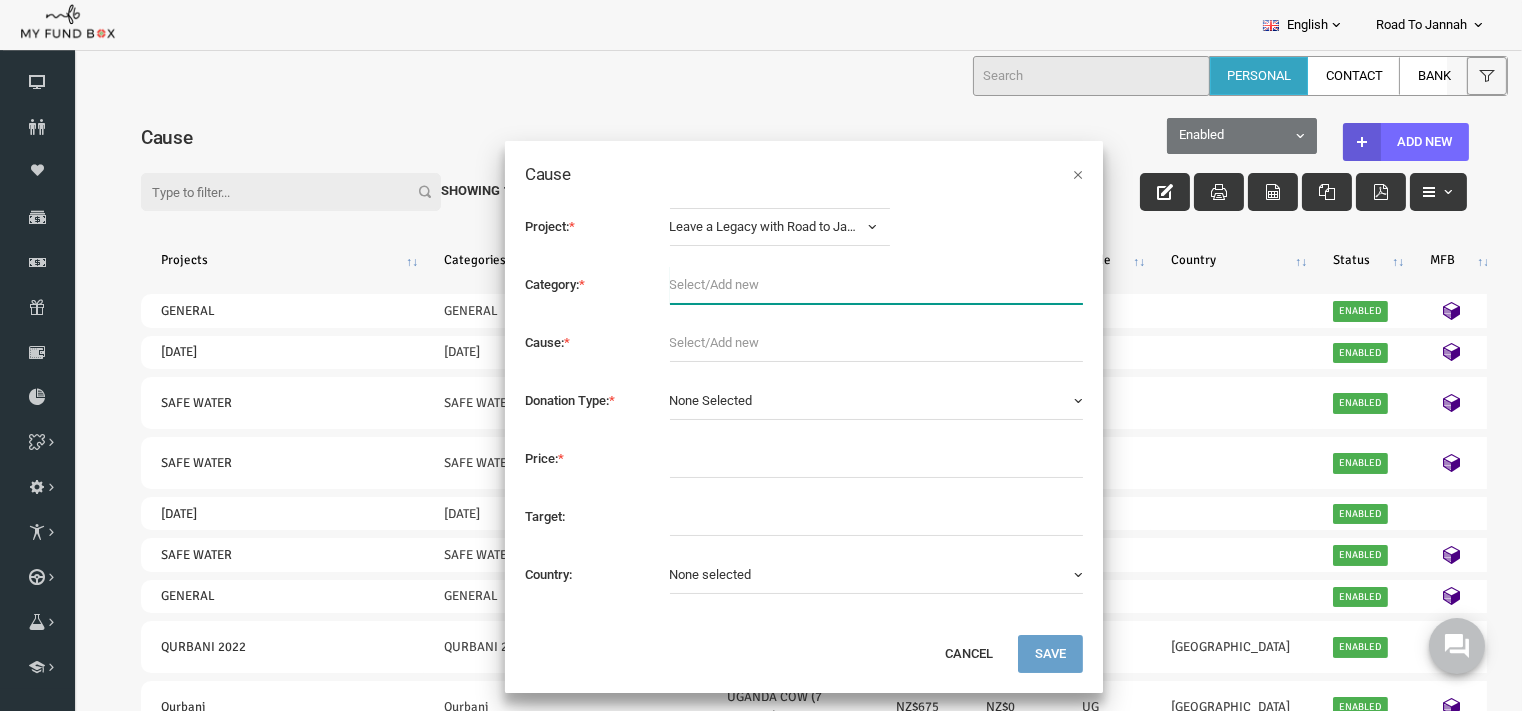click at bounding box center [848, 284] 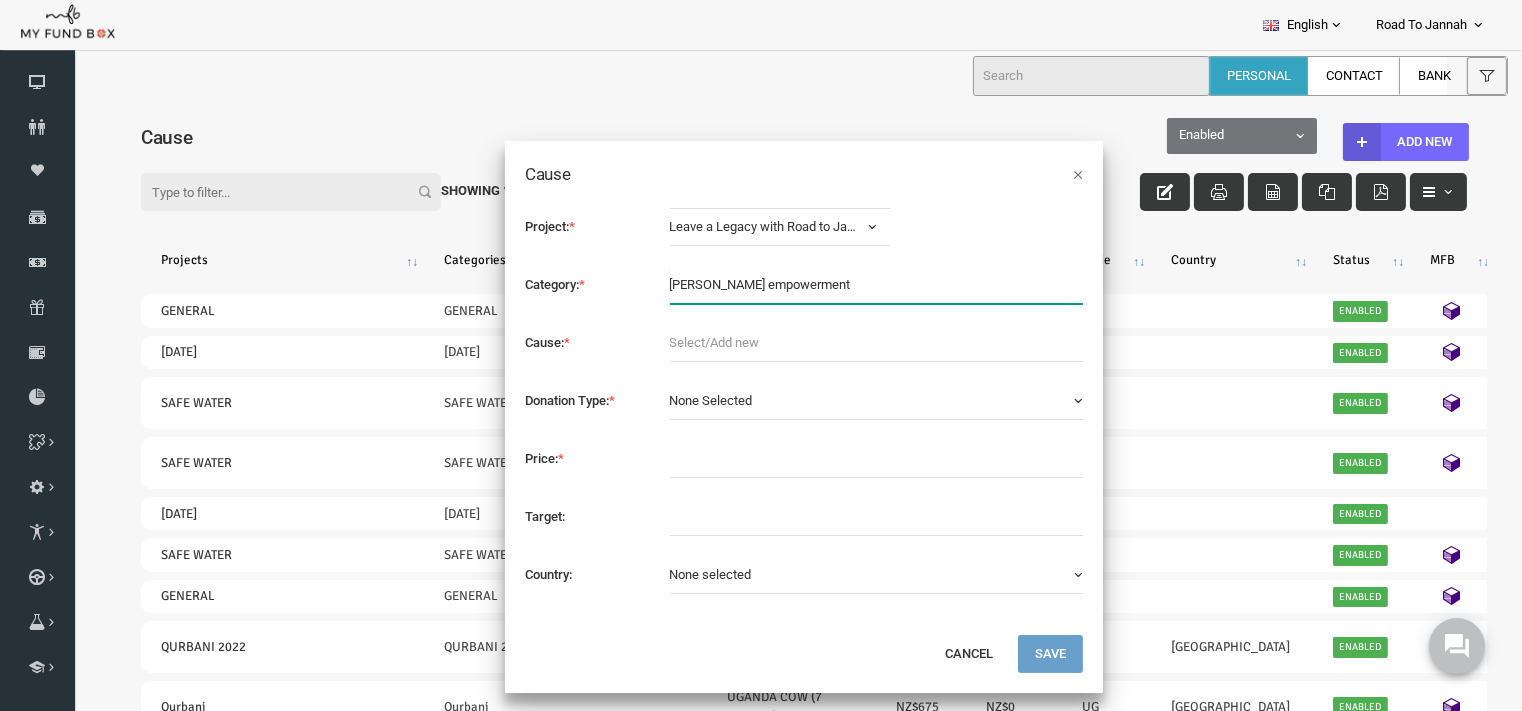 click at bounding box center (848, 284) 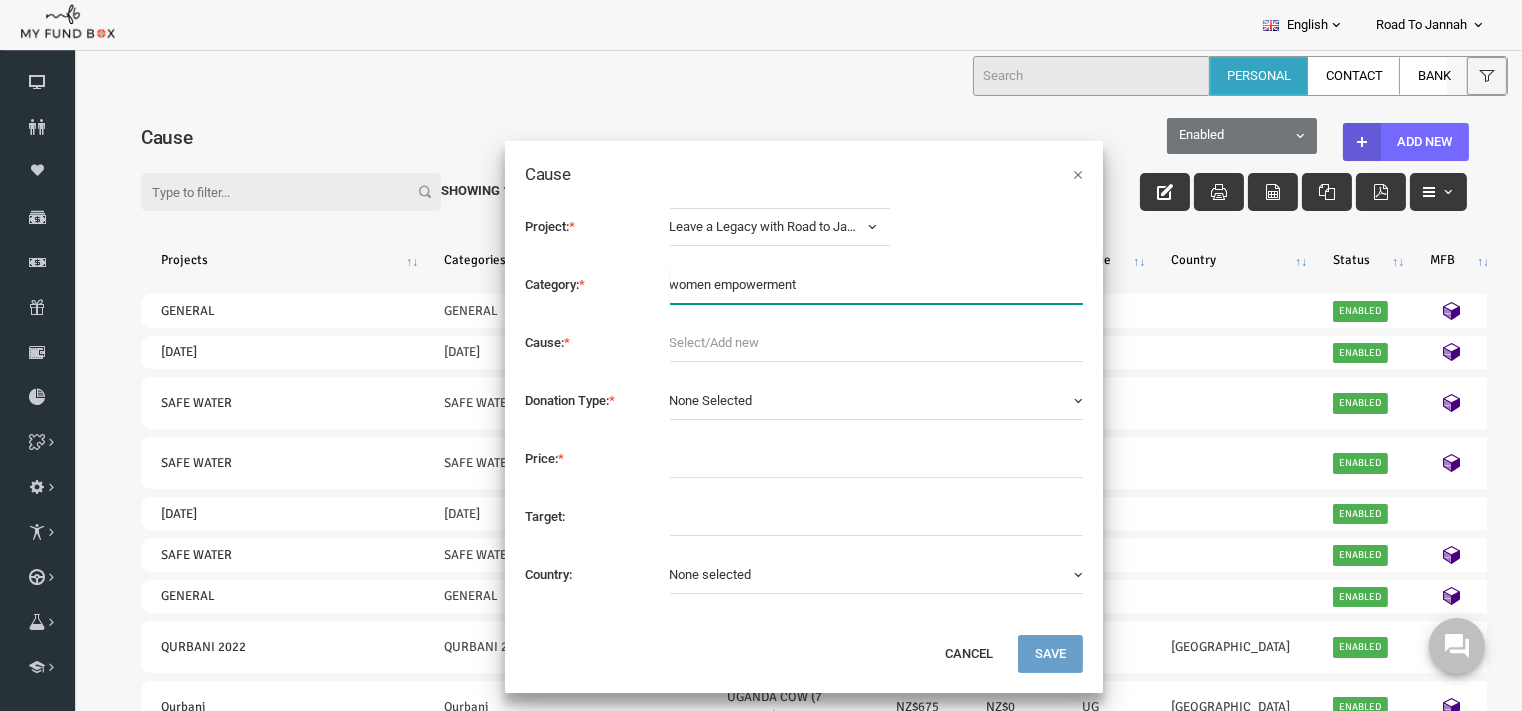 type on "women empowerment" 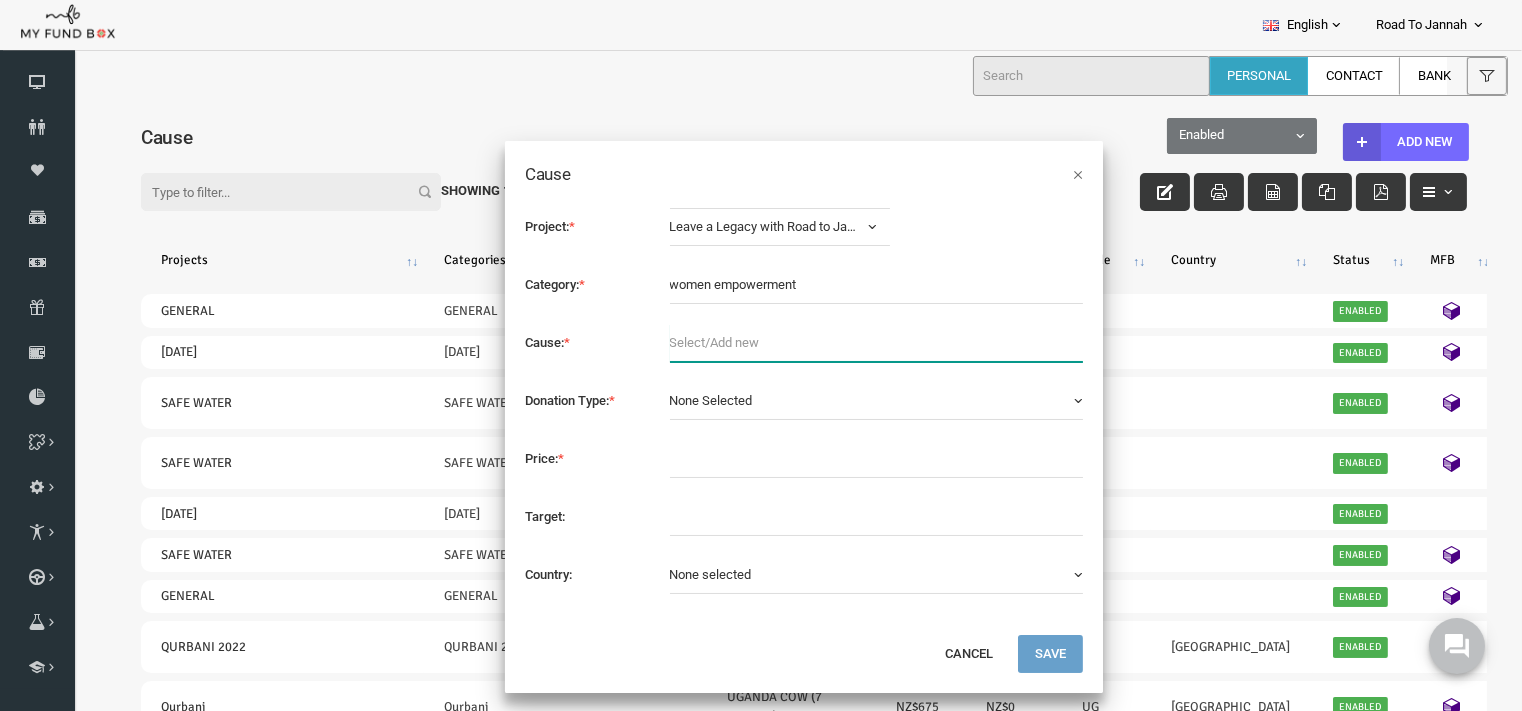 click at bounding box center [848, 342] 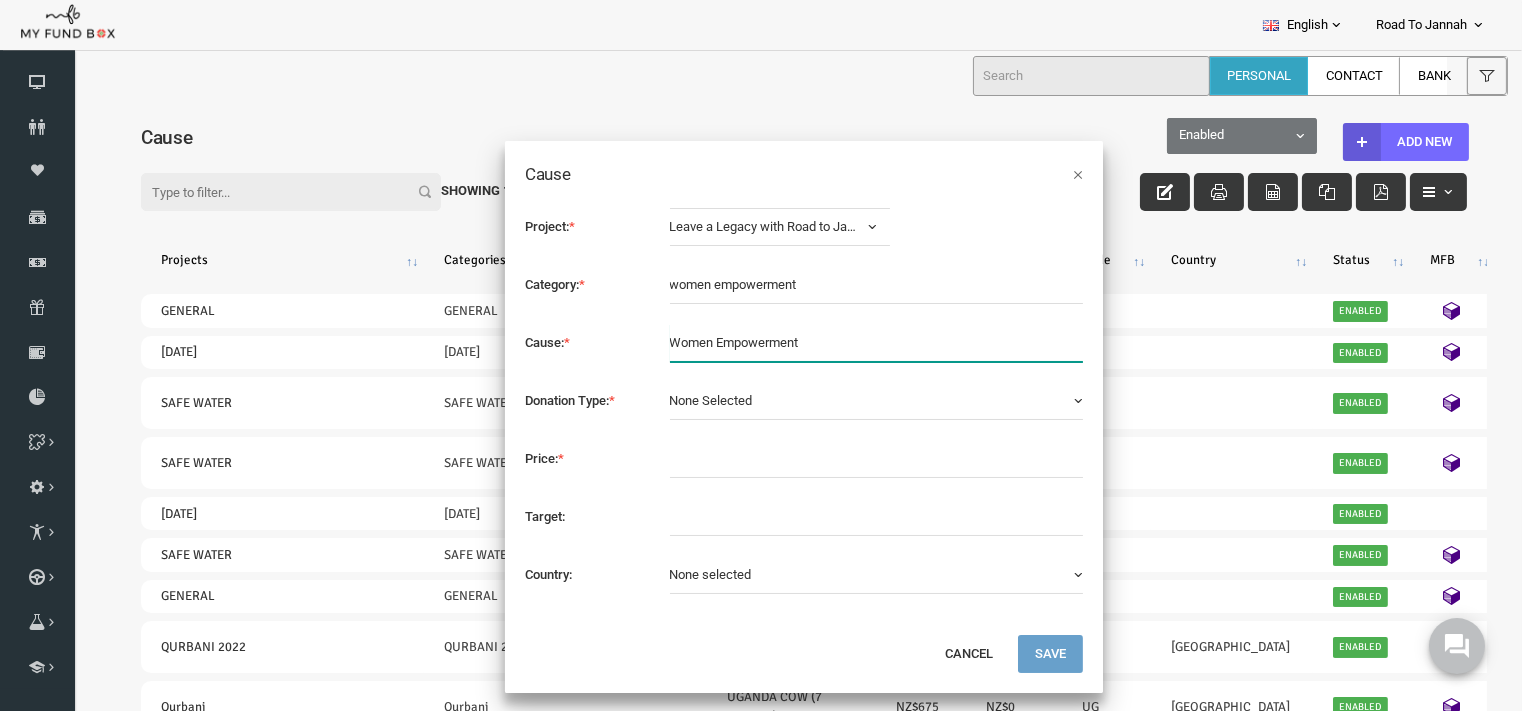 type on "Women Empowerment" 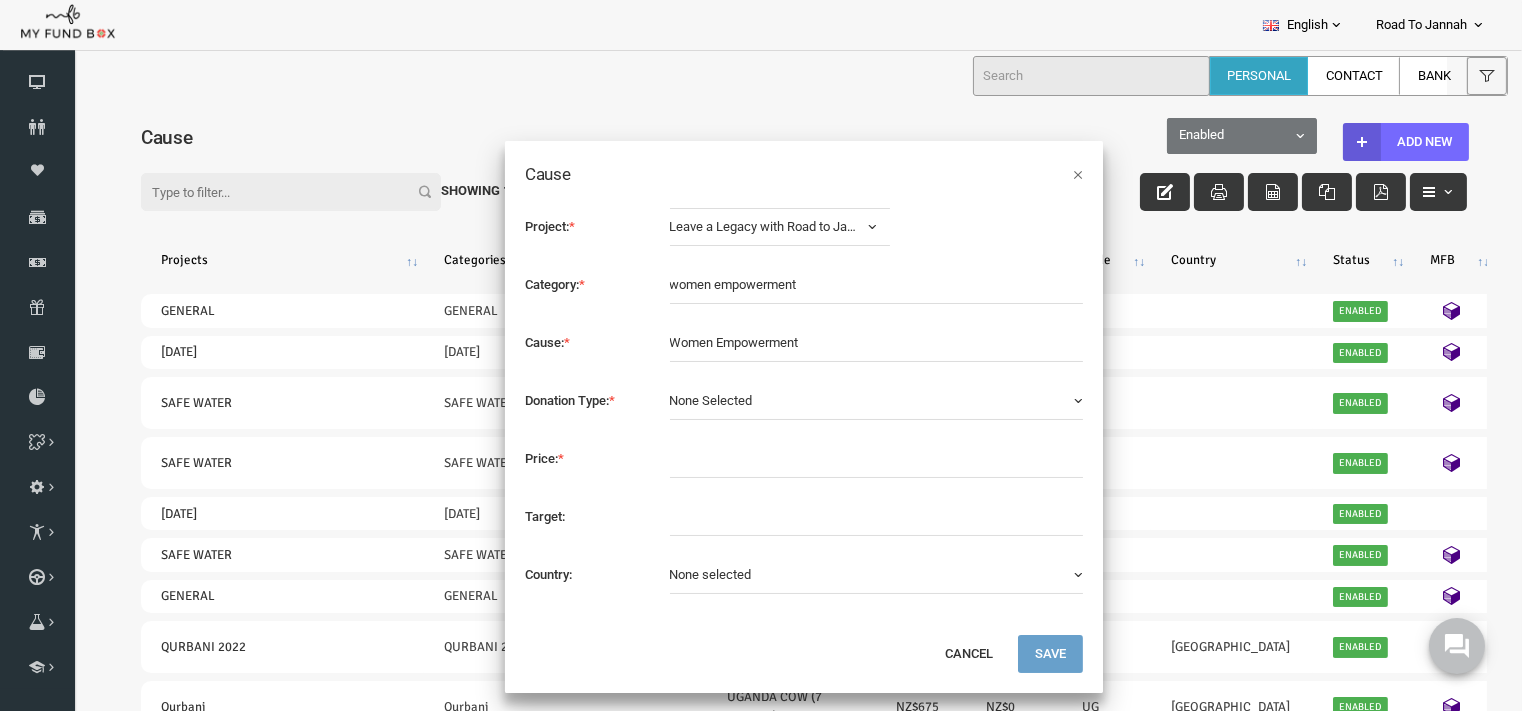 click on "None Selected" at bounding box center [848, 400] 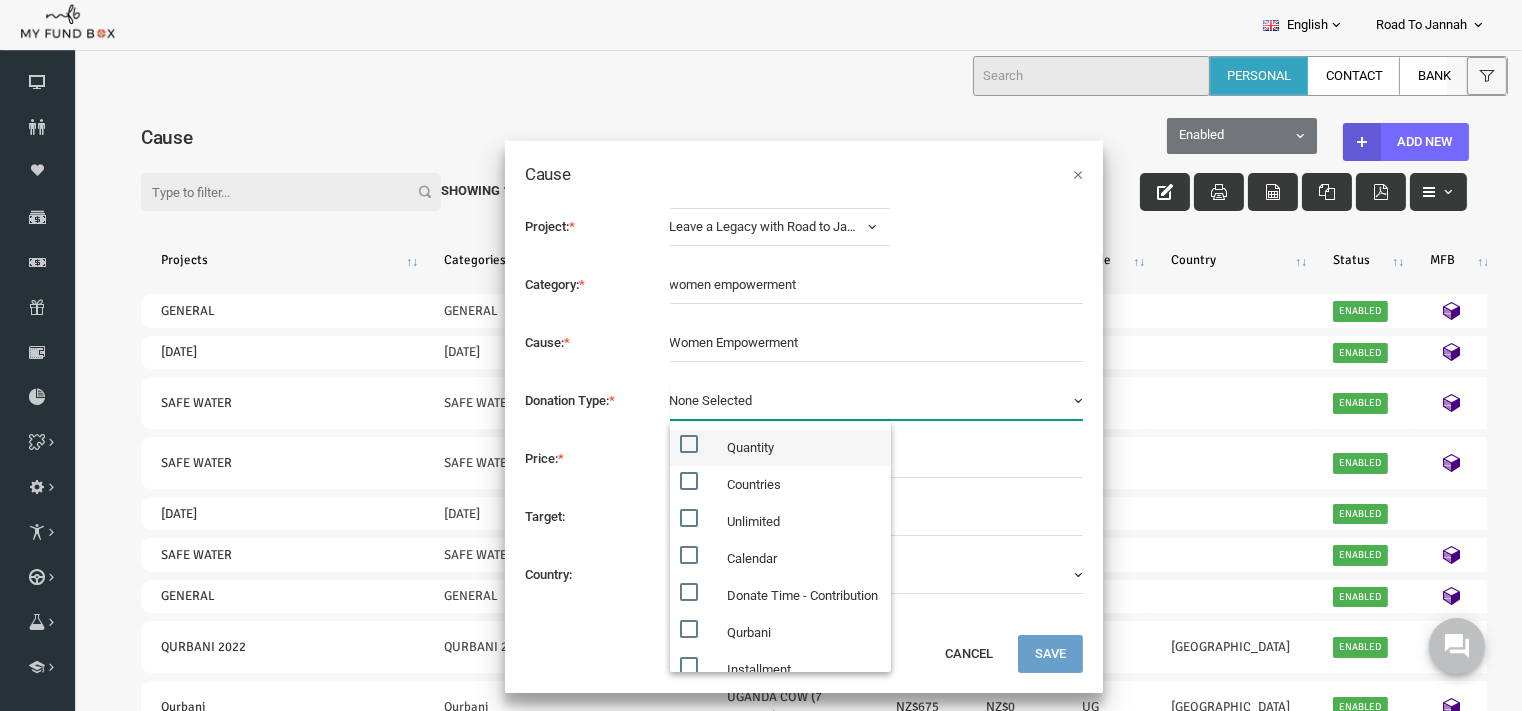 click at bounding box center [660, 443] 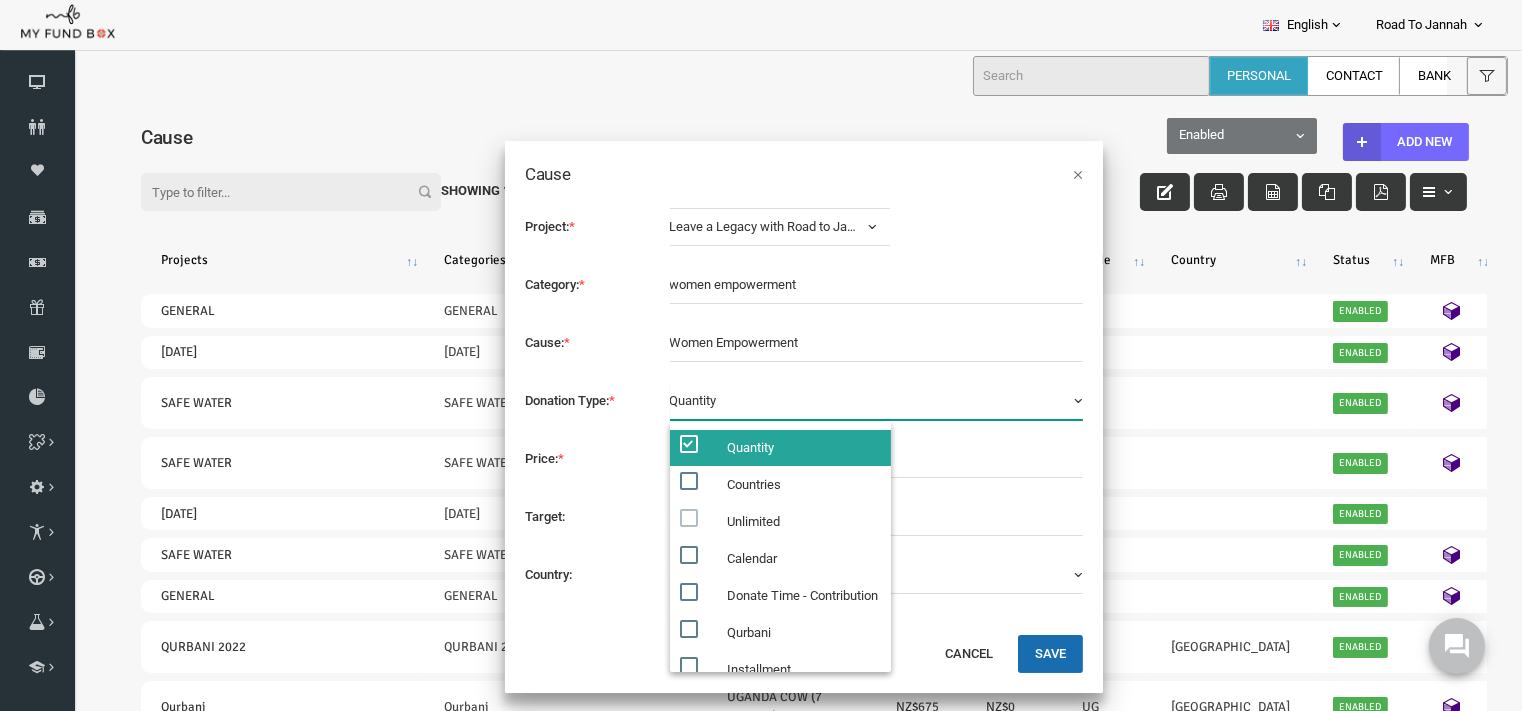 click at bounding box center [848, 458] 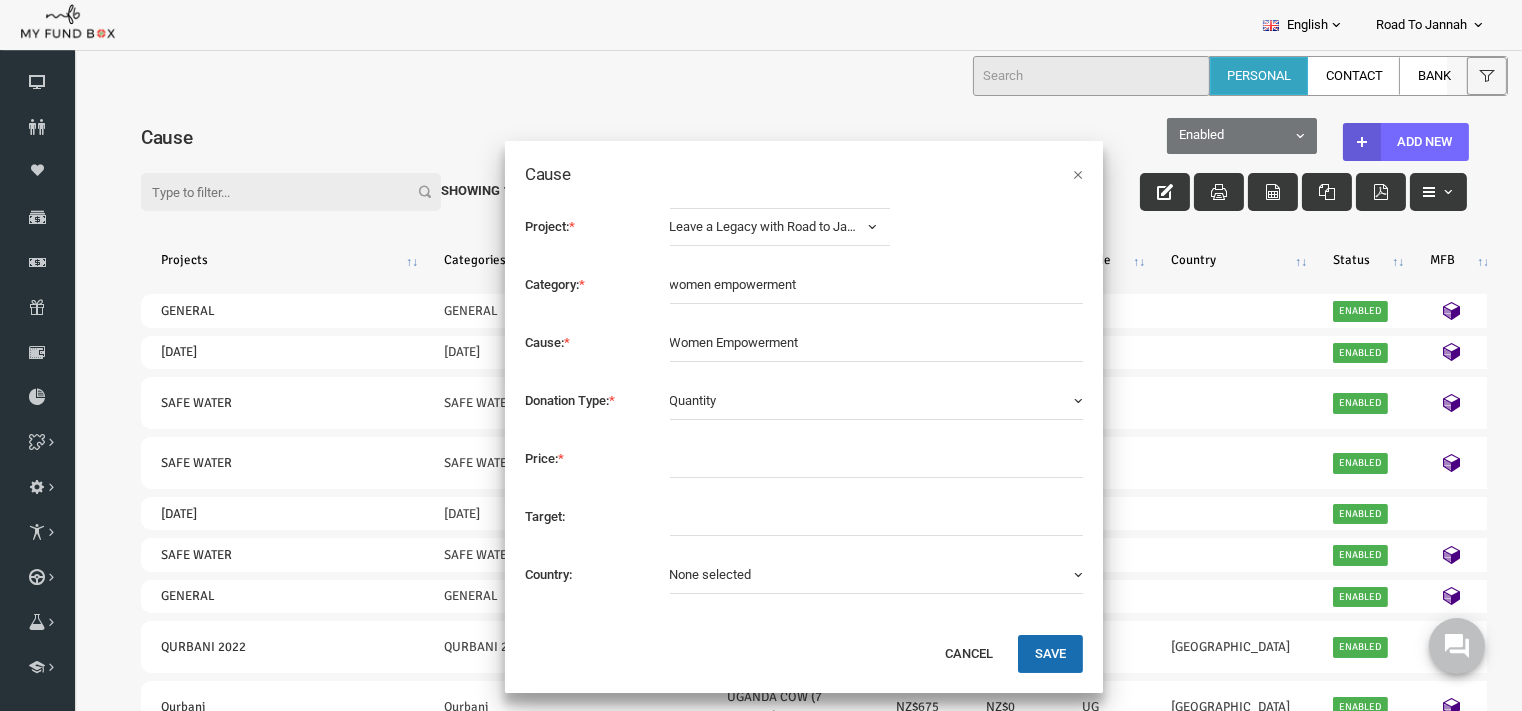 click at bounding box center [848, 458] 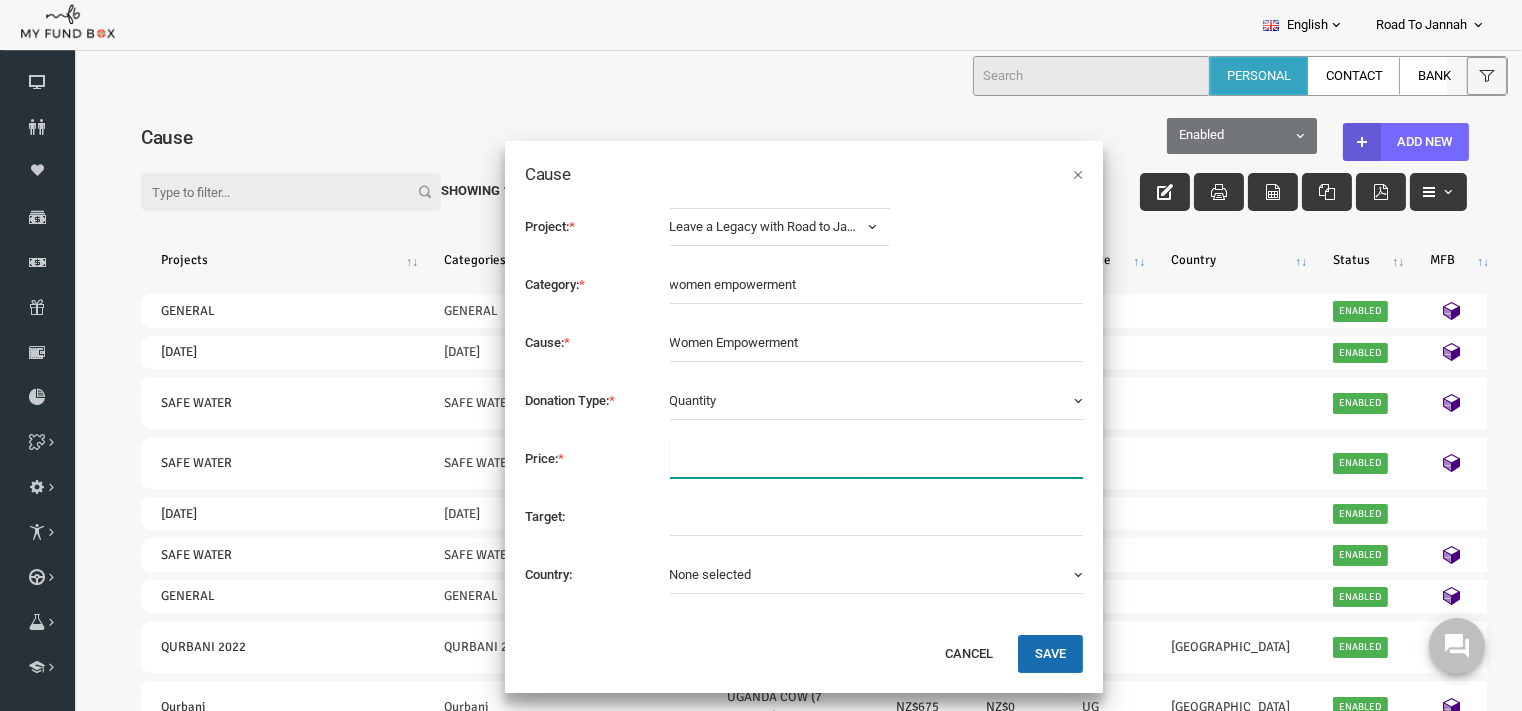 click at bounding box center [848, 458] 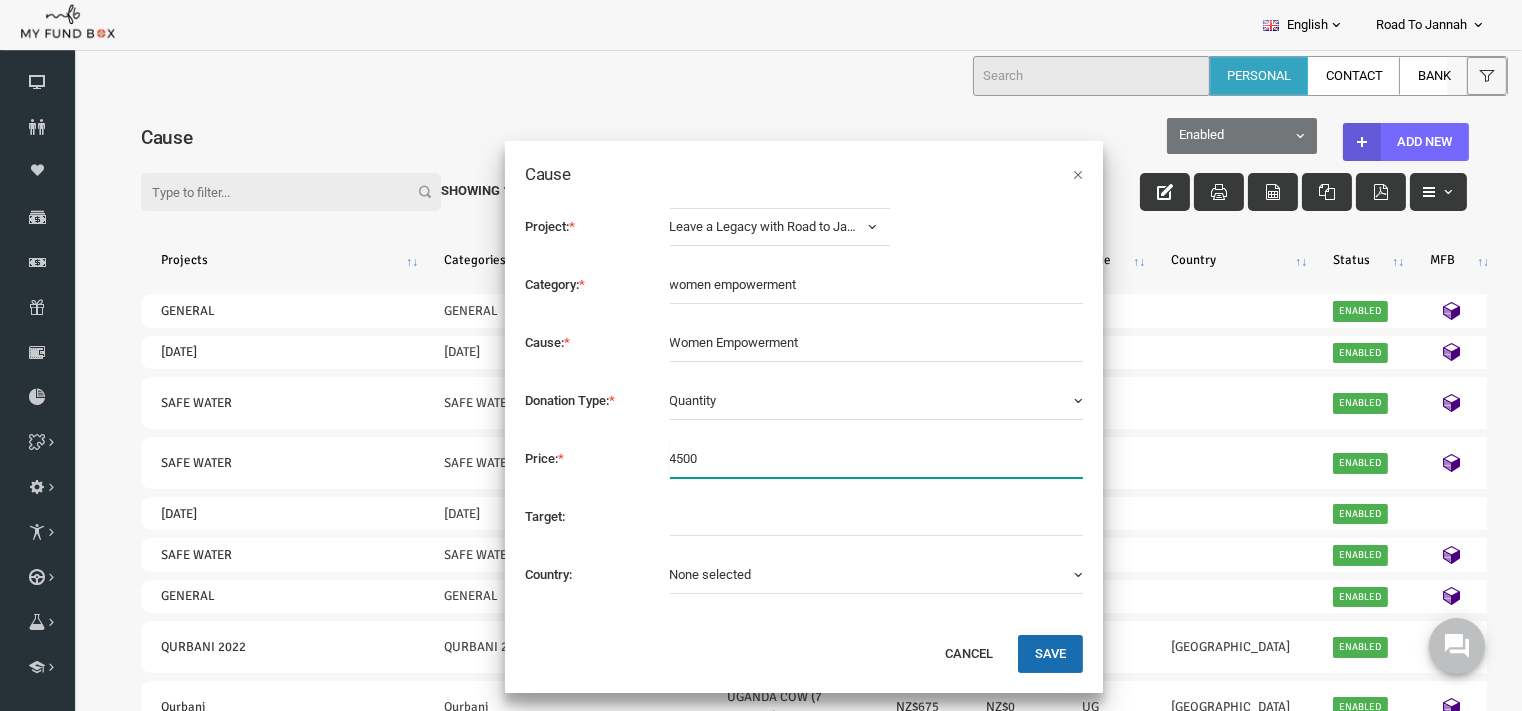 type on "4500" 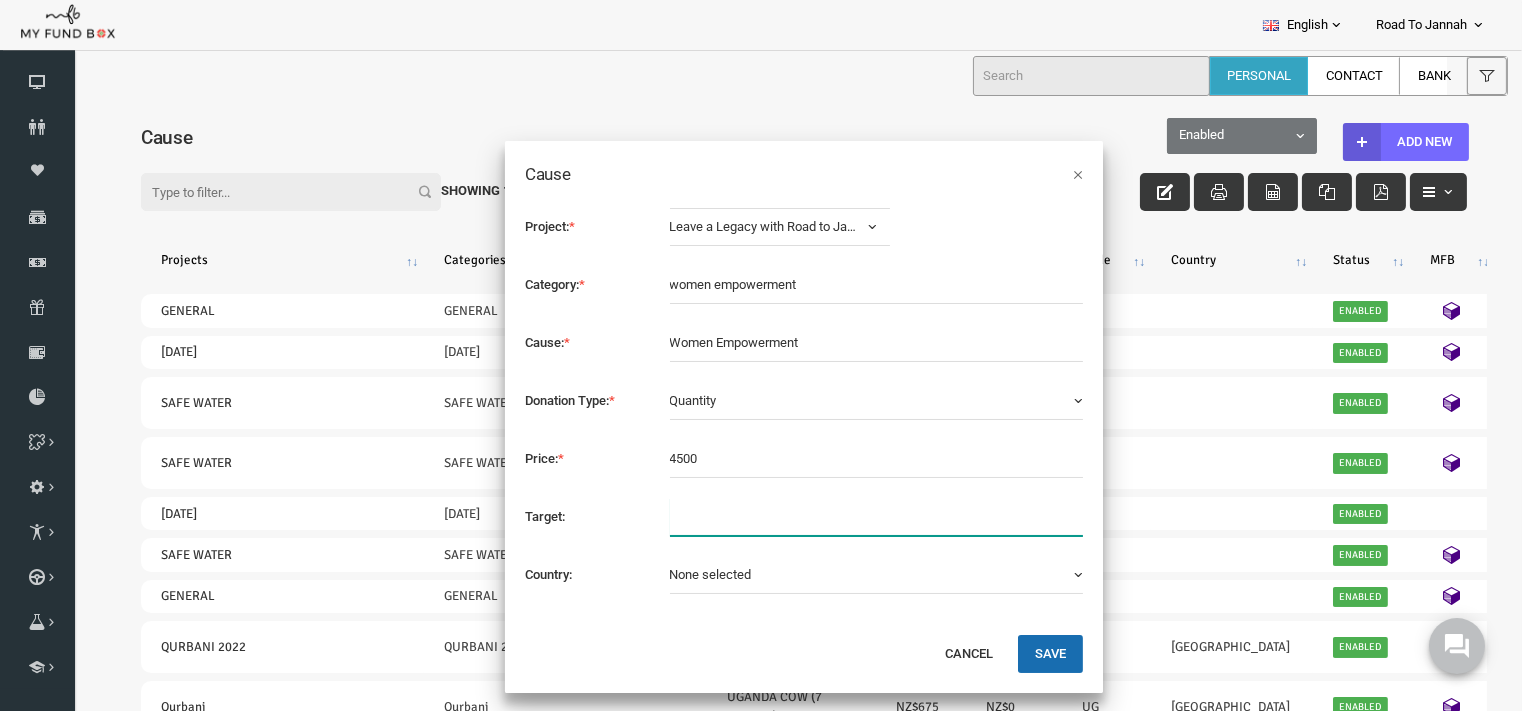 click at bounding box center (848, 516) 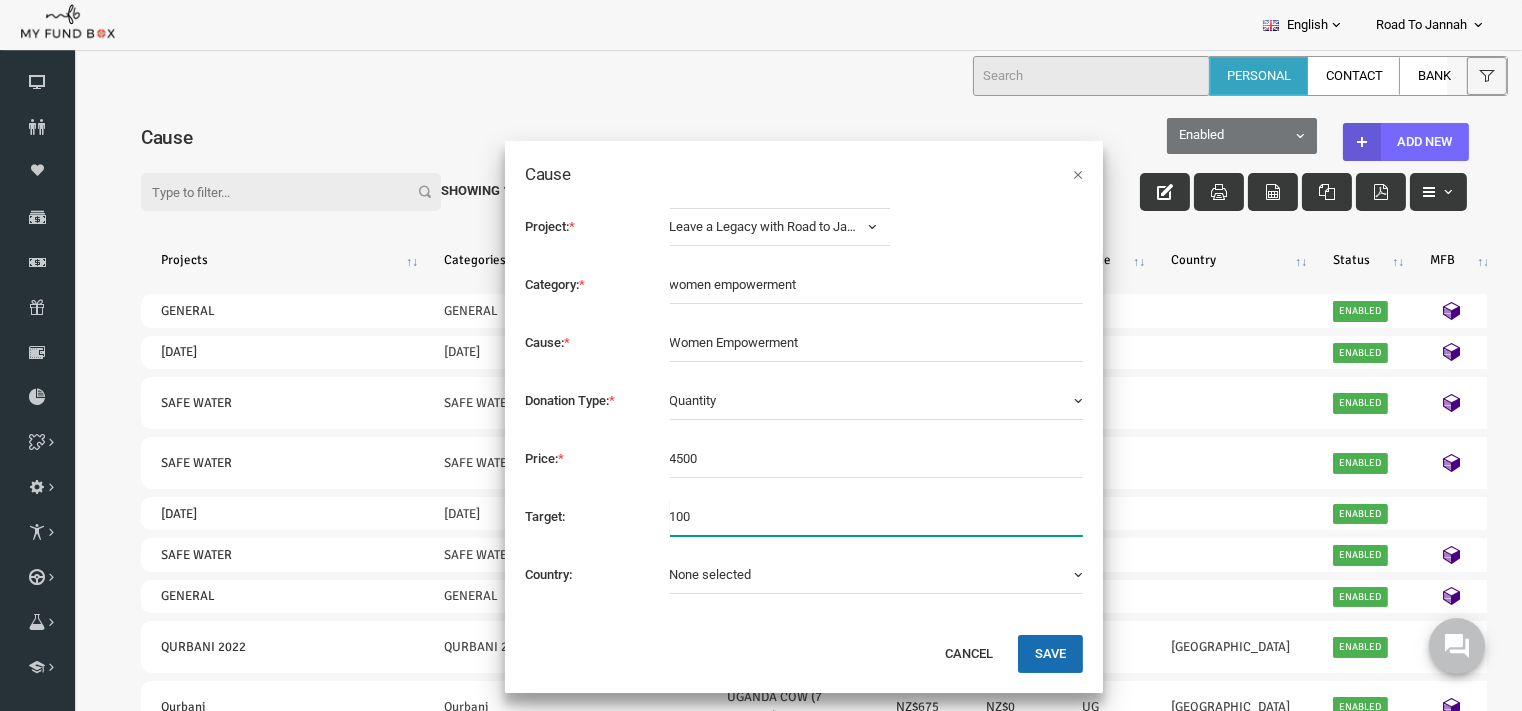 type on "100" 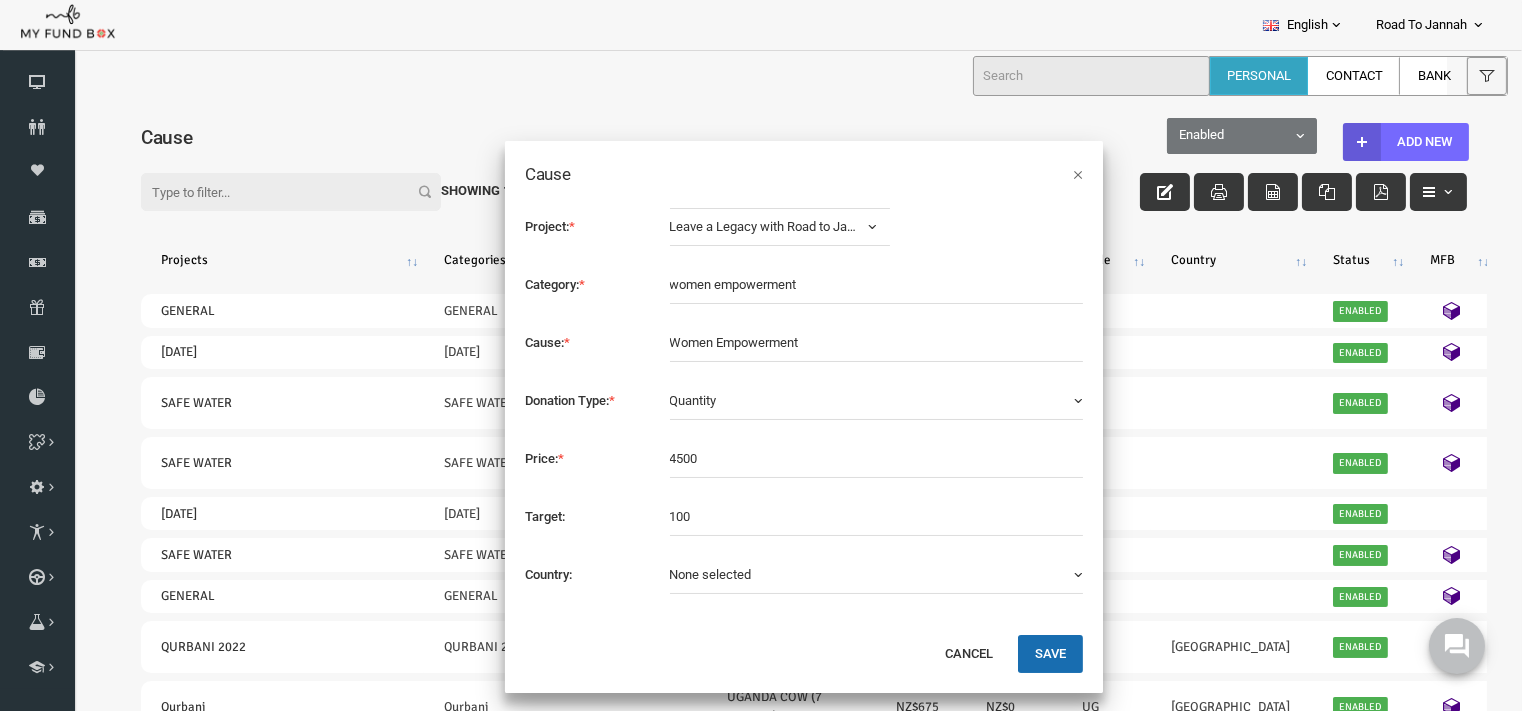 click on "None selected" at bounding box center (848, 574) 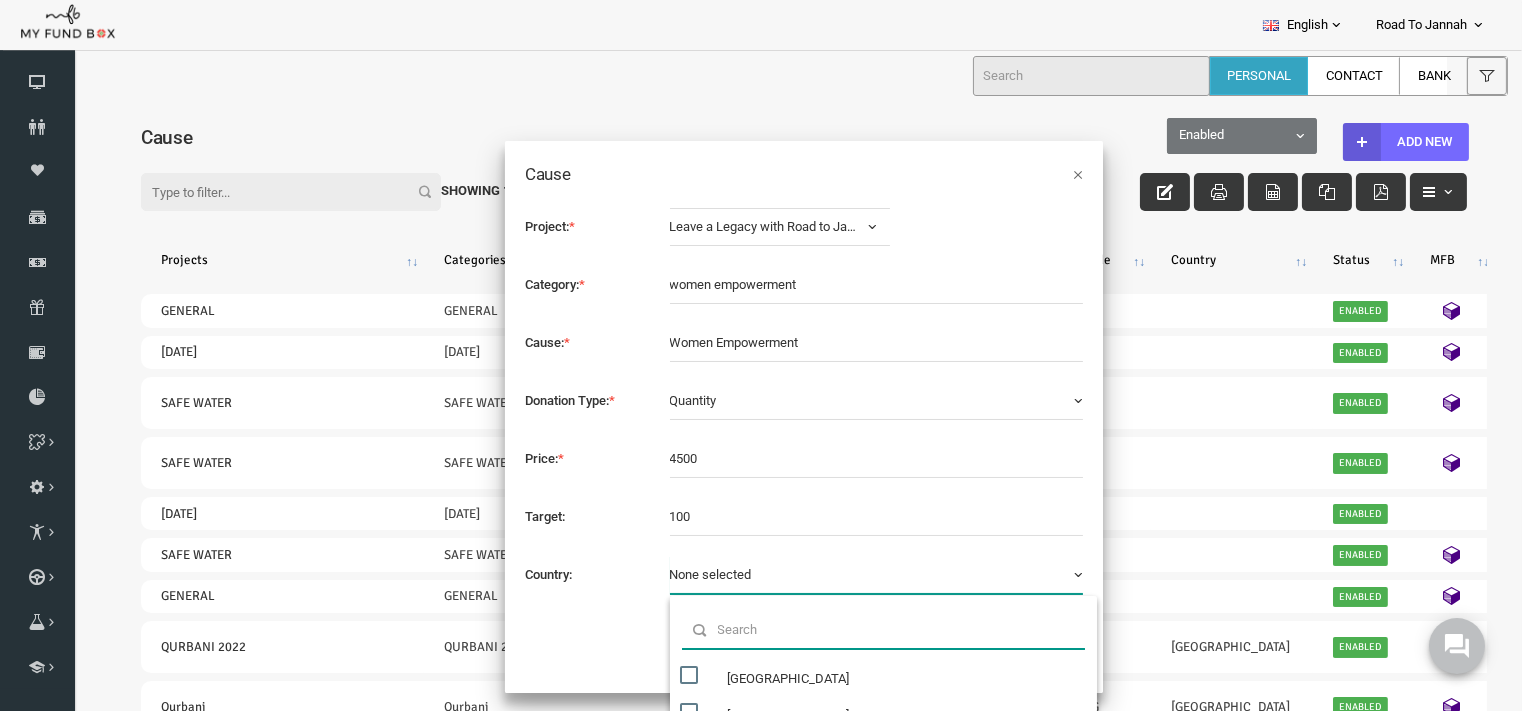 click at bounding box center (854, 629) 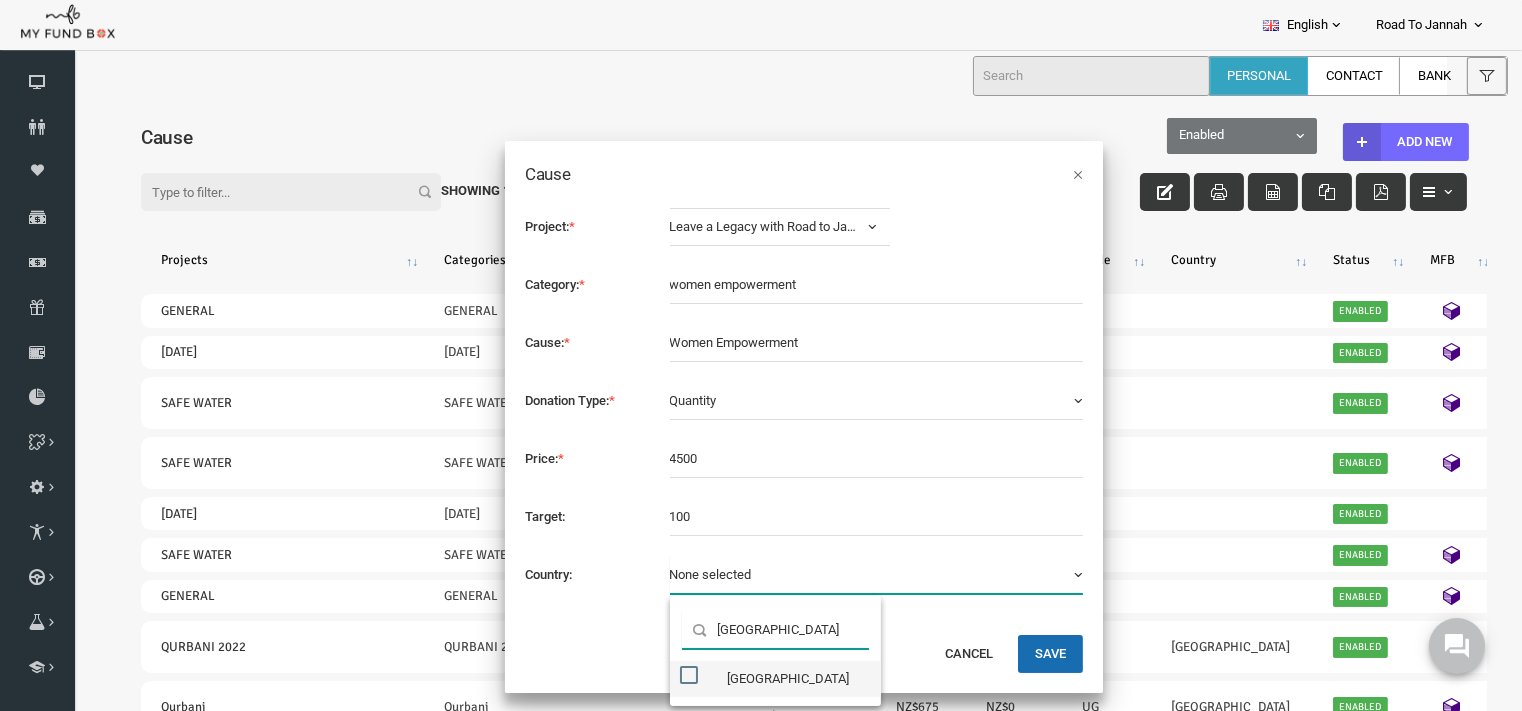 type on "uganda" 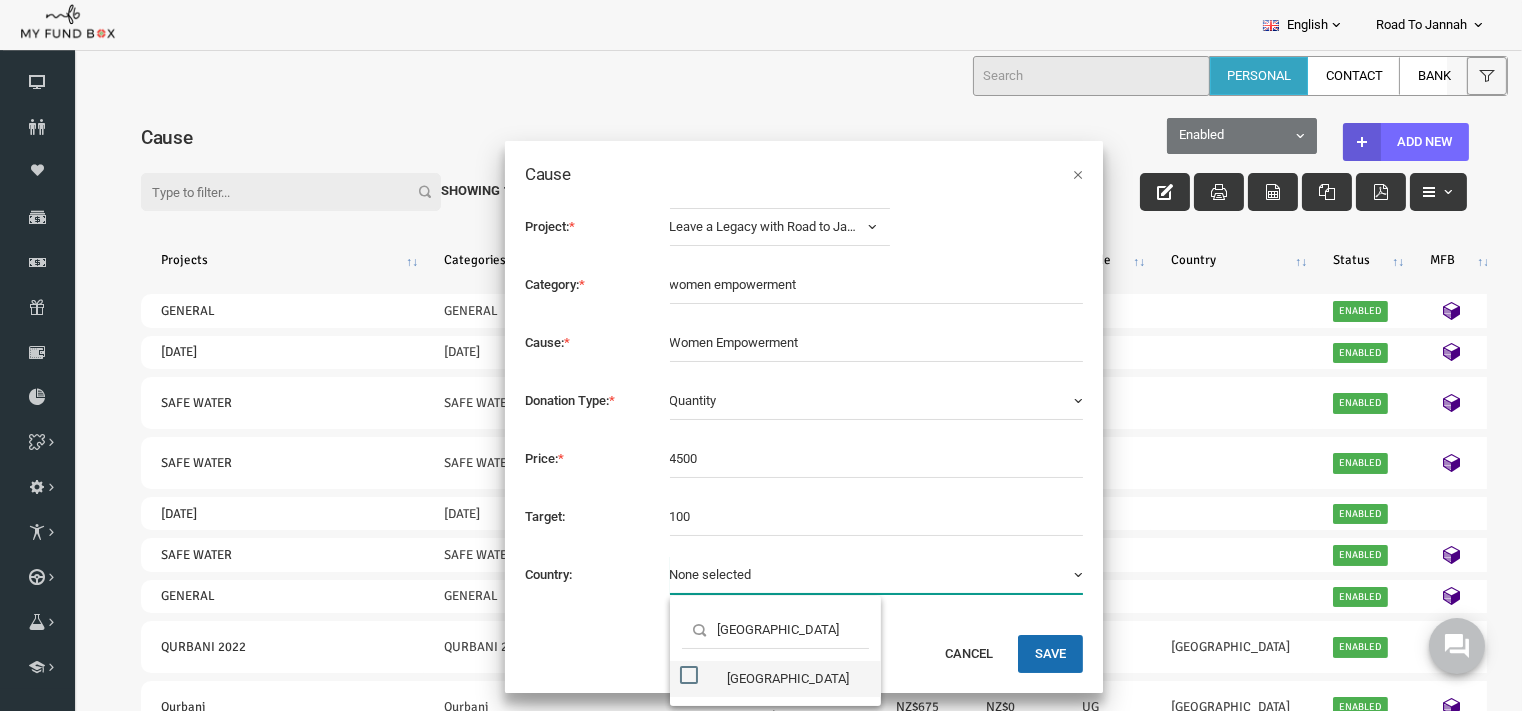 click at bounding box center [660, 674] 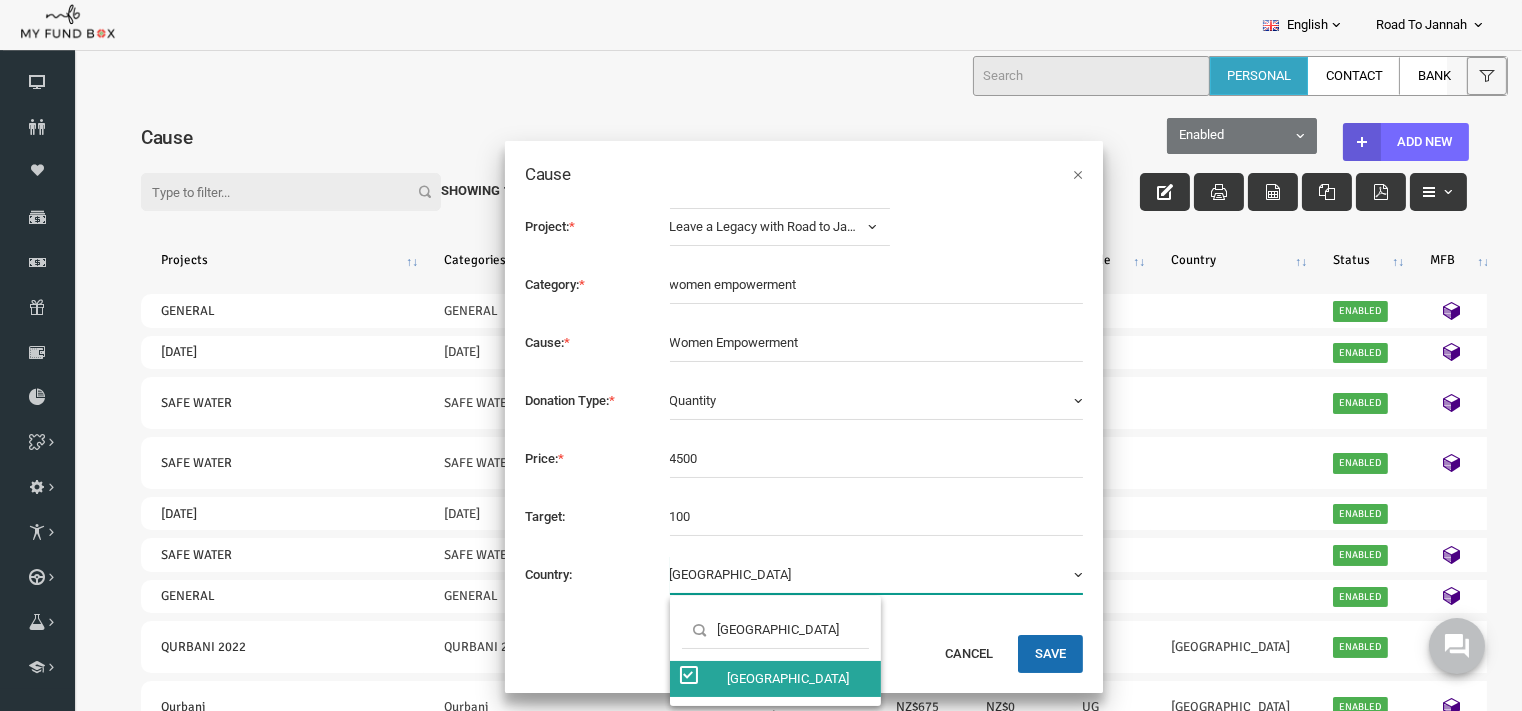 scroll, scrollTop: 7022, scrollLeft: 0, axis: vertical 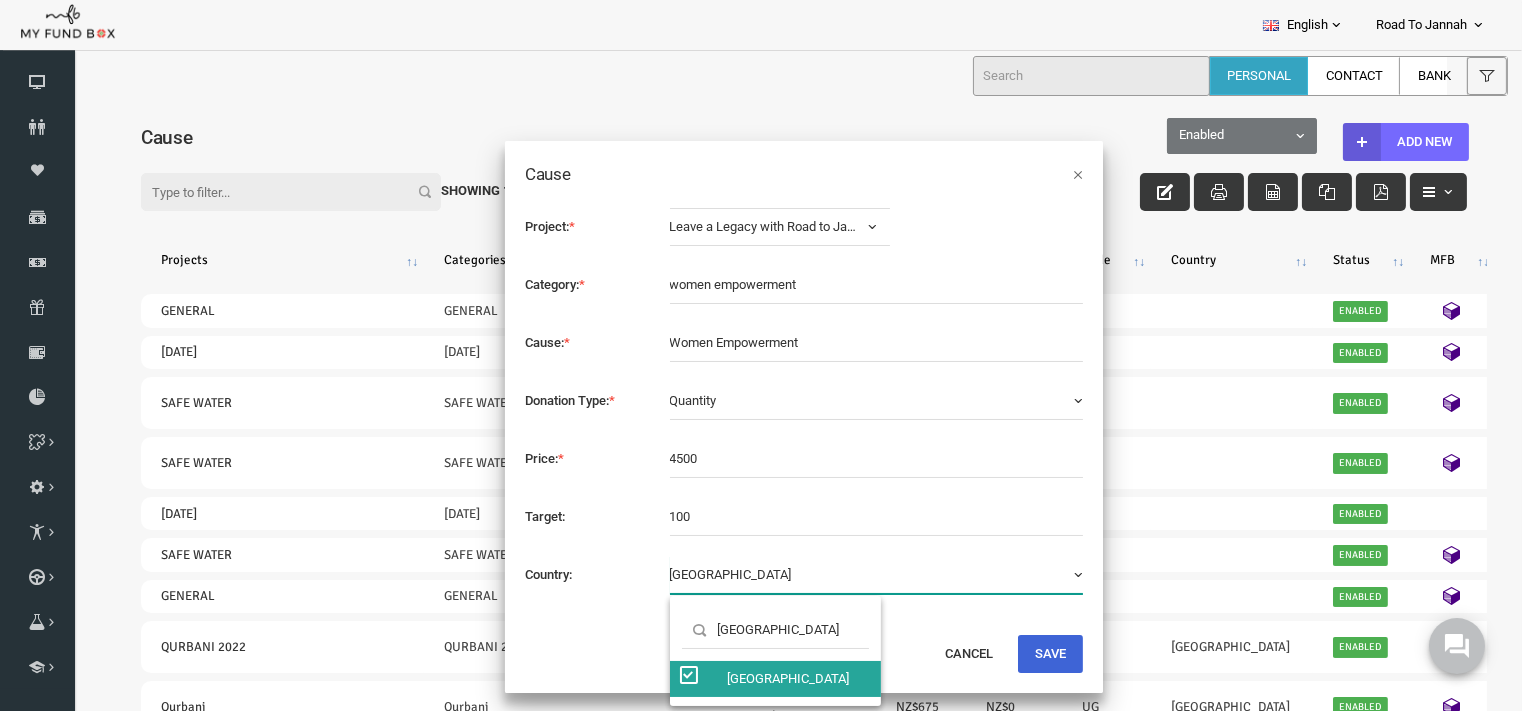 click on "Save" at bounding box center (1021, 653) 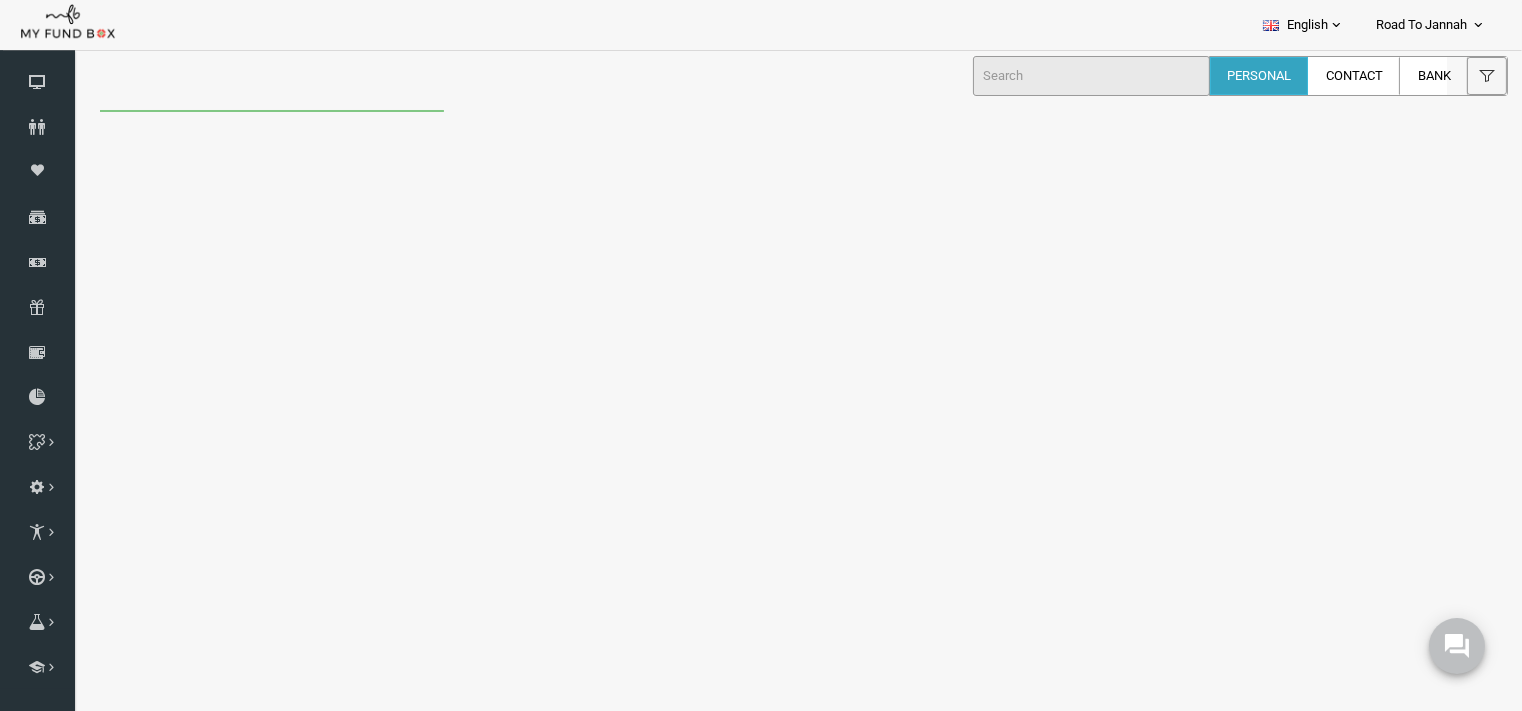 scroll, scrollTop: 0, scrollLeft: 0, axis: both 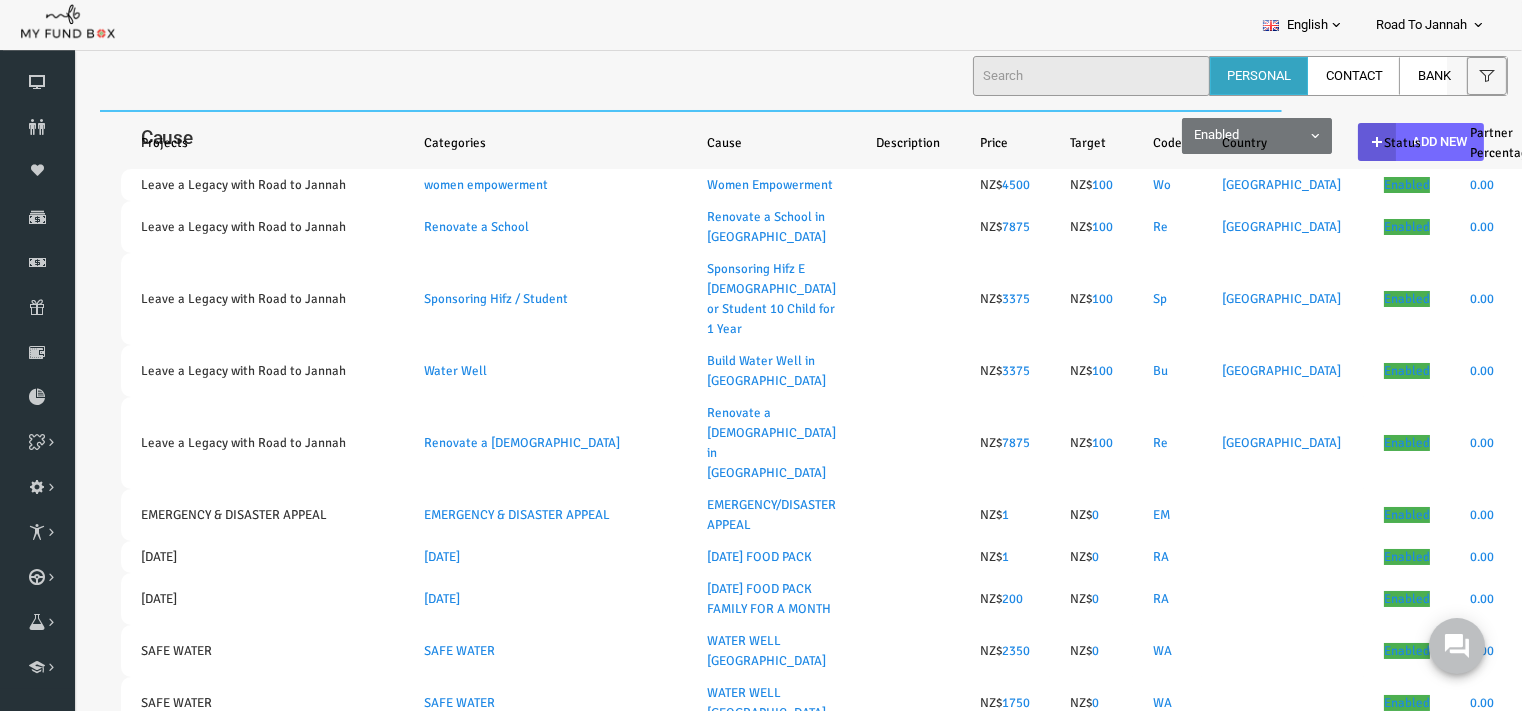 select on "100" 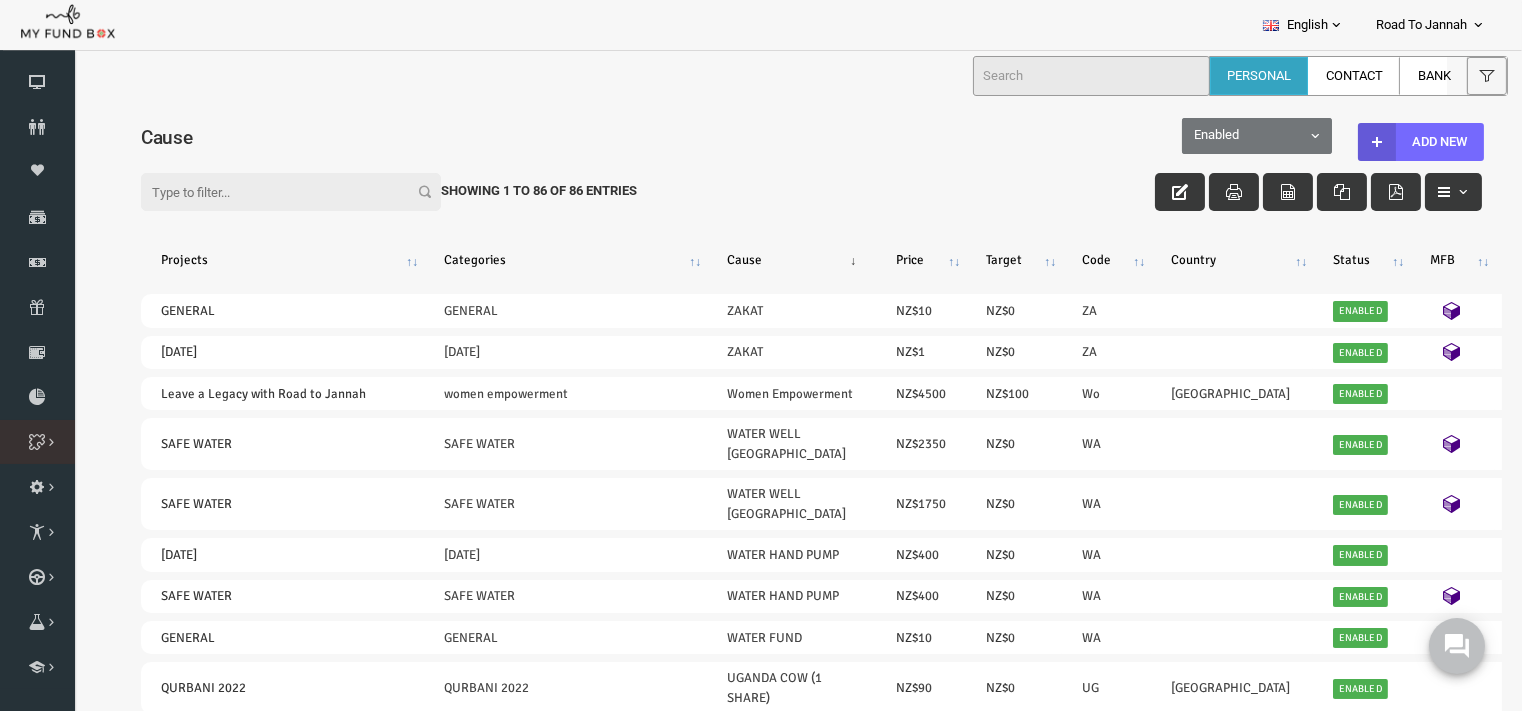 click at bounding box center (0, 0) 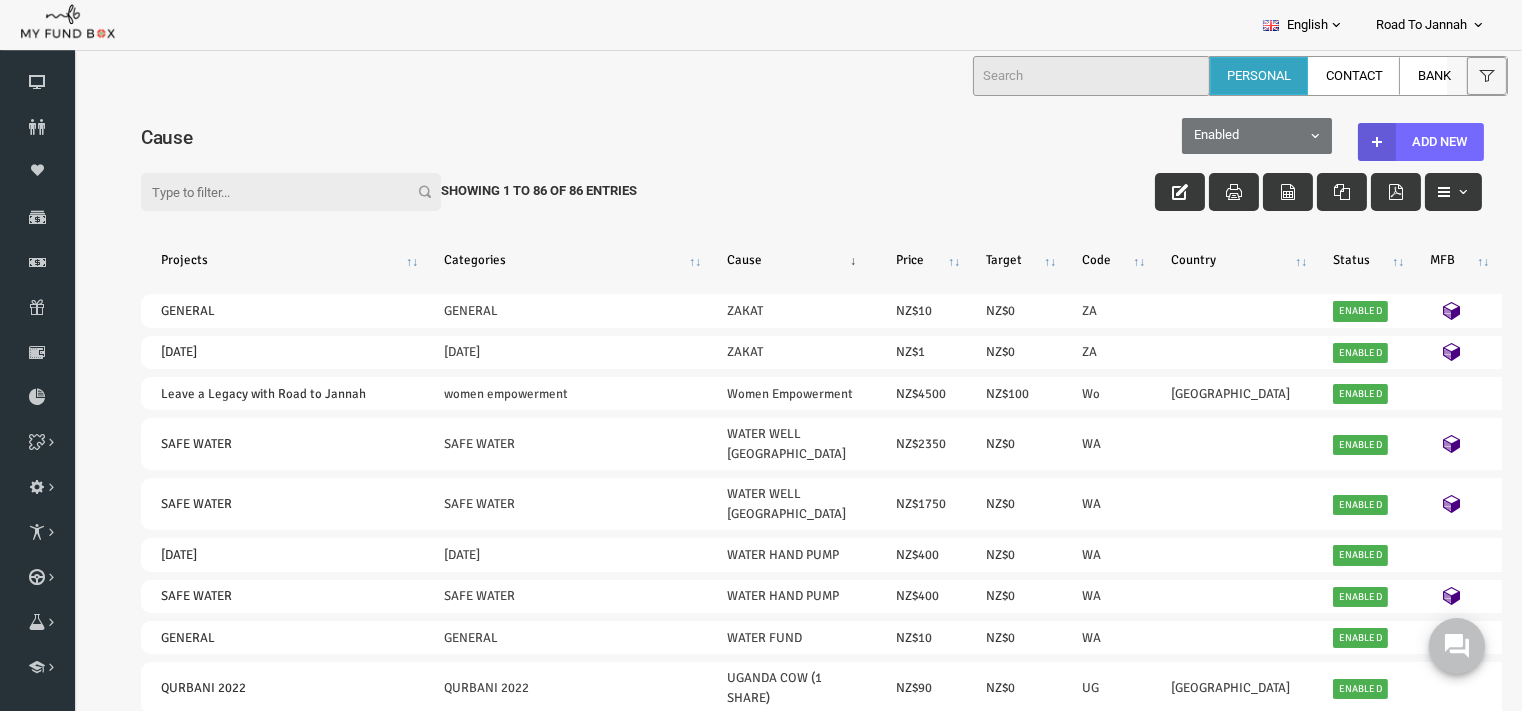 click on "Filter:                                                 Showing 1 to 86 of 86 Entries" at bounding box center (782, 172) 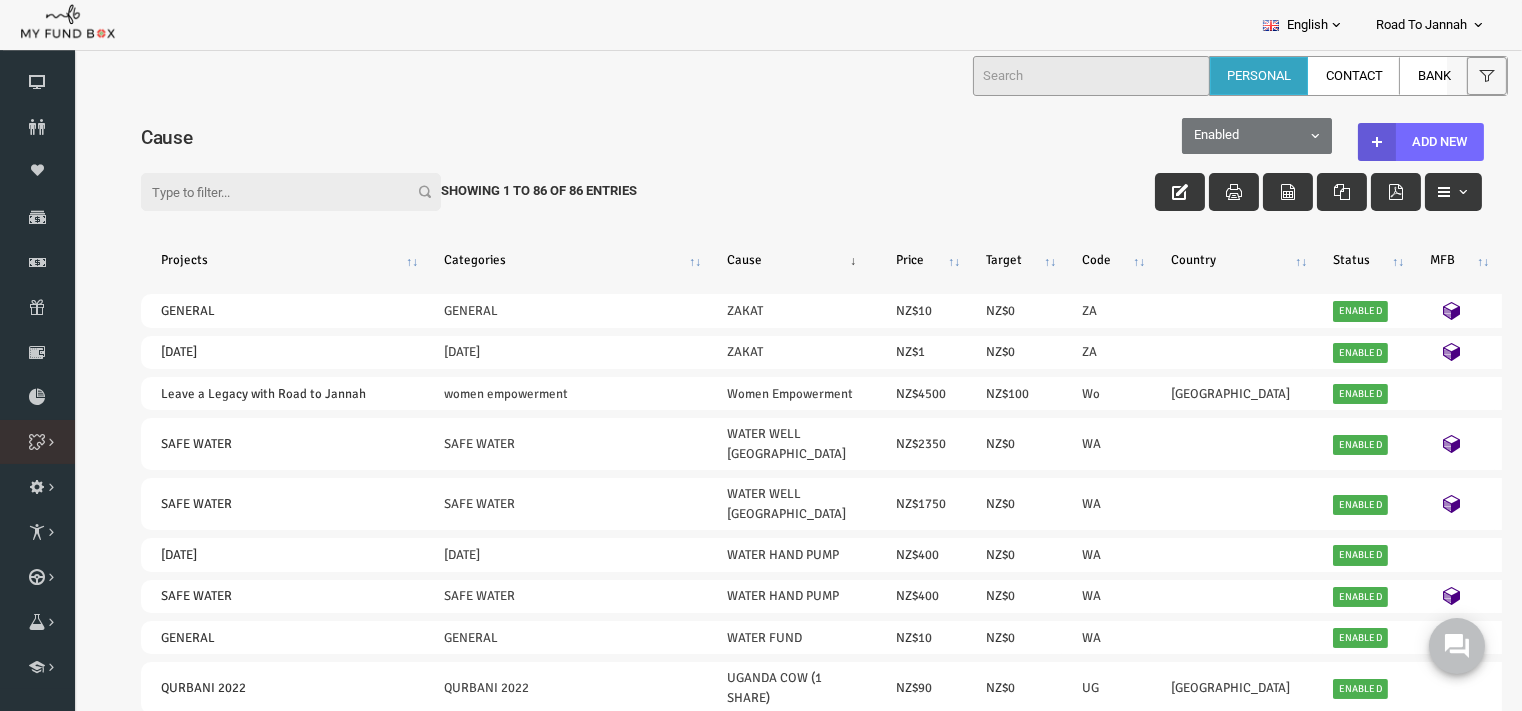 click at bounding box center [0, 0] 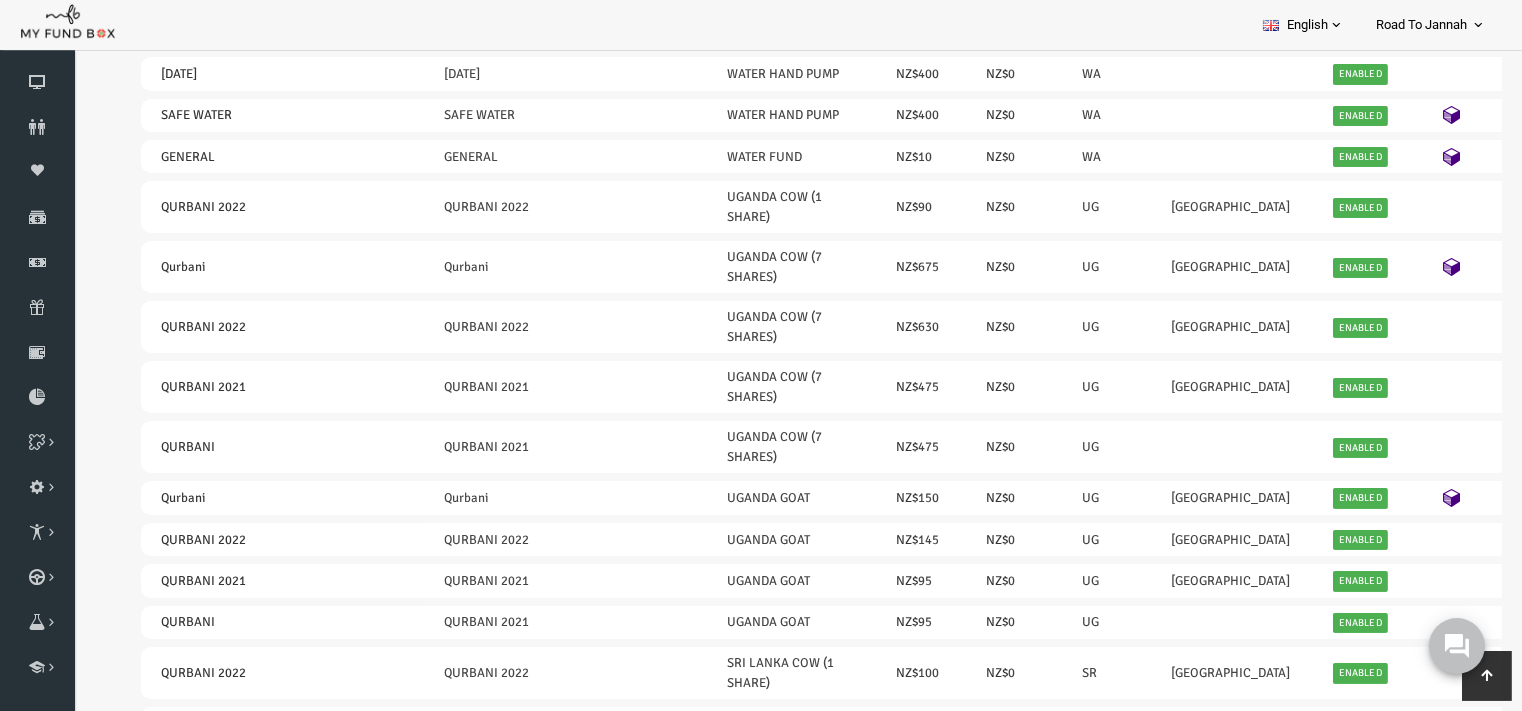 scroll, scrollTop: 505, scrollLeft: 0, axis: vertical 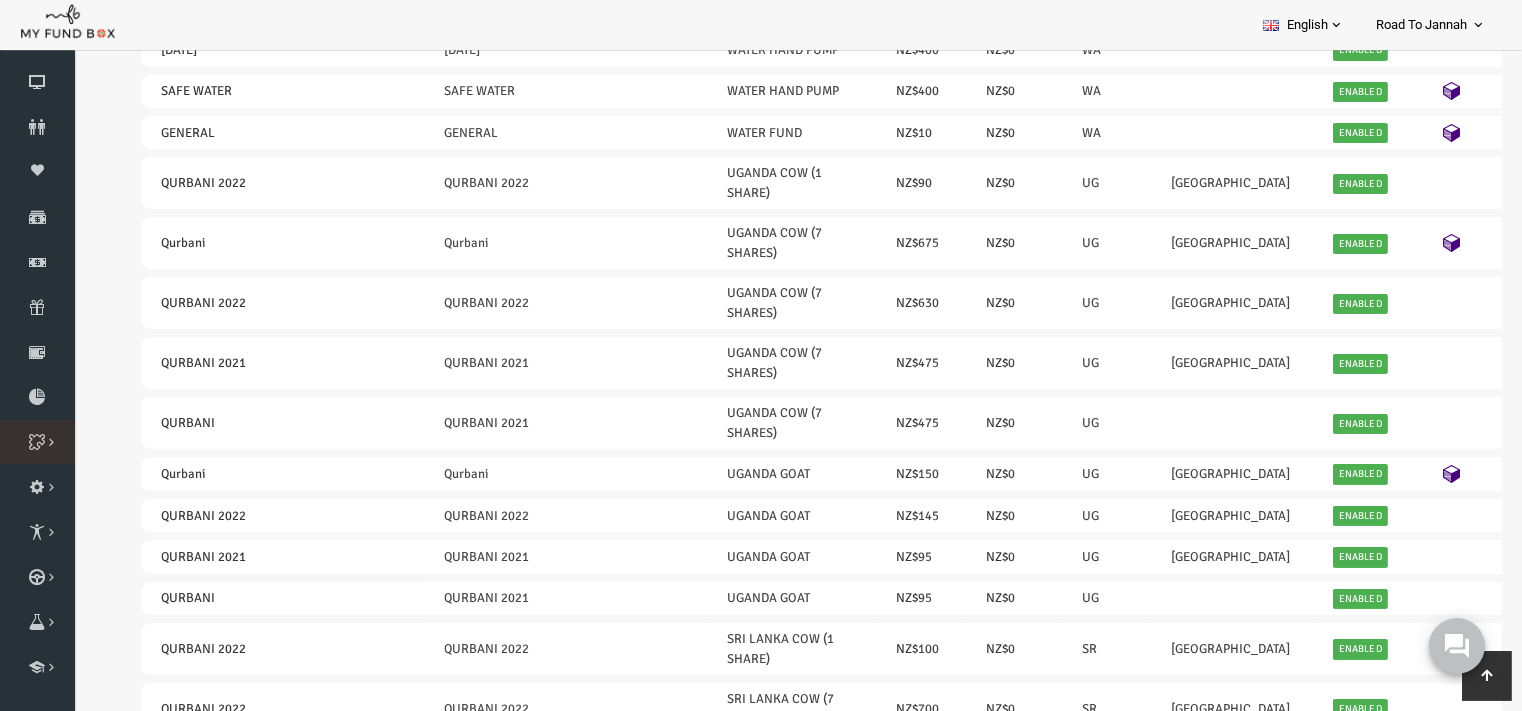 click on "Multi Step DonationBox" at bounding box center (0, 0) 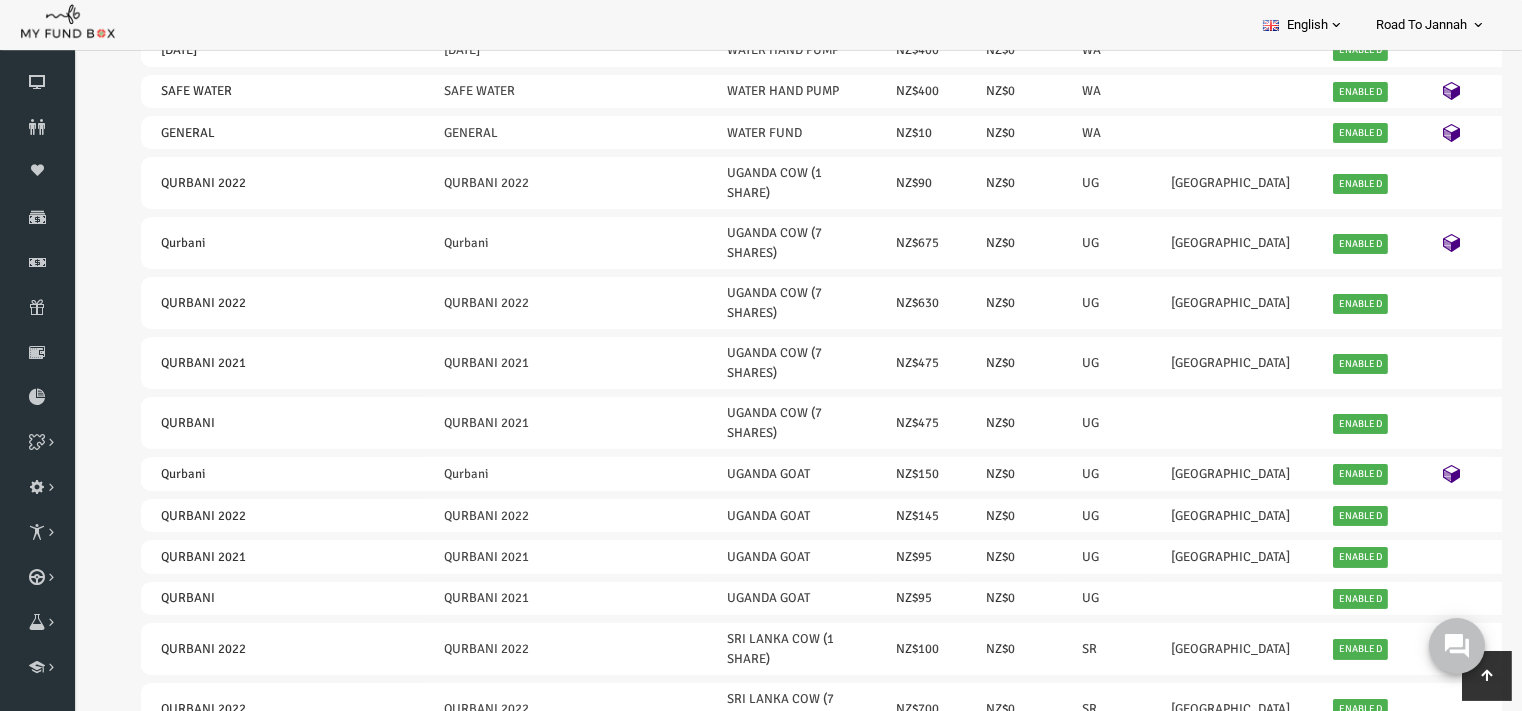 click on "Dashboard
Donors
Moneypool
Donations
Finance
Subscription
Disputes
Download Report
Project & Donation box
CREATE OR EDIT
Project
Cause List
Category
Add Cause
MANAGE DONATION
Multi Step DonationBox
Multiple Donation Box
Single Donation
SETTINGS
Manage Settings
Payment Gateway
Administration
Import
Paypal Sync
DonationBox Integration
Sponsorship
Sponsor Management
Beneficiary List
Sponsor List
Qurbani" at bounding box center [37, 560] 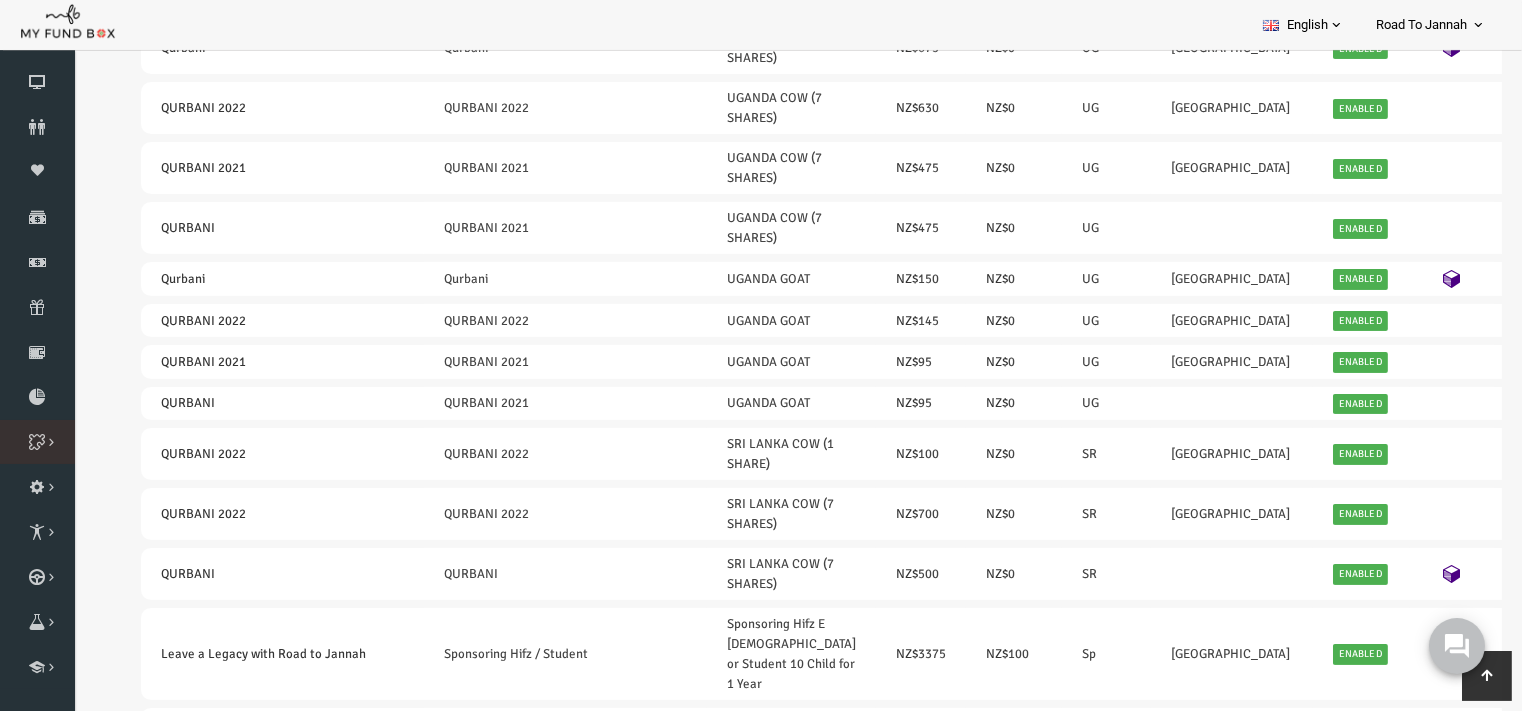 scroll, scrollTop: 702, scrollLeft: 0, axis: vertical 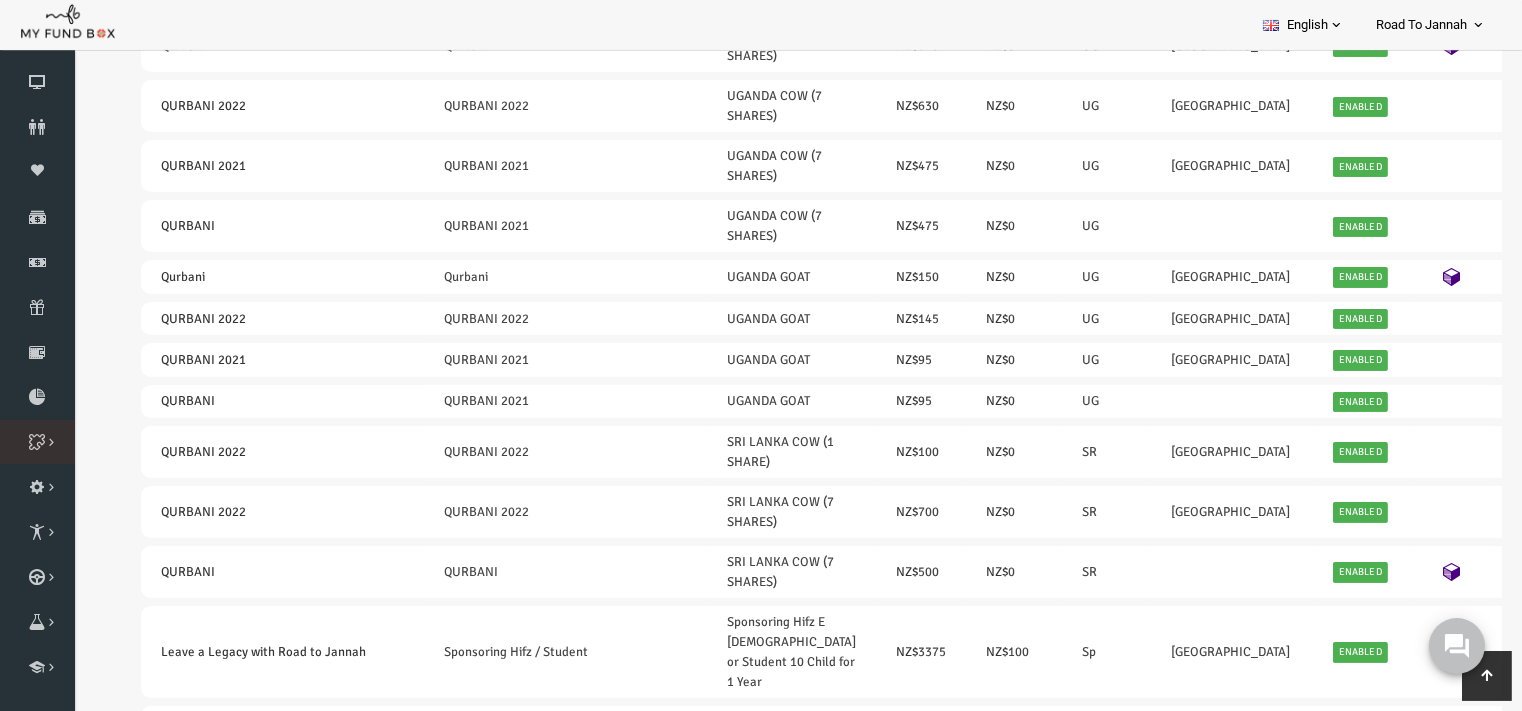 click on "Project" at bounding box center [0, 0] 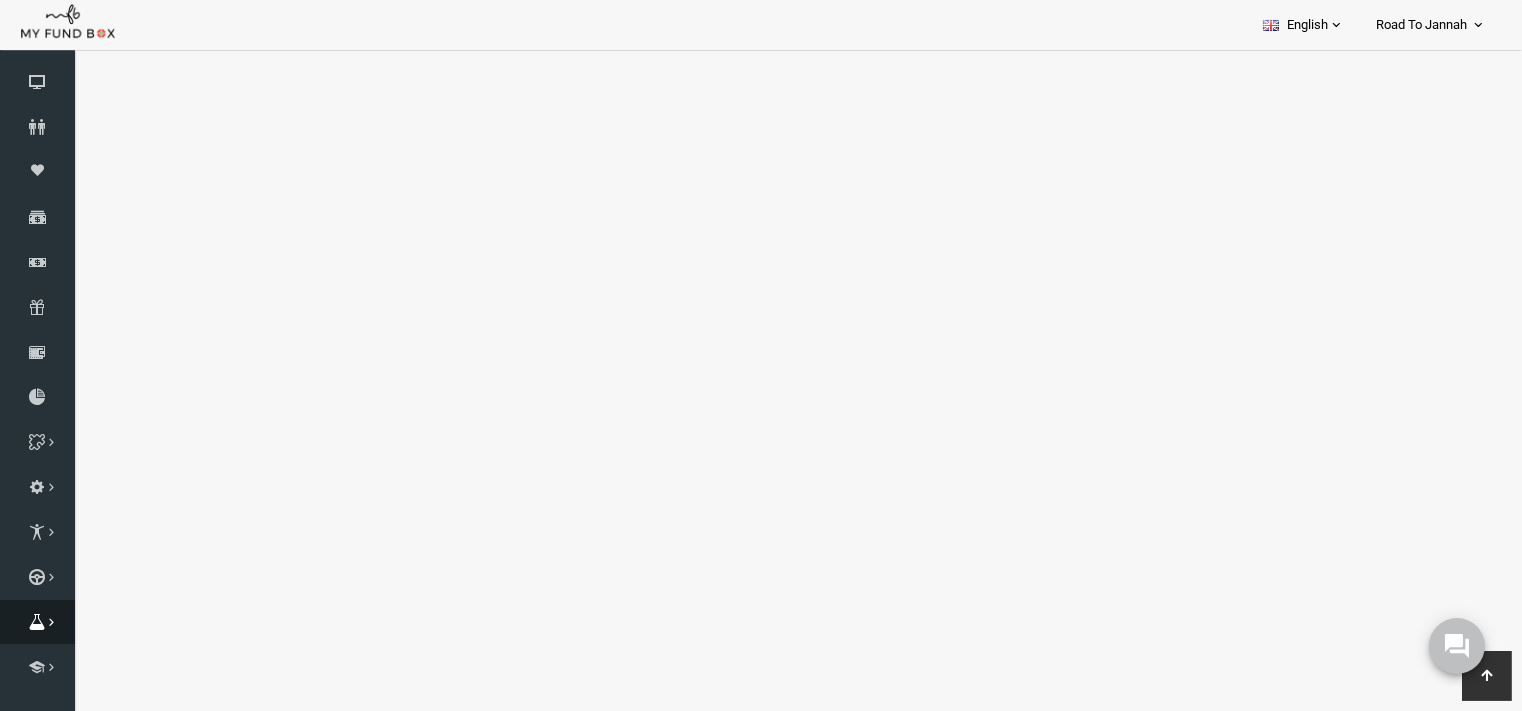 scroll, scrollTop: 0, scrollLeft: 0, axis: both 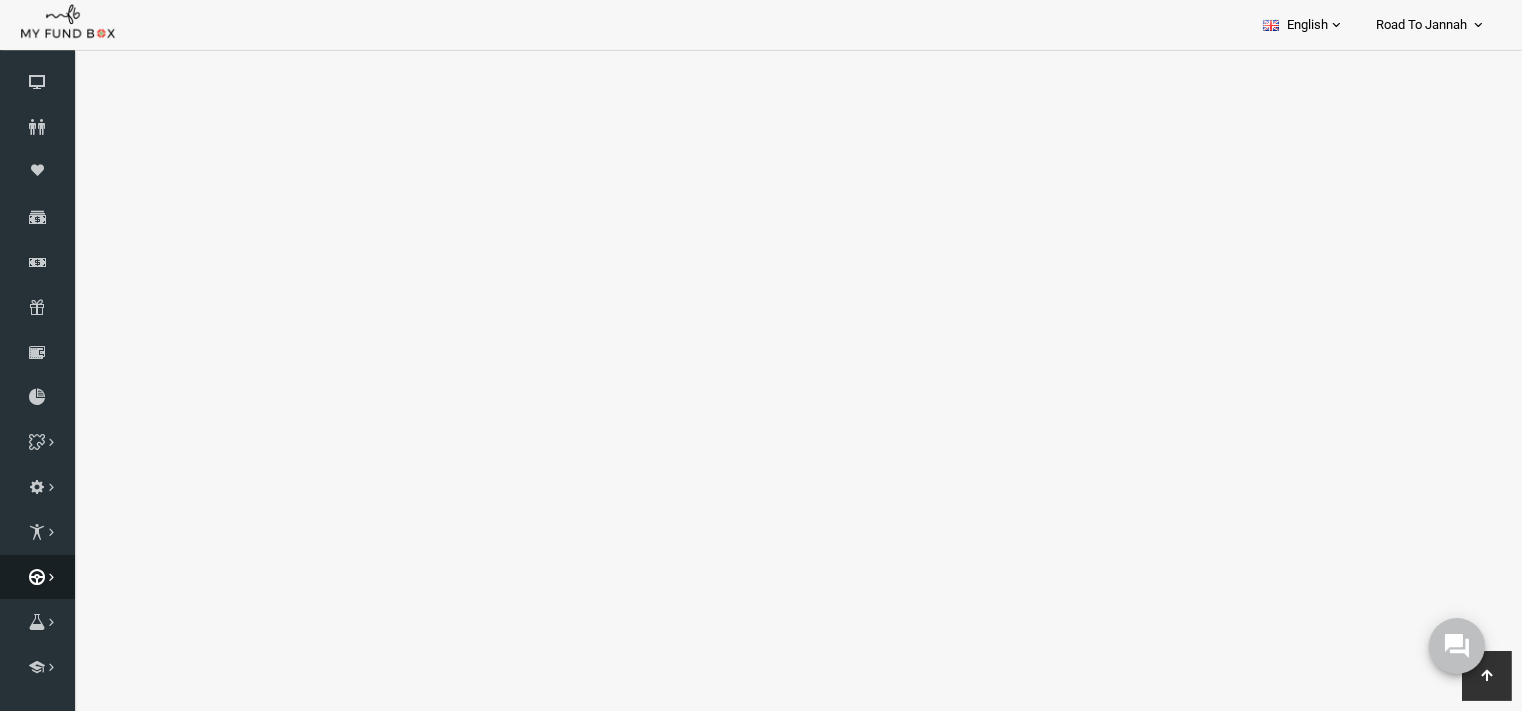 select on "100" 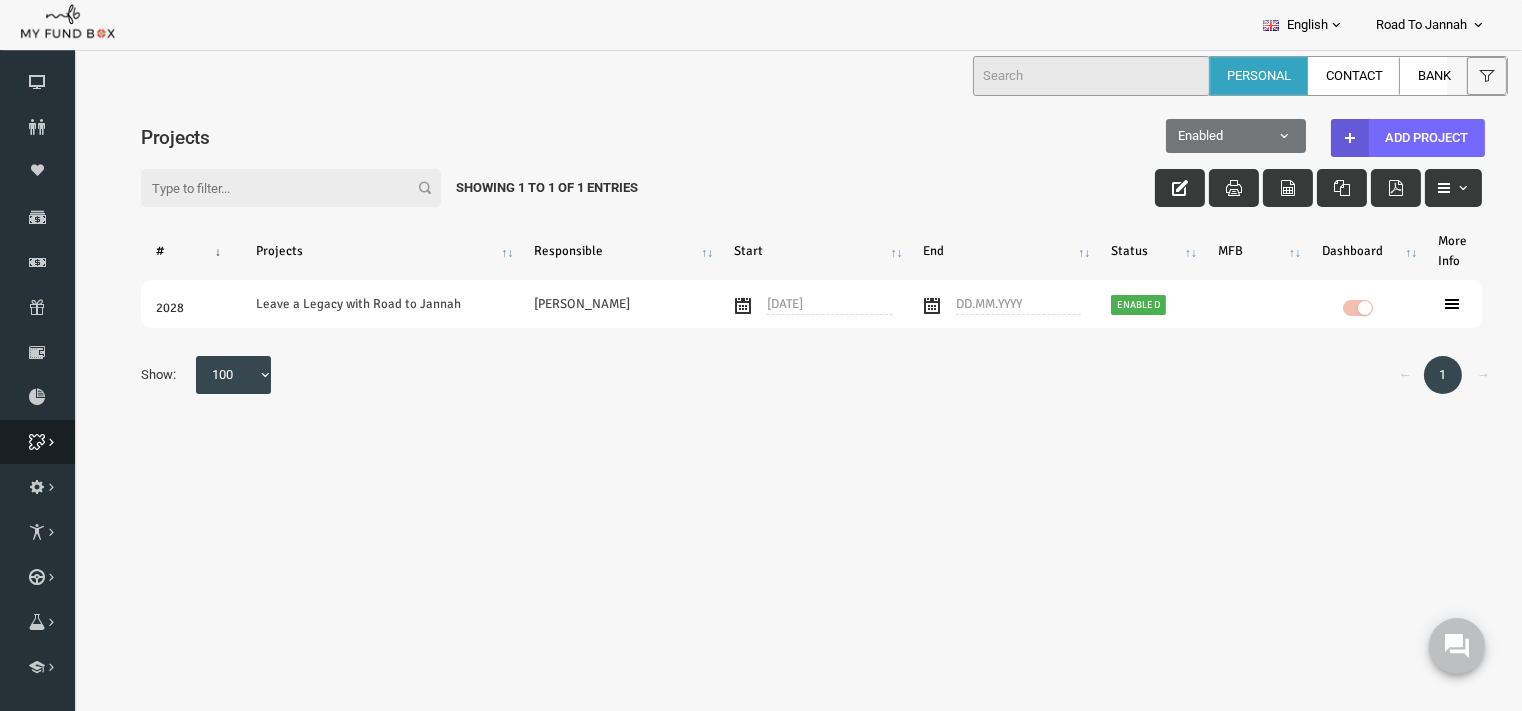 scroll, scrollTop: 0, scrollLeft: 0, axis: both 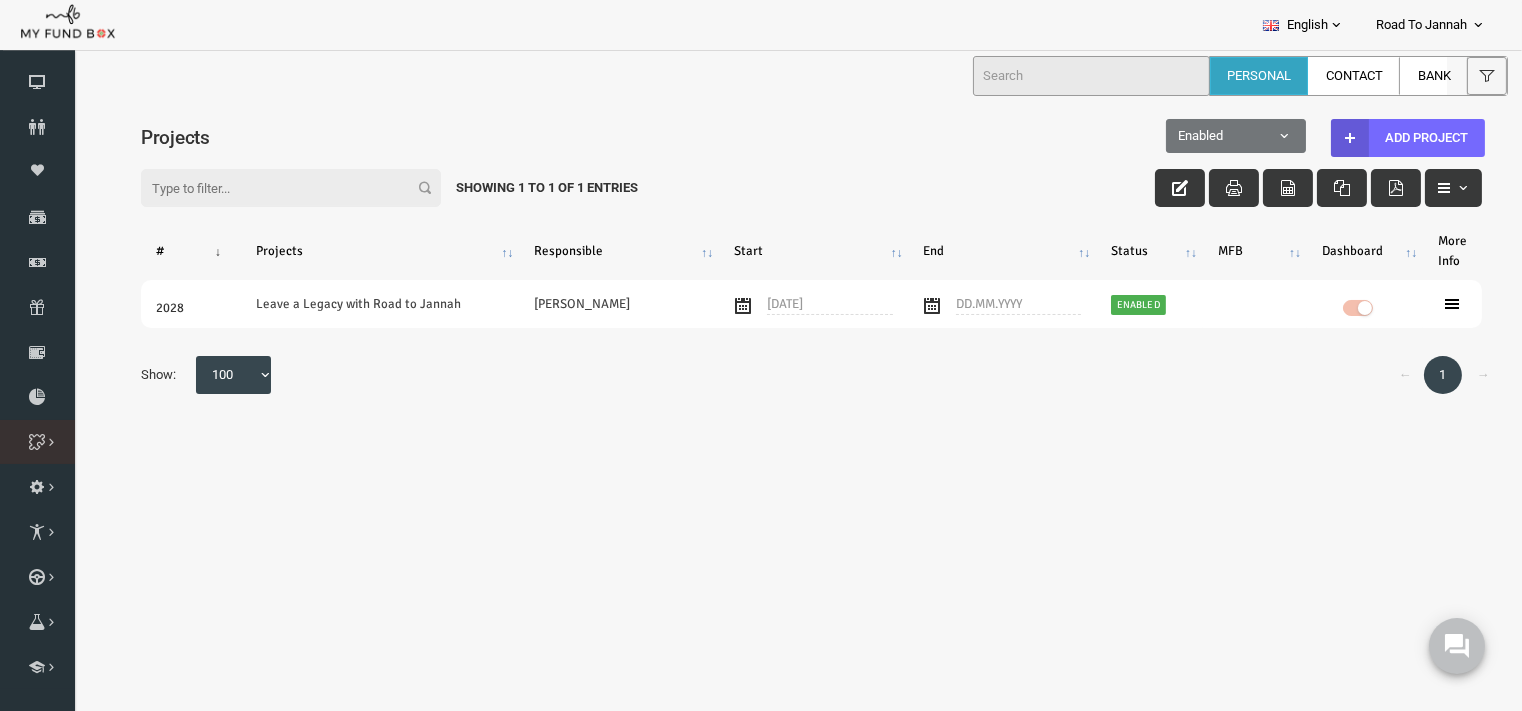 click at bounding box center (0, 0) 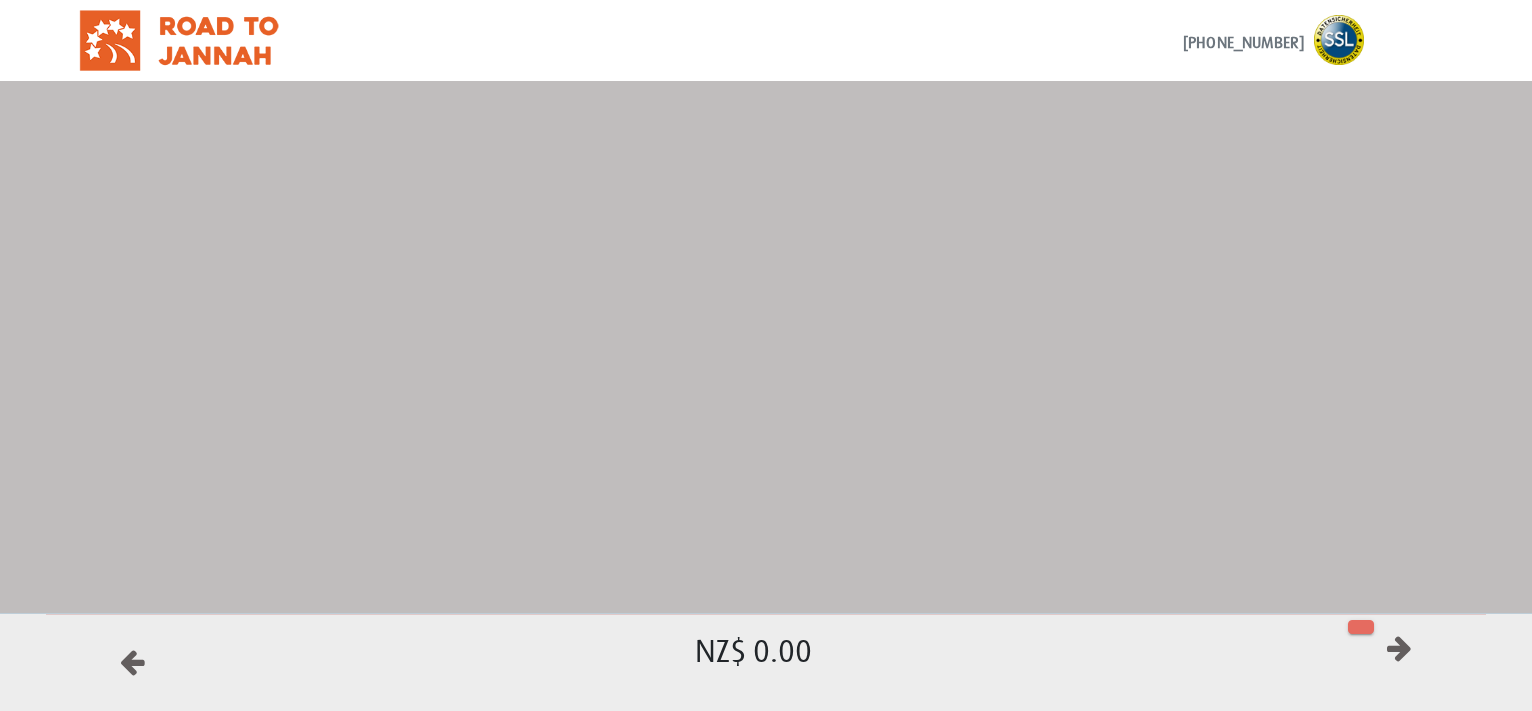 scroll, scrollTop: 0, scrollLeft: 0, axis: both 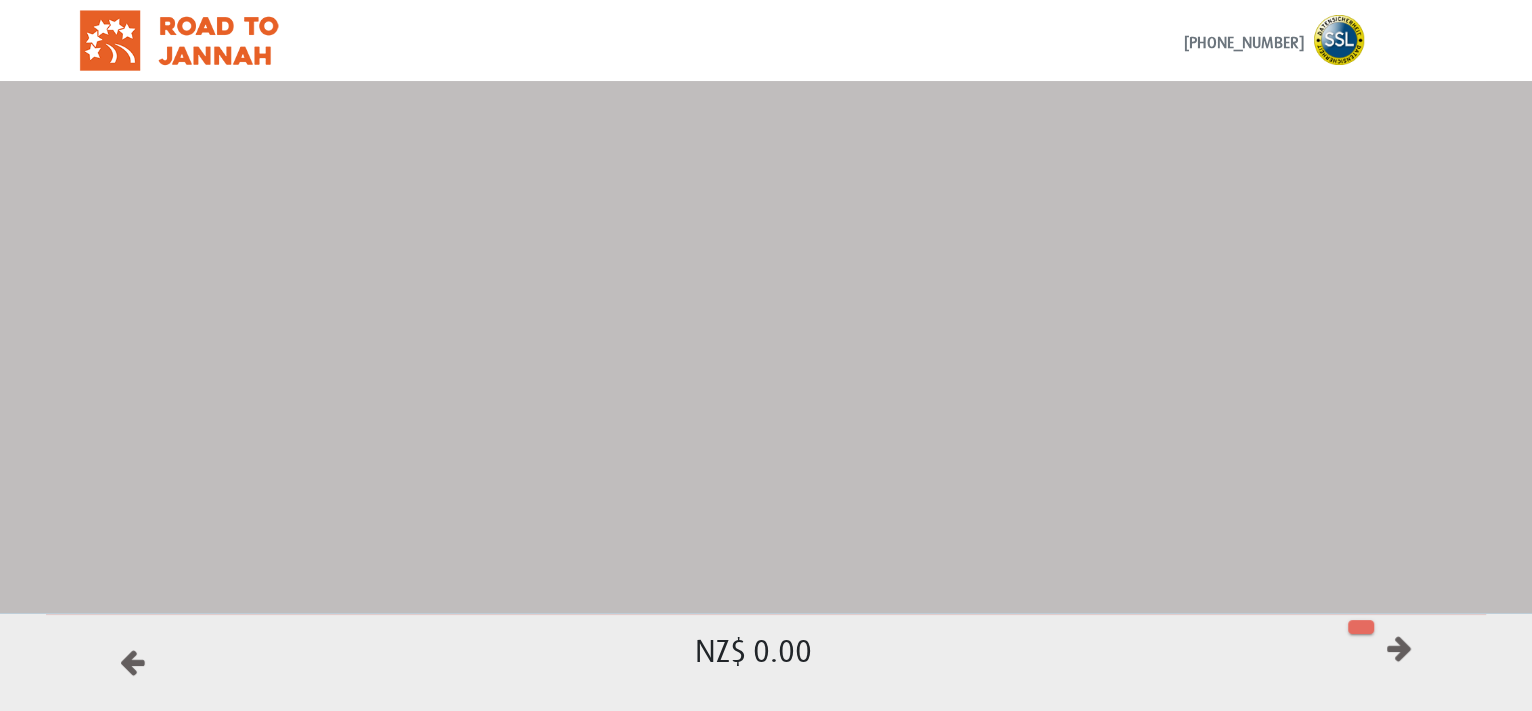 click on "[PHONE_NUMBER]
[PHONE_NUMBER]" at bounding box center [766, 40] 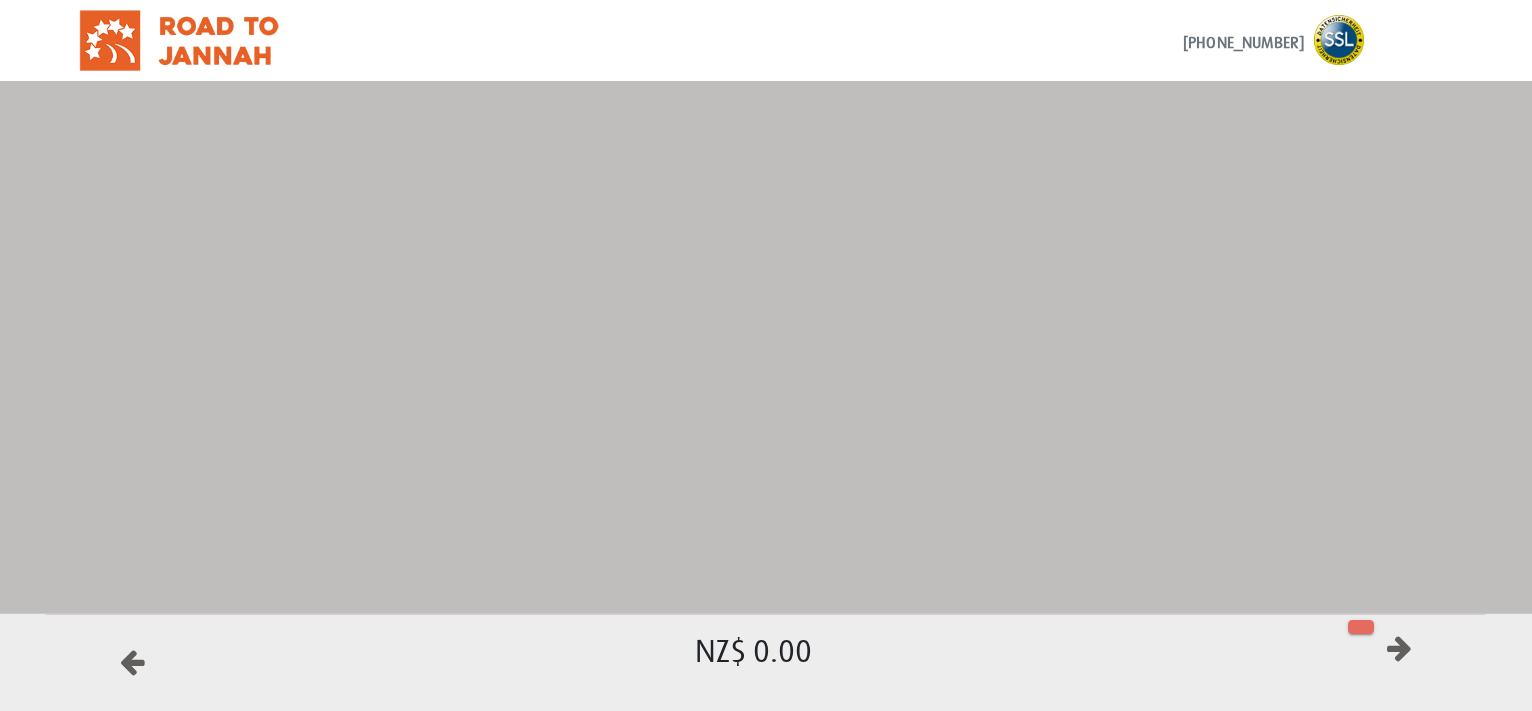 scroll, scrollTop: 0, scrollLeft: 0, axis: both 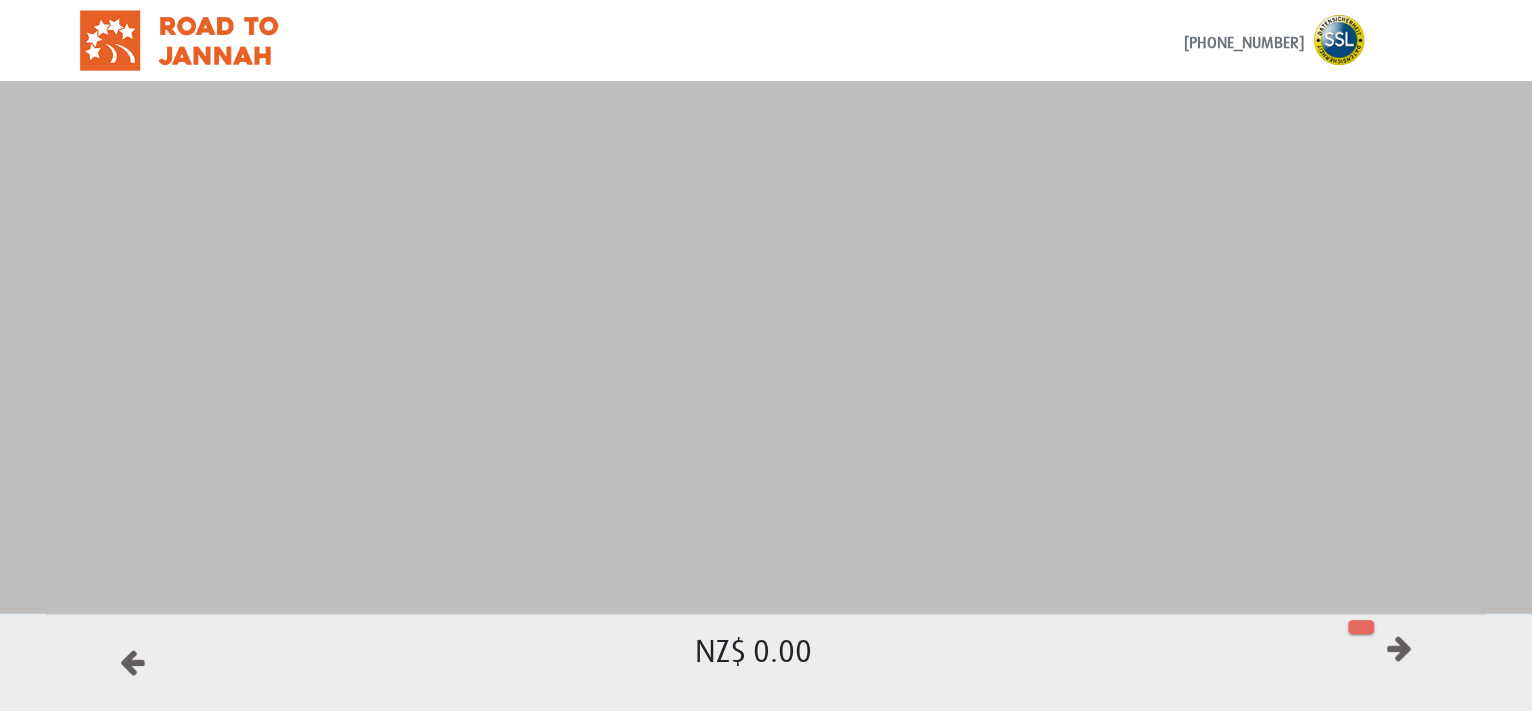 click at bounding box center [132, 662] 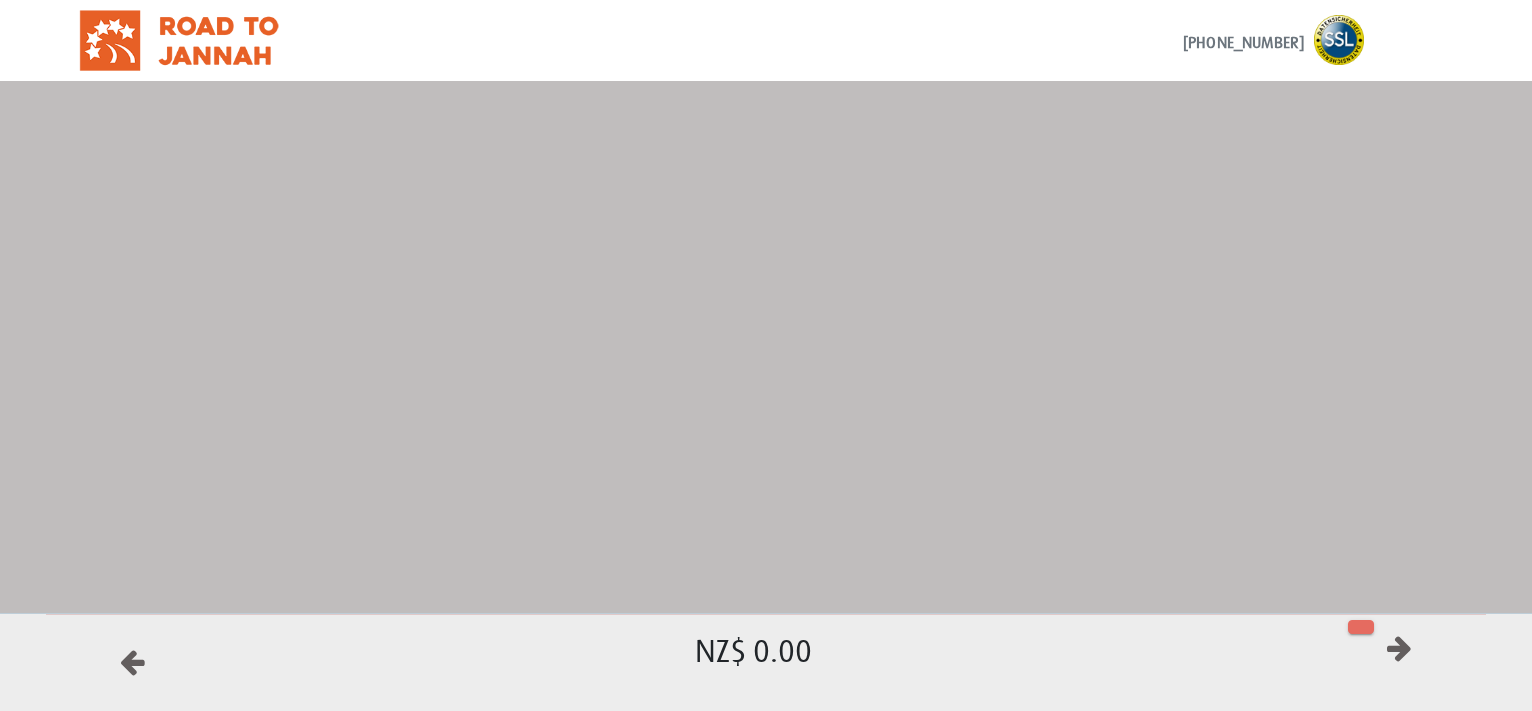 scroll, scrollTop: 0, scrollLeft: 0, axis: both 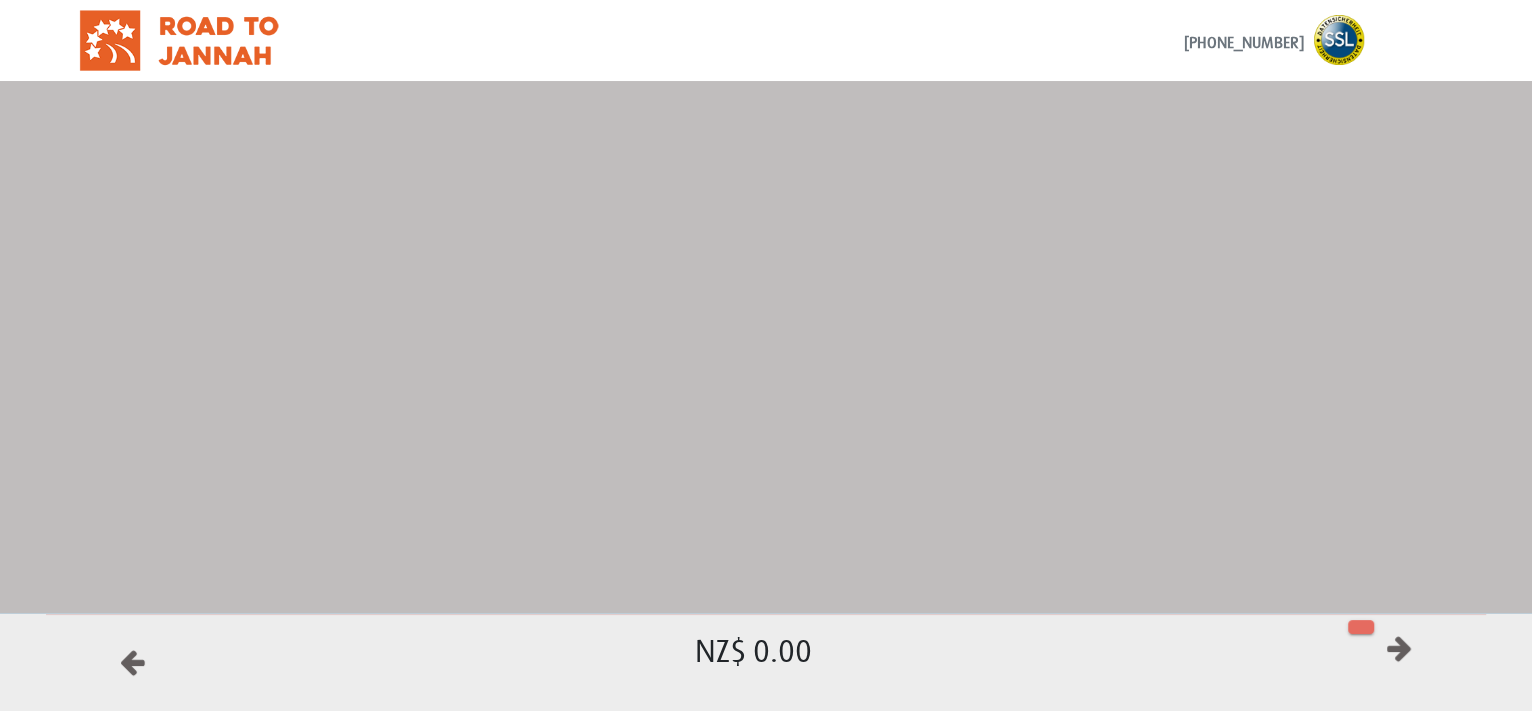 click on "Contact Information
E-mail
Name
Phone
I (the donor) hereby accept the costs of the transaction, so that Road To Jannah will not be charged.
Payment method
Credit Card
(including [GEOGRAPHIC_DATA])" at bounding box center [766, 347] 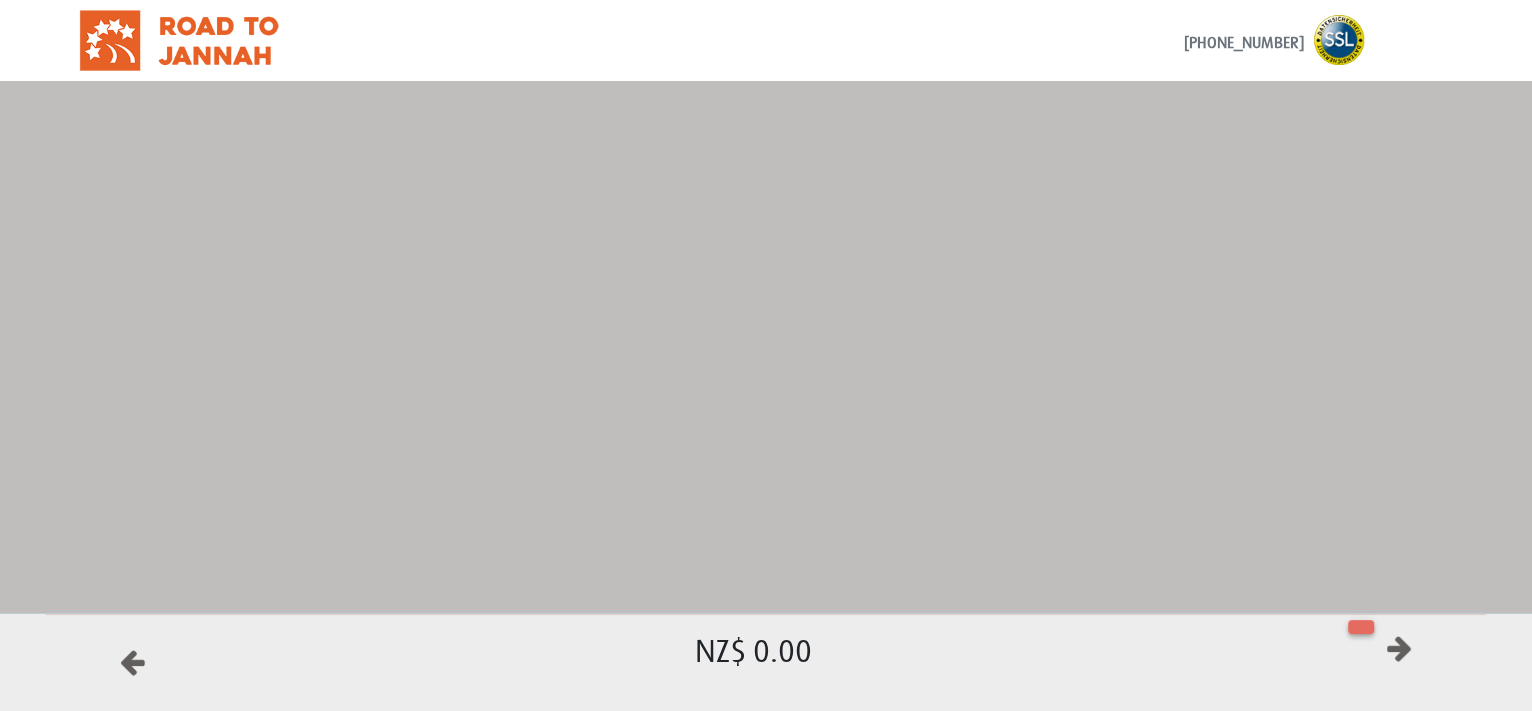 click at bounding box center [1361, 627] 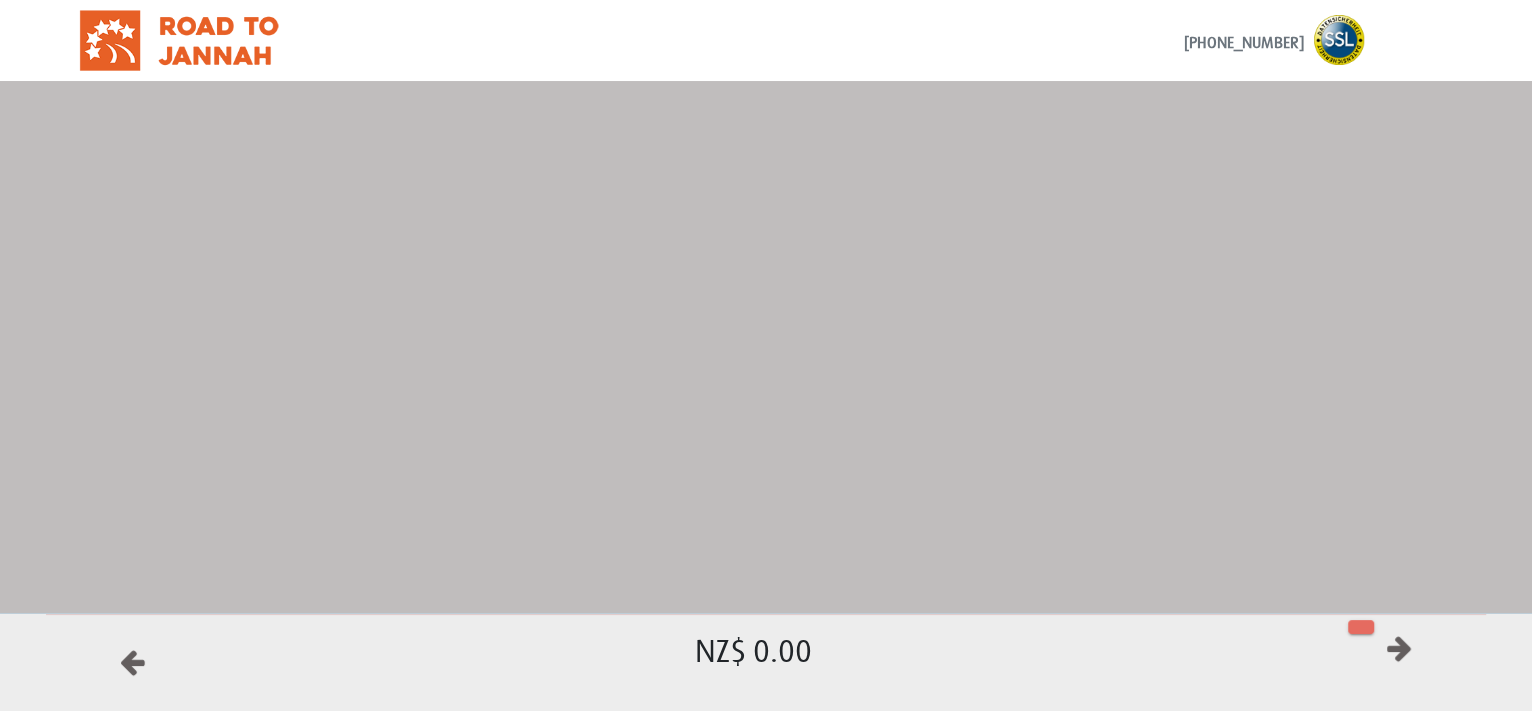 click at bounding box center [132, 662] 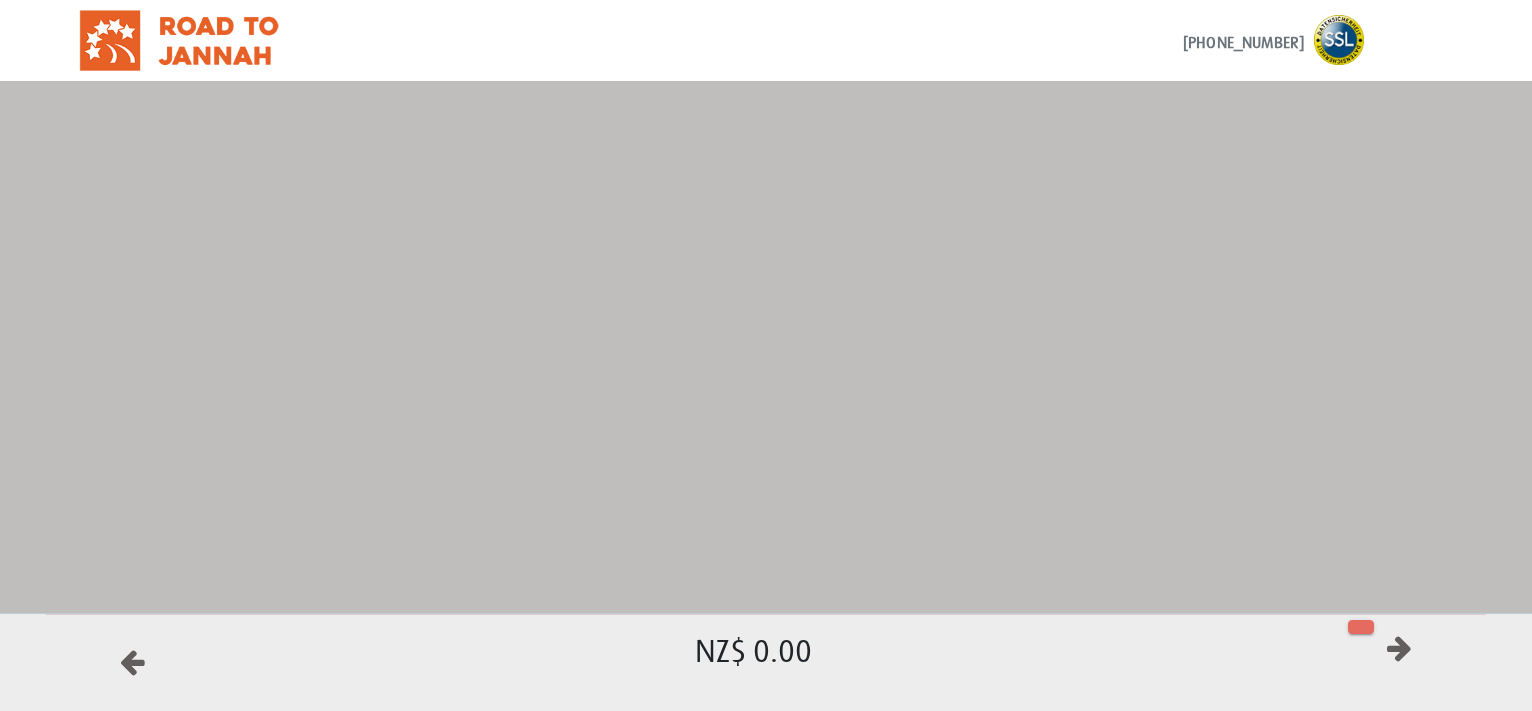 scroll, scrollTop: 0, scrollLeft: 0, axis: both 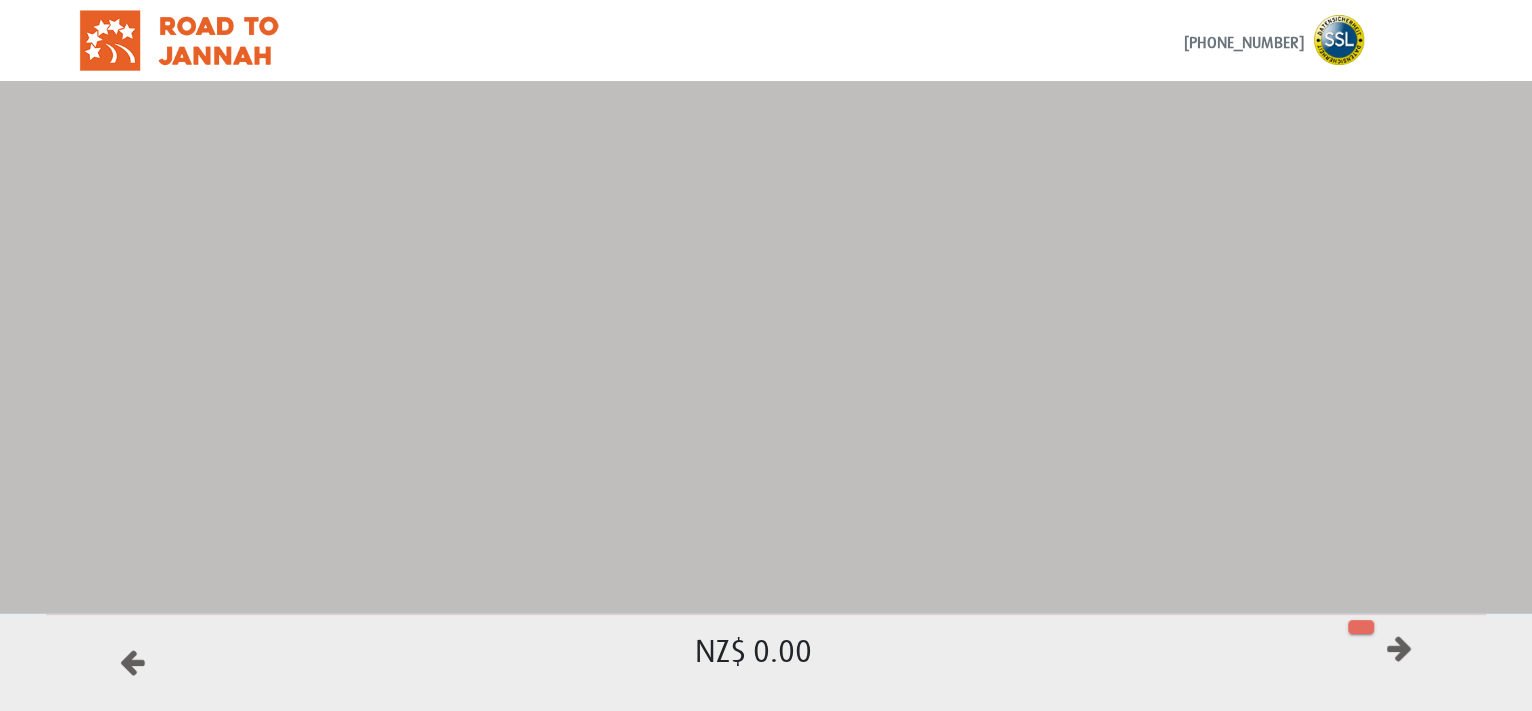 drag, startPoint x: 437, startPoint y: 196, endPoint x: 133, endPoint y: 350, distance: 340.78146 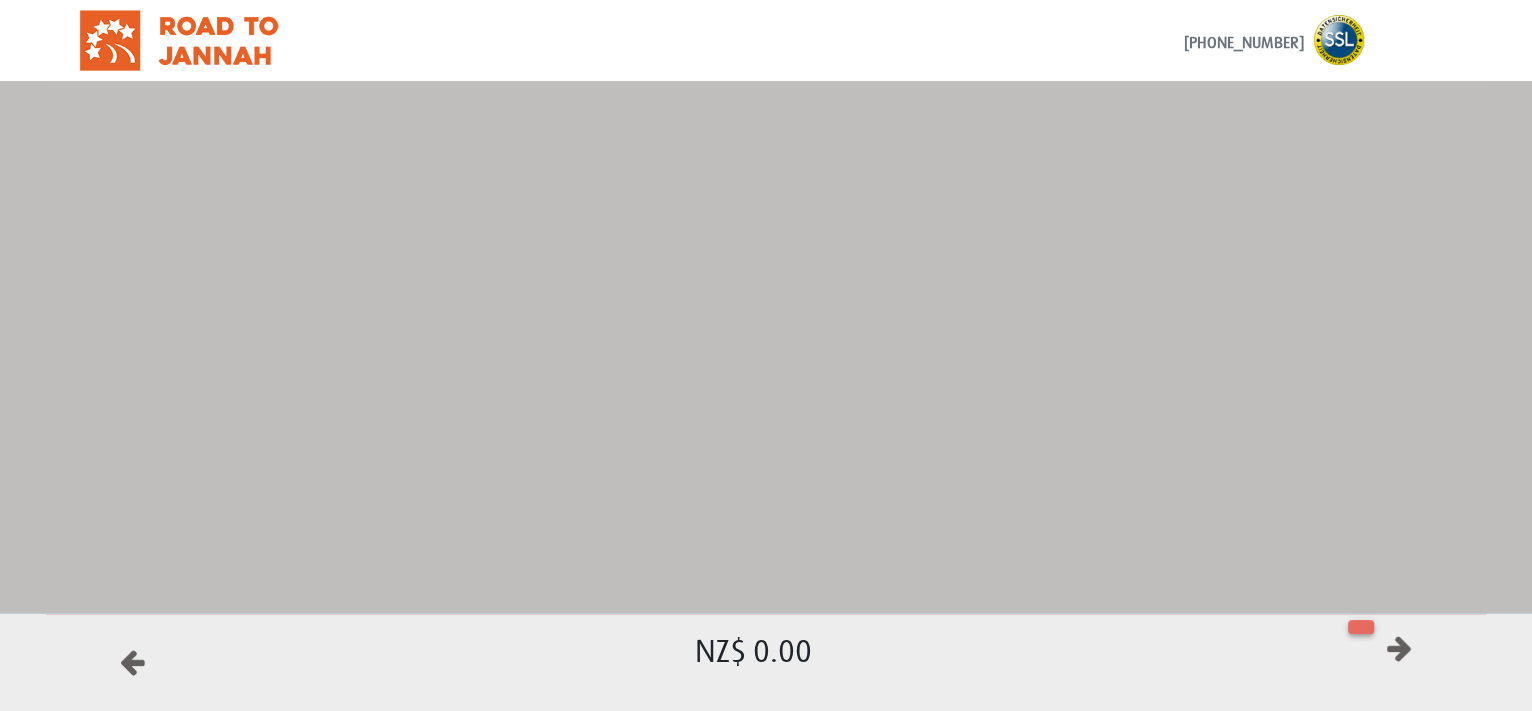 click at bounding box center [1361, 627] 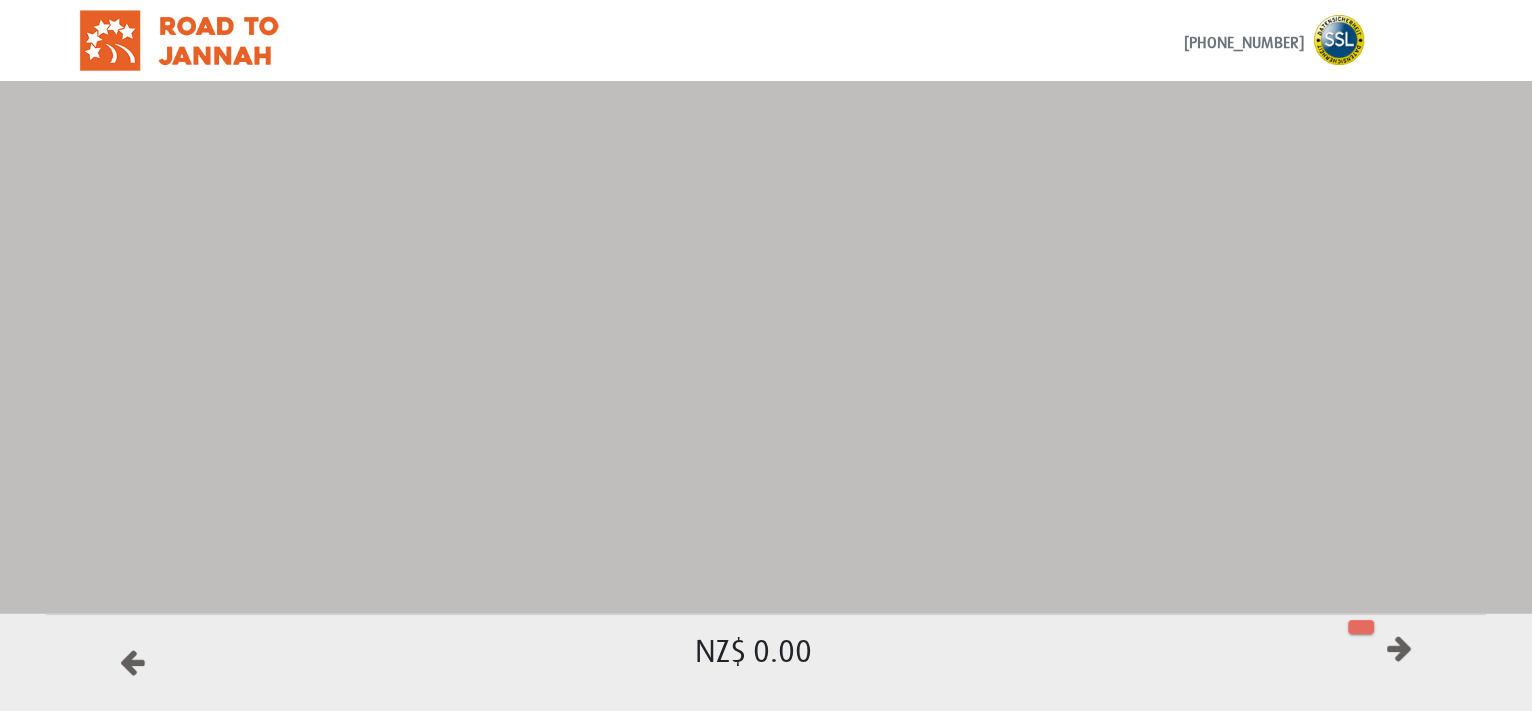 click on "NZ$
0.00" at bounding box center [766, 662] 